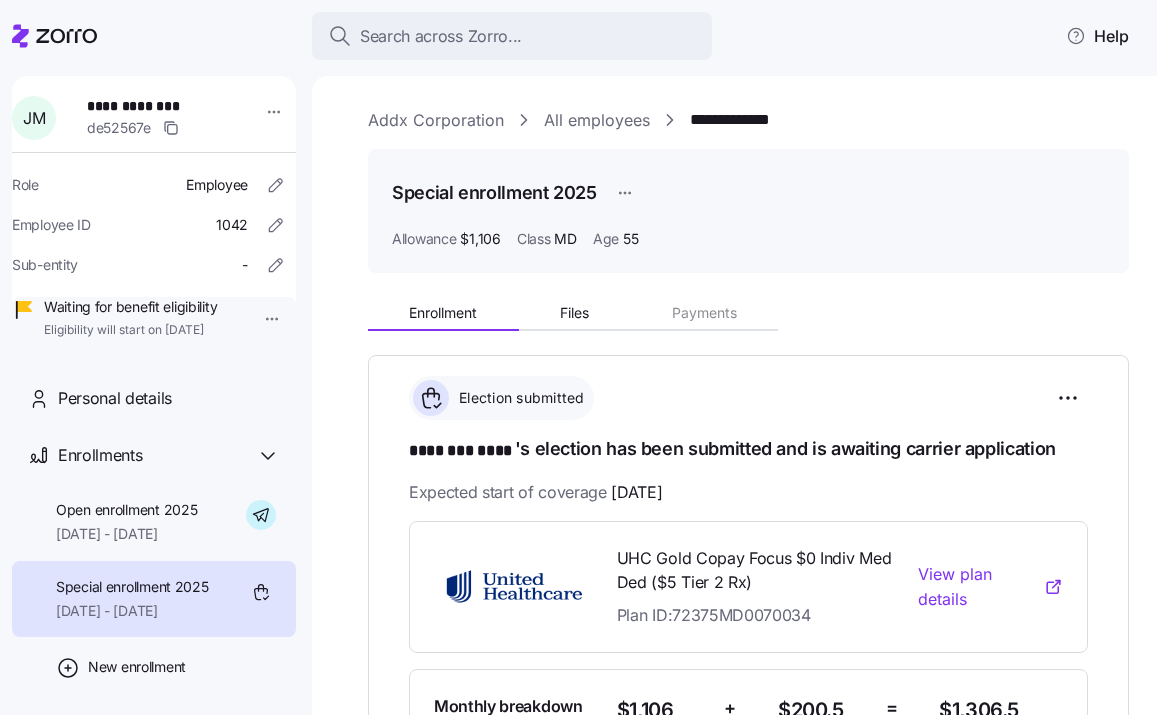 scroll, scrollTop: 0, scrollLeft: 0, axis: both 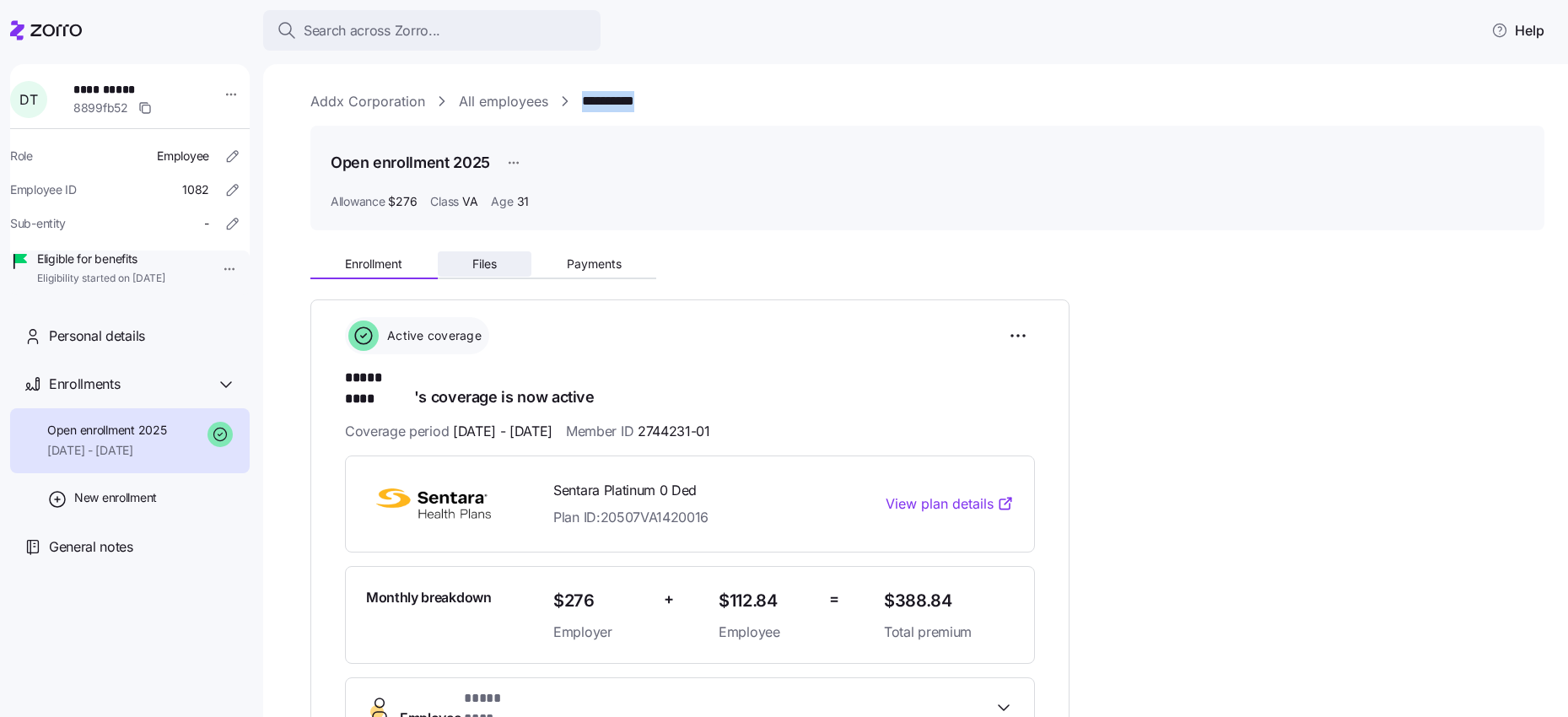 click on "Files" at bounding box center (485, 264) 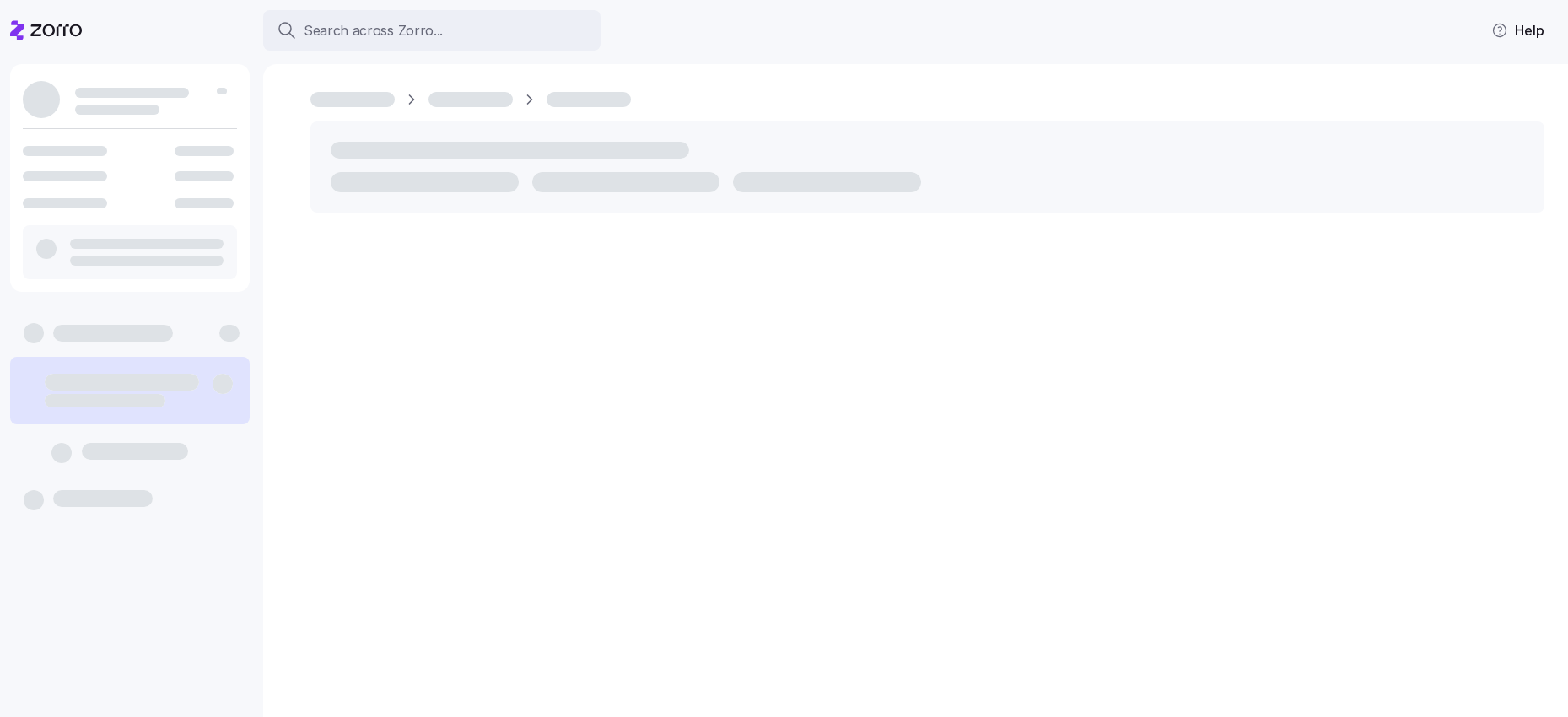 scroll, scrollTop: 0, scrollLeft: 0, axis: both 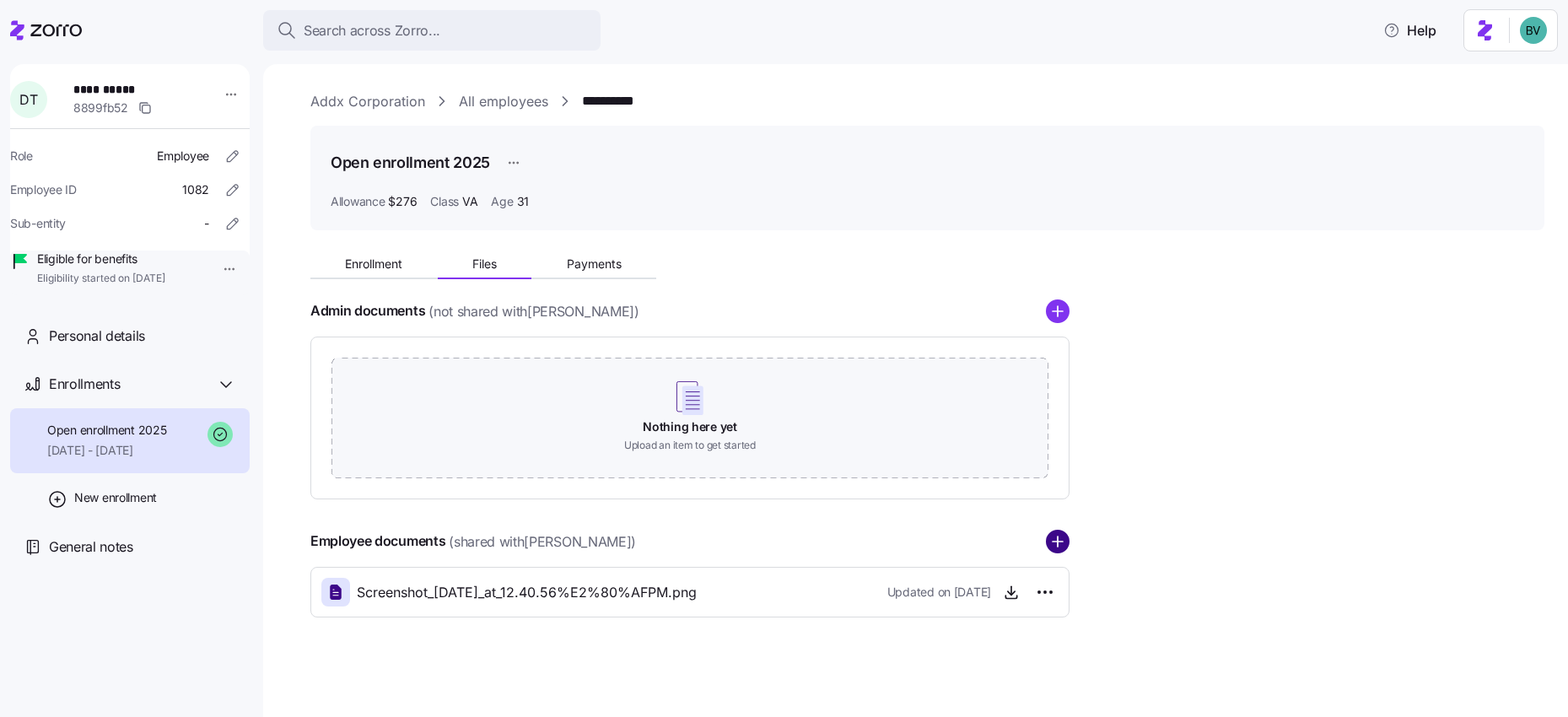 click 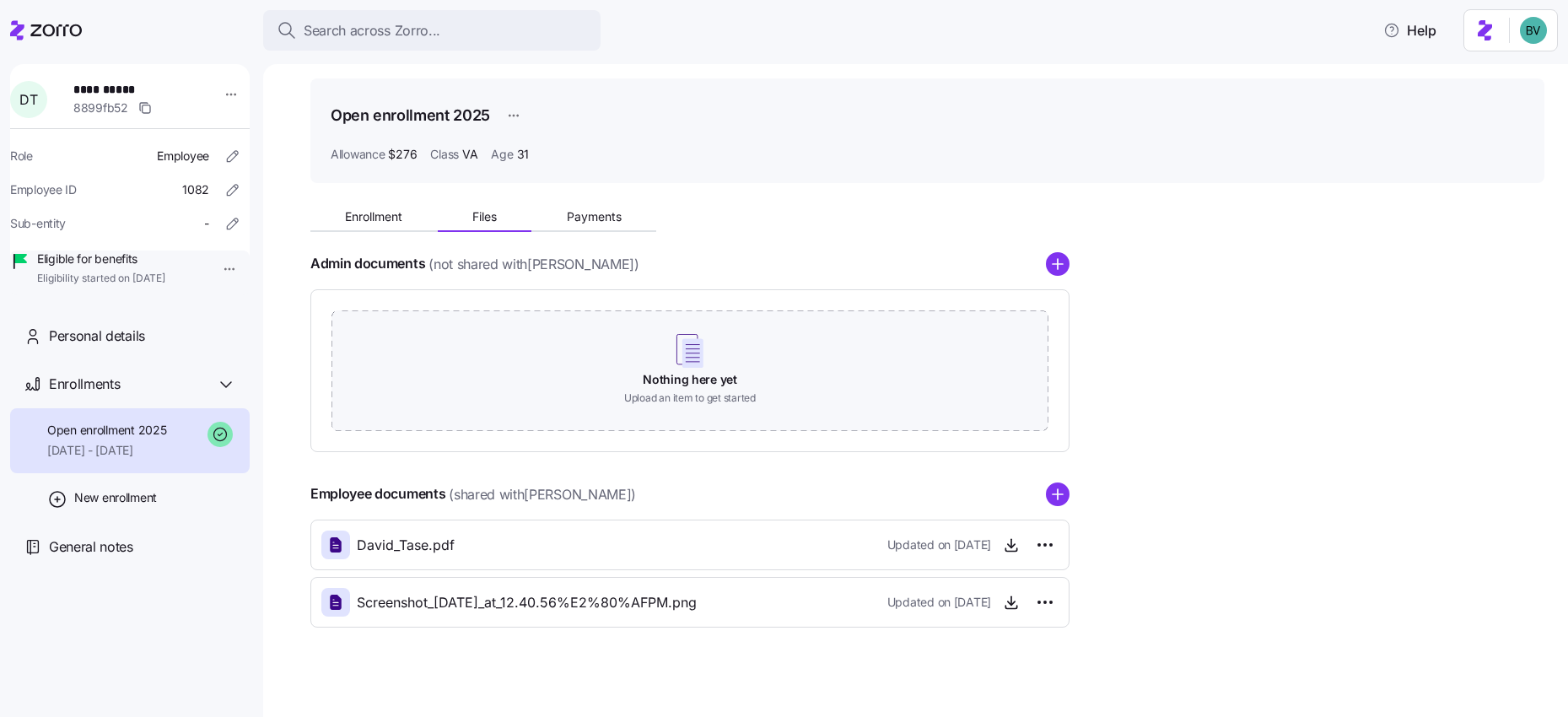 scroll, scrollTop: 0, scrollLeft: 0, axis: both 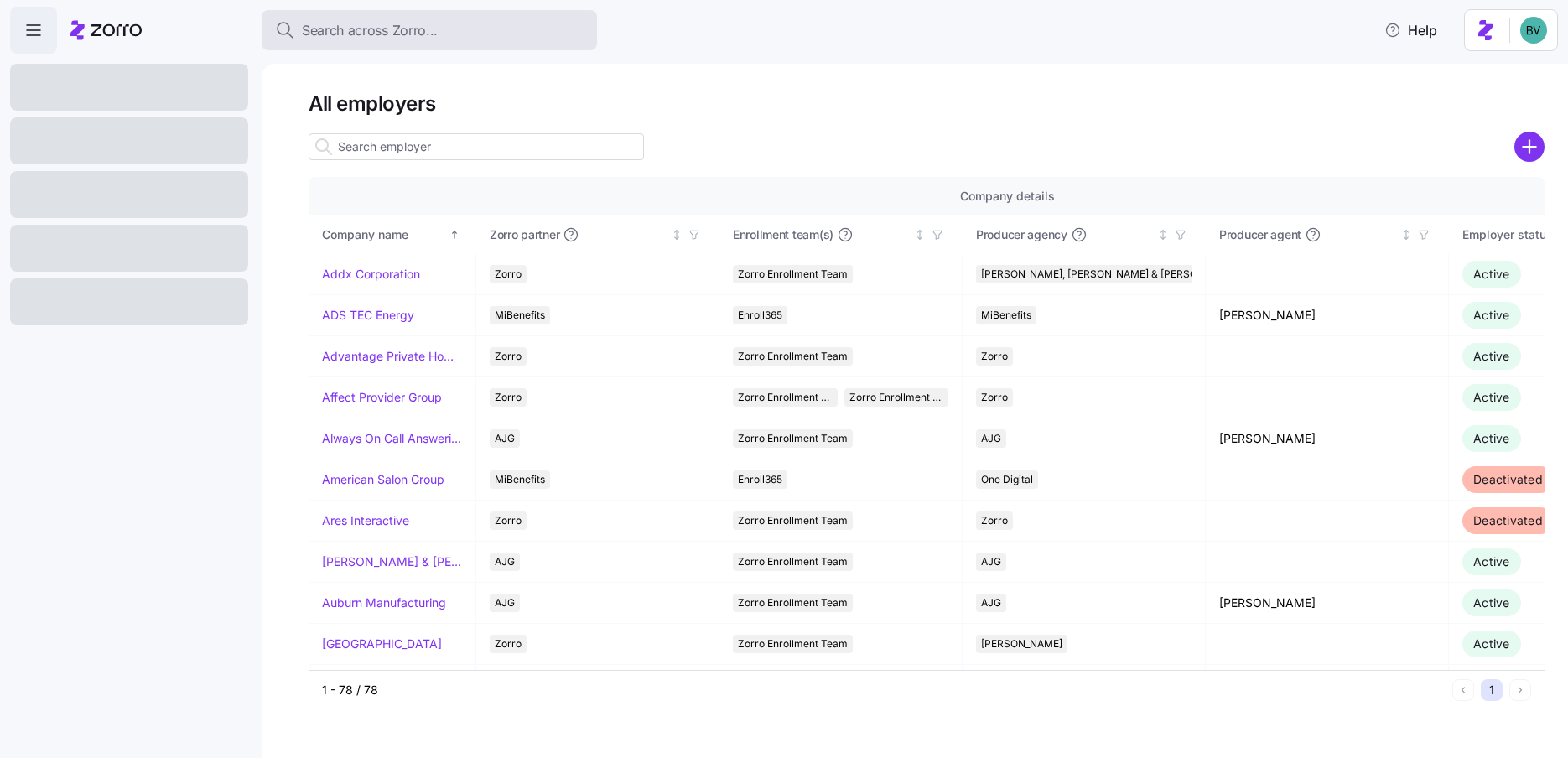 click on "Search across Zorro..." at bounding box center [370, 30] 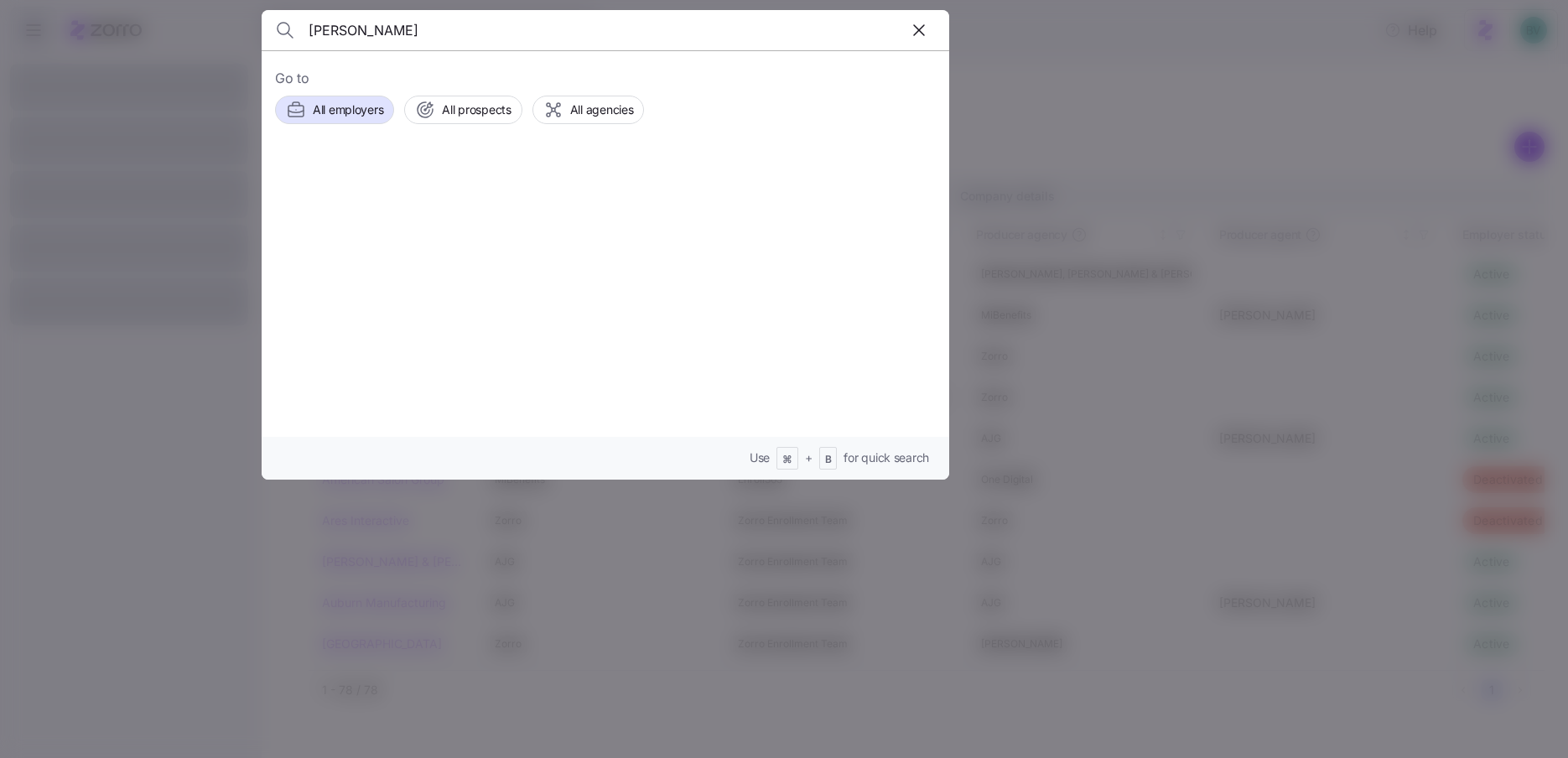 type on "TREY T LETSON" 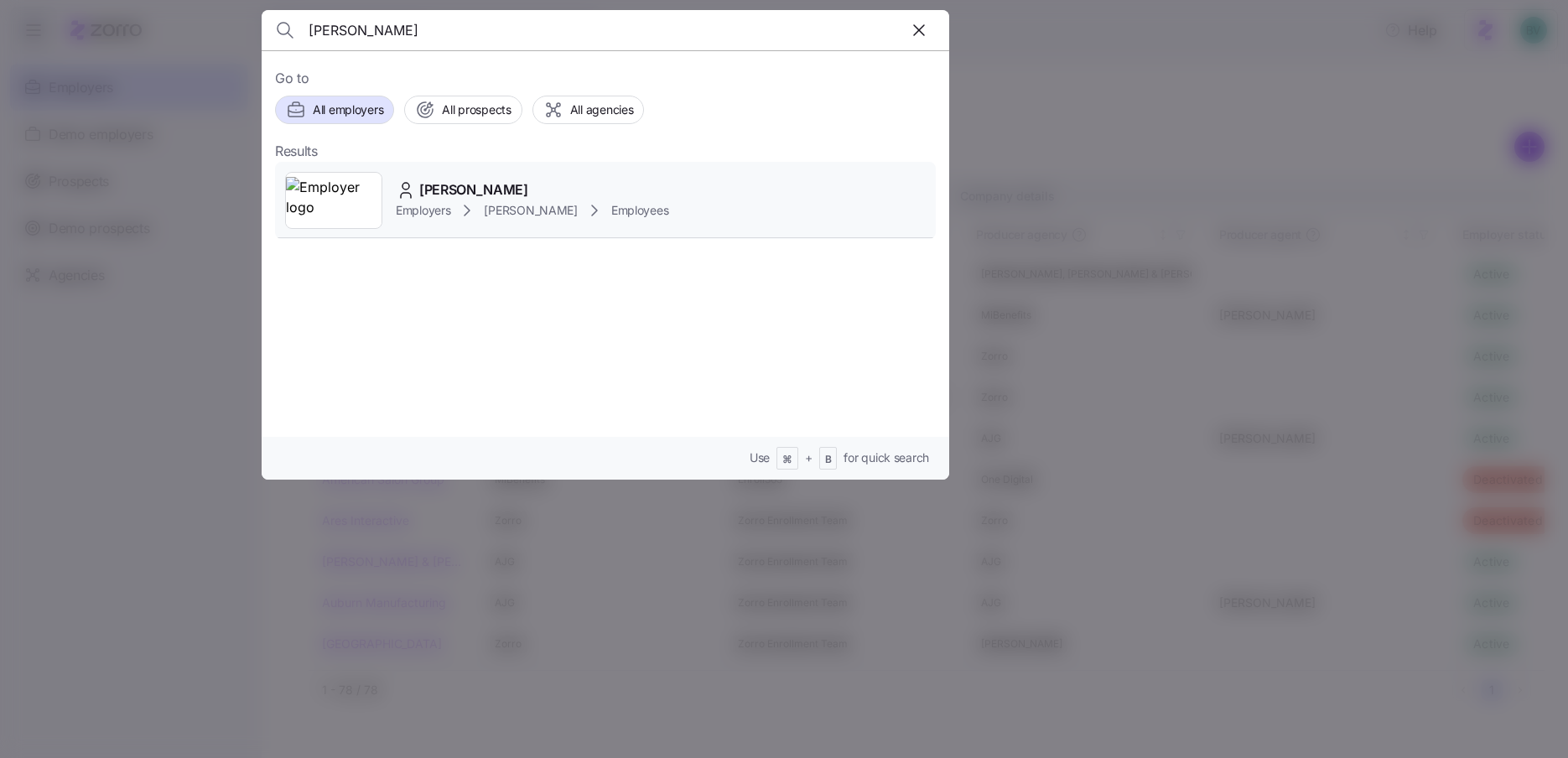 click at bounding box center (334, 200) 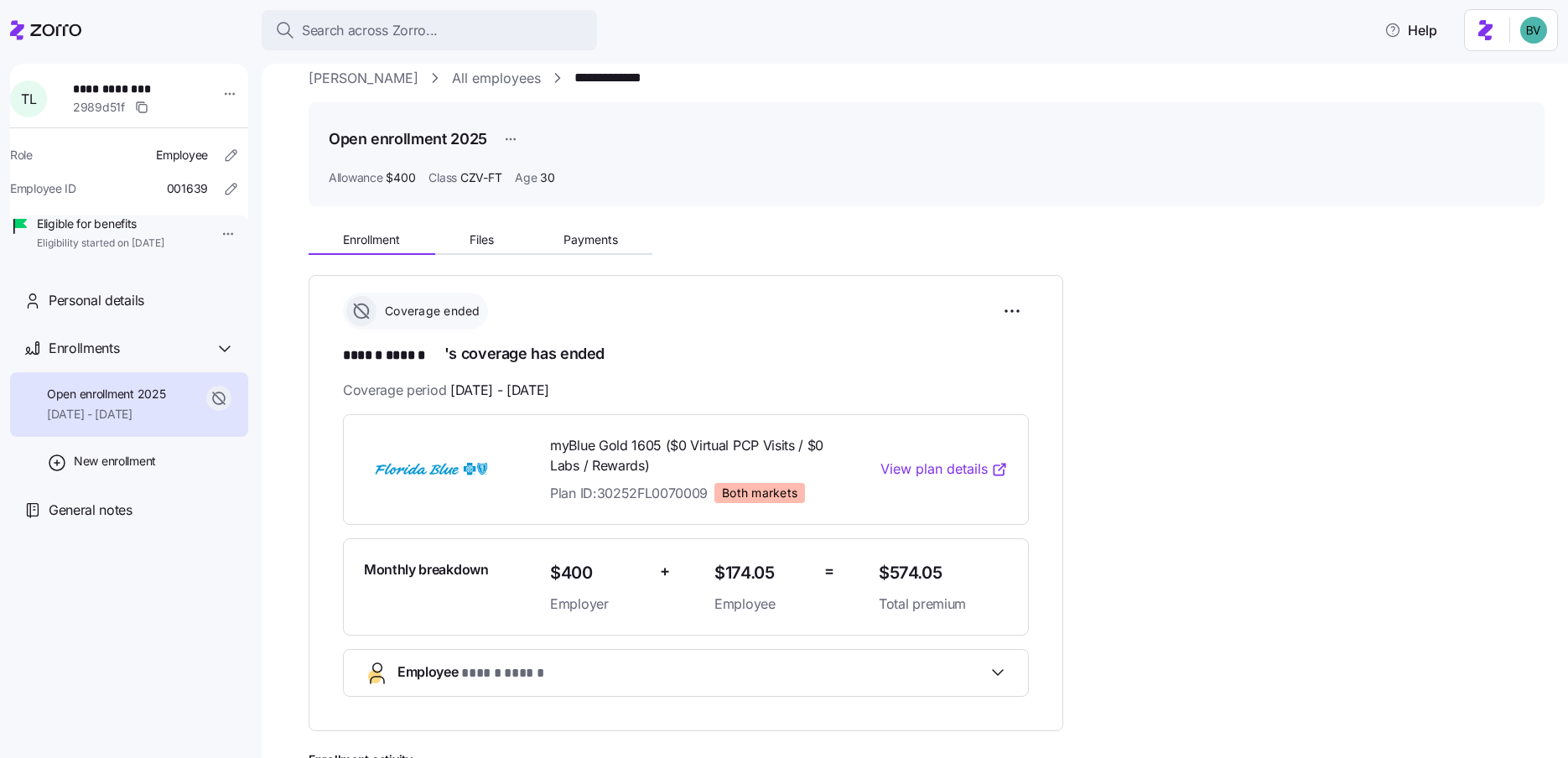 scroll, scrollTop: 0, scrollLeft: 0, axis: both 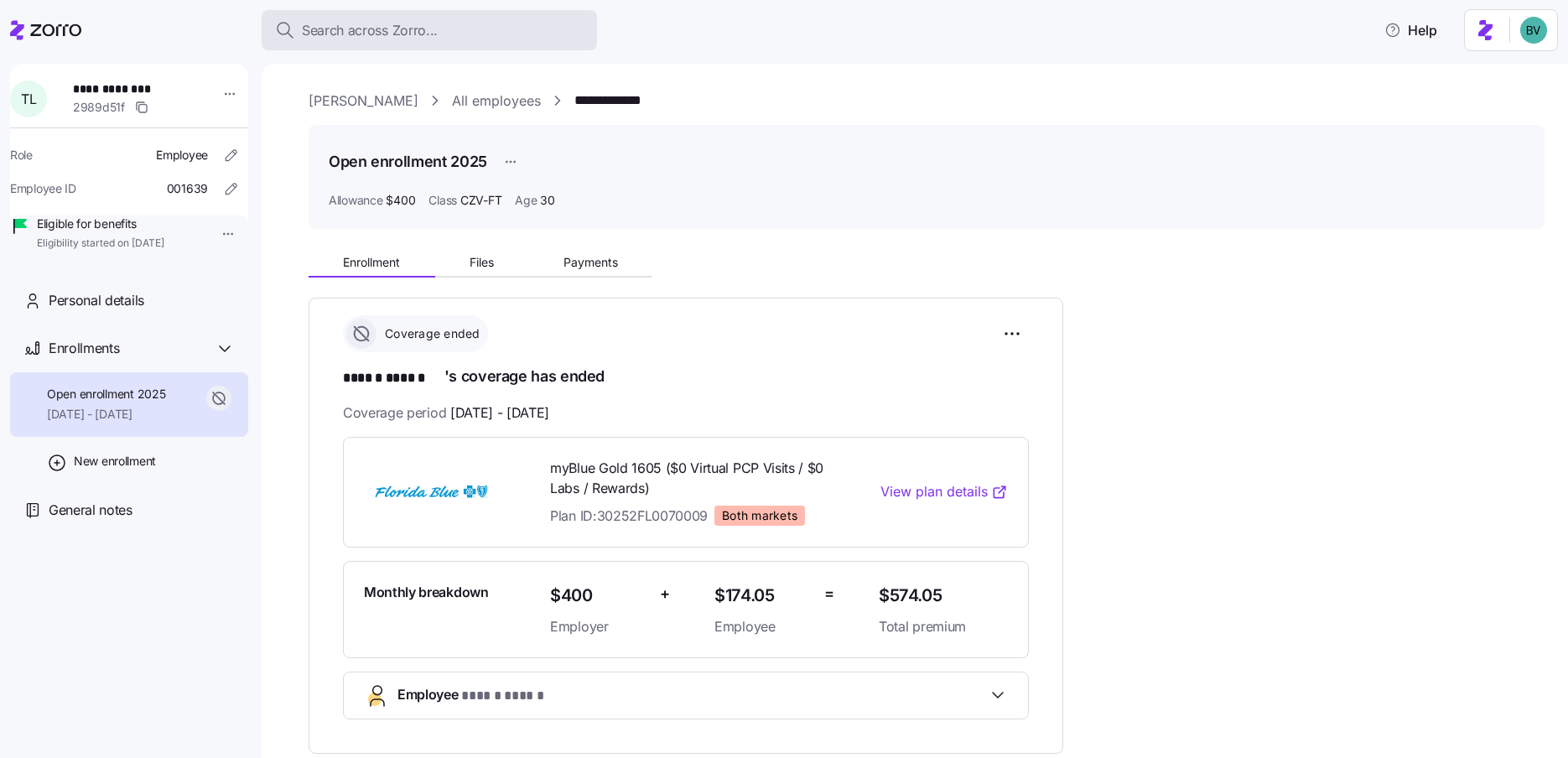 click on "Search across Zorro..." at bounding box center (429, 30) 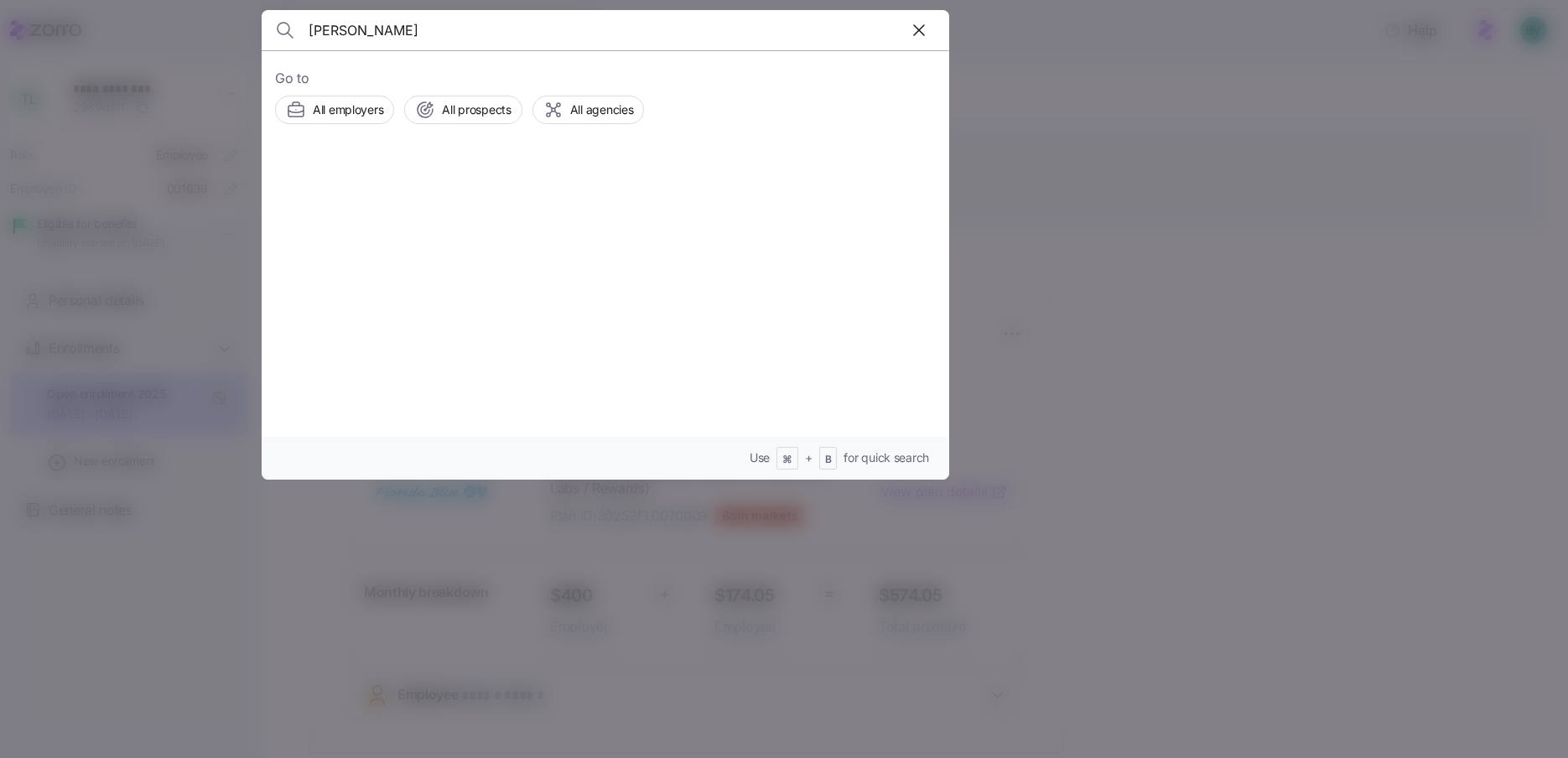 type on "Madalyn Sanders" 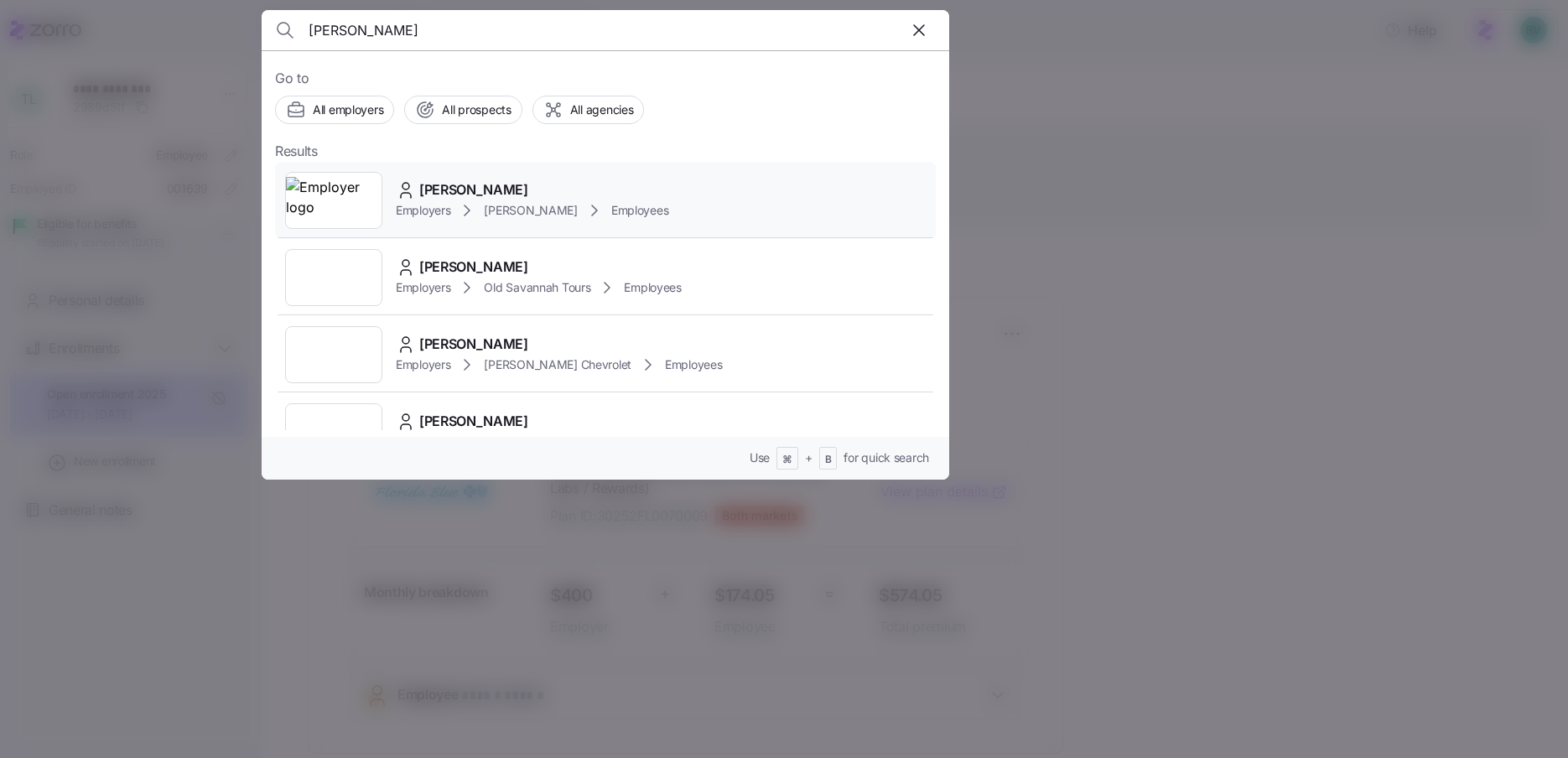 click at bounding box center [334, 200] 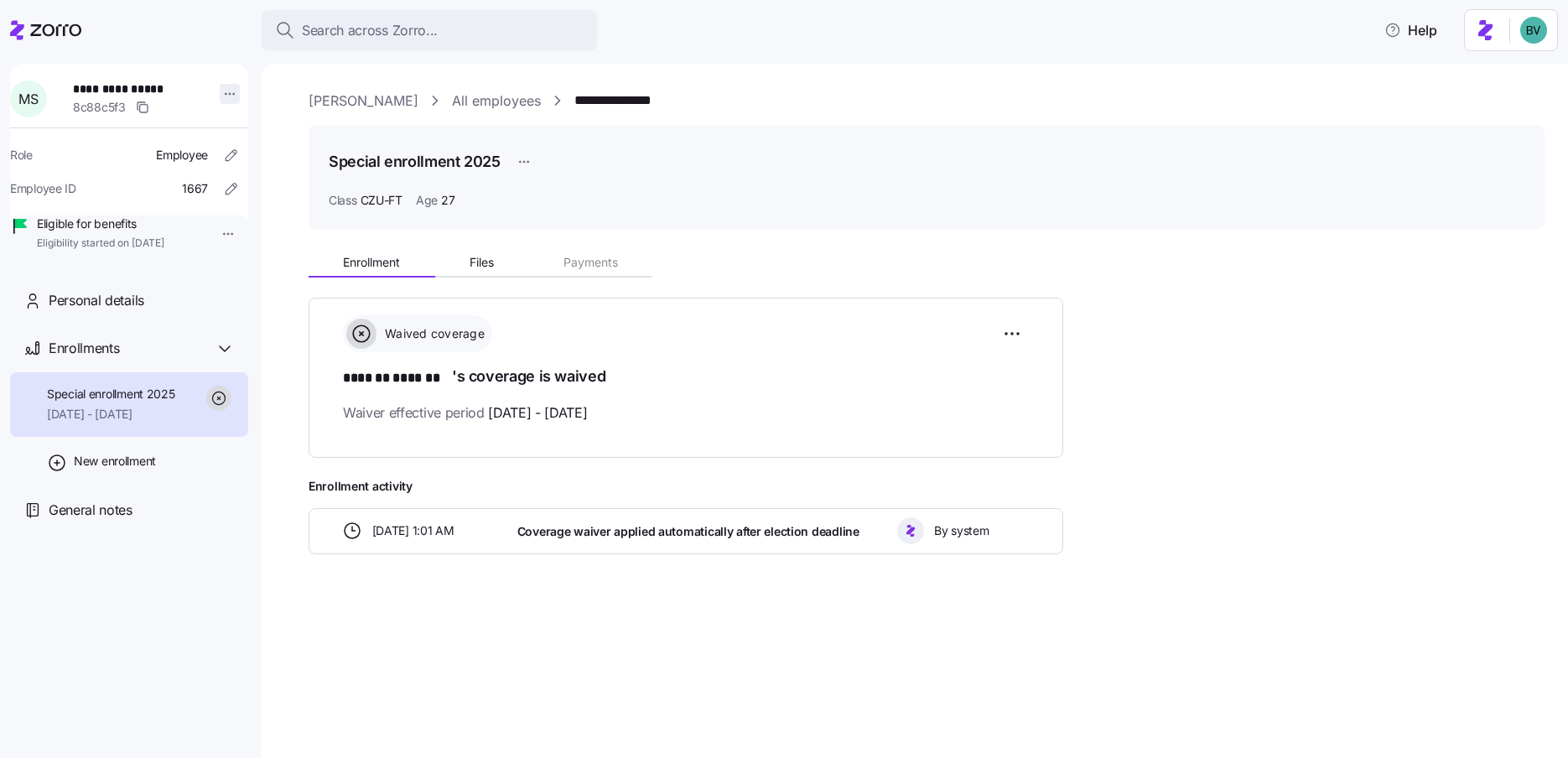 click on "**********" at bounding box center (784, 374) 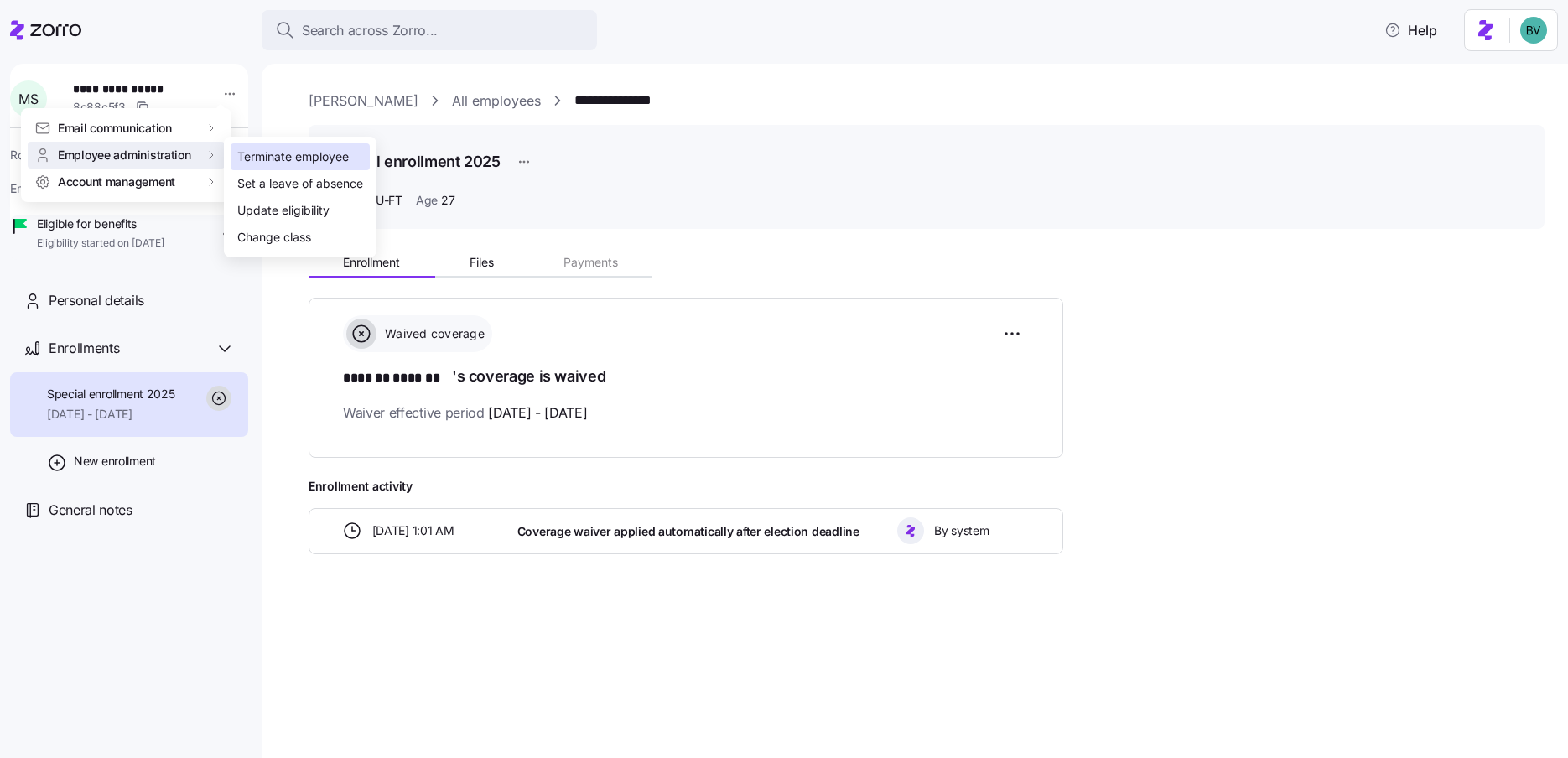 click on "Terminate employee" at bounding box center [293, 157] 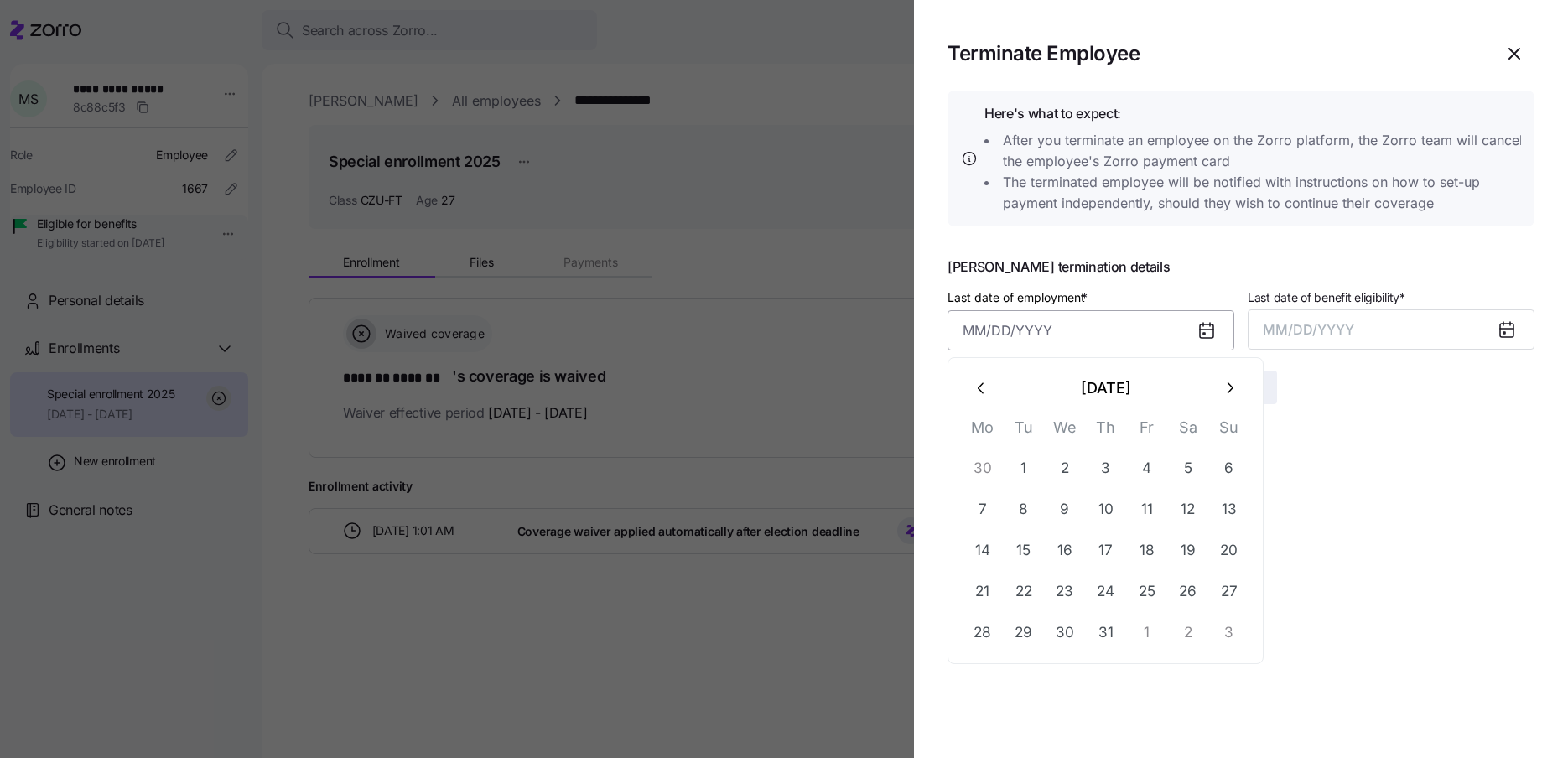 click on "Last date of employment  *" at bounding box center (1091, 330) 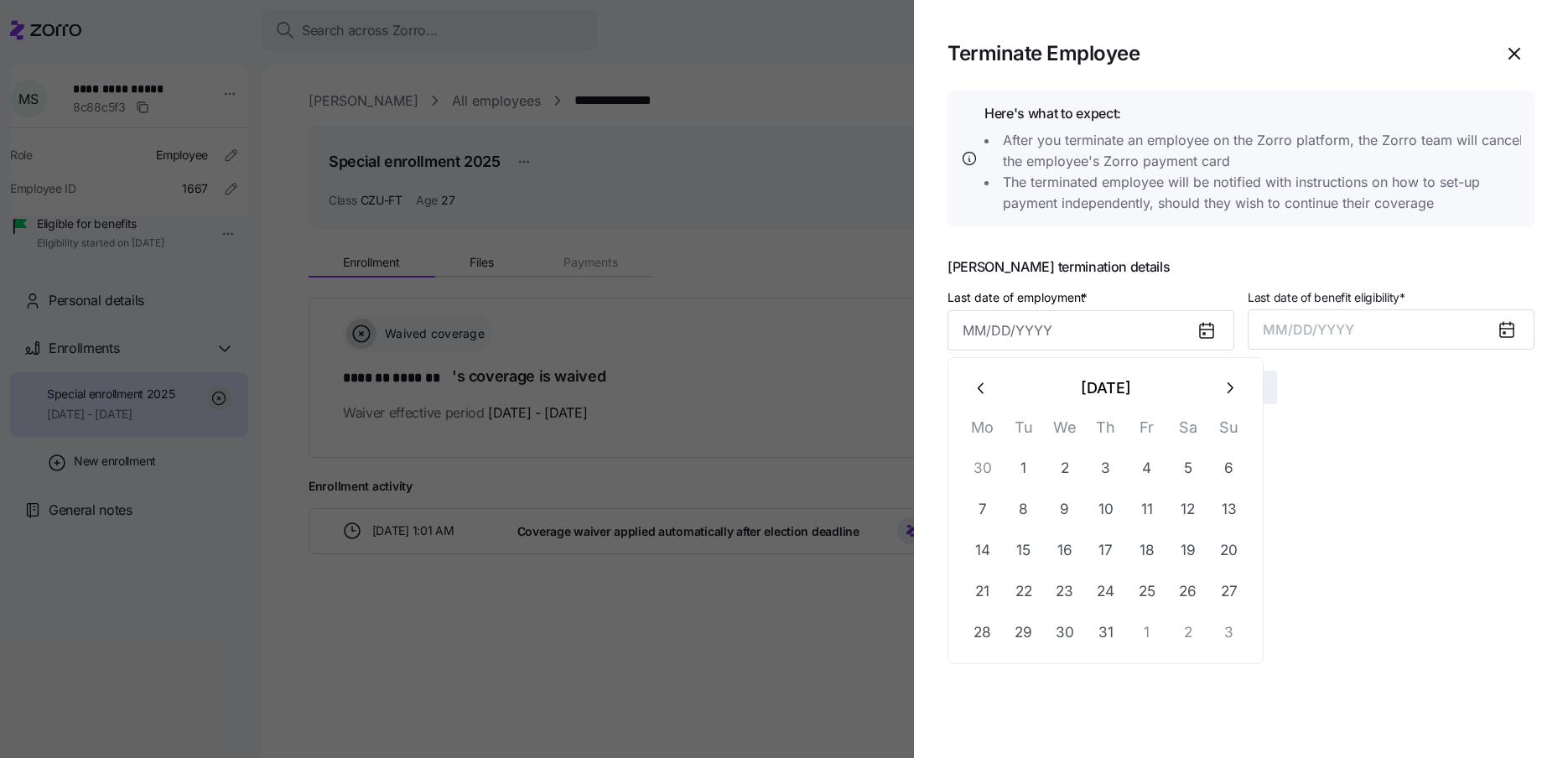 click 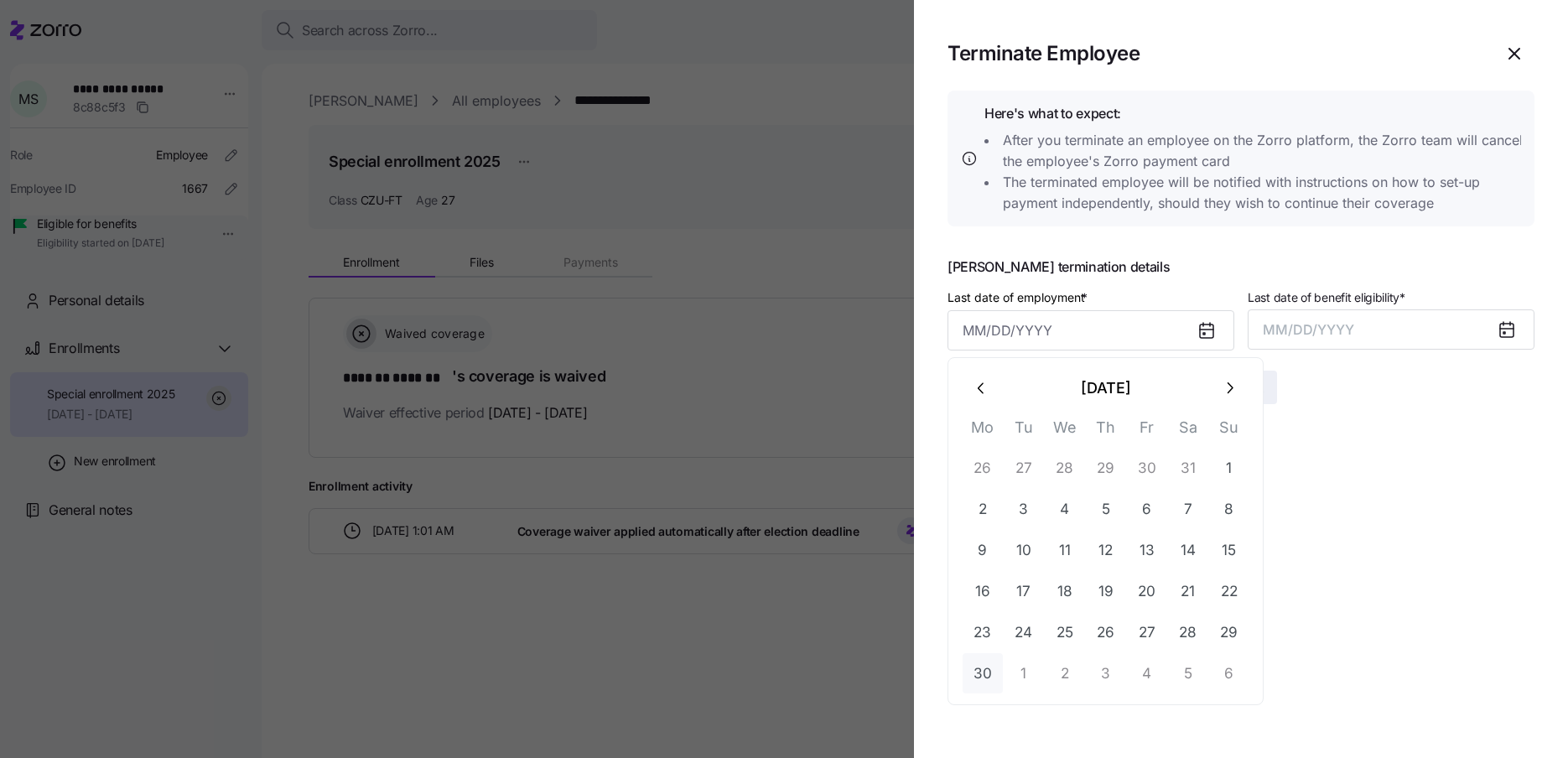 click on "30" at bounding box center (983, 673) 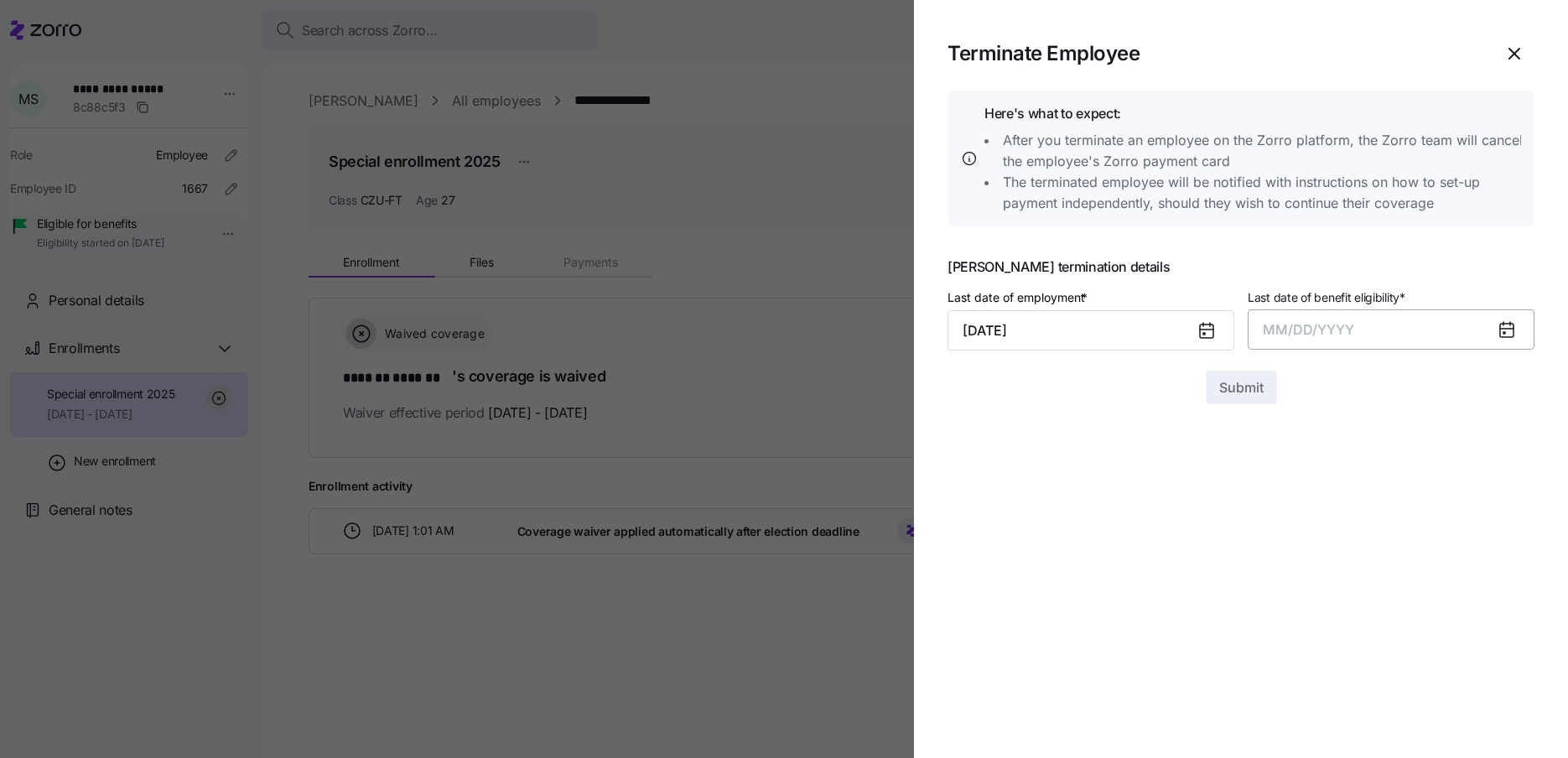 click on "MM/DD/YYYY" at bounding box center (1391, 330) 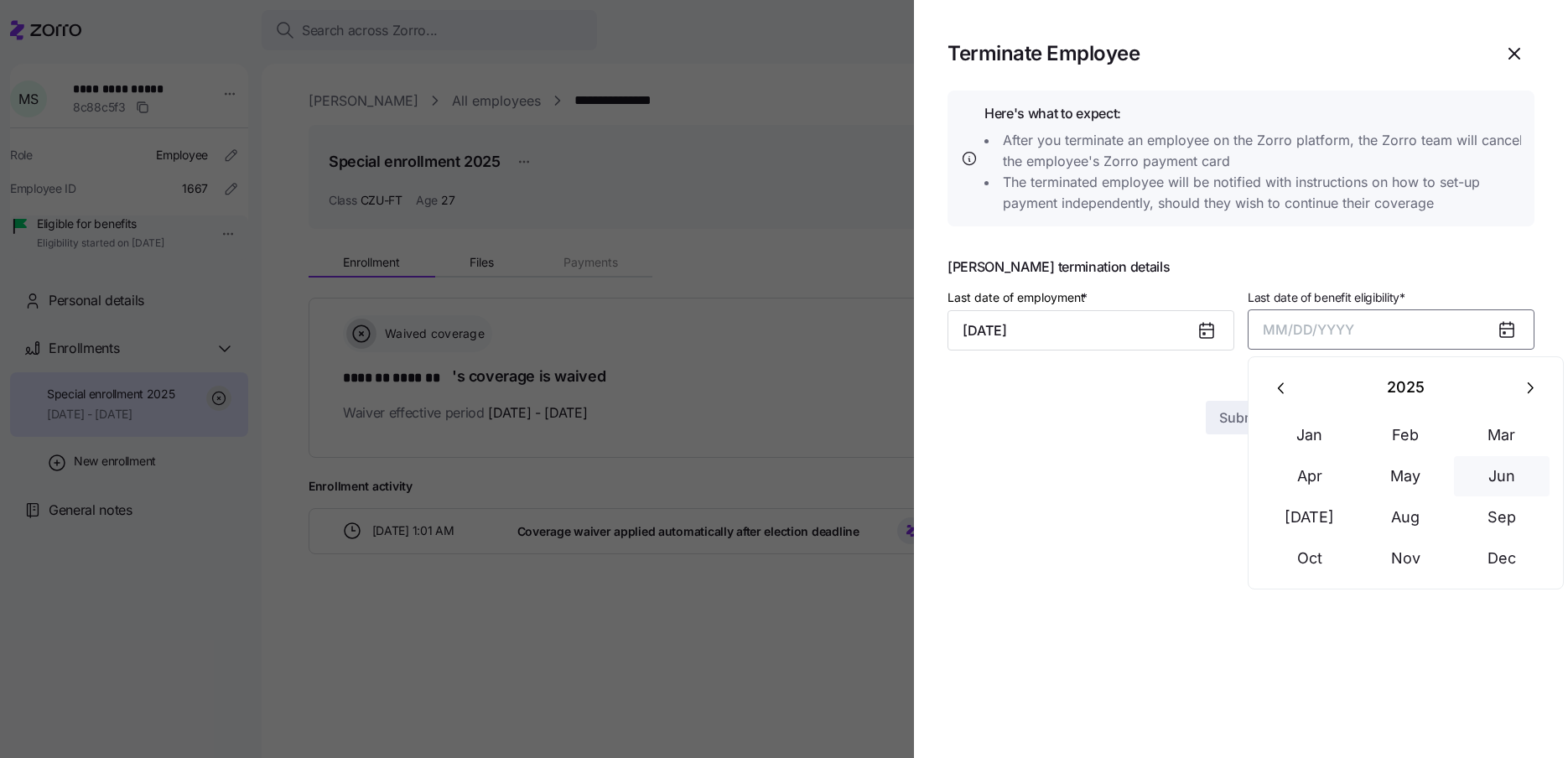 click on "Jun" at bounding box center (1502, 476) 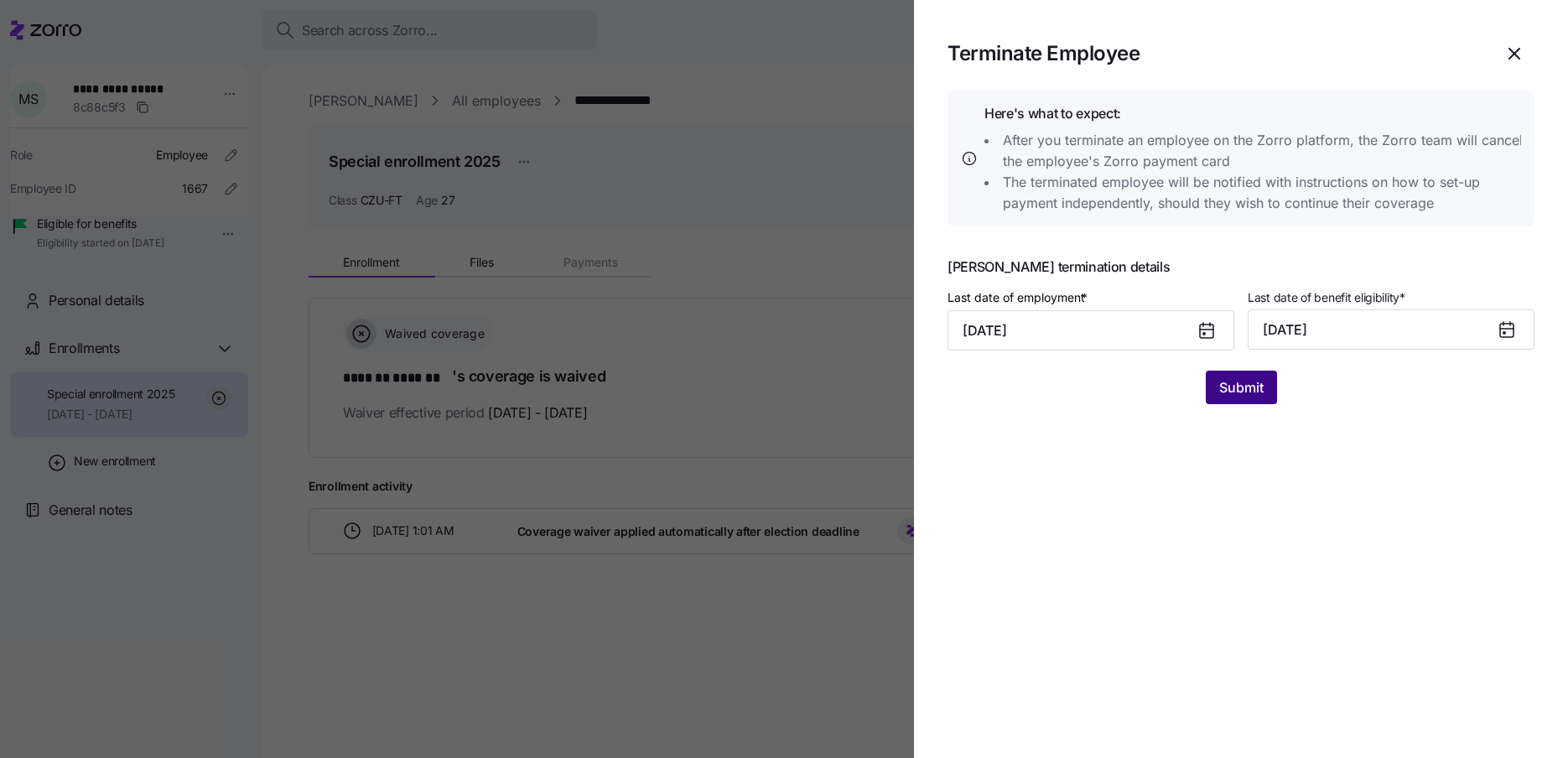 click on "Submit" at bounding box center [1241, 387] 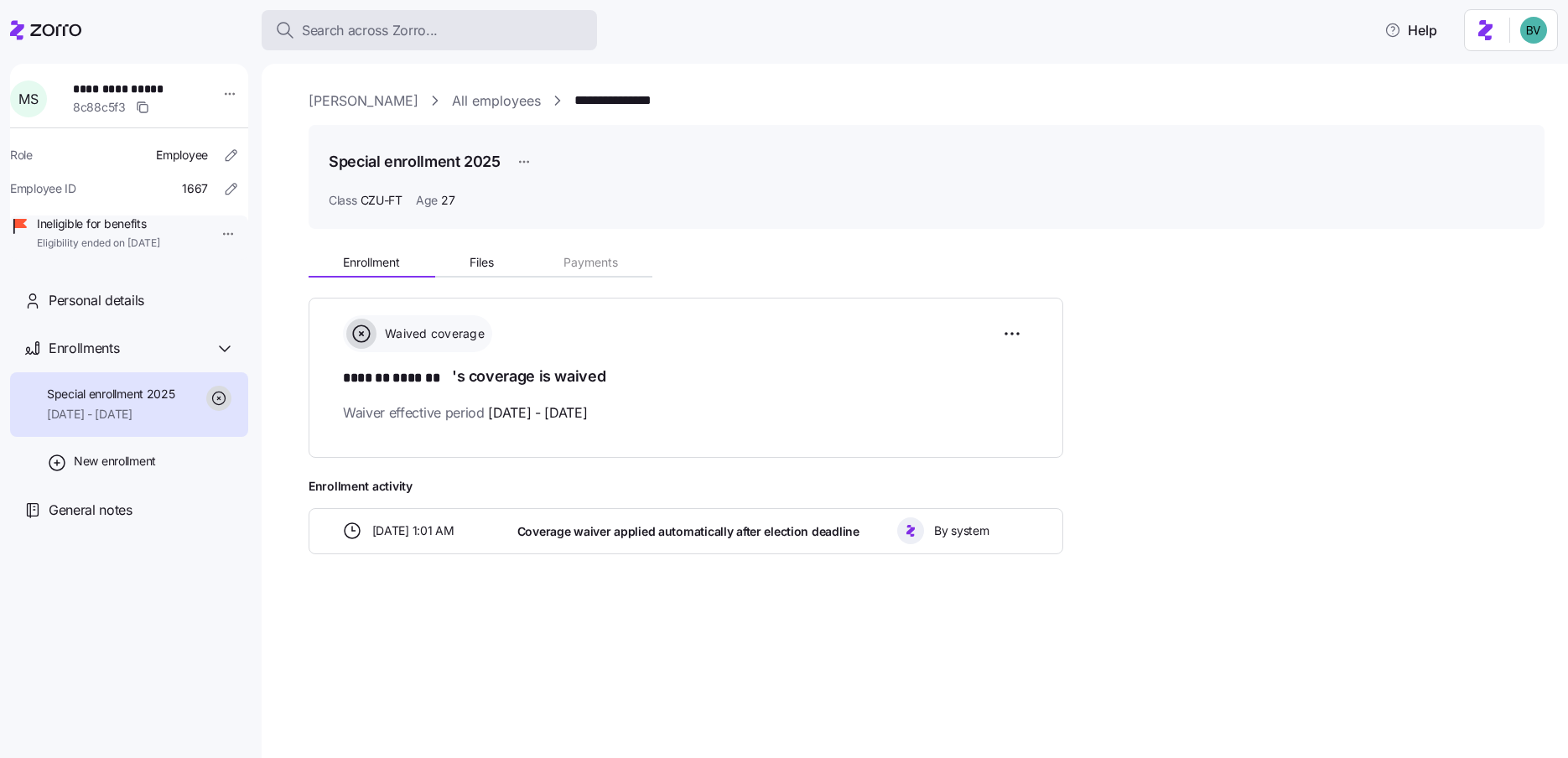 click on "Search across Zorro..." at bounding box center (429, 30) 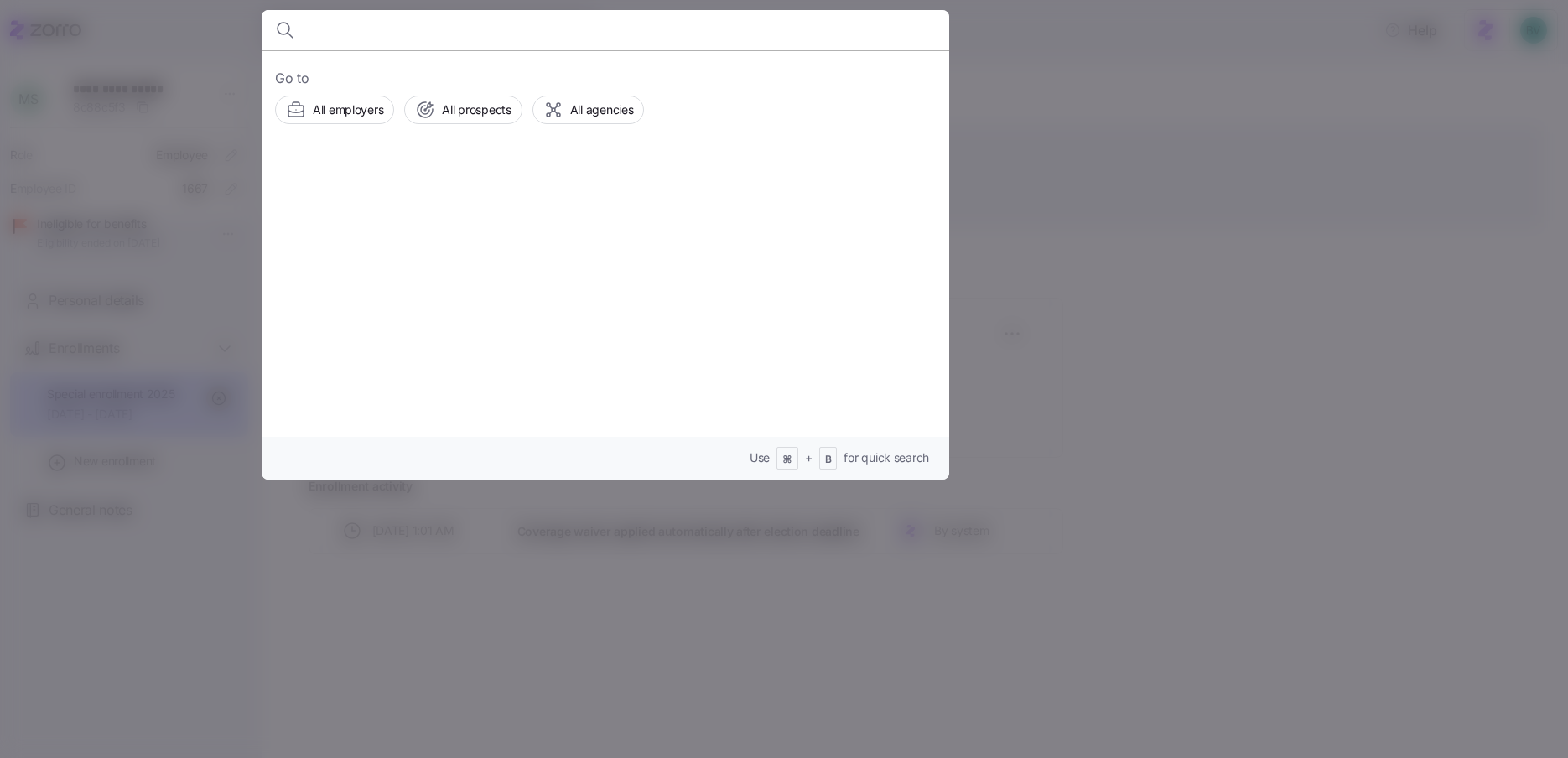 click on "**********" at bounding box center (784, 374) 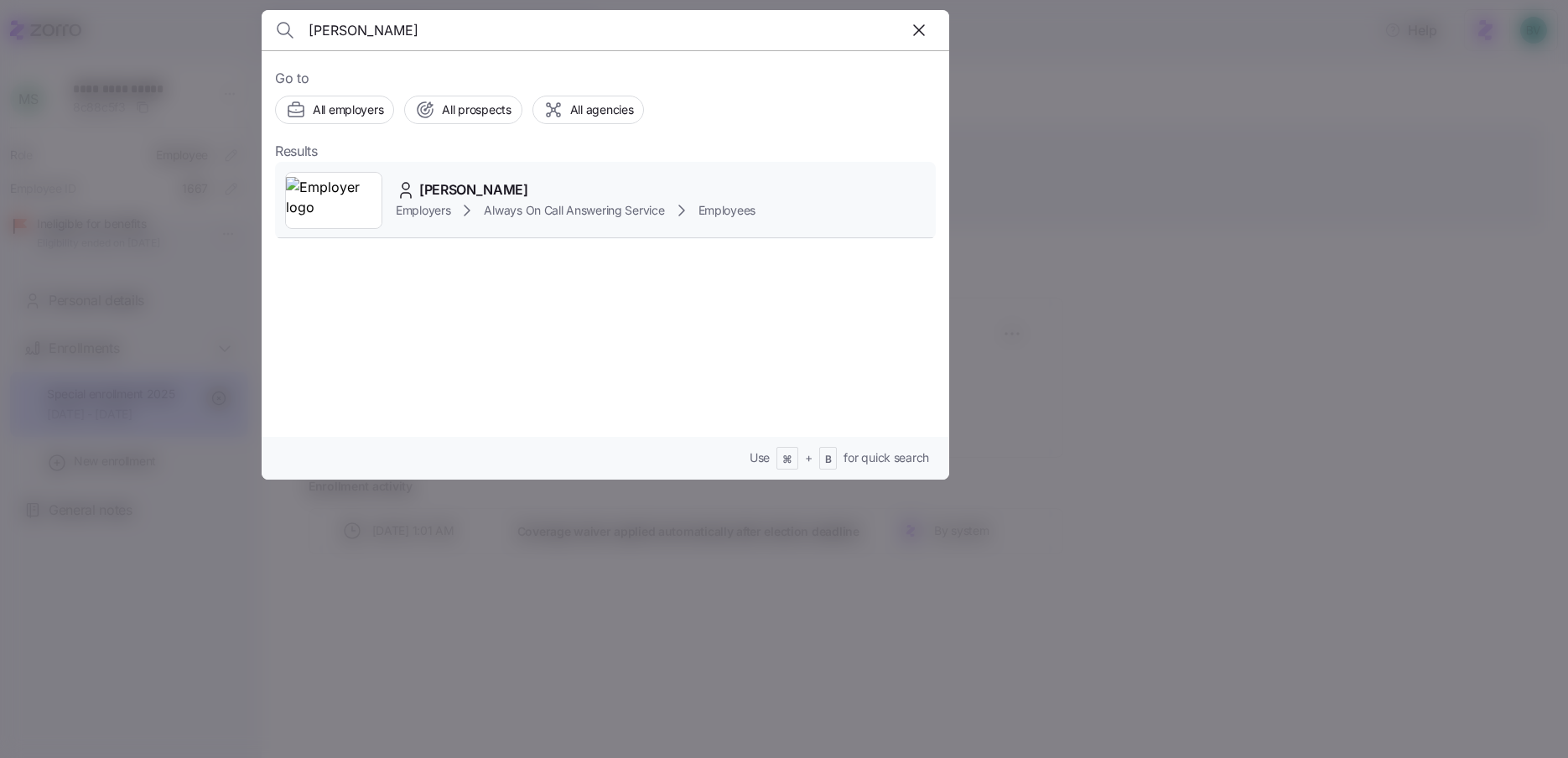 type on "Syenna Raelyn" 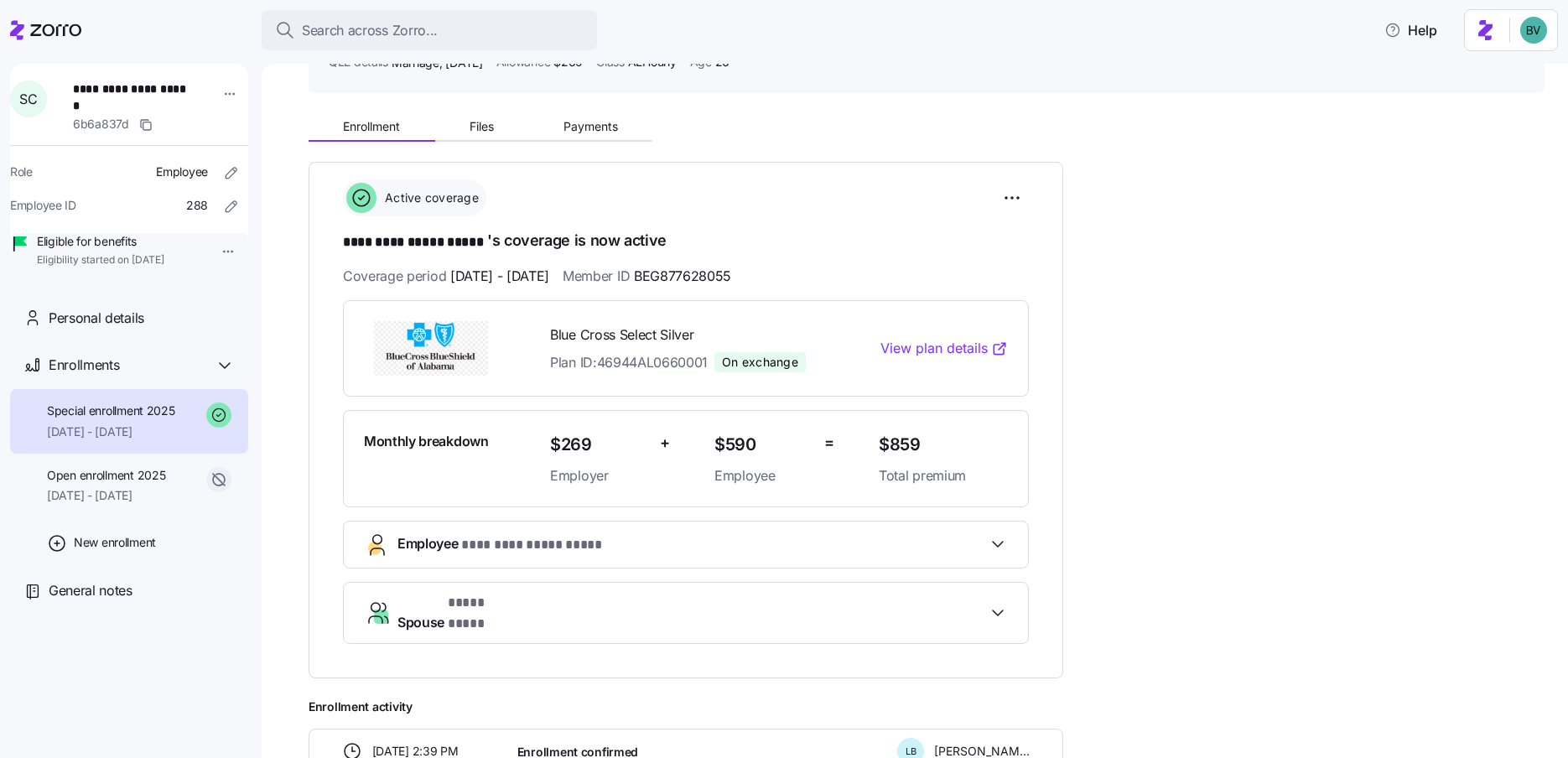 scroll, scrollTop: 143, scrollLeft: 0, axis: vertical 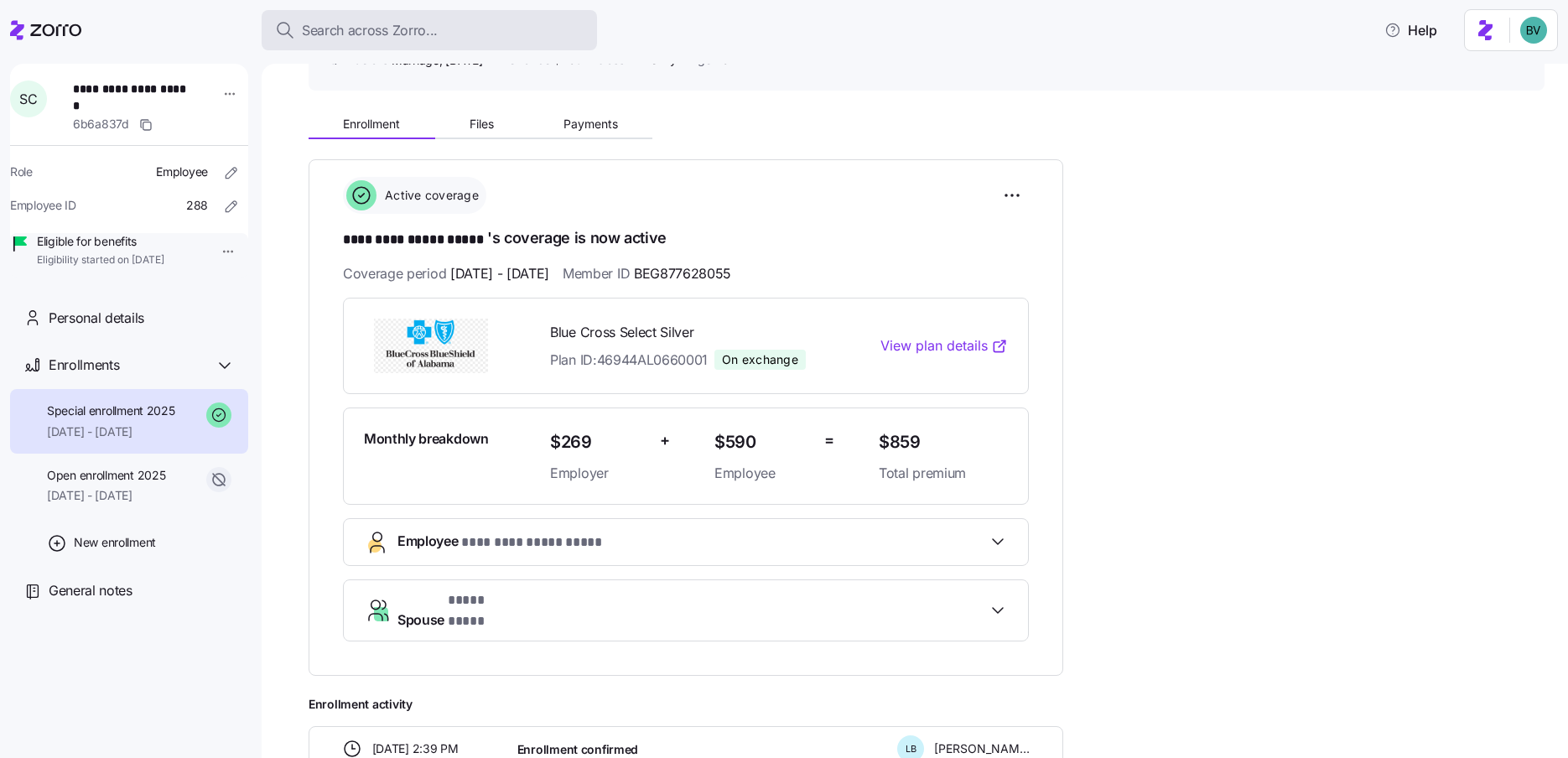 click on "Search across Zorro..." at bounding box center [429, 30] 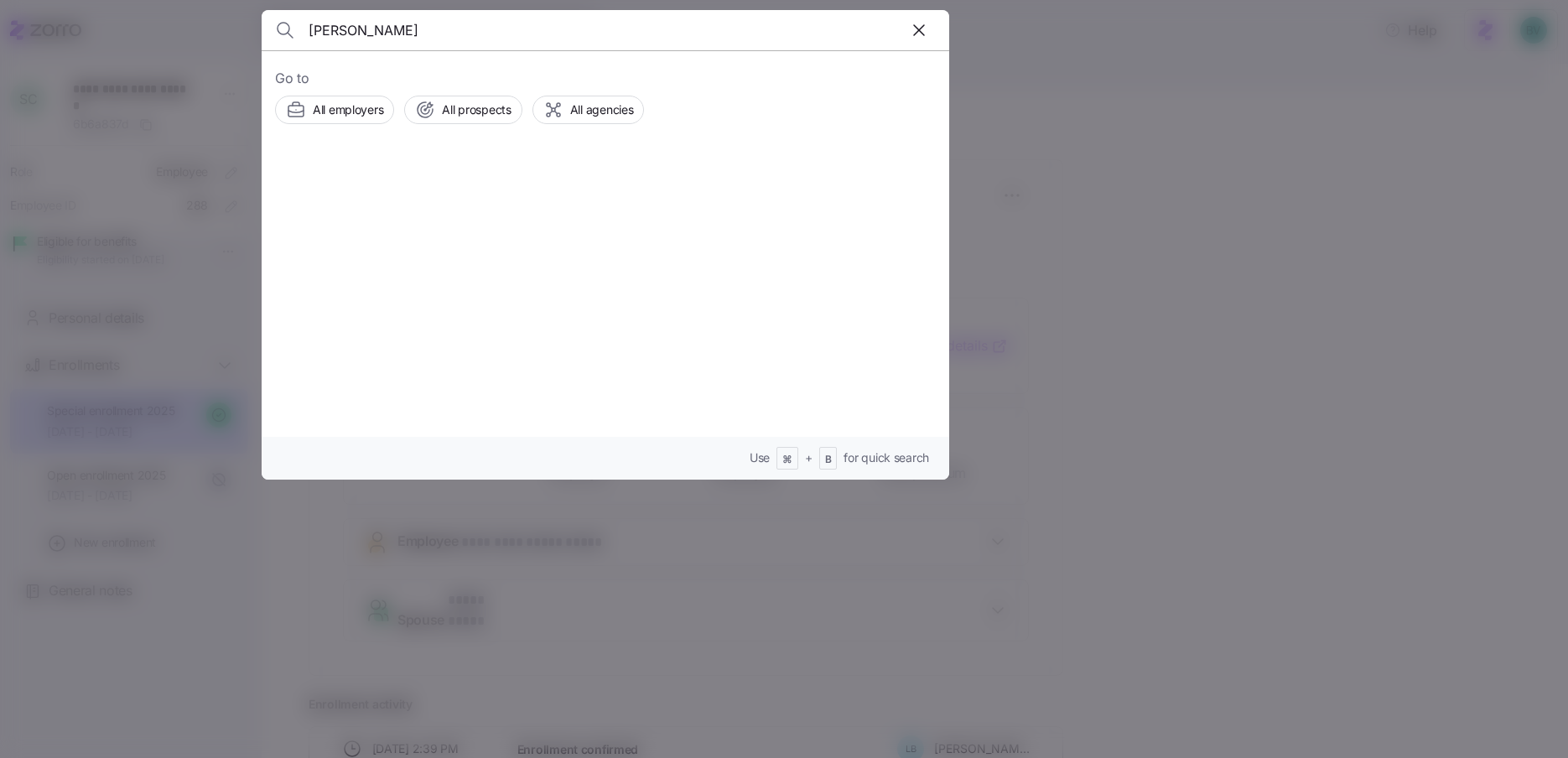 type on "Trey Letson" 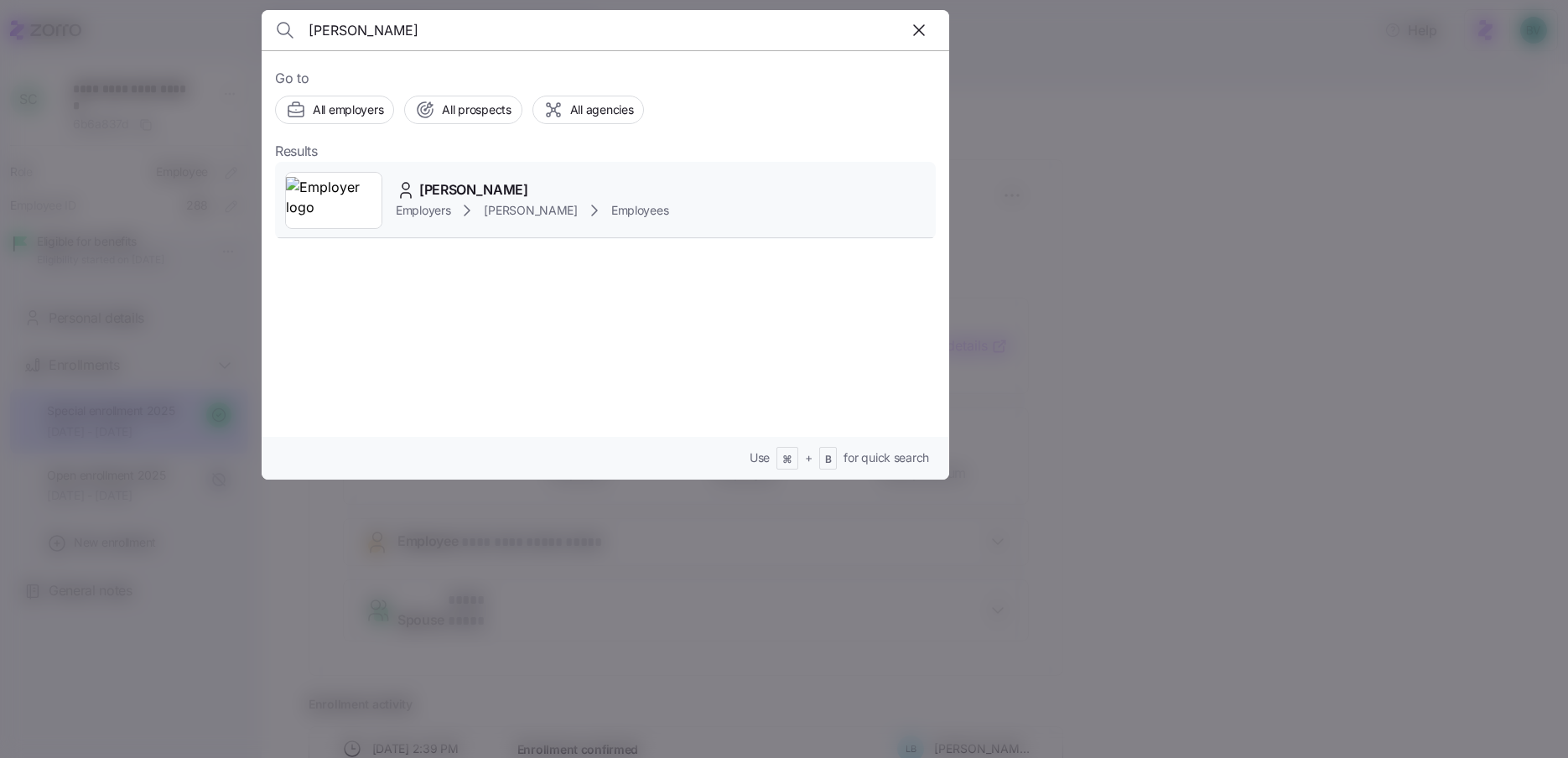 click at bounding box center [334, 200] 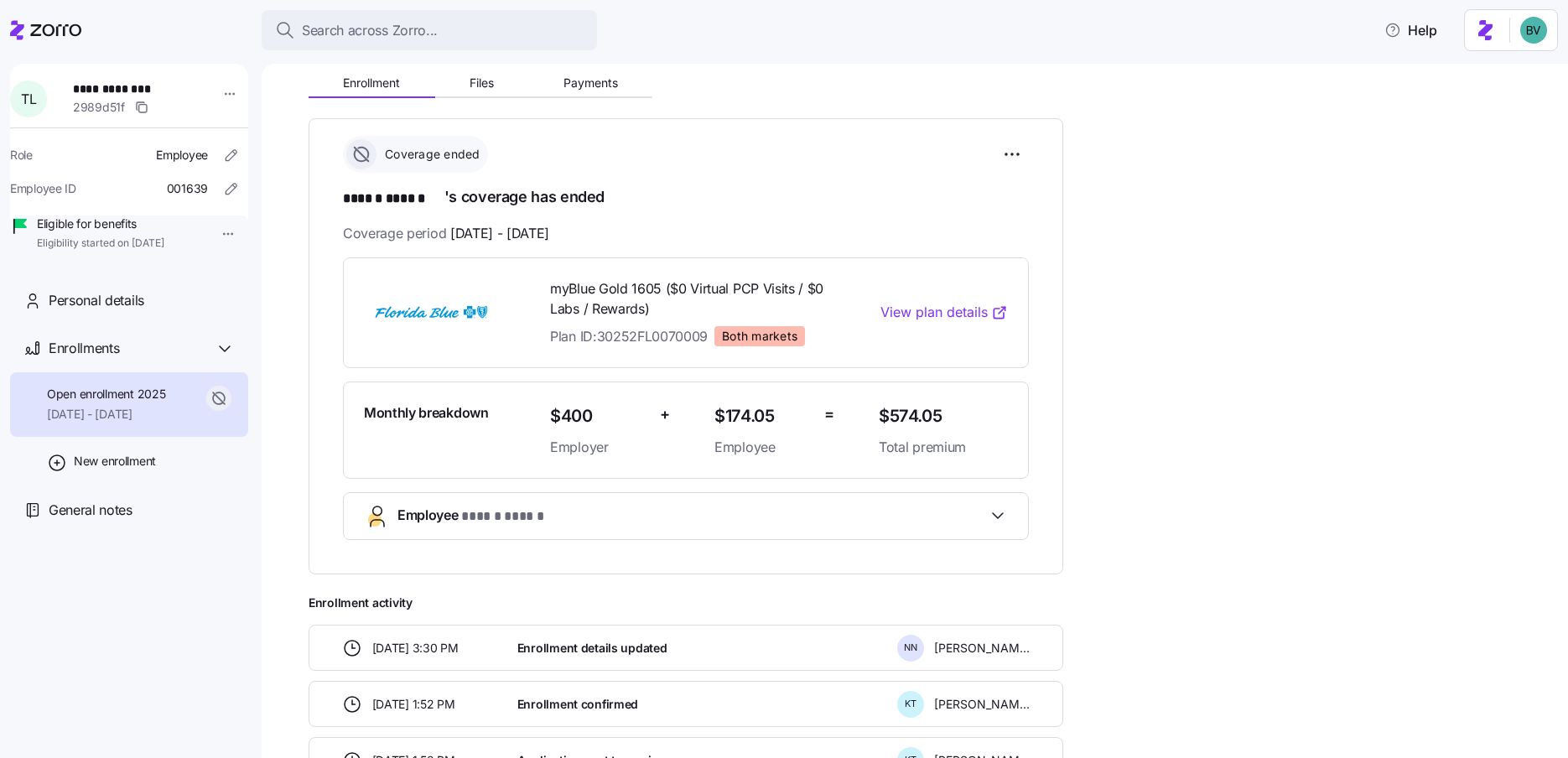 scroll, scrollTop: 0, scrollLeft: 0, axis: both 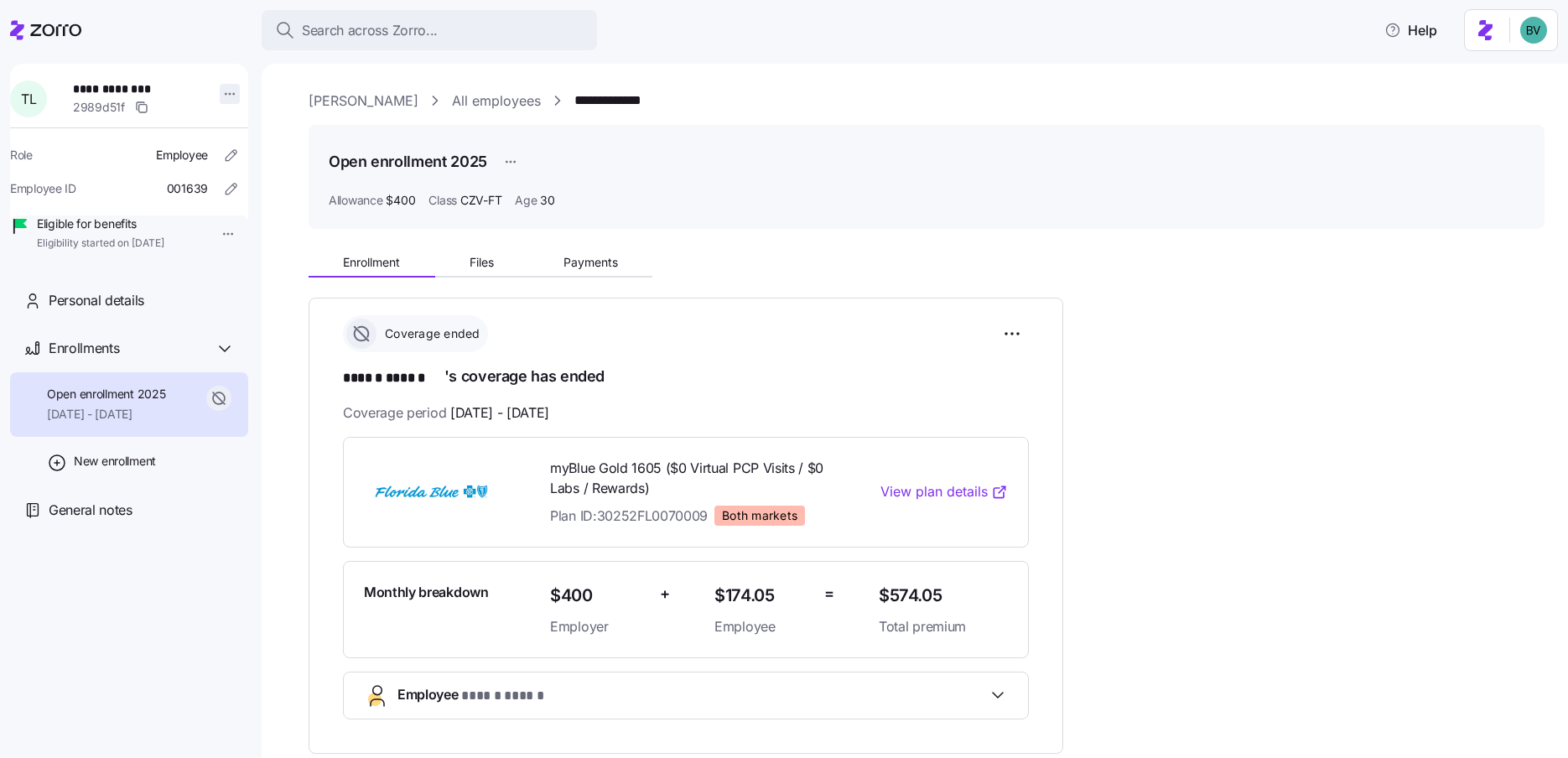 click on "**********" at bounding box center [784, 374] 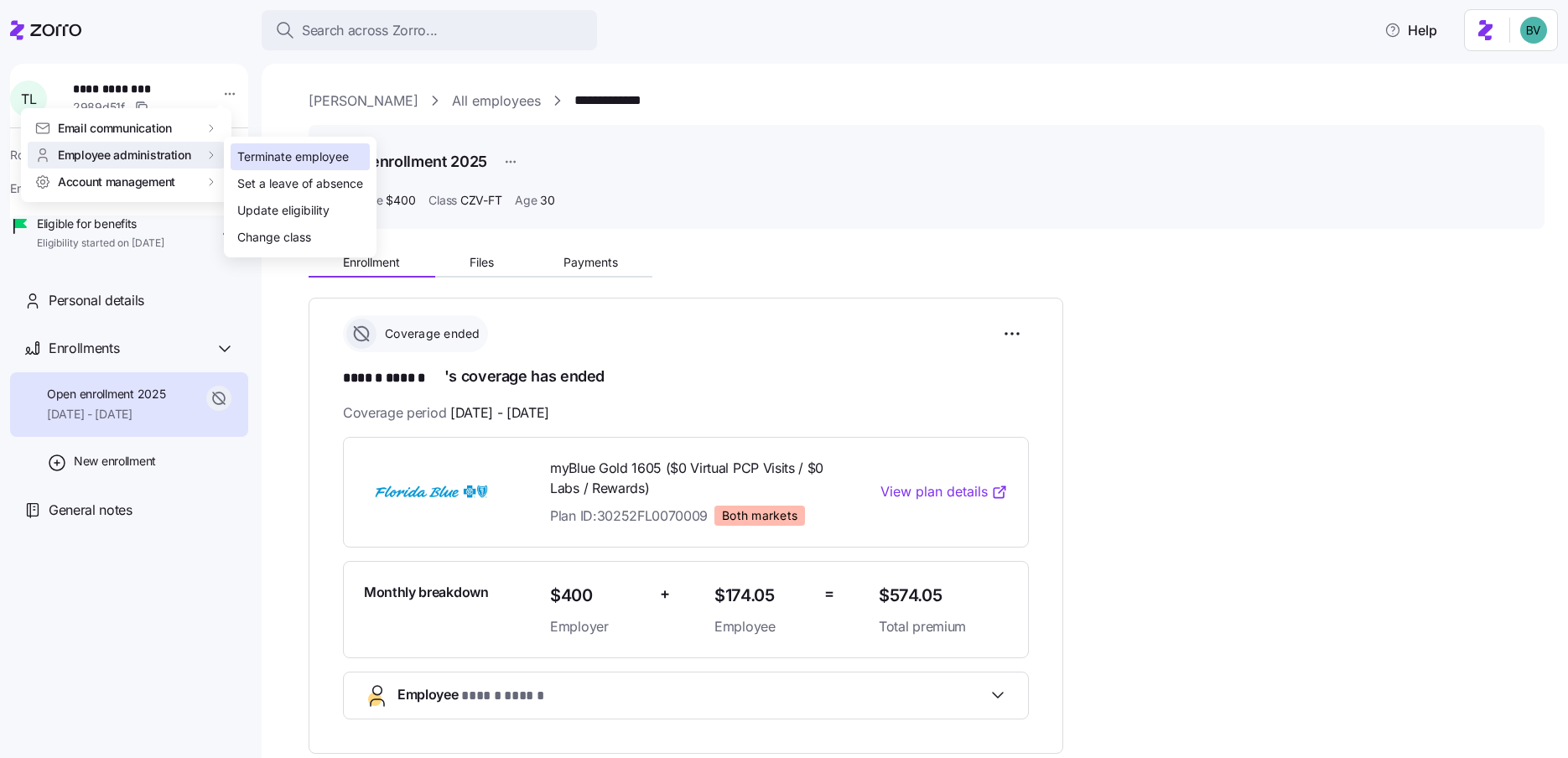 click on "Terminate employee" at bounding box center [293, 157] 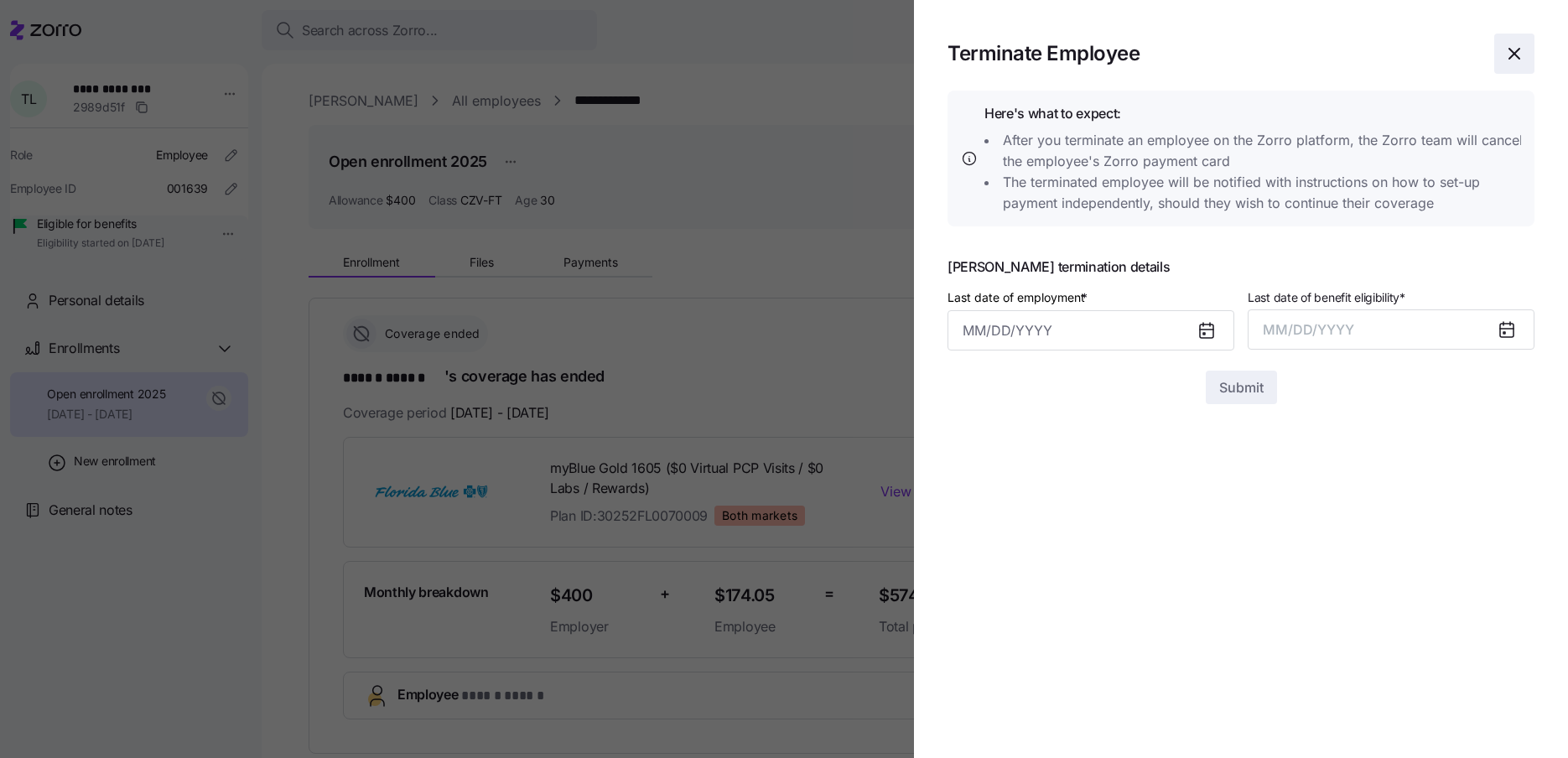 click at bounding box center (1514, 54) 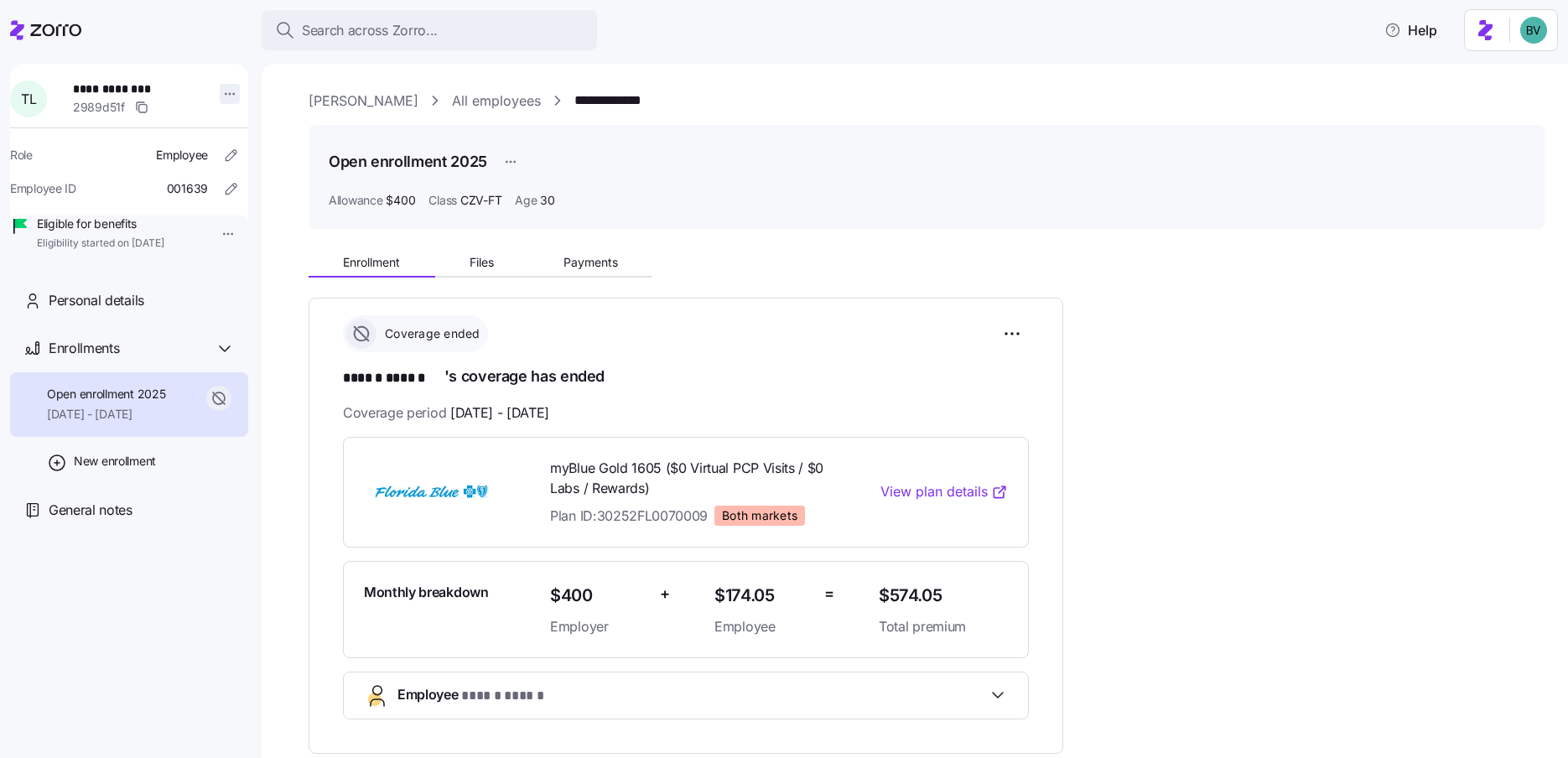 click on "**********" at bounding box center [784, 374] 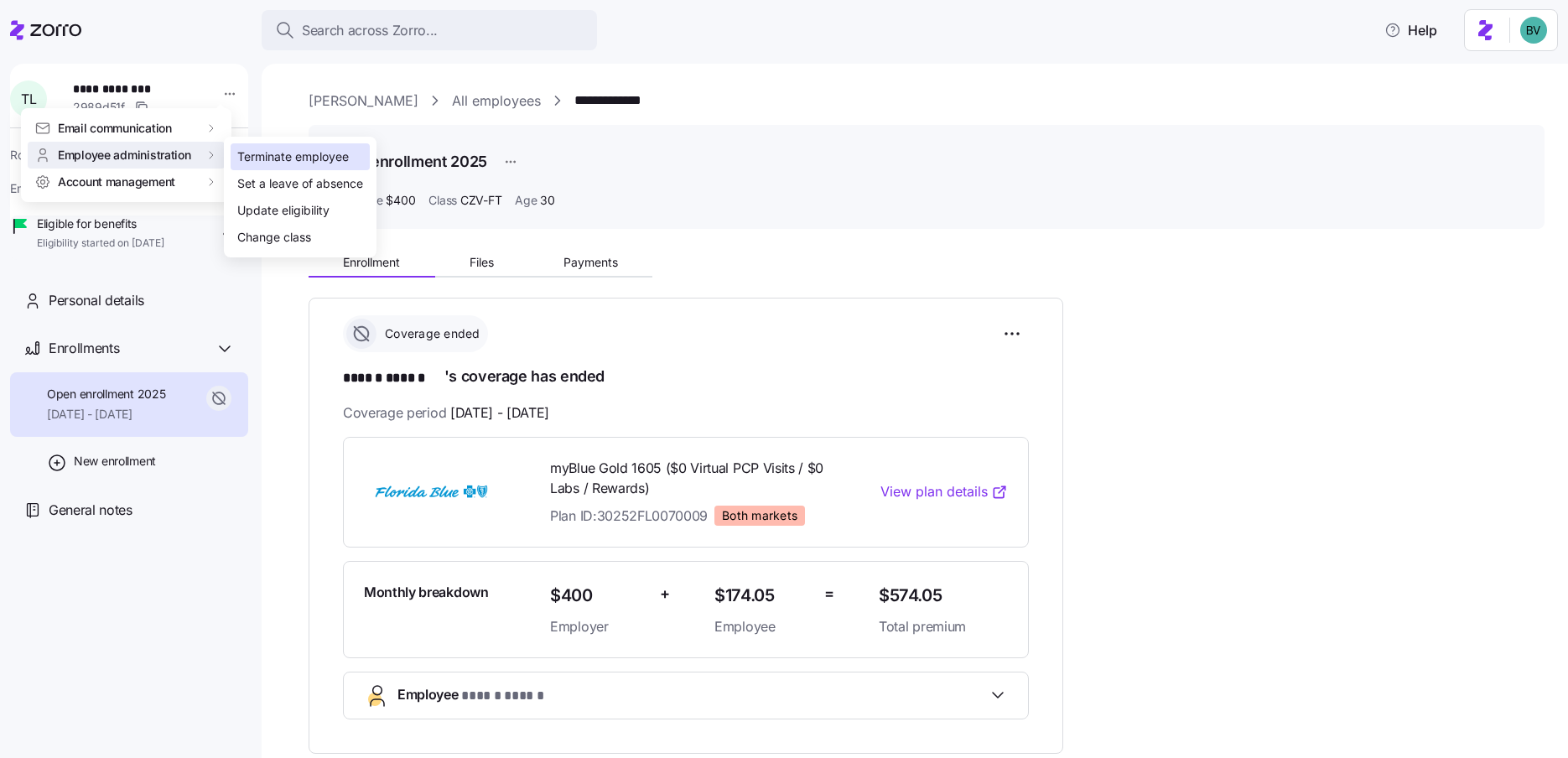 click on "Terminate employee" at bounding box center (293, 157) 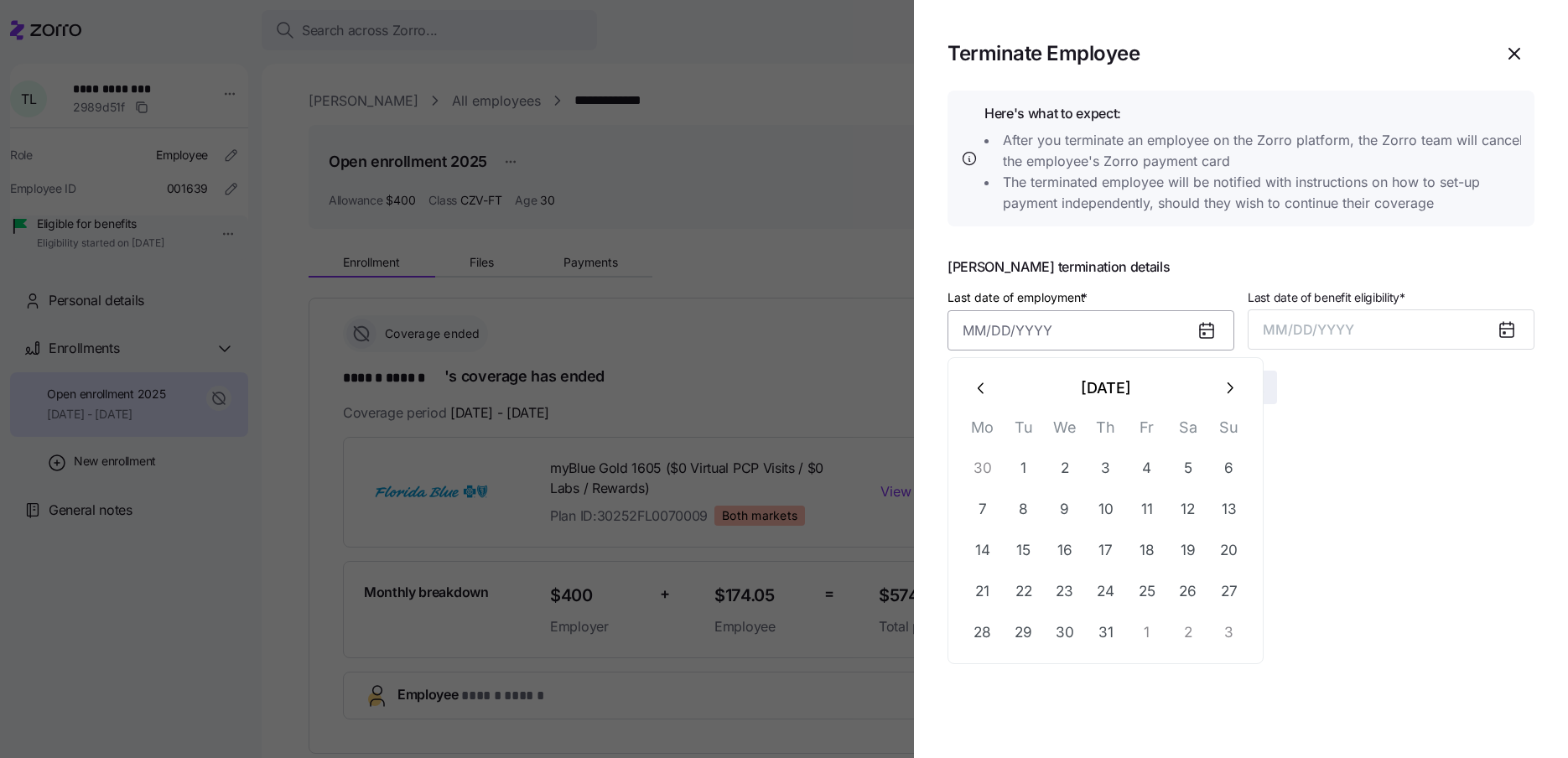 click on "Last date of employment  *" at bounding box center (1091, 330) 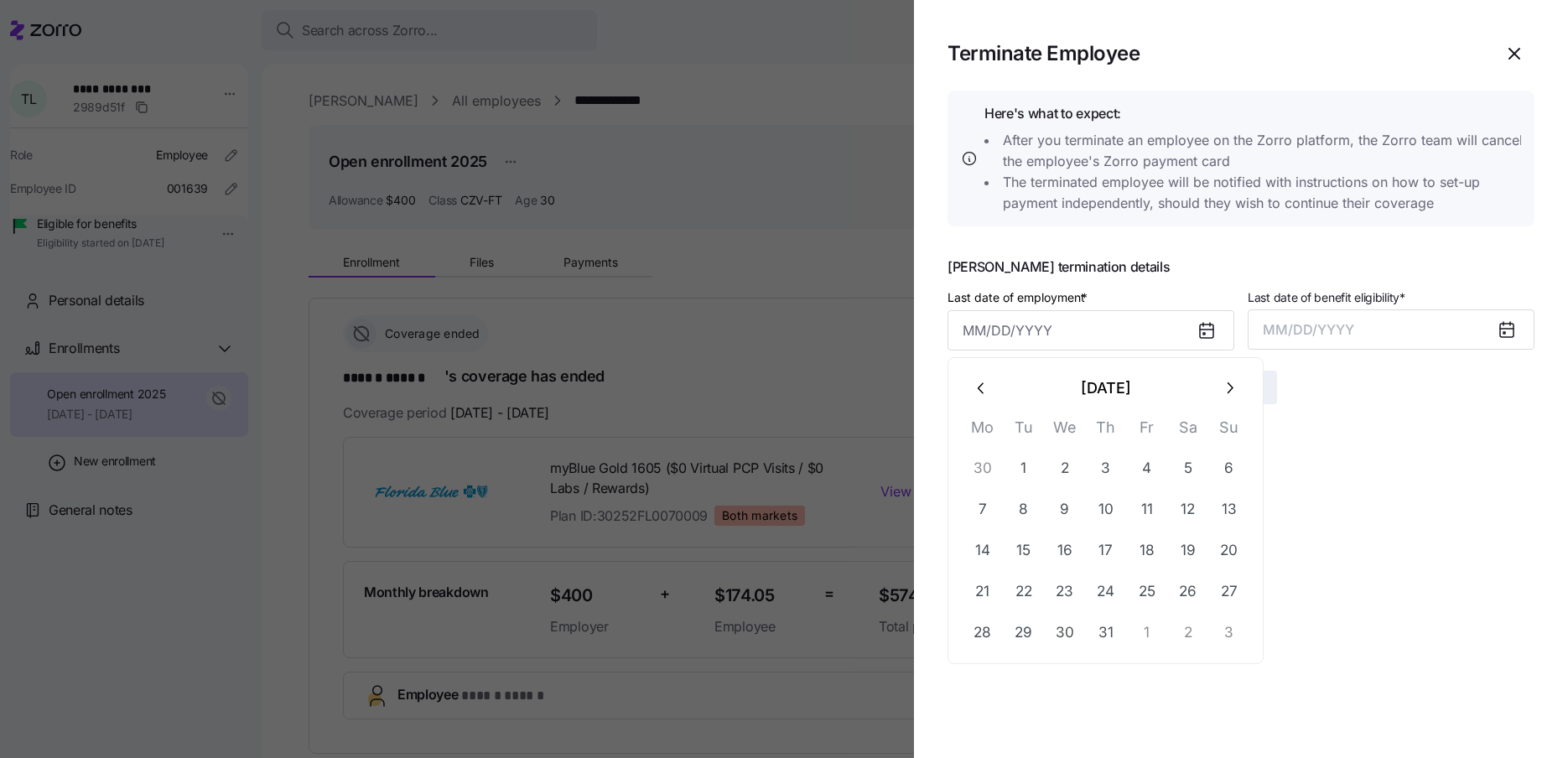 click at bounding box center (982, 388) 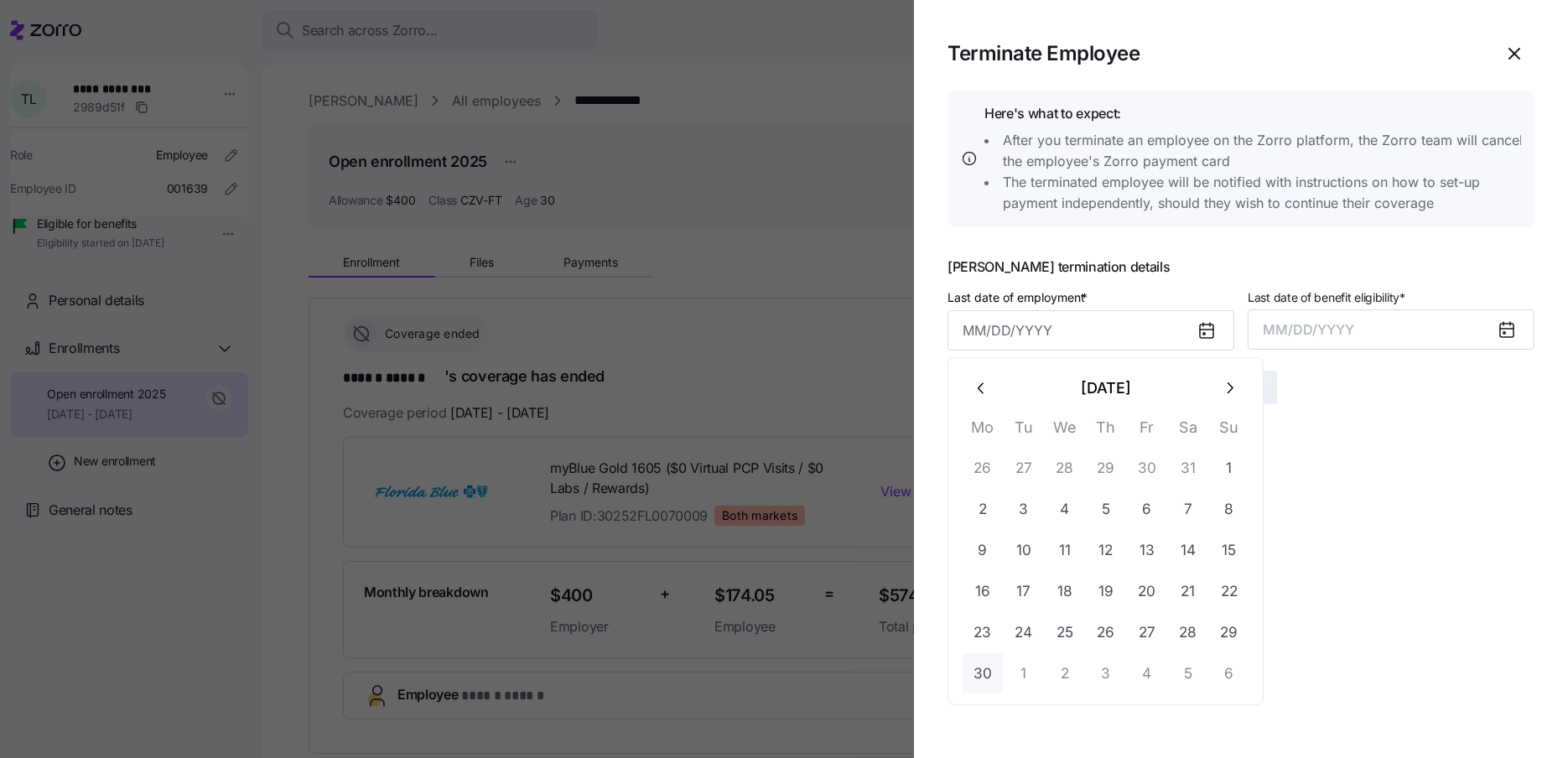 click on "30" at bounding box center [983, 673] 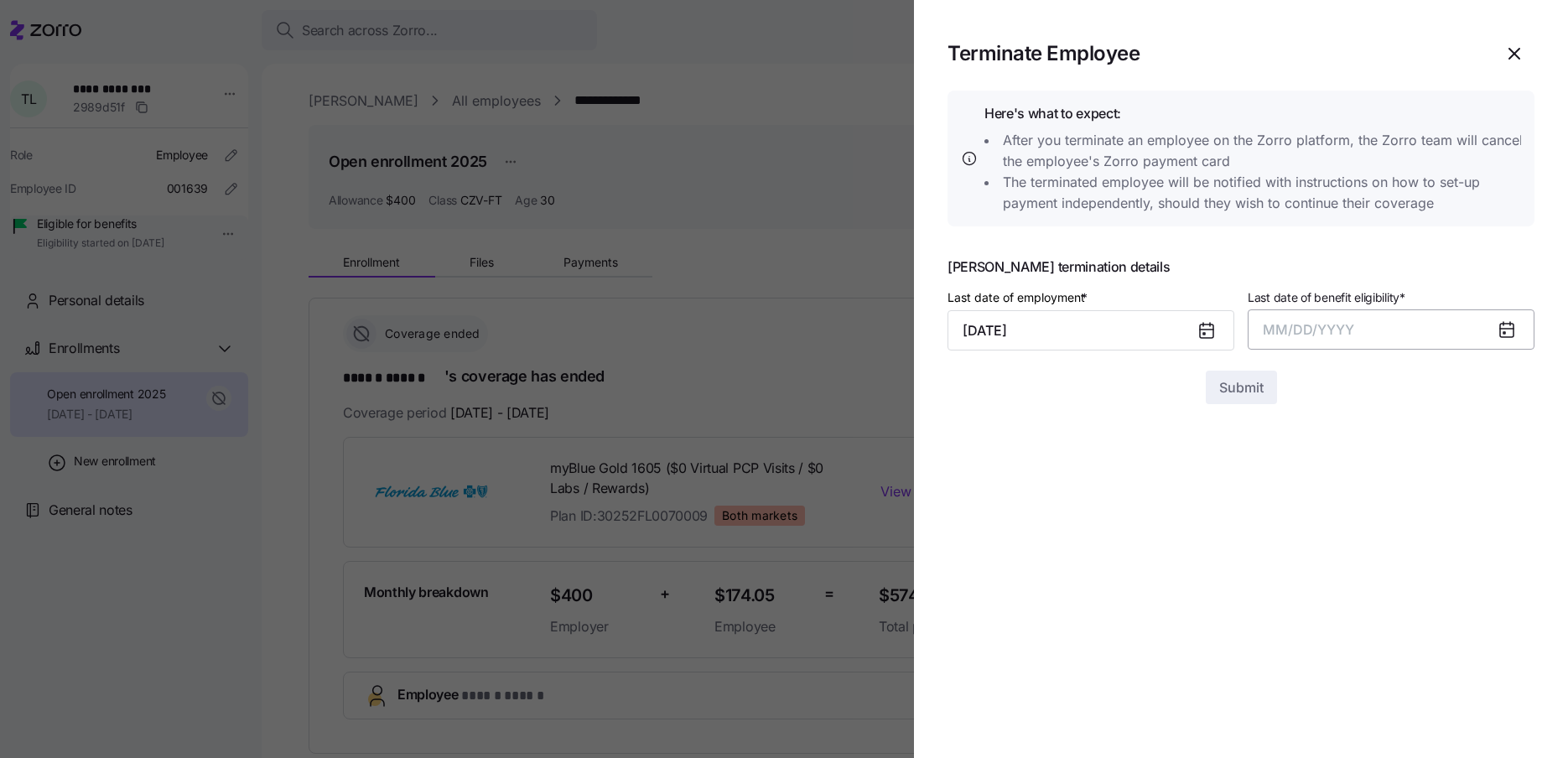 click on "MM/DD/YYYY" at bounding box center [1391, 330] 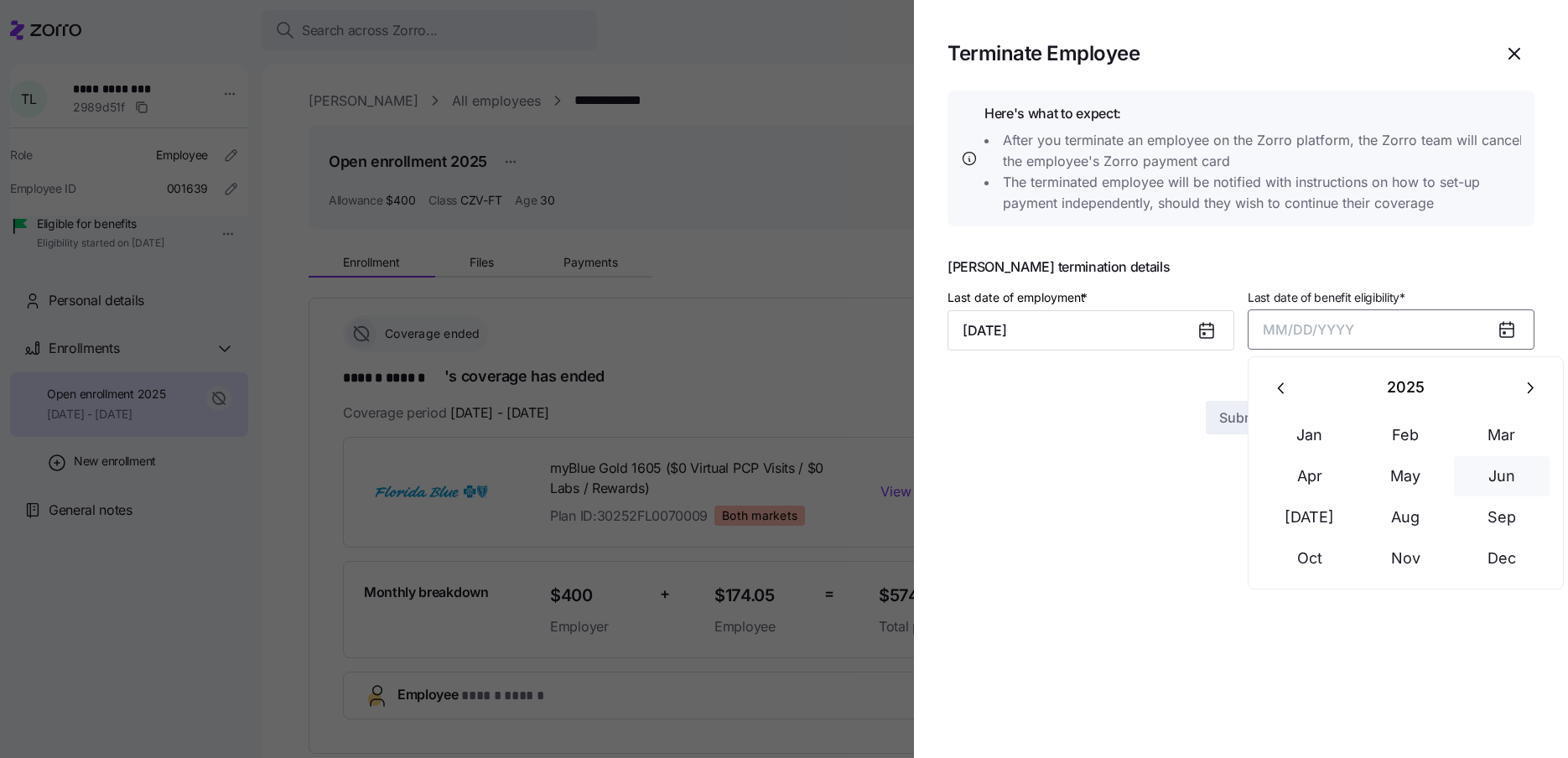 click on "Jun" at bounding box center [1502, 476] 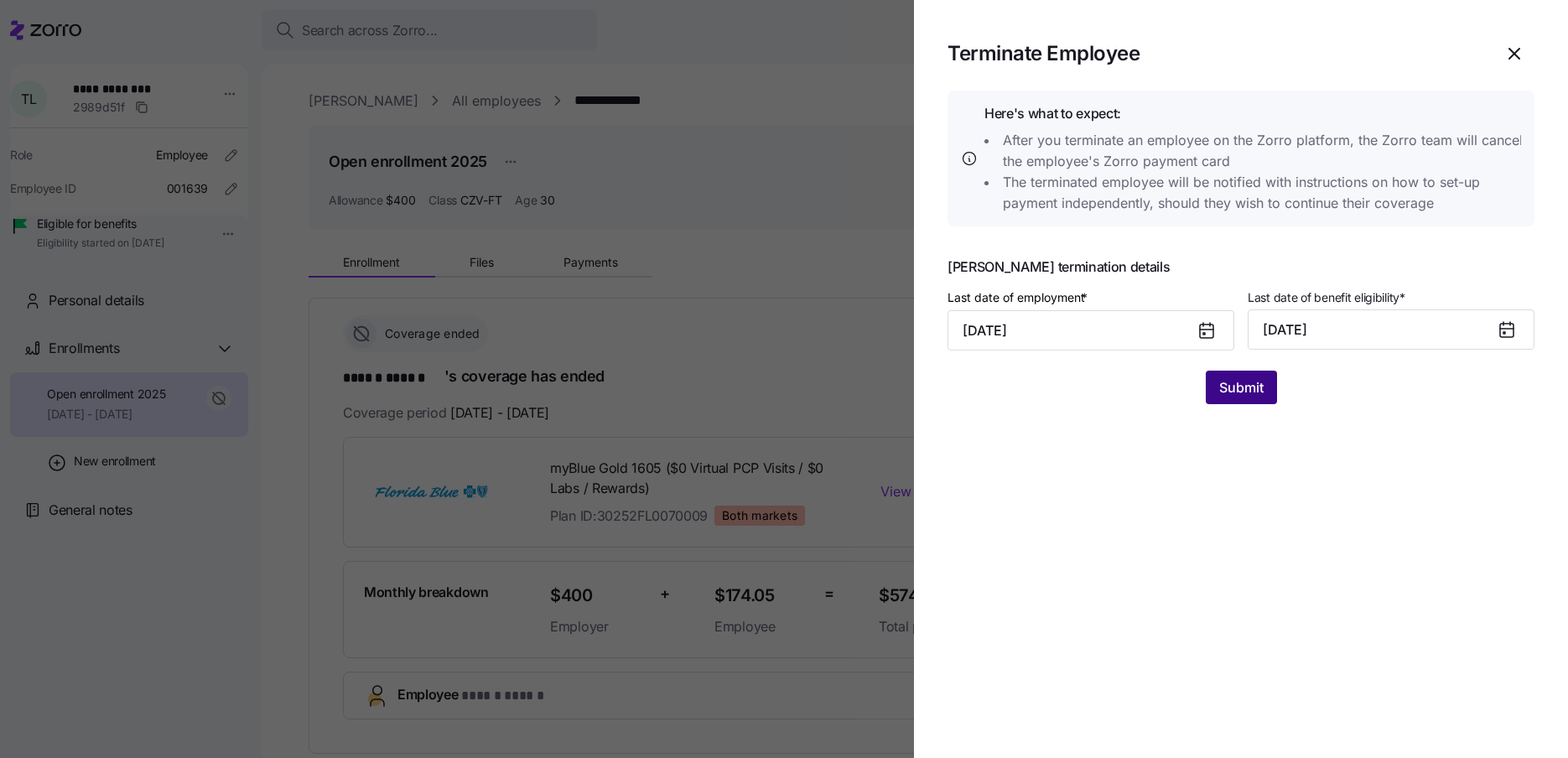 click on "Submit" at bounding box center (1241, 387) 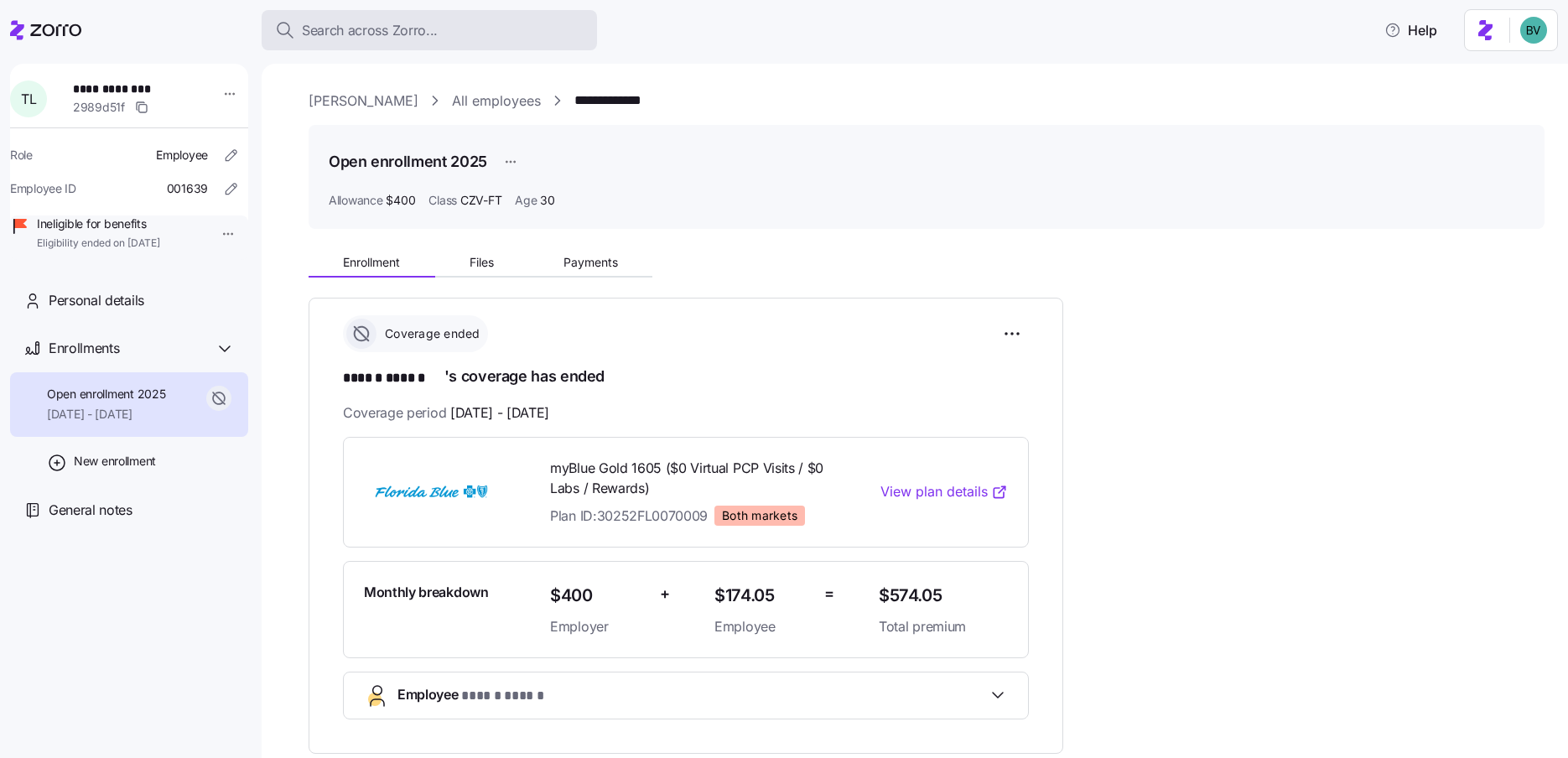 click on "Search across Zorro..." at bounding box center [370, 30] 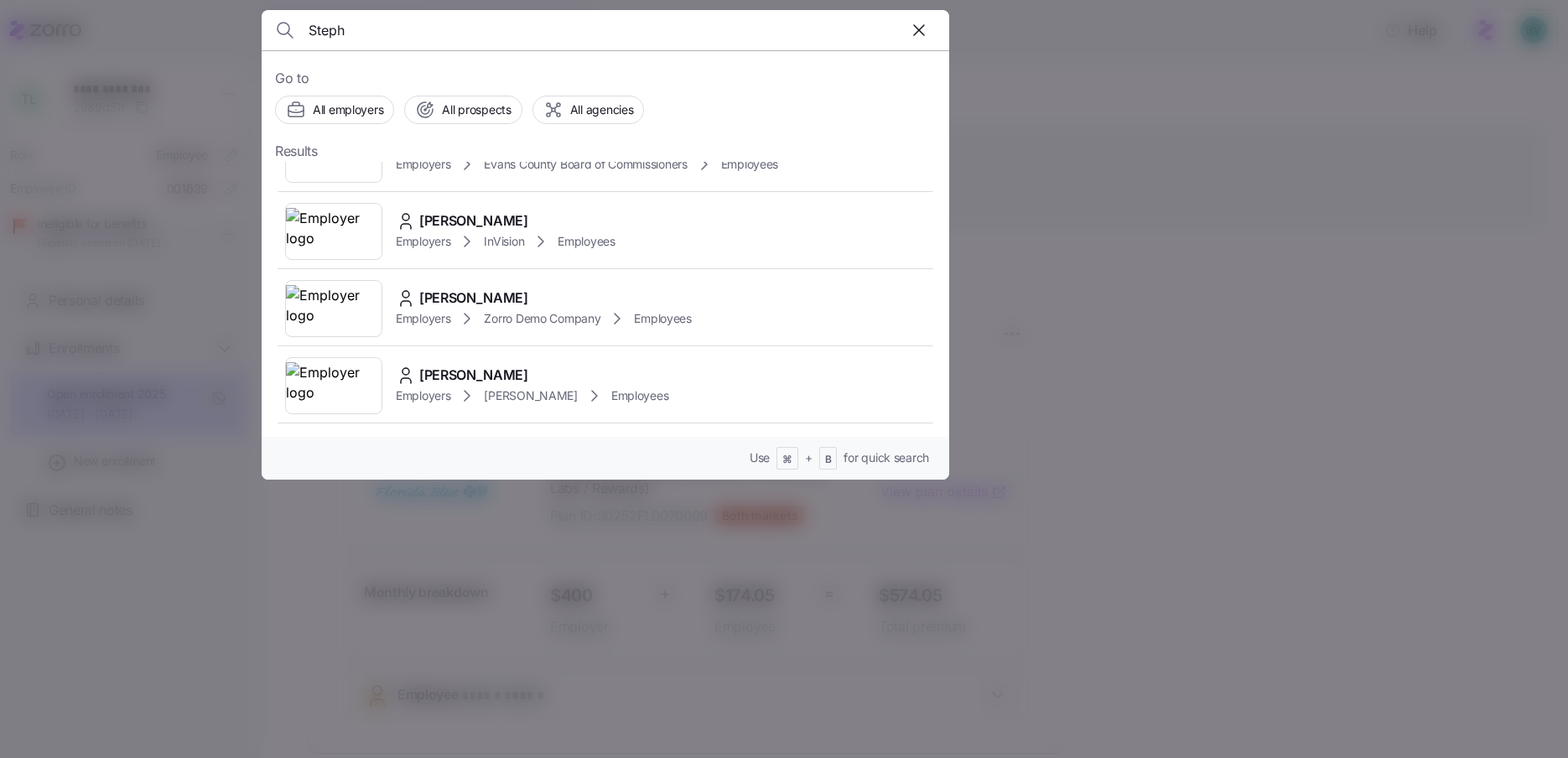 scroll, scrollTop: 1229, scrollLeft: 0, axis: vertical 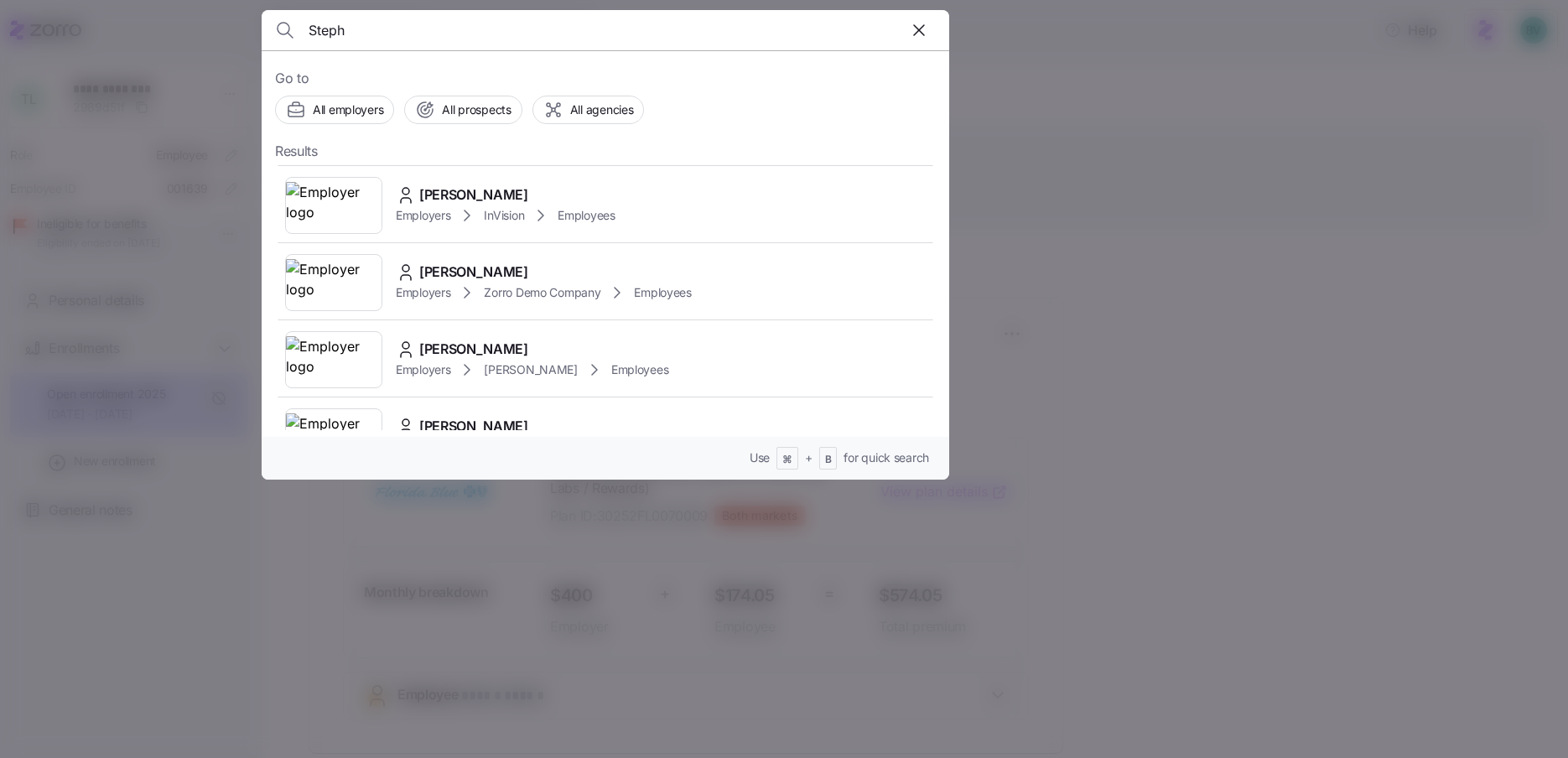 click on "Steph" at bounding box center [523, 30] 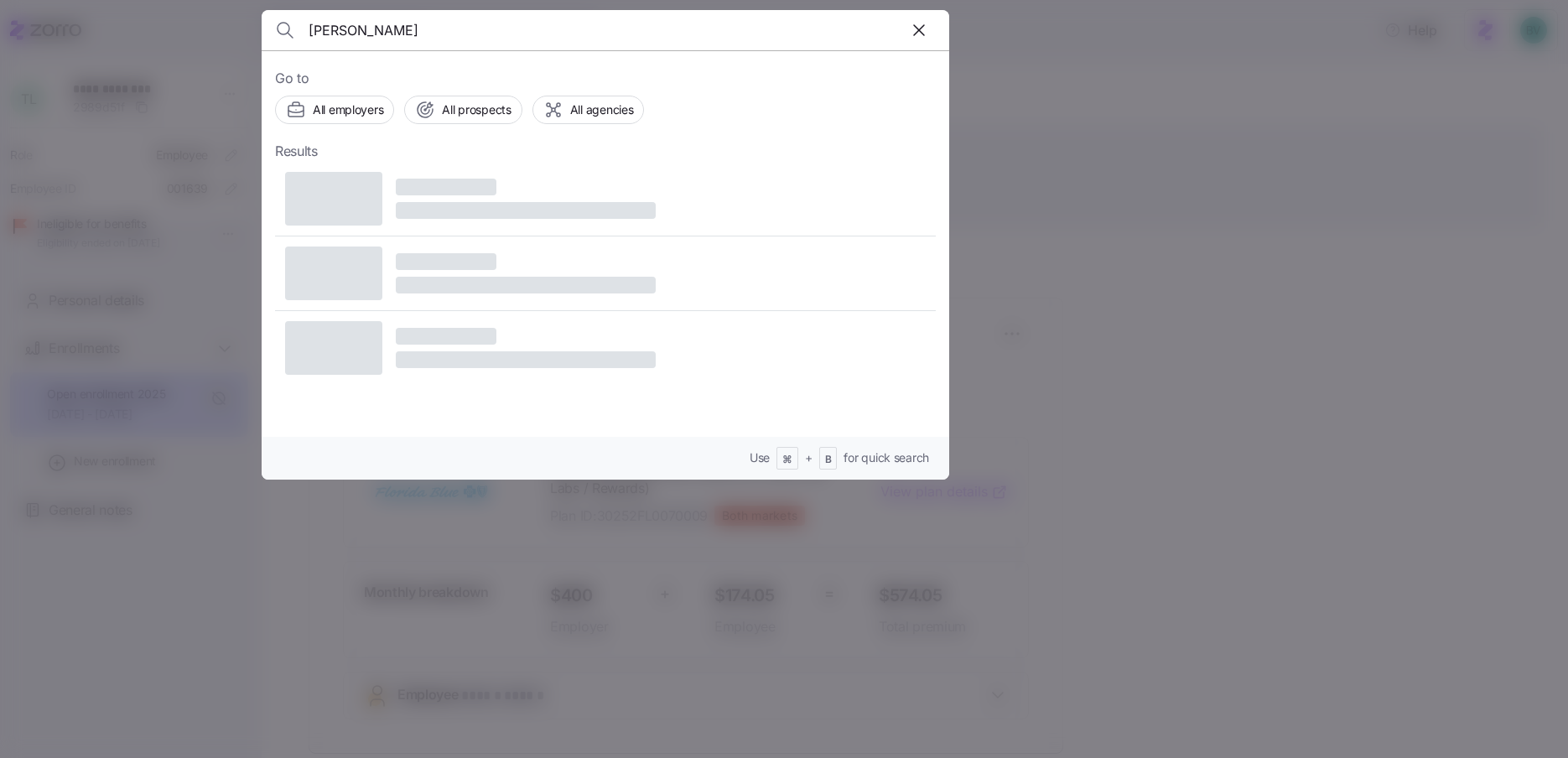 type on "Robert Rawson" 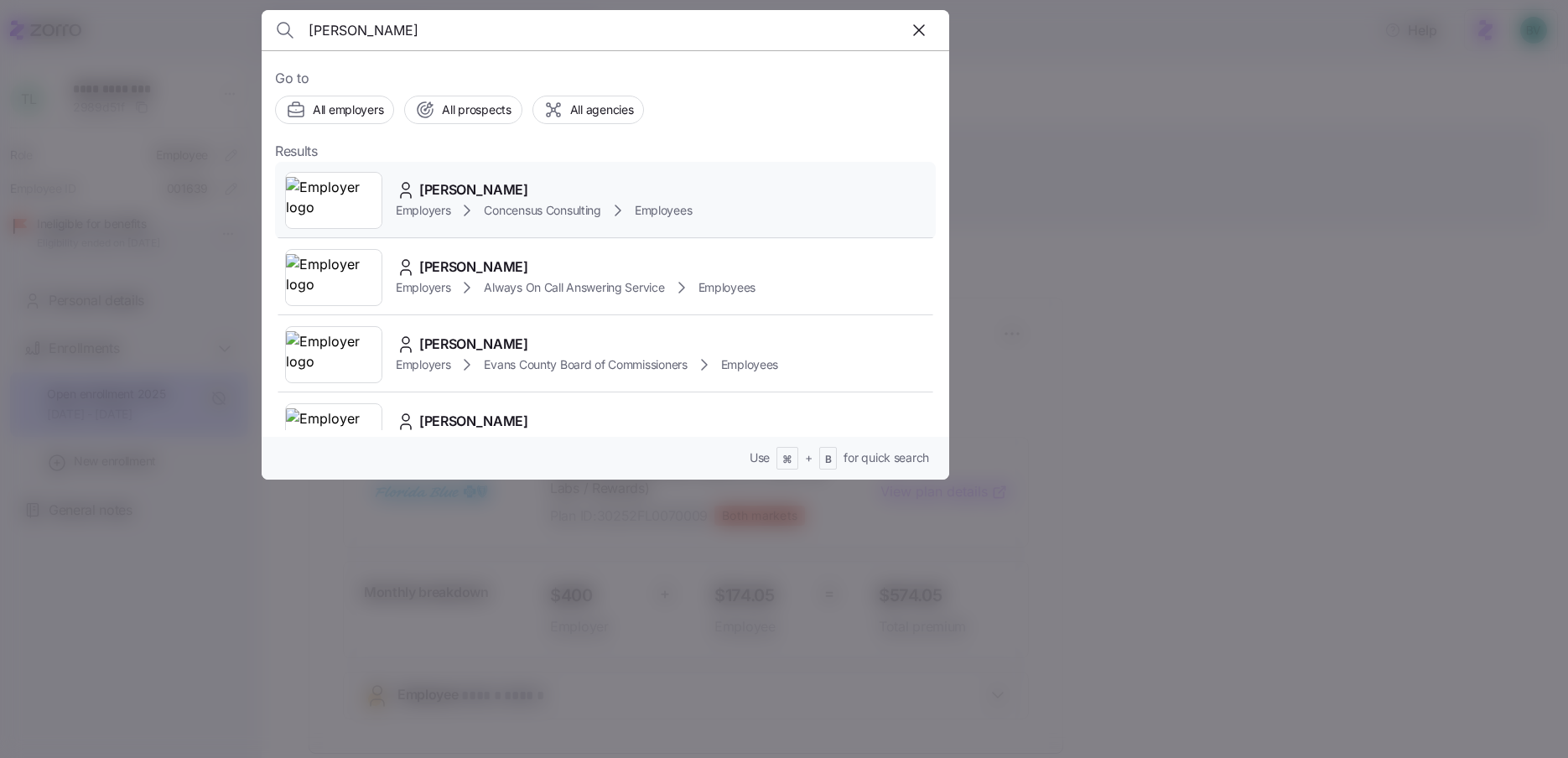 click at bounding box center [334, 200] 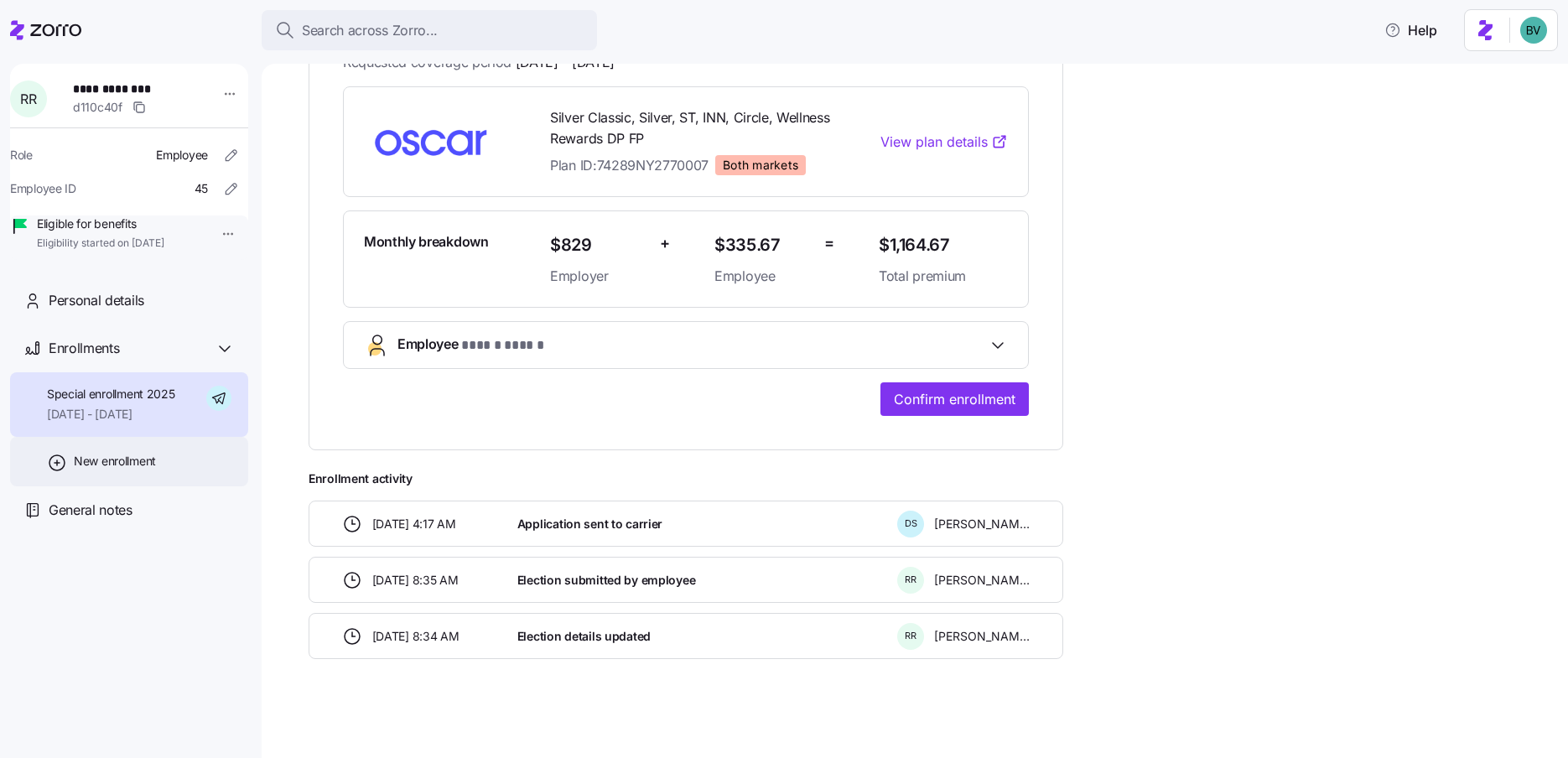 scroll, scrollTop: 350, scrollLeft: 0, axis: vertical 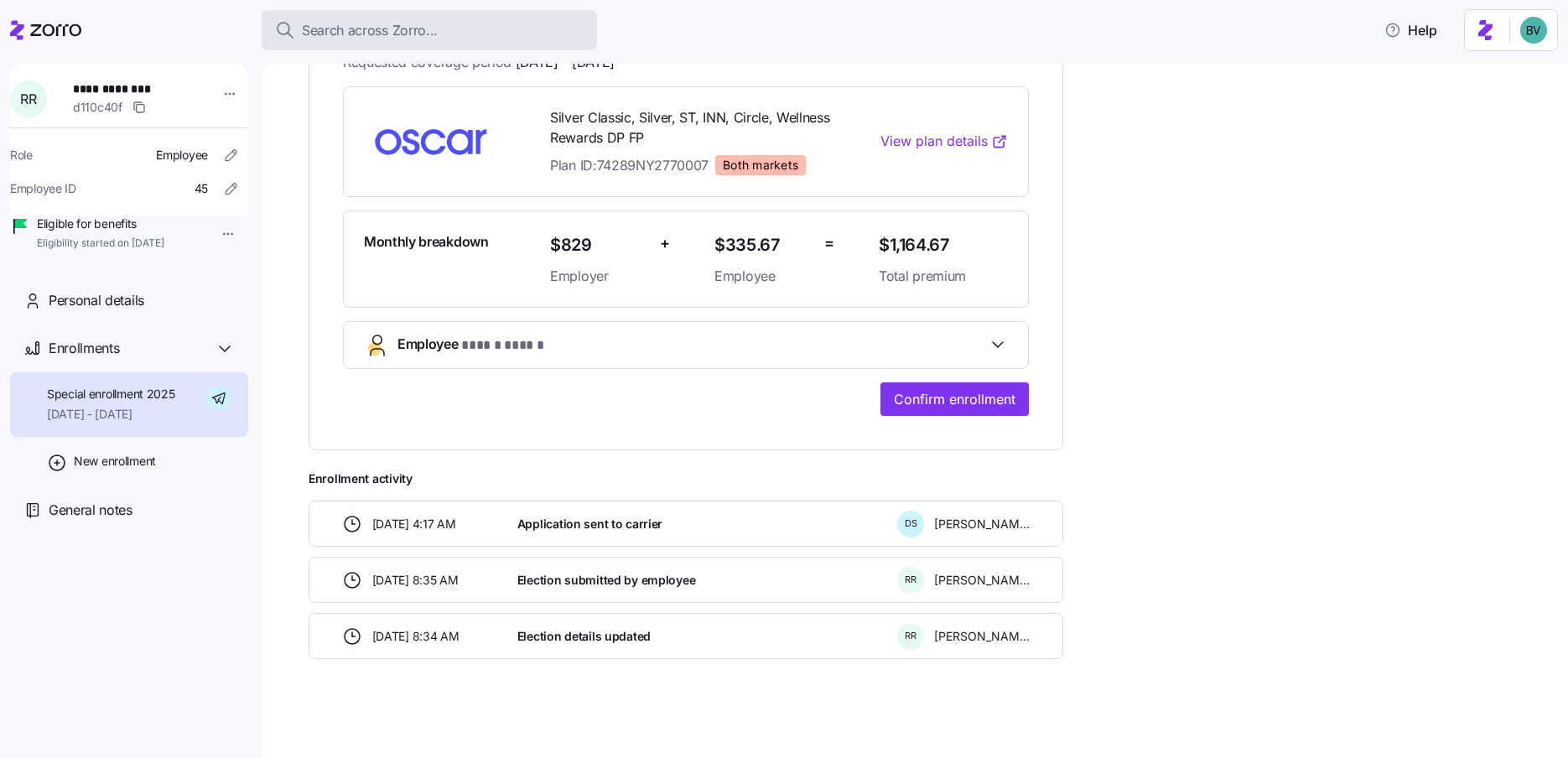 click on "Search across Zorro..." at bounding box center (370, 30) 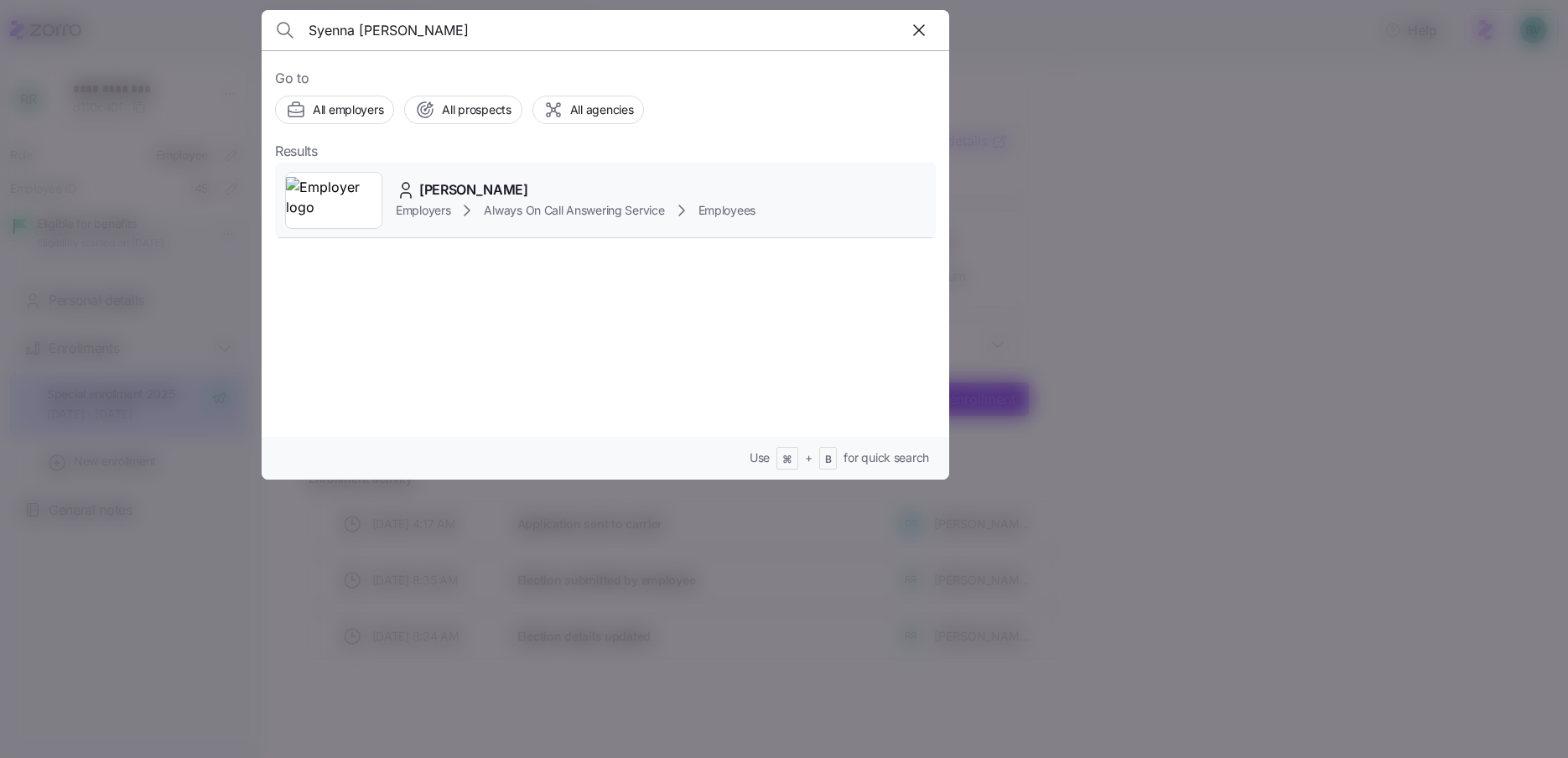 type on "Syenna Cates" 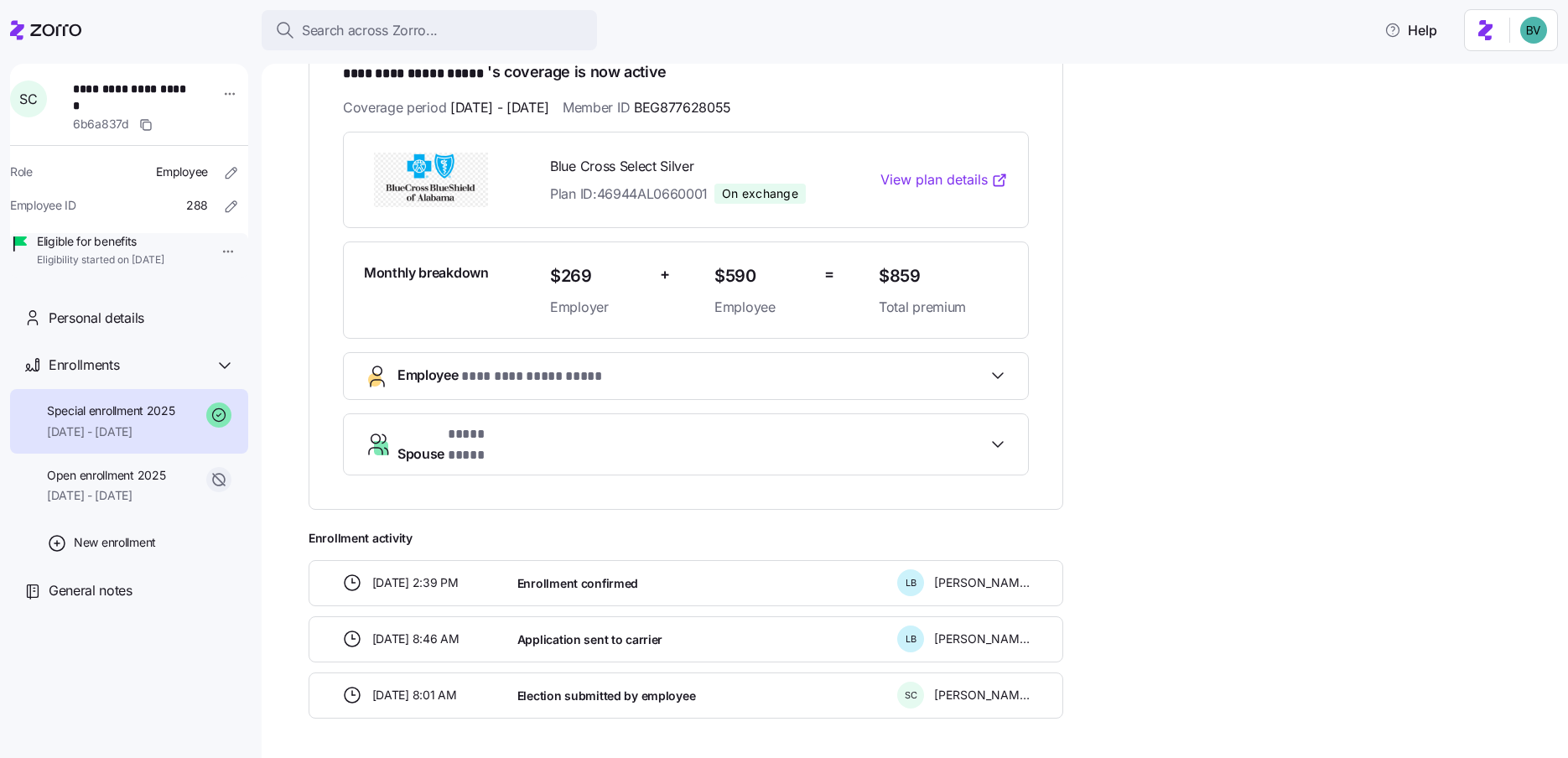 scroll, scrollTop: 304, scrollLeft: 0, axis: vertical 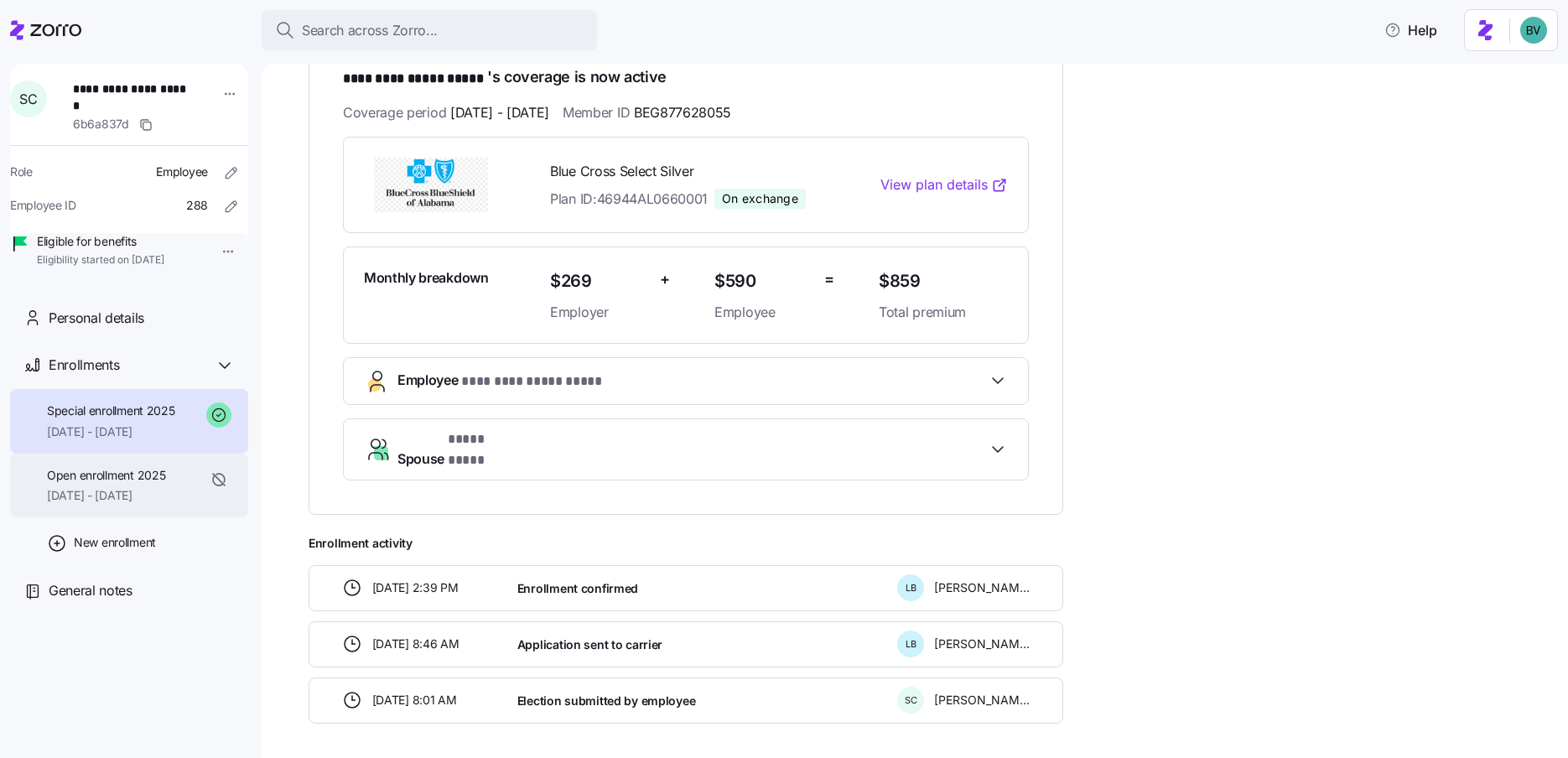 click on "Open enrollment 2025" at bounding box center (106, 475) 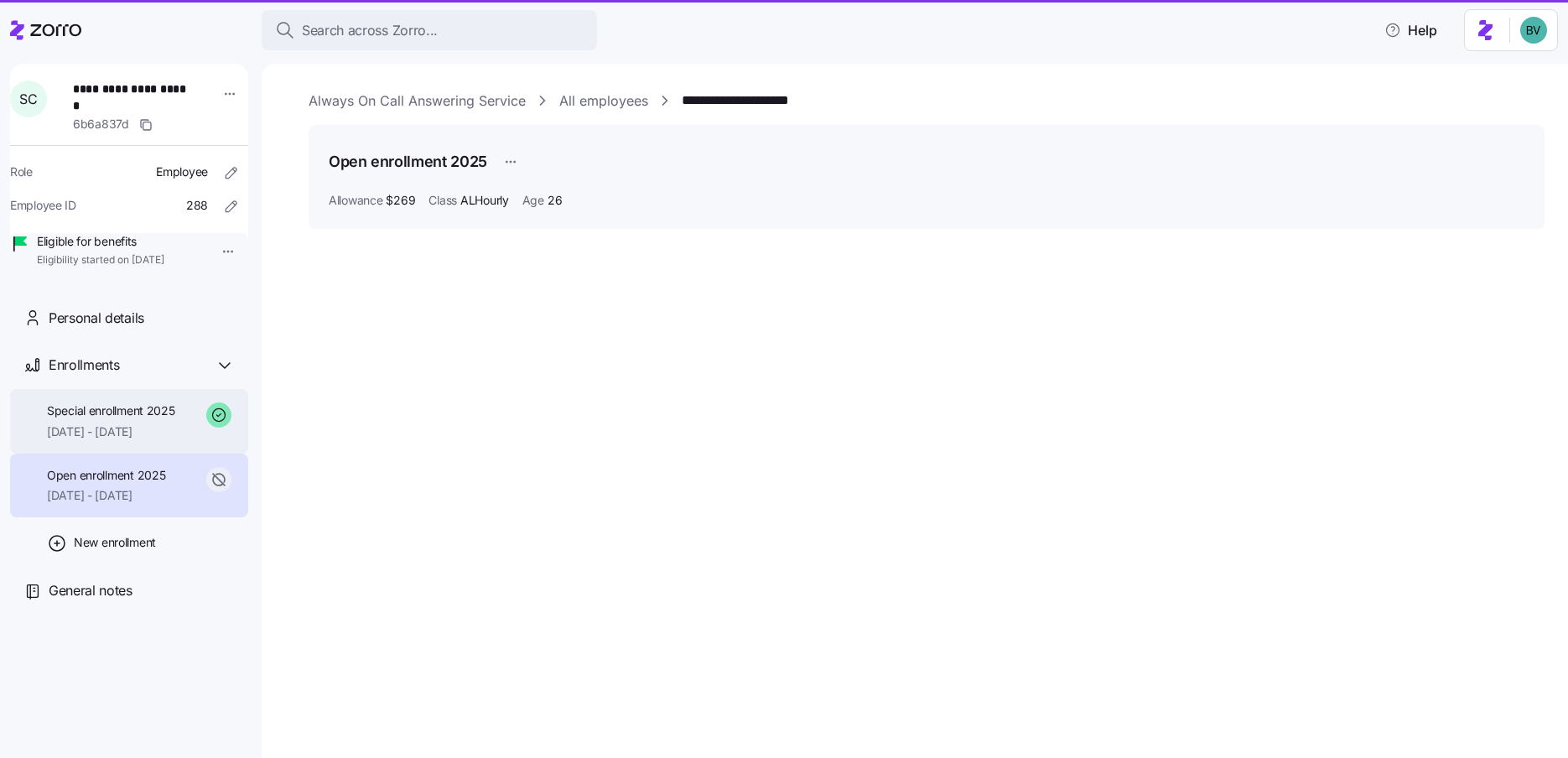 scroll, scrollTop: 0, scrollLeft: 0, axis: both 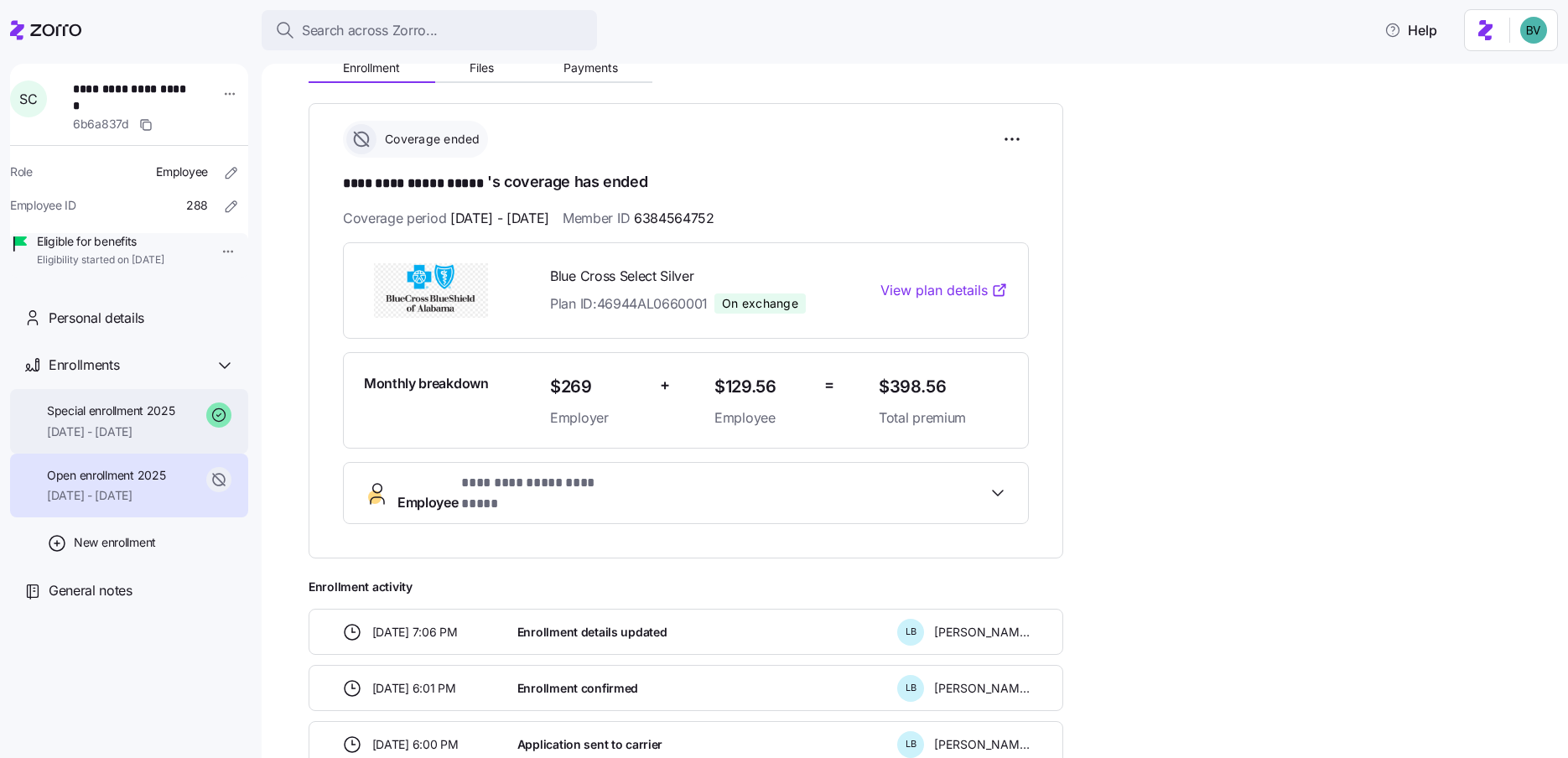 click on "Special enrollment 2025 04/01/2025 - 12/31/2025" at bounding box center [129, 421] 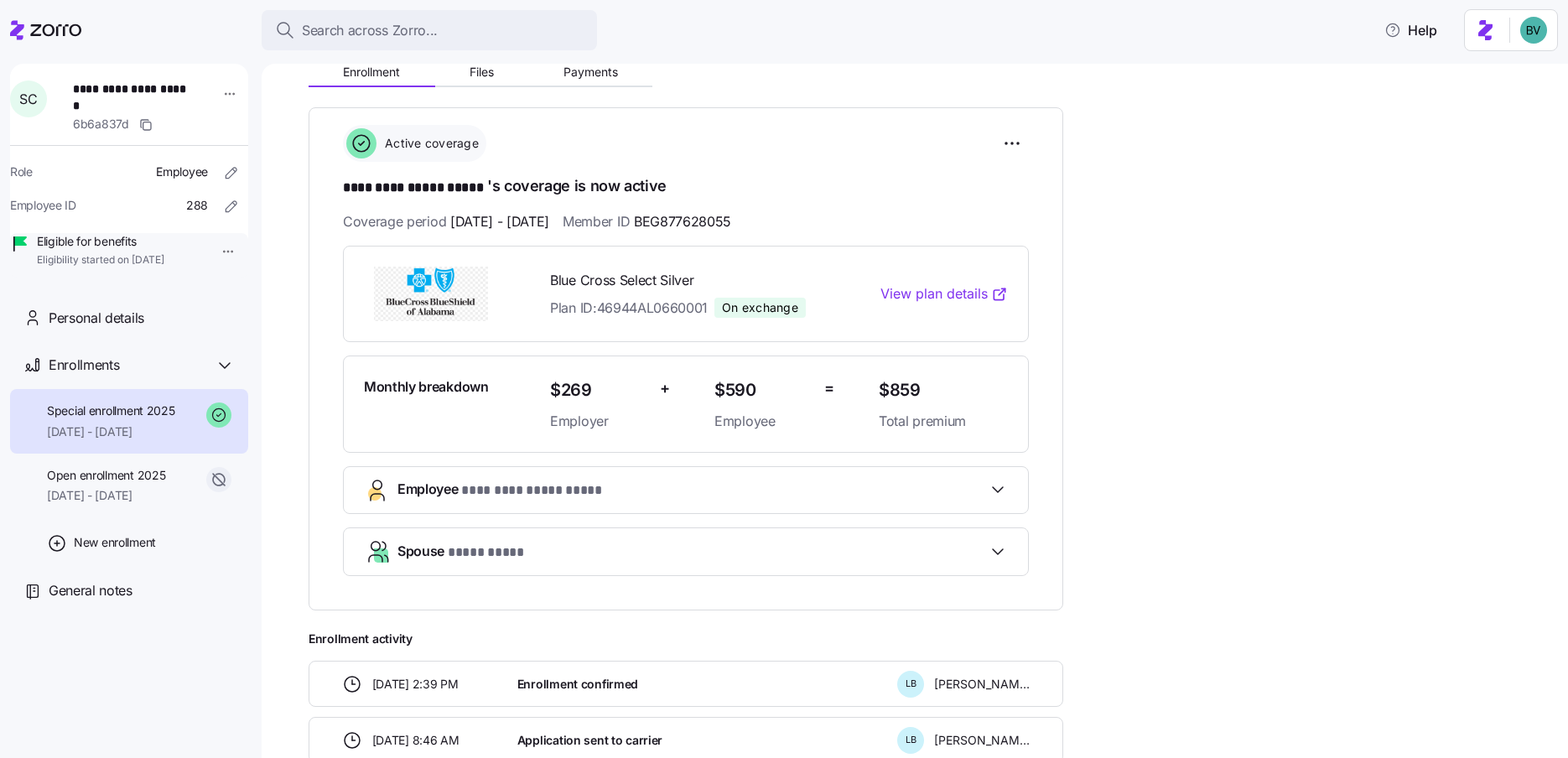scroll, scrollTop: 199, scrollLeft: 0, axis: vertical 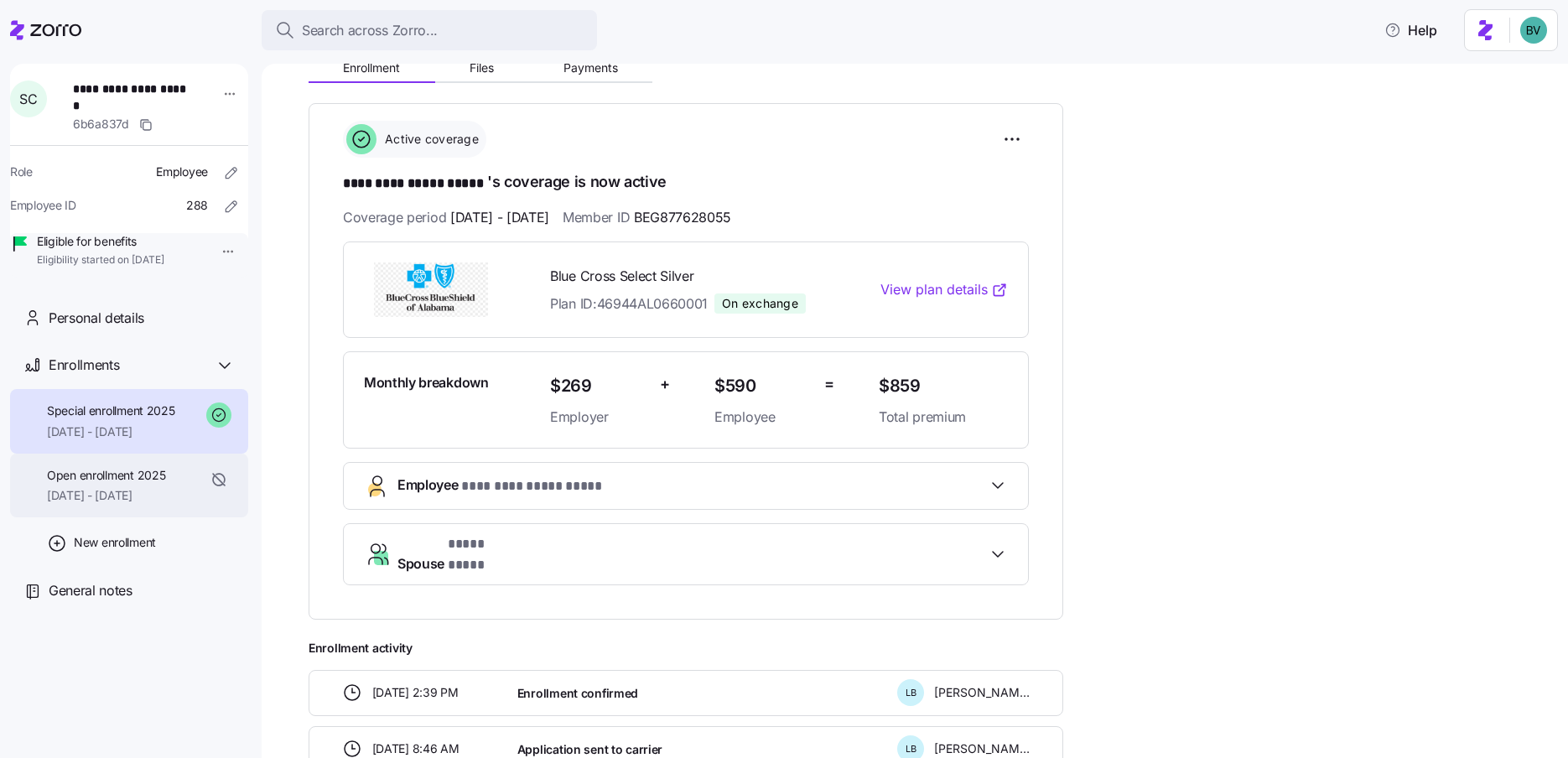 click on "01/01/2025 - 03/31/2025" at bounding box center [106, 496] 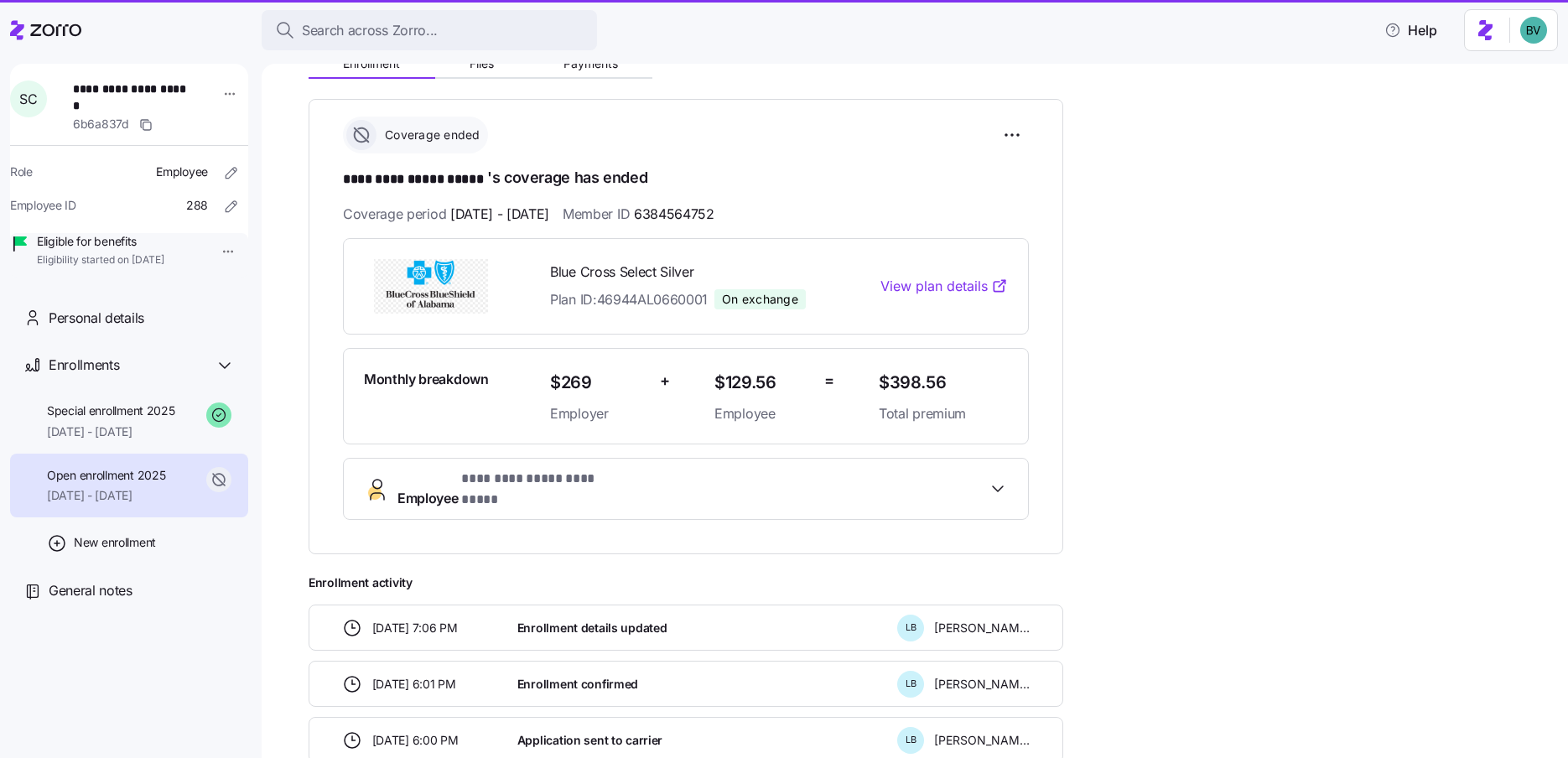 scroll, scrollTop: 195, scrollLeft: 0, axis: vertical 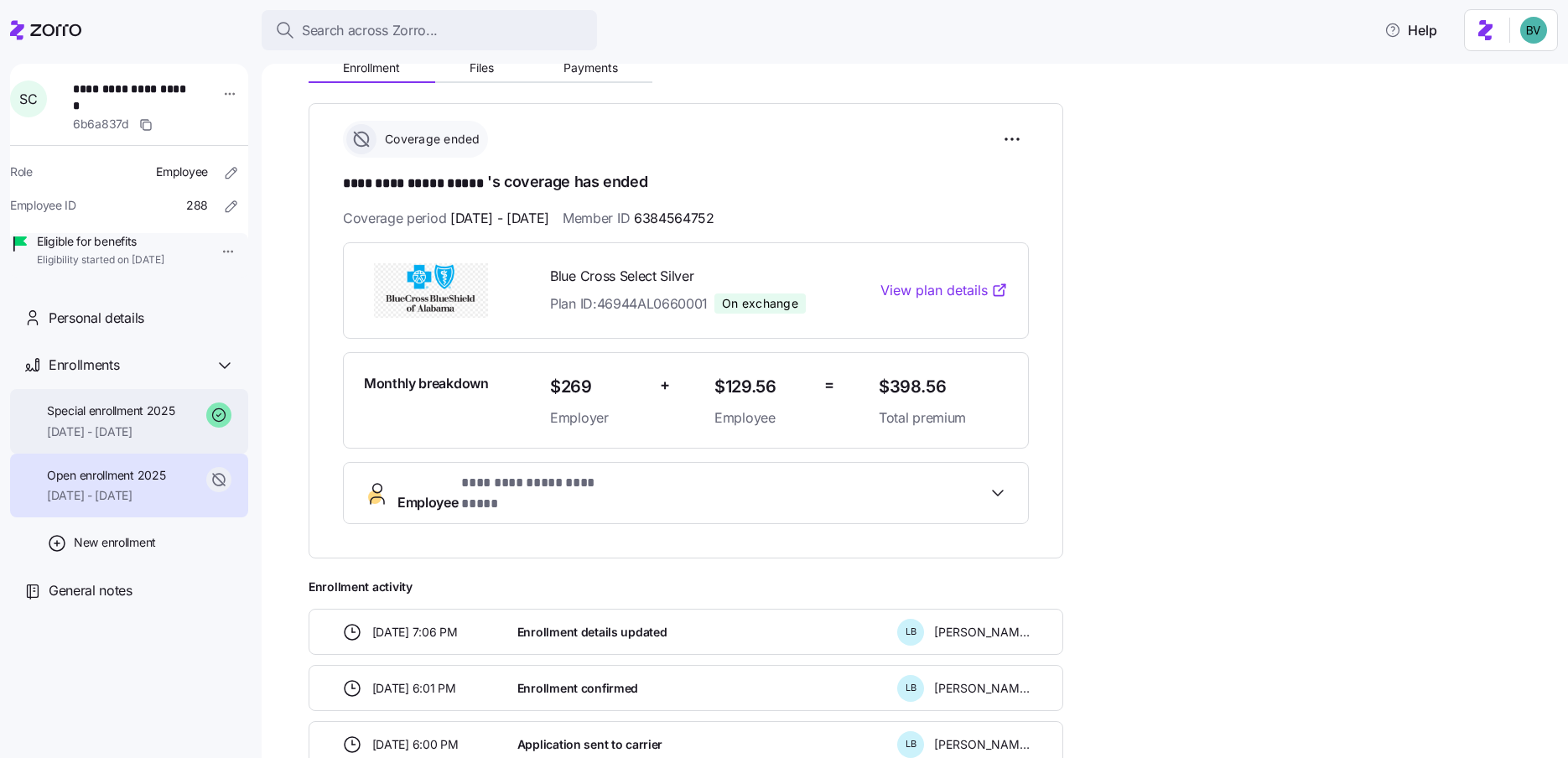 click on "04/01/2025 - 12/31/2025" at bounding box center [111, 432] 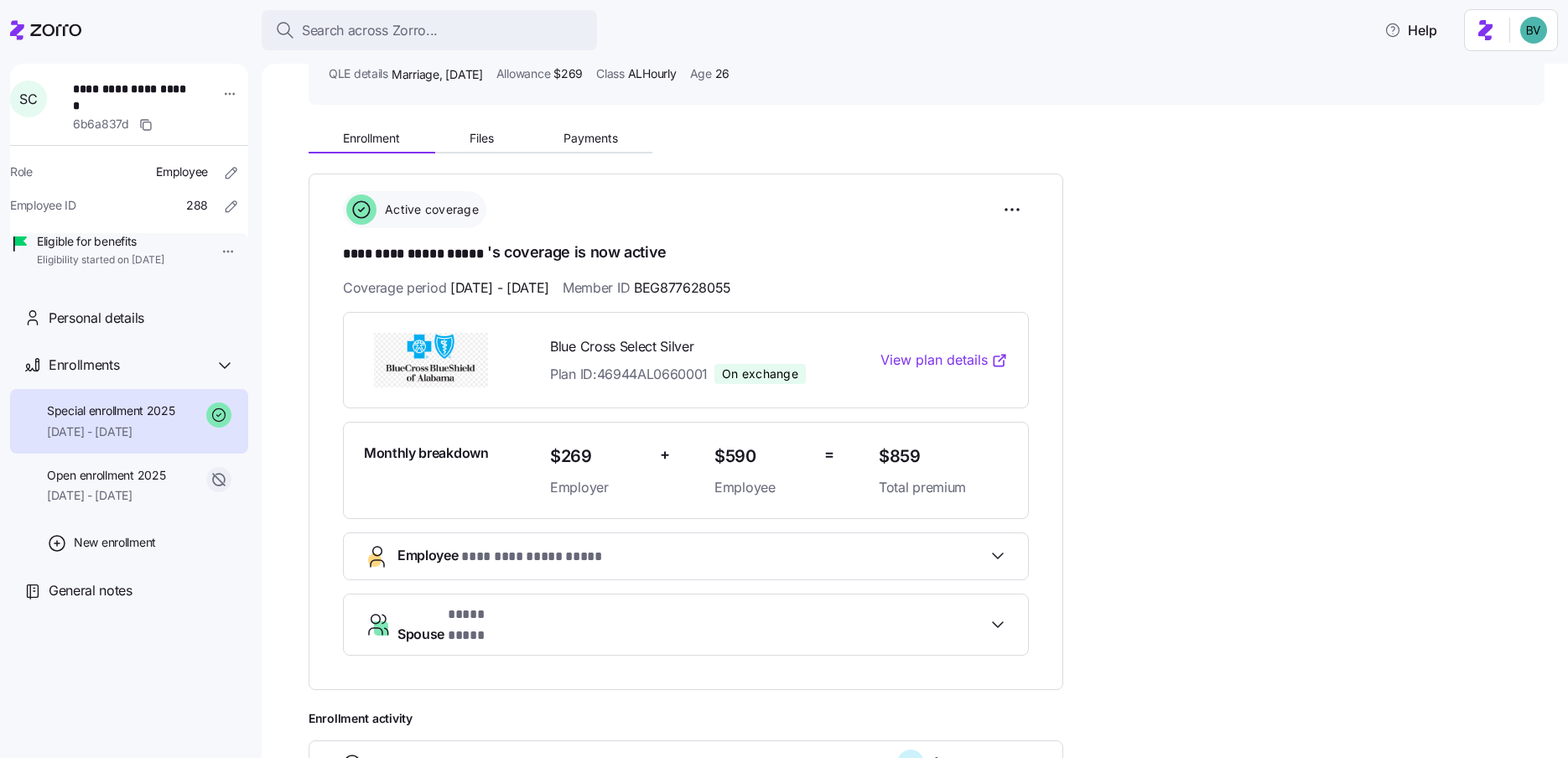 scroll, scrollTop: 0, scrollLeft: 0, axis: both 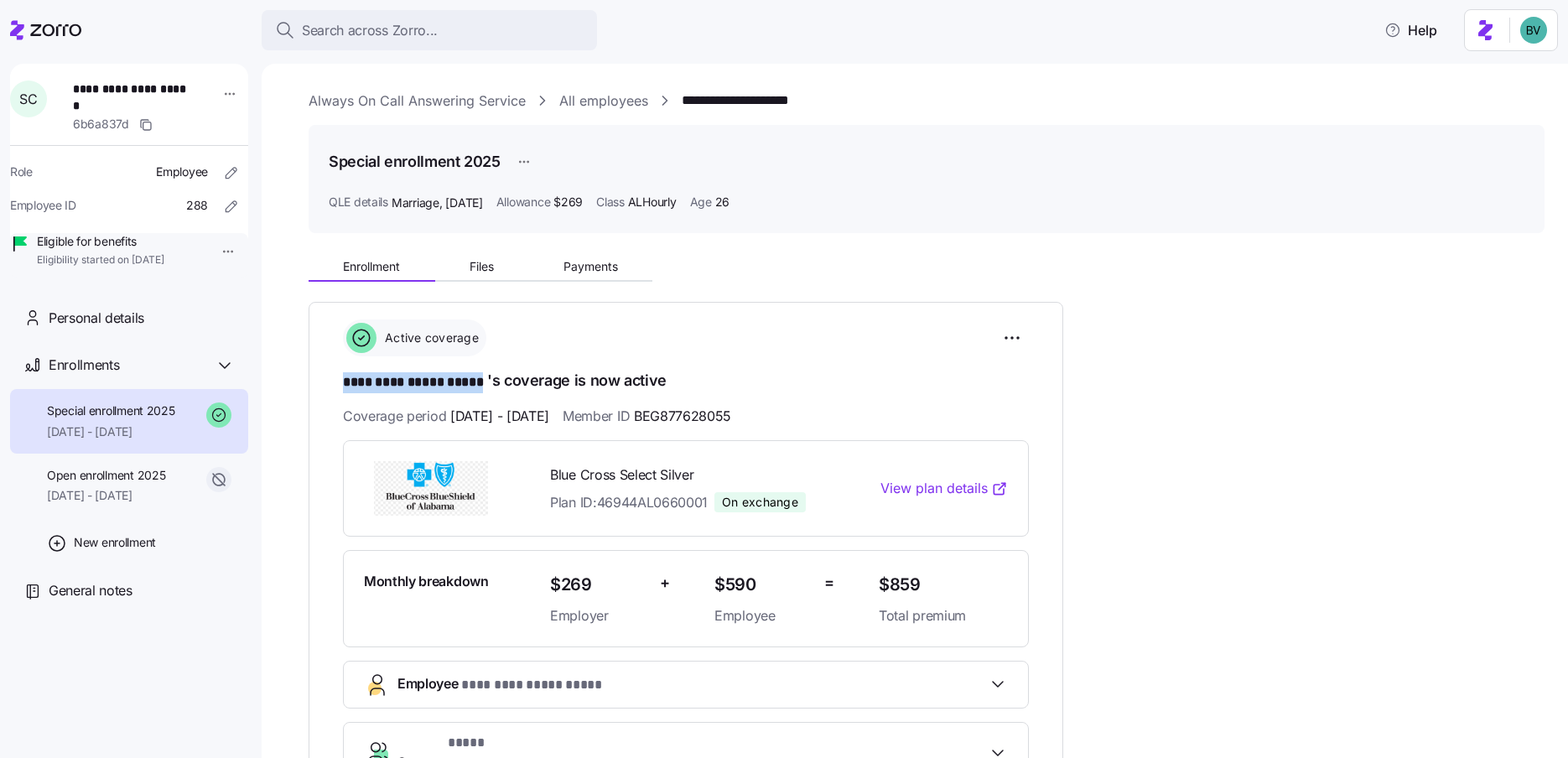 drag, startPoint x: 485, startPoint y: 382, endPoint x: 344, endPoint y: 380, distance: 141.01418 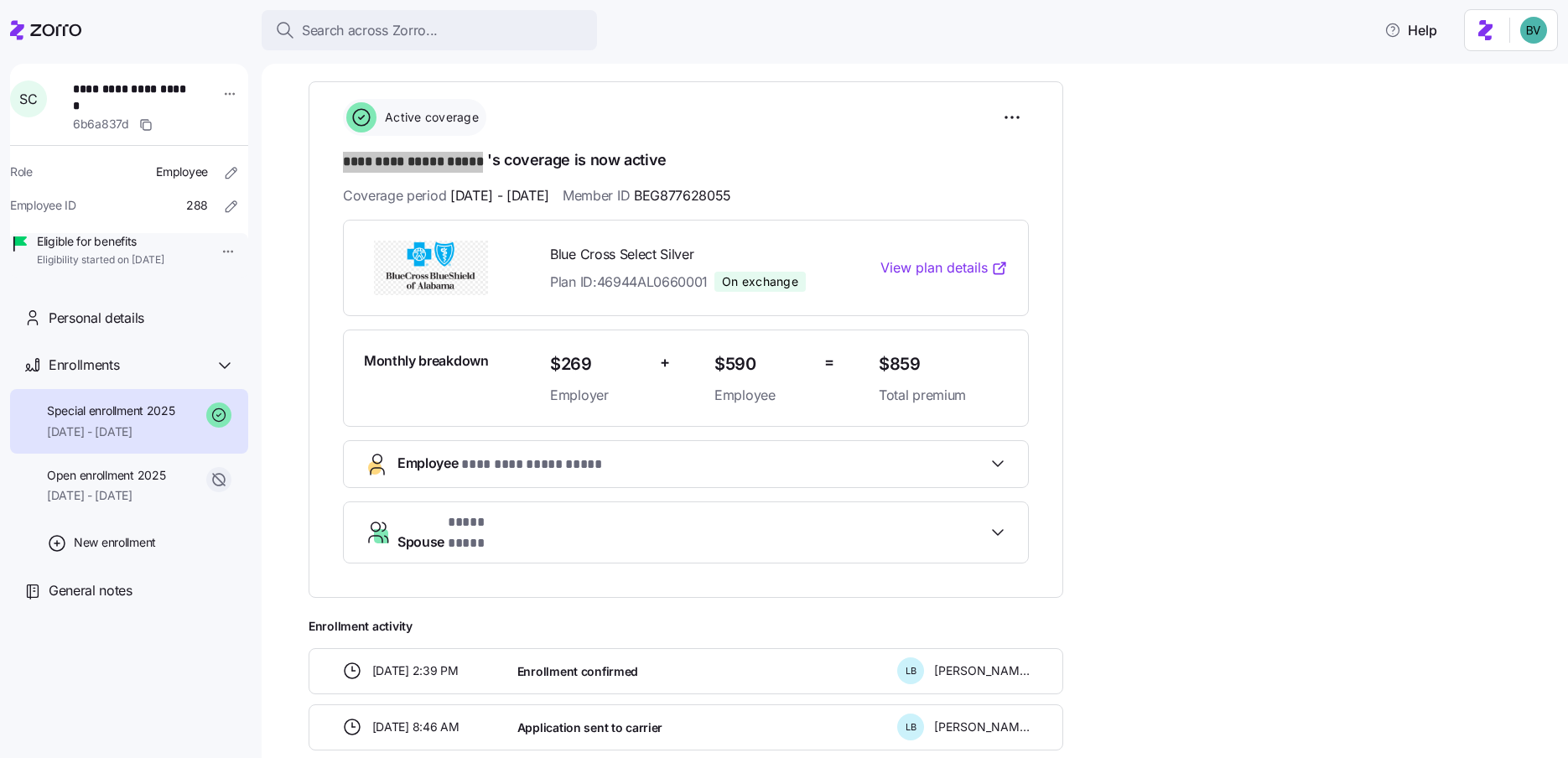 scroll, scrollTop: 249, scrollLeft: 0, axis: vertical 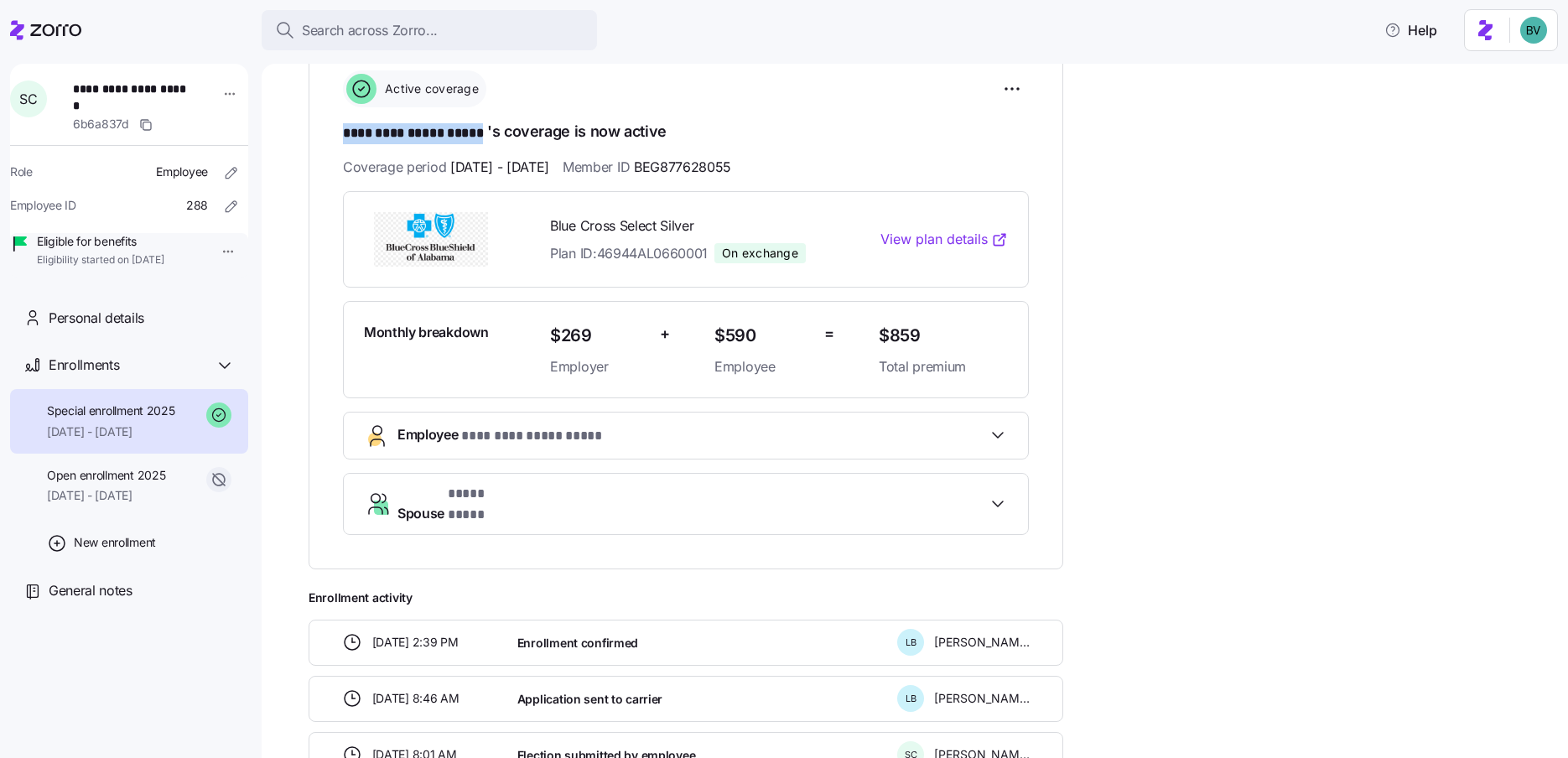 click on "**********" at bounding box center [693, 435] 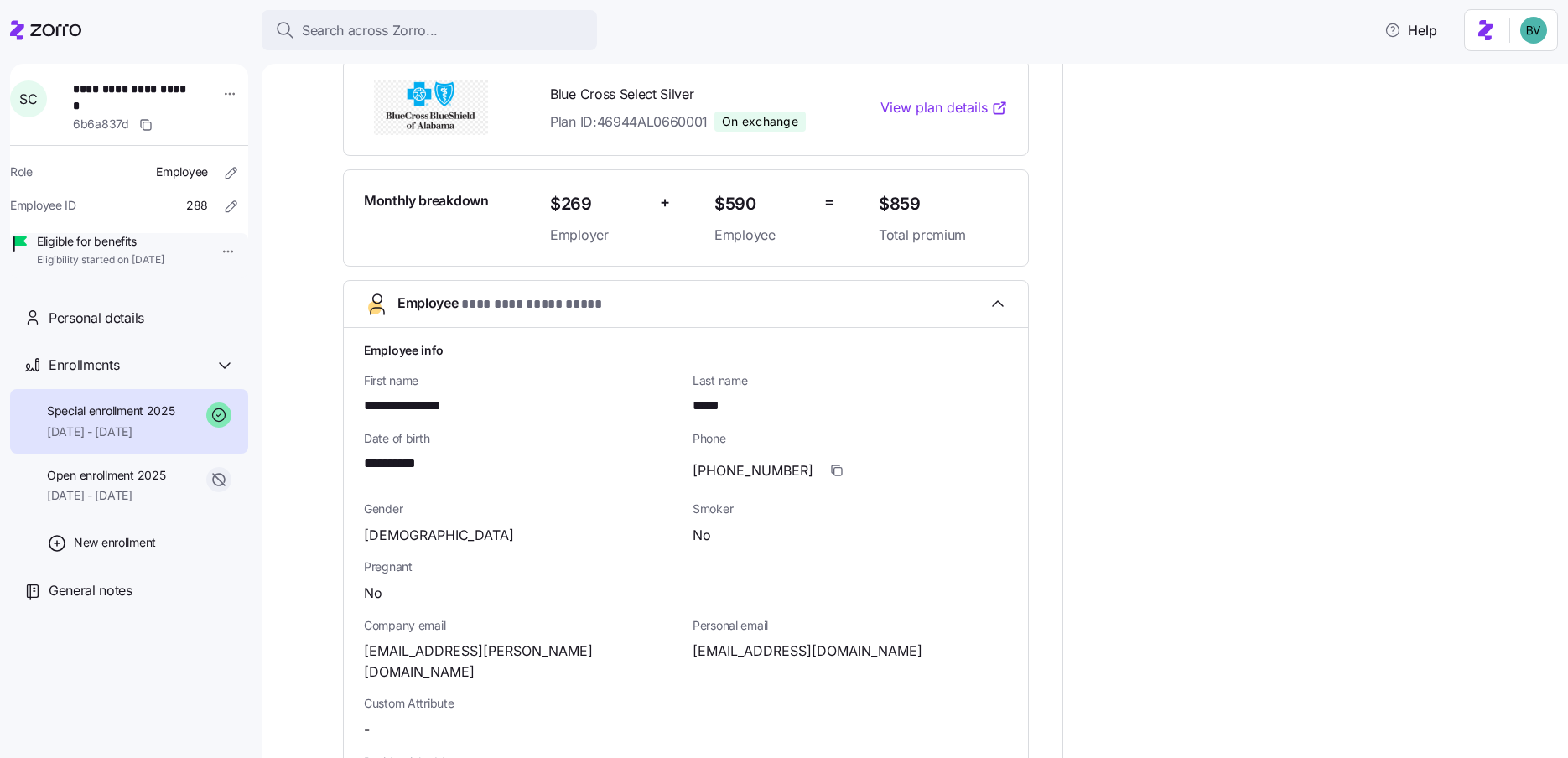 scroll, scrollTop: 379, scrollLeft: 0, axis: vertical 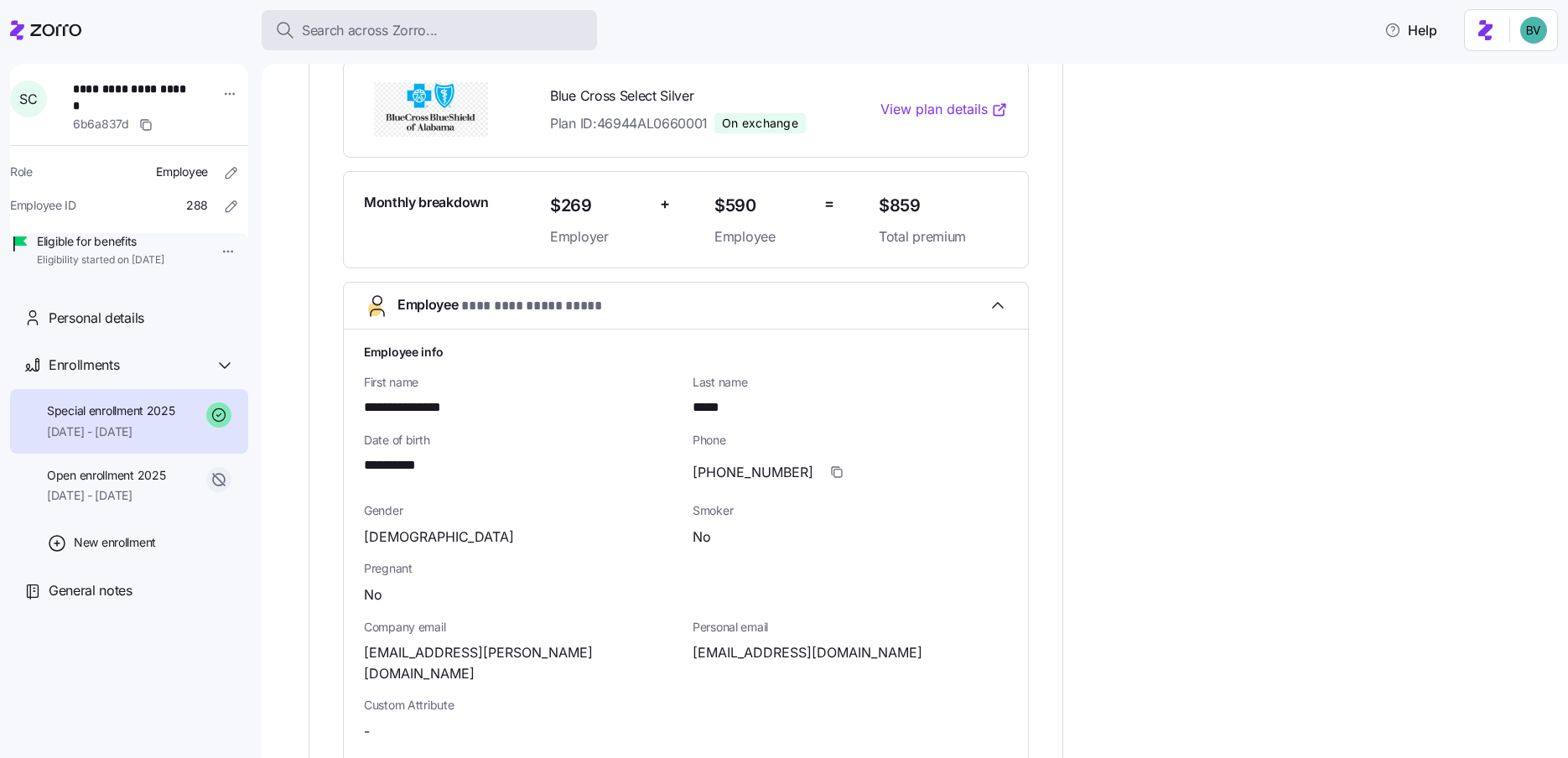 click on "Search across Zorro..." at bounding box center [370, 30] 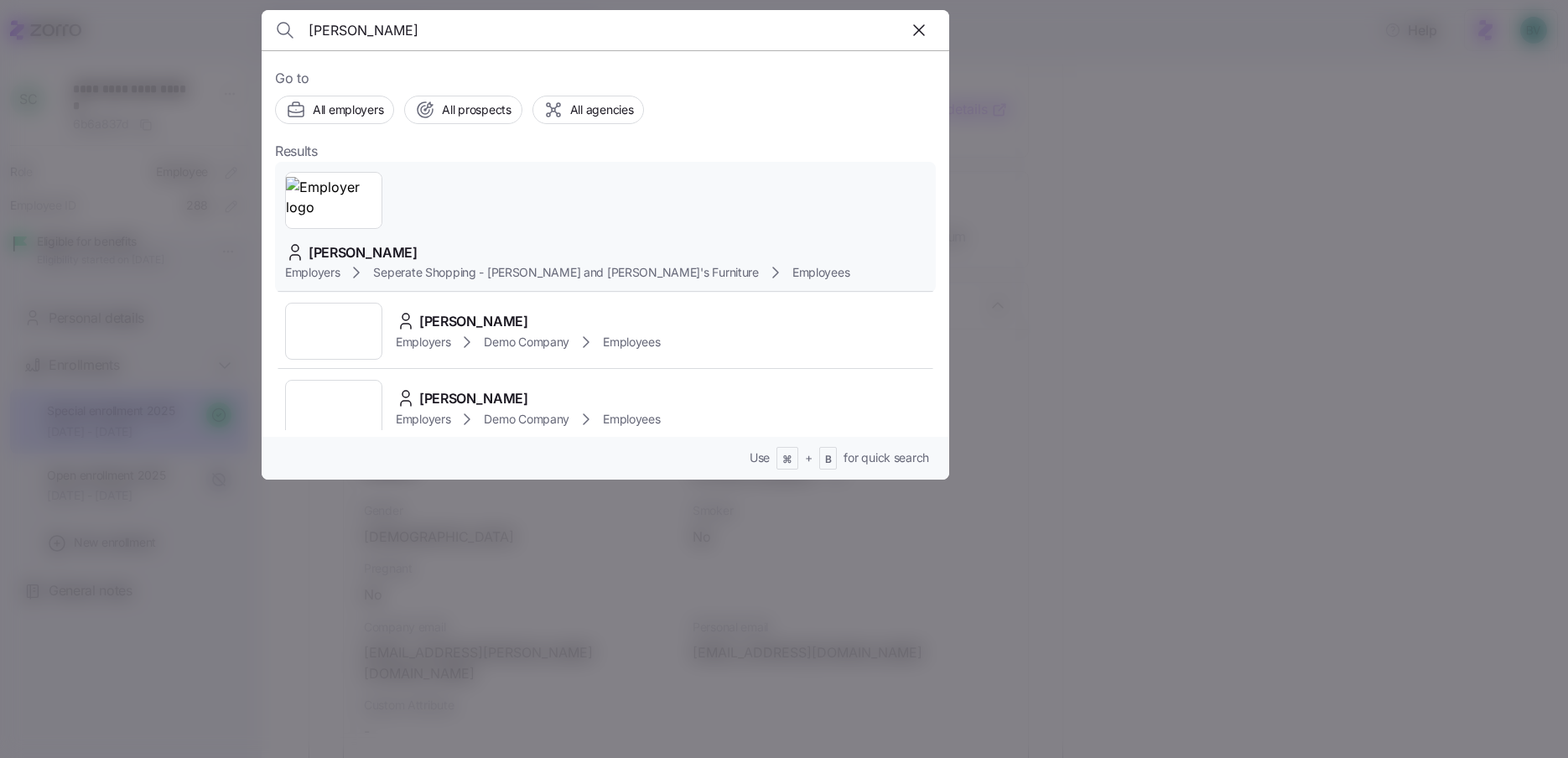 type on "Brenda Rubin" 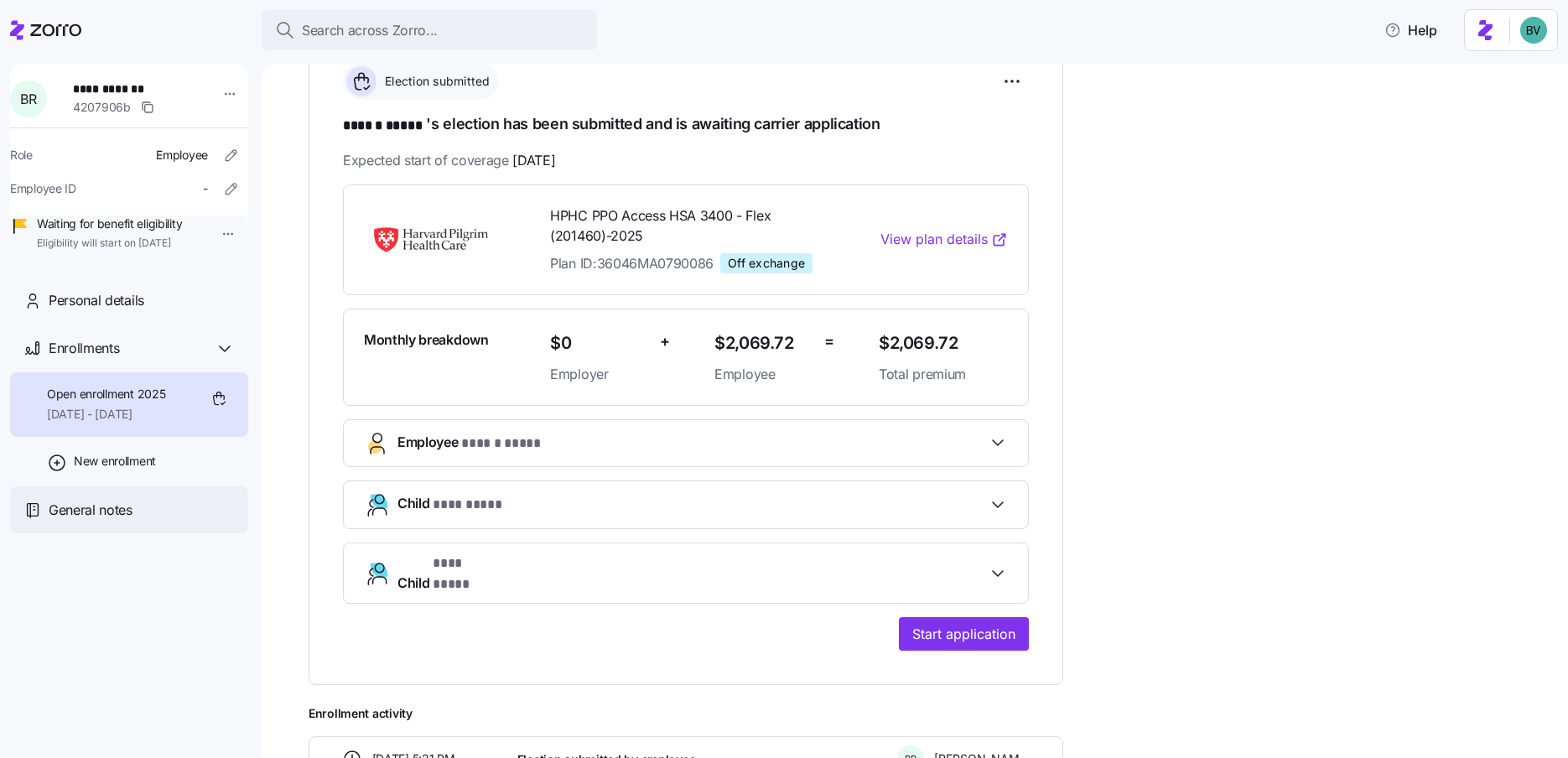 scroll, scrollTop: 255, scrollLeft: 0, axis: vertical 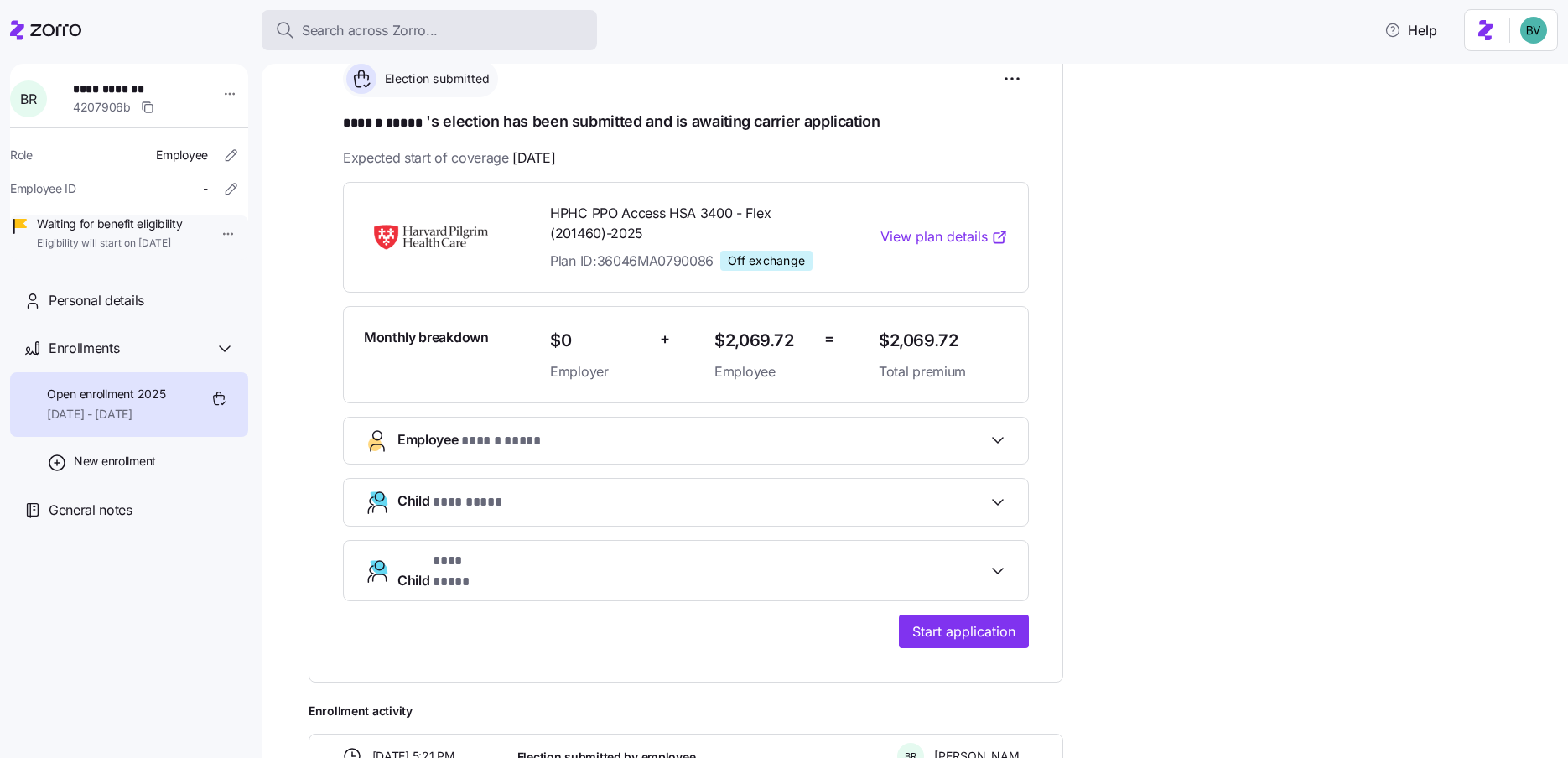 click on "Search across Zorro..." at bounding box center [370, 30] 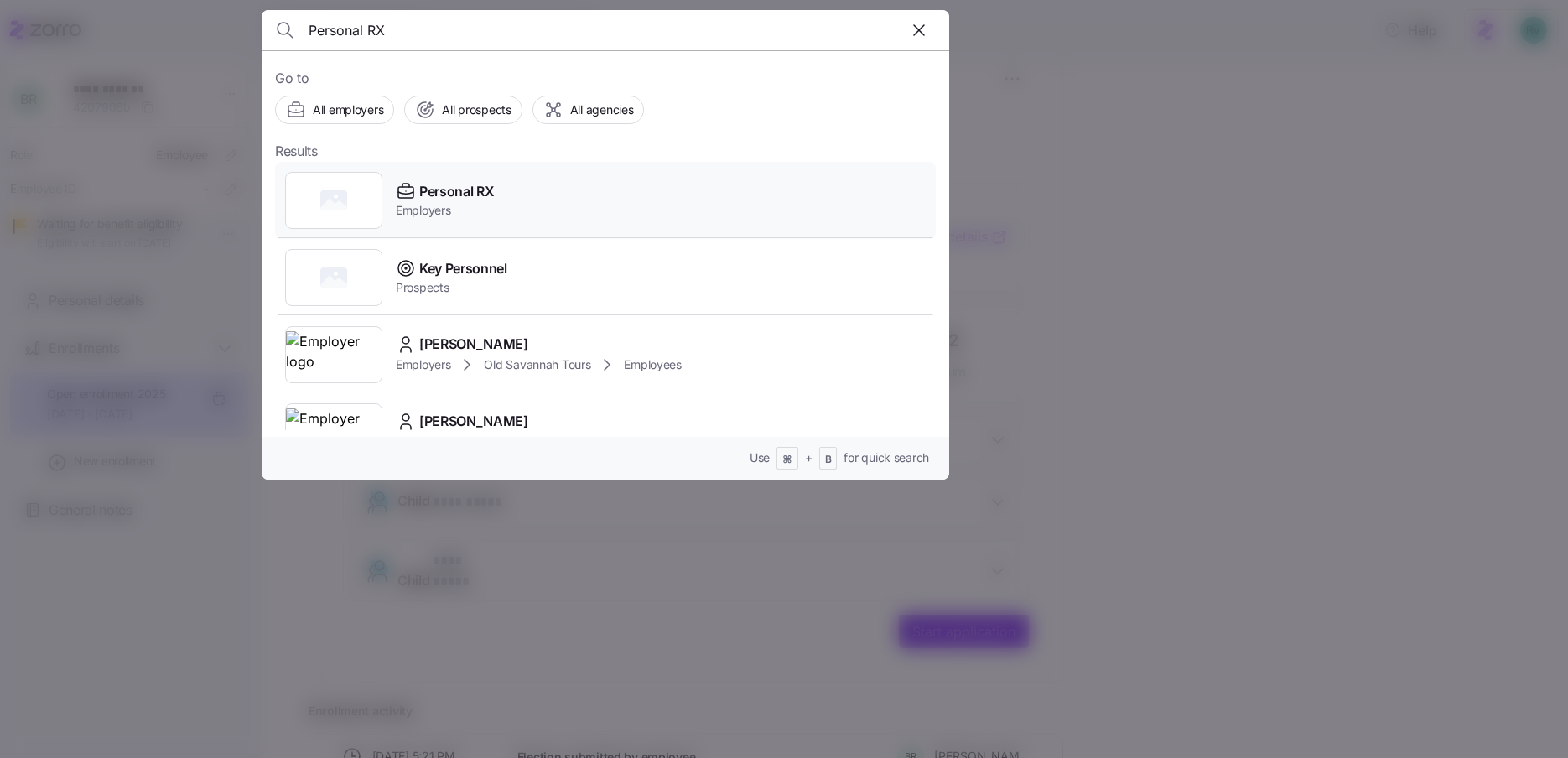 type on "Personal RX" 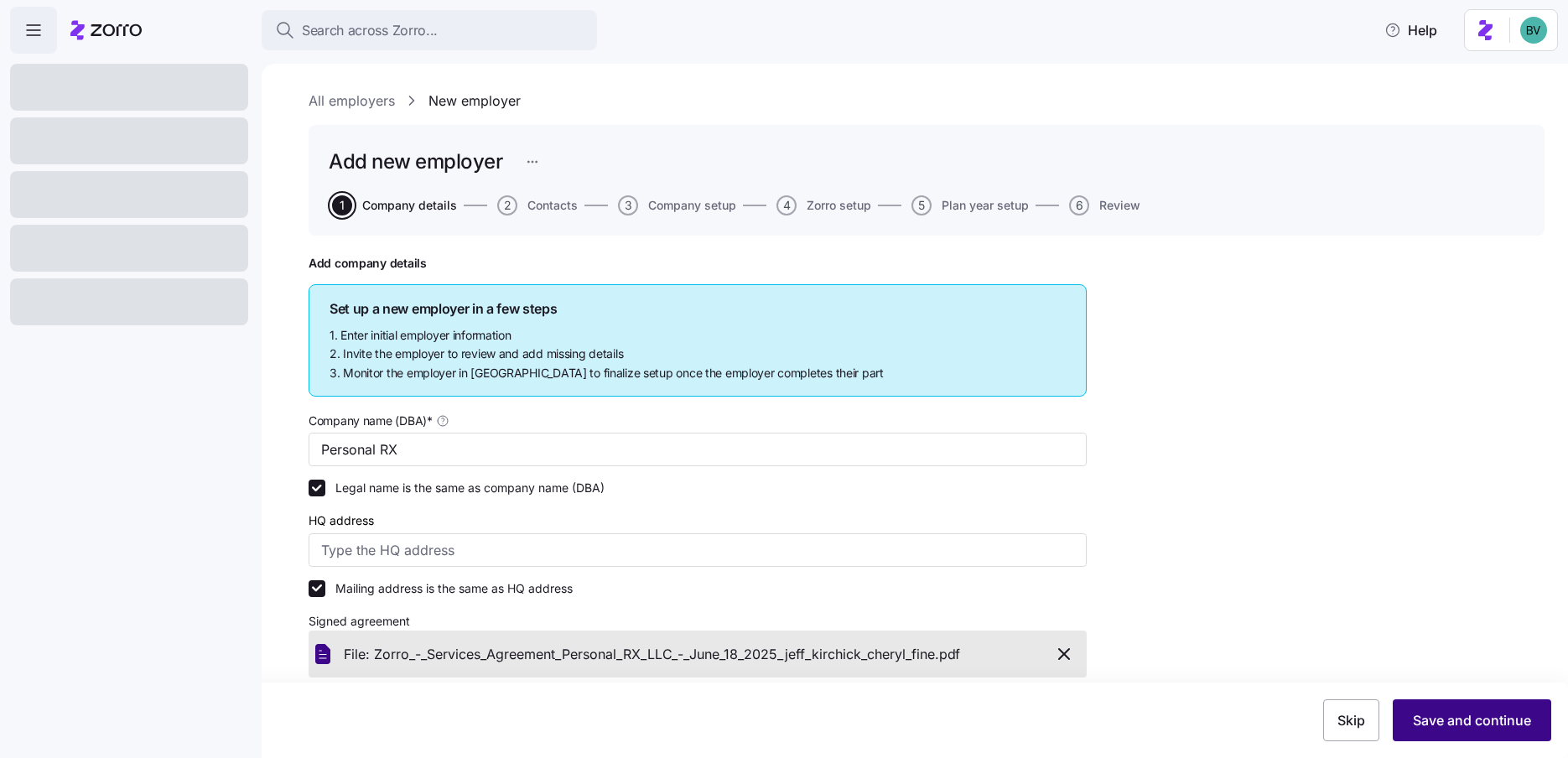 click on "Save and continue" at bounding box center (1472, 720) 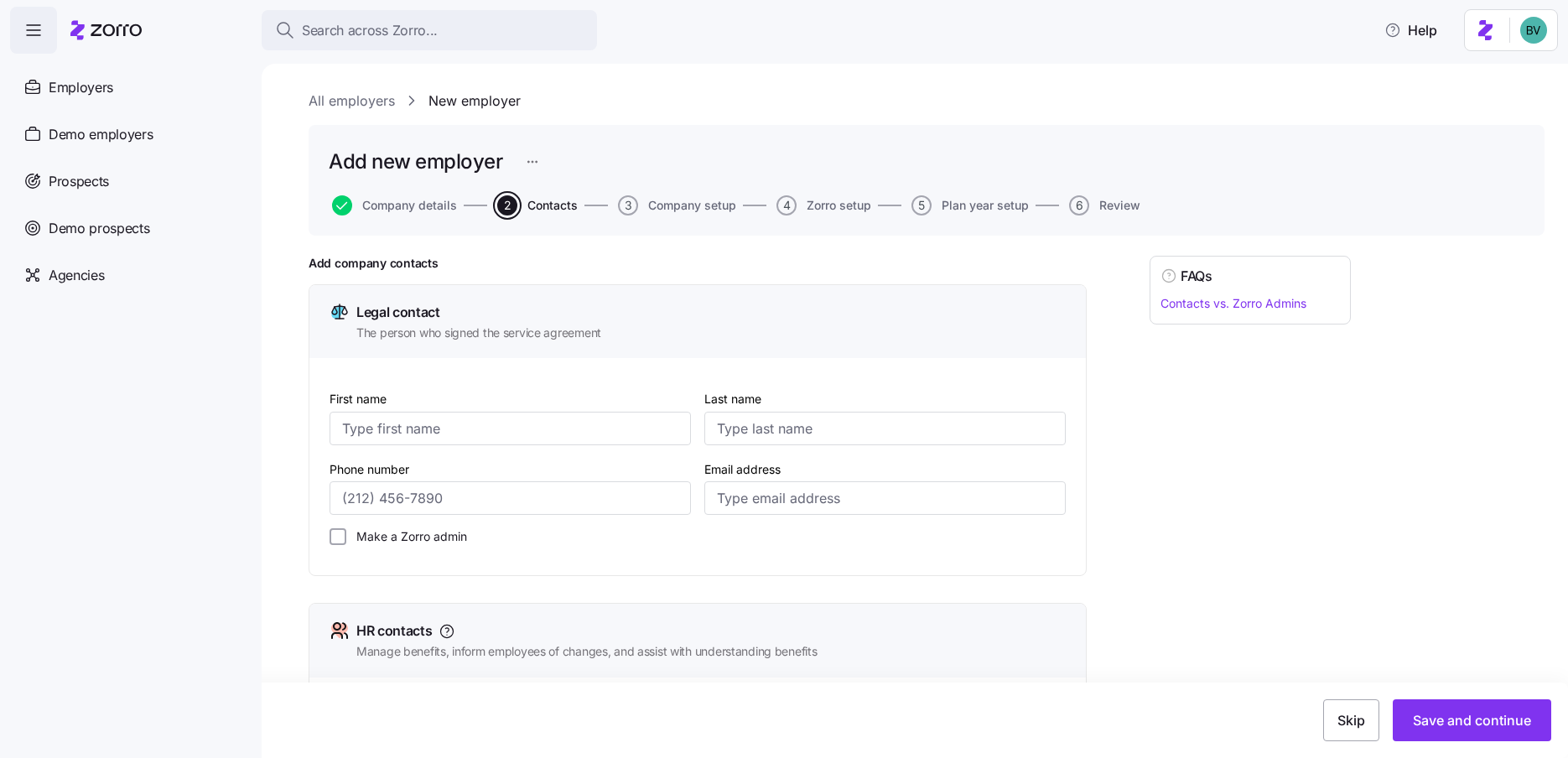 click on "Save and continue" at bounding box center (1472, 720) 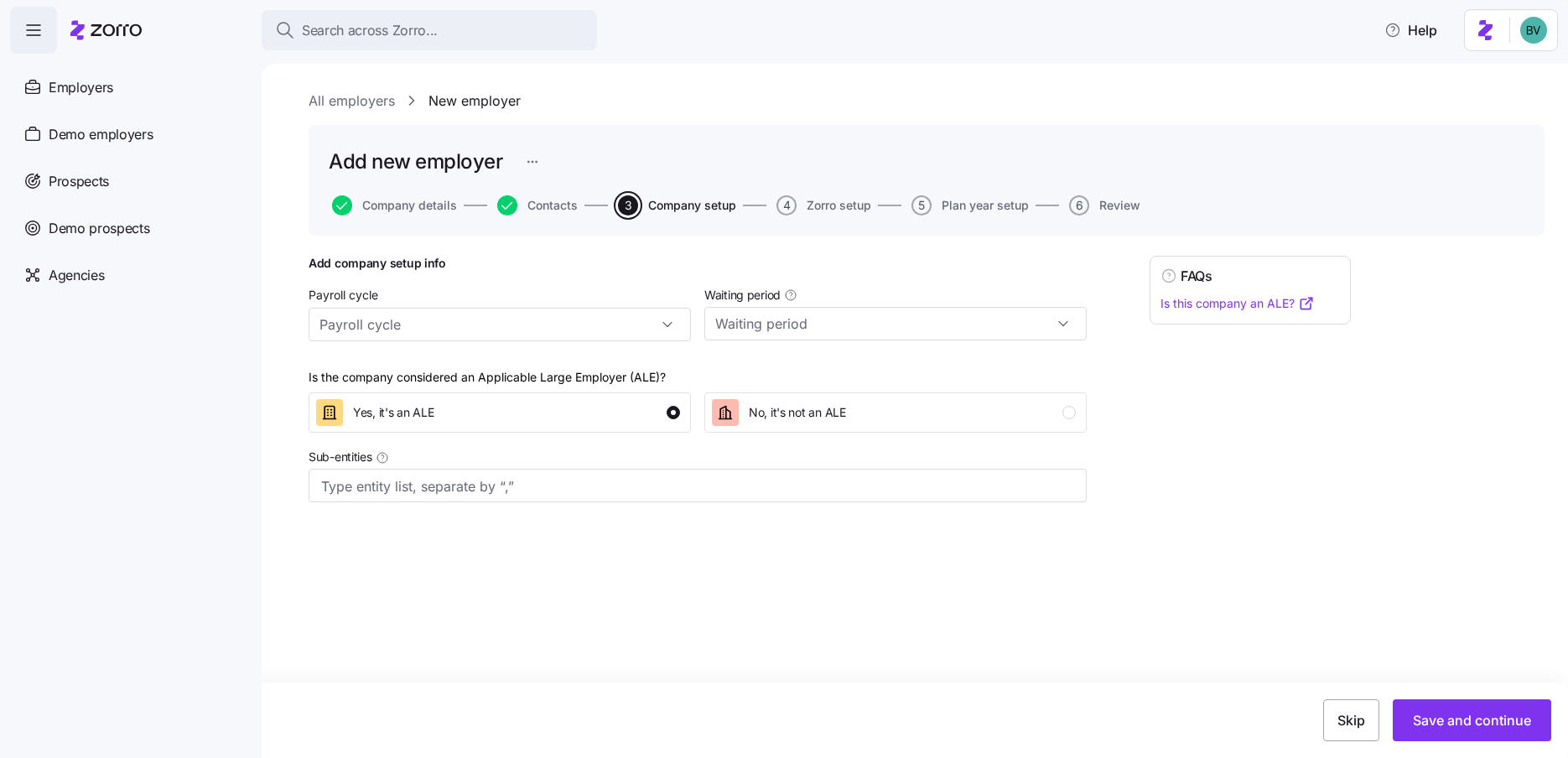 click on "Save and continue" at bounding box center (1472, 720) 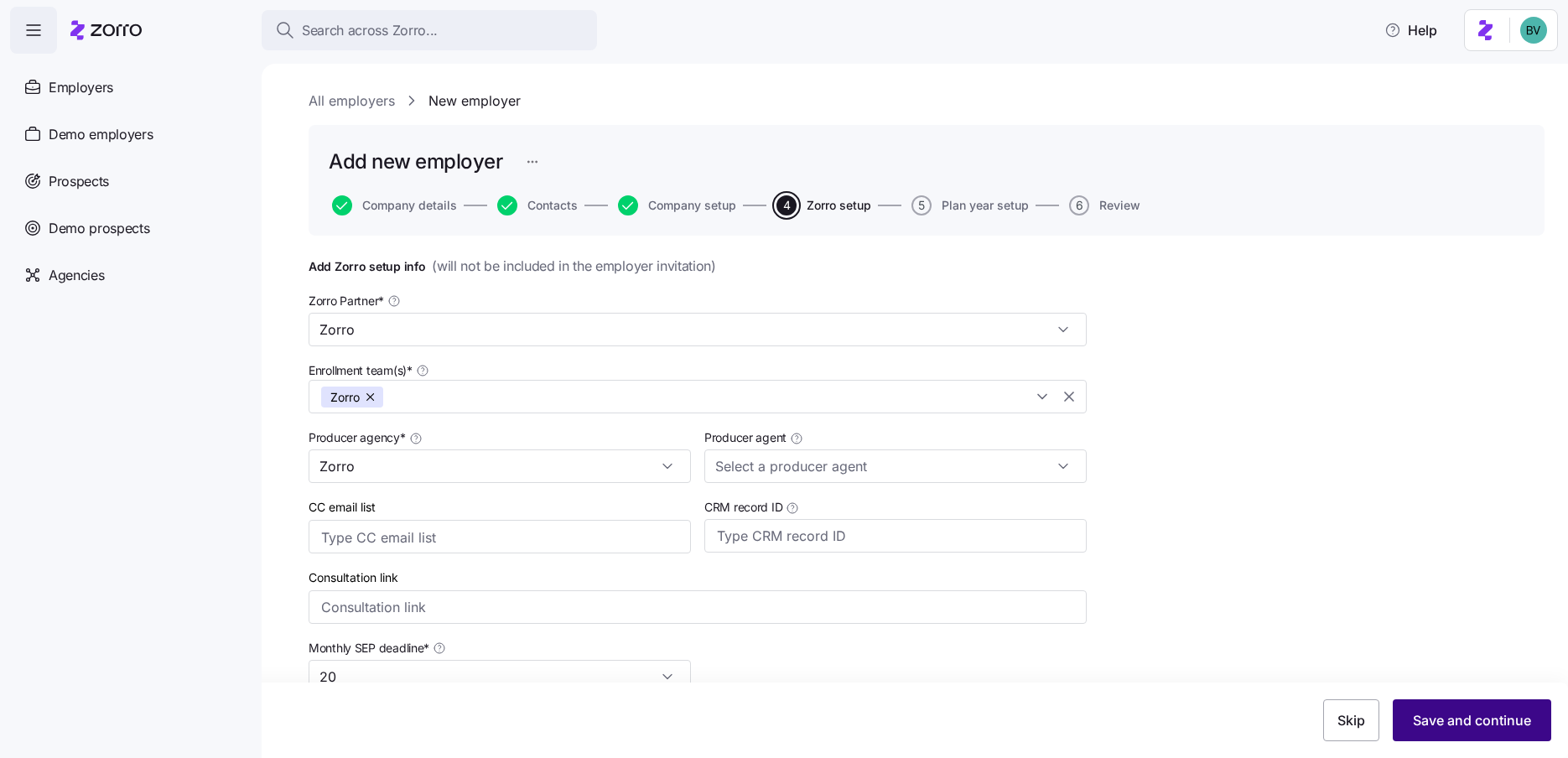 click on "Save and continue" at bounding box center [1472, 720] 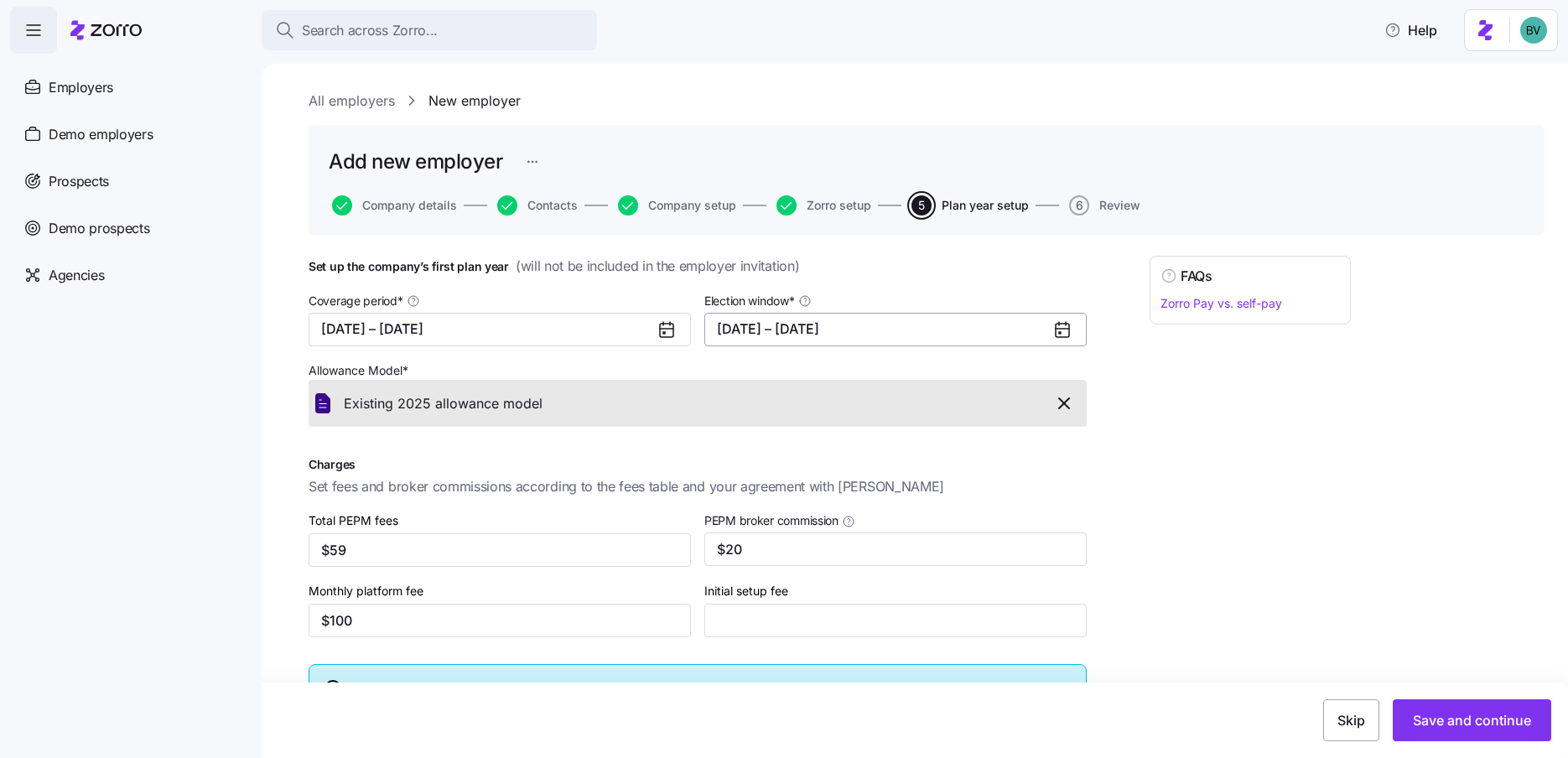 click on "07/01/2025 – 07/10/2025" at bounding box center [896, 330] 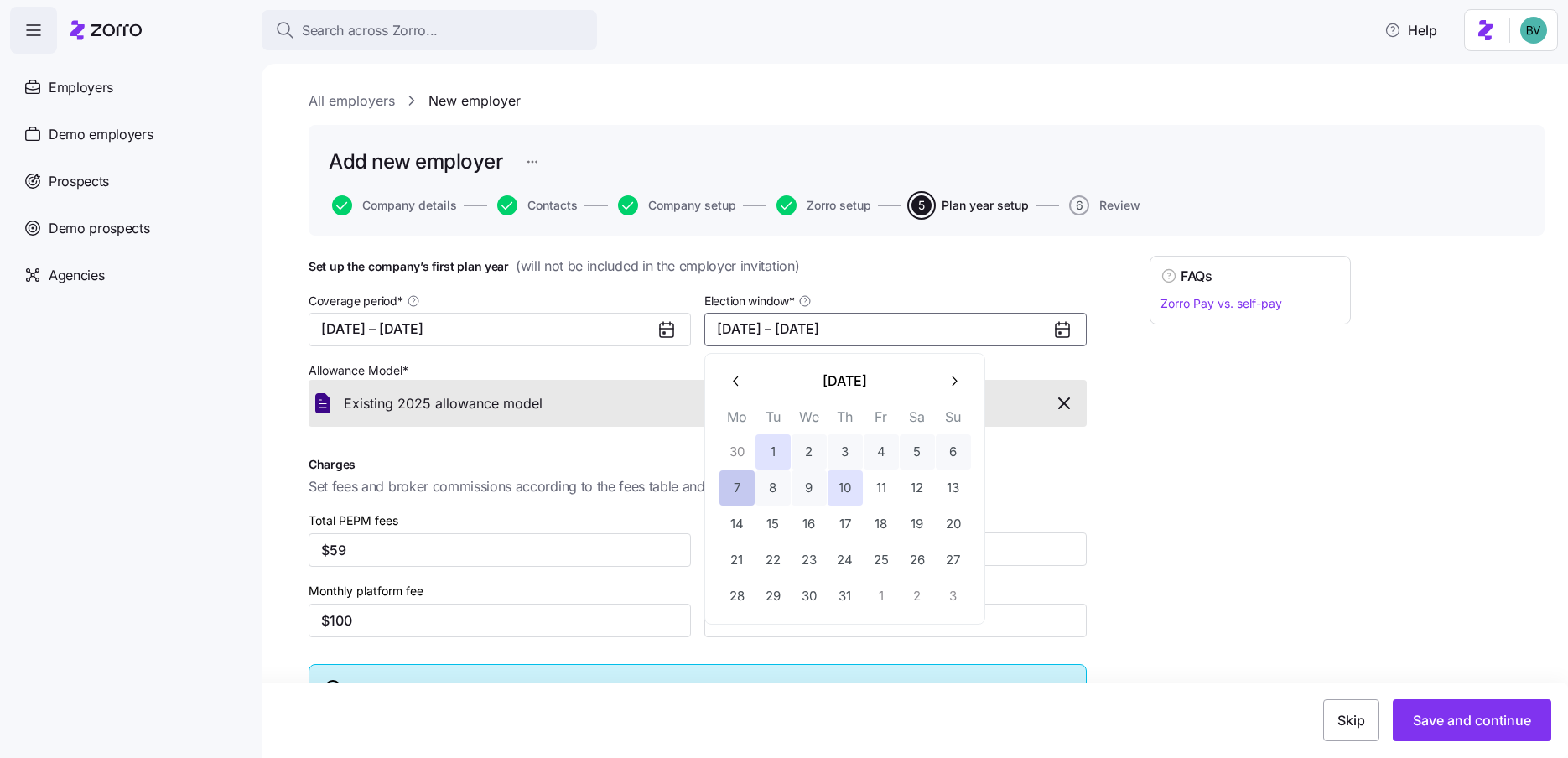 click on "7" at bounding box center (737, 488) 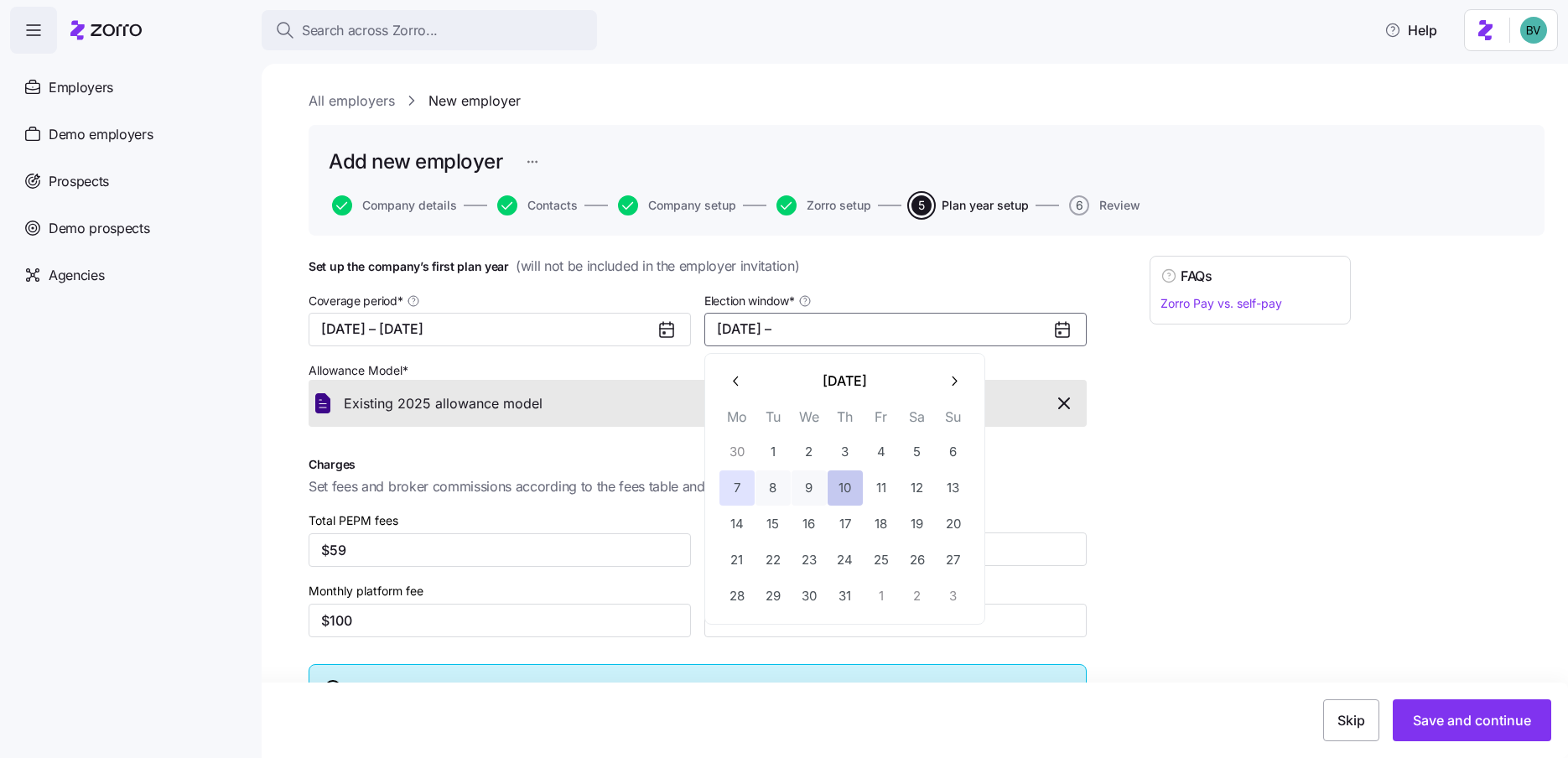 click on "10" at bounding box center (845, 488) 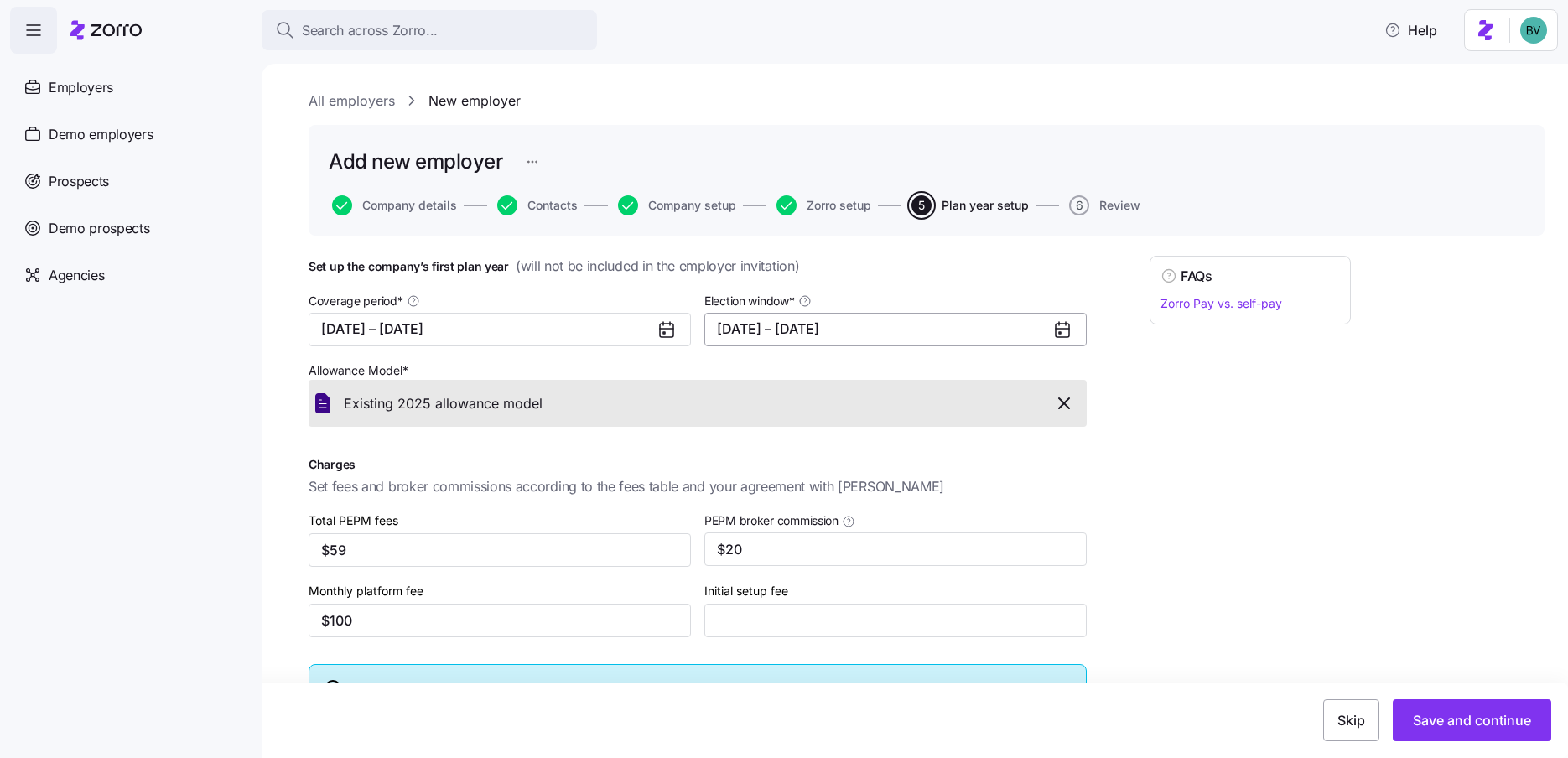 click on "07/07/2025 – 07/10/2025" at bounding box center (896, 330) 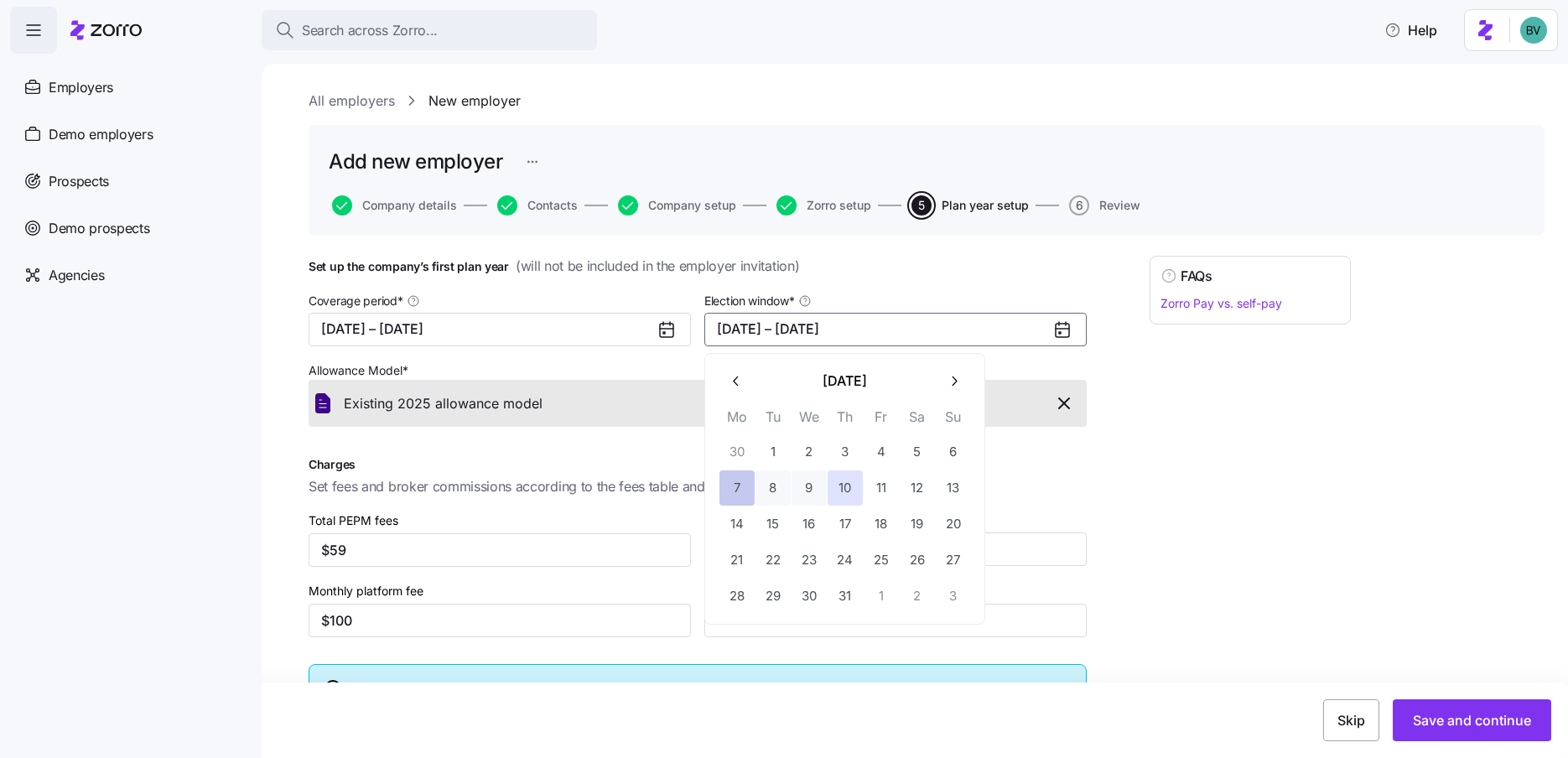 click on "7" at bounding box center (737, 488) 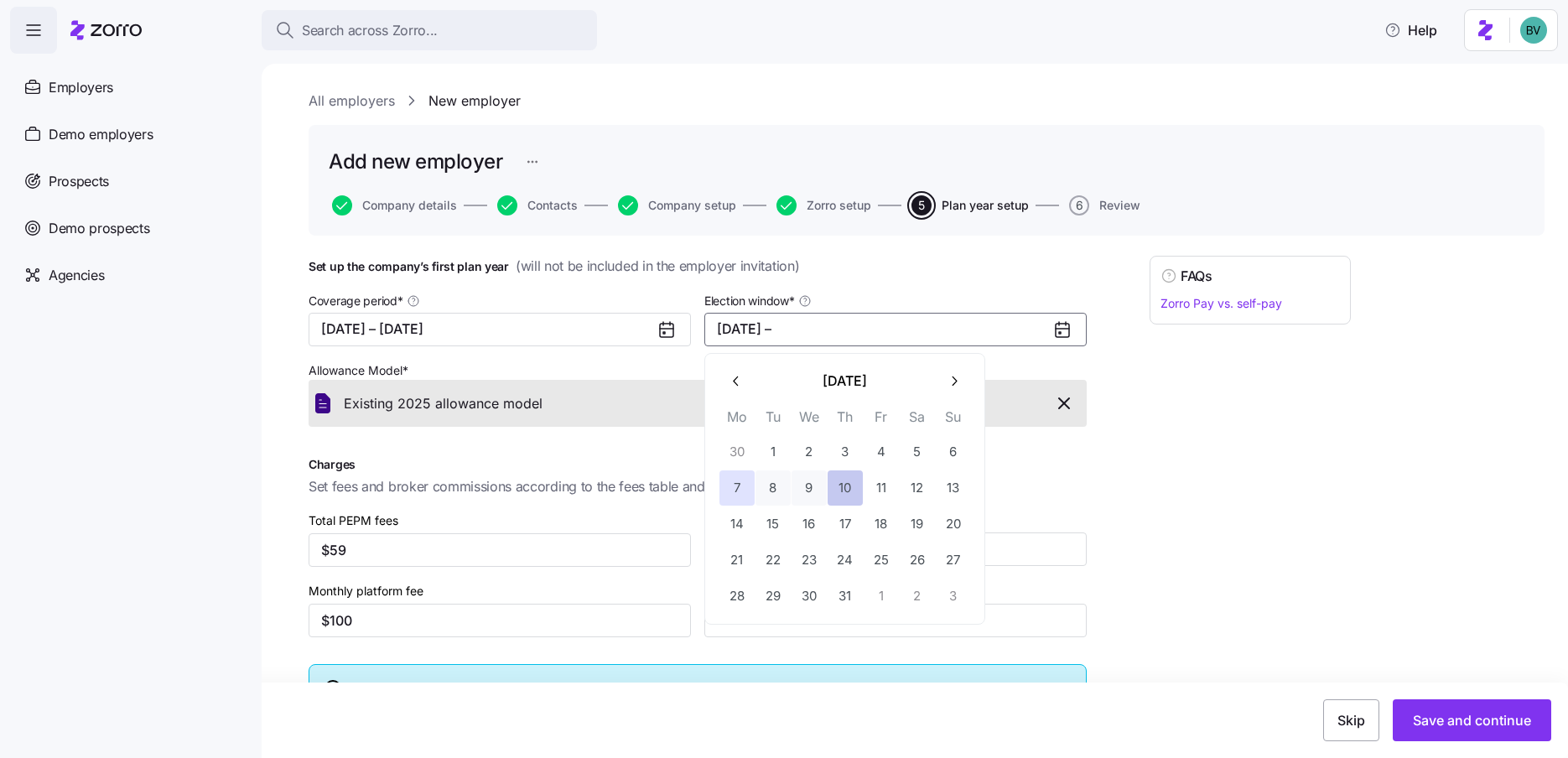 click on "10" at bounding box center (845, 488) 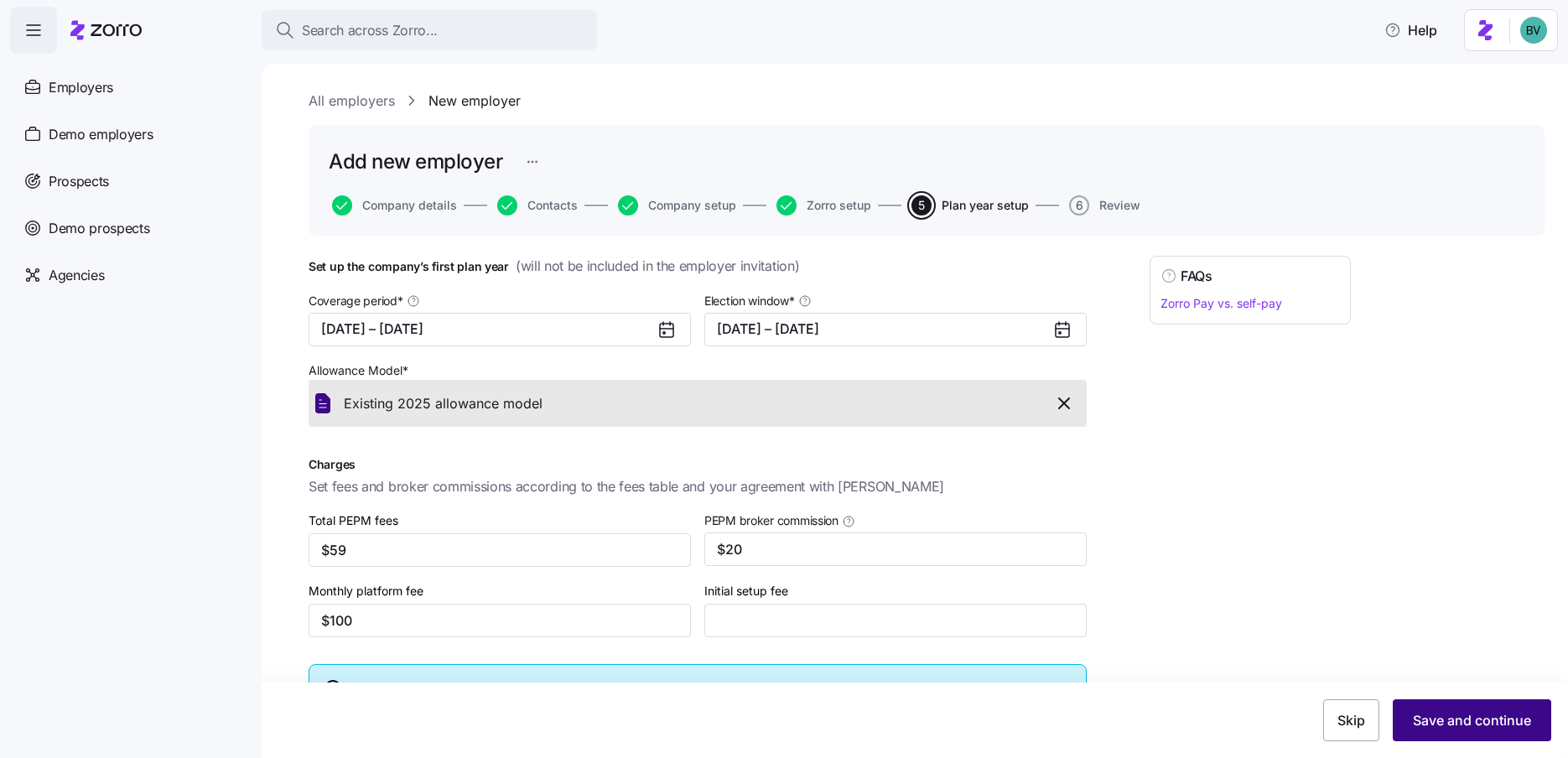 click on "Save and continue" at bounding box center (1472, 720) 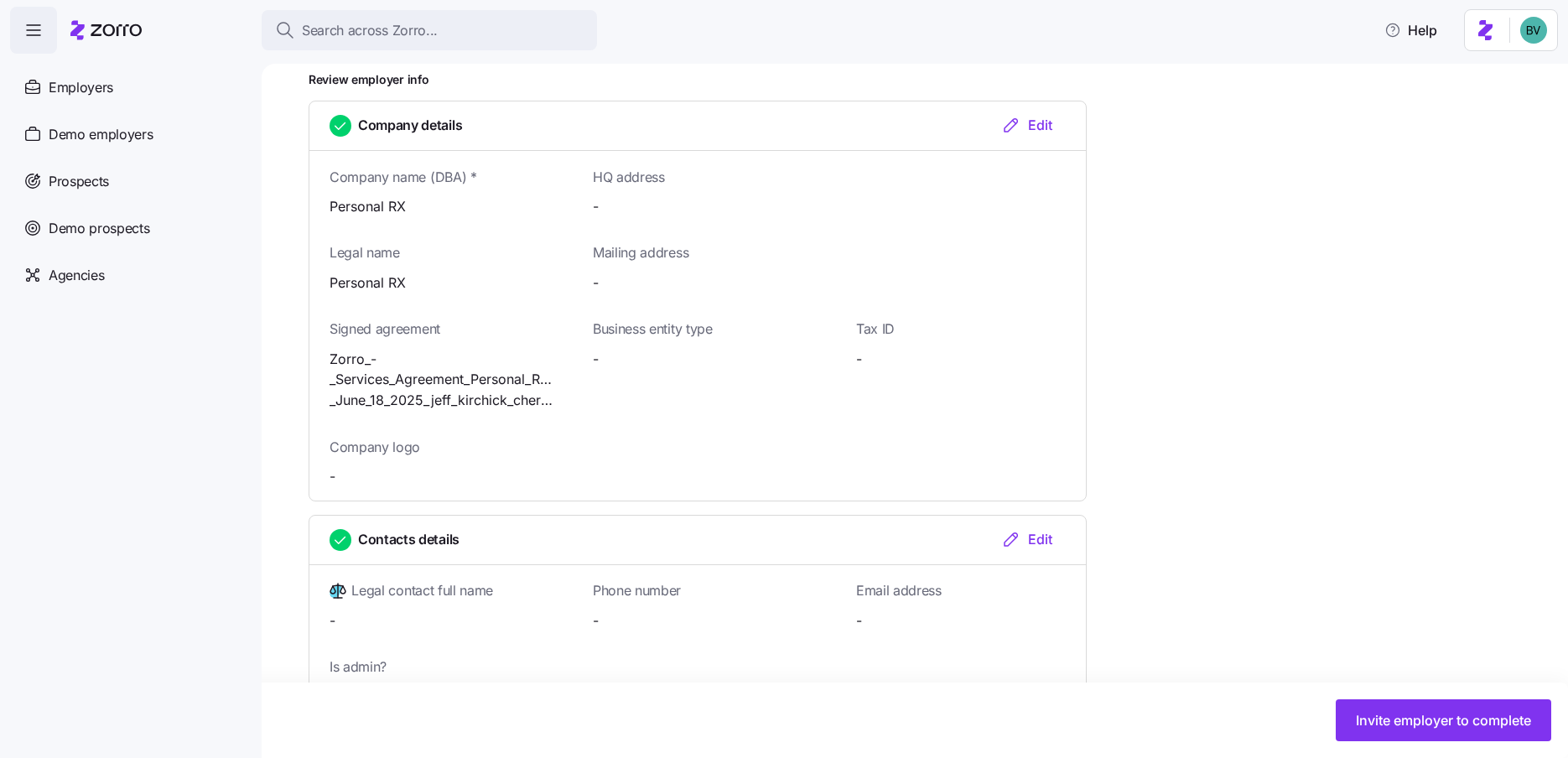 scroll, scrollTop: 0, scrollLeft: 0, axis: both 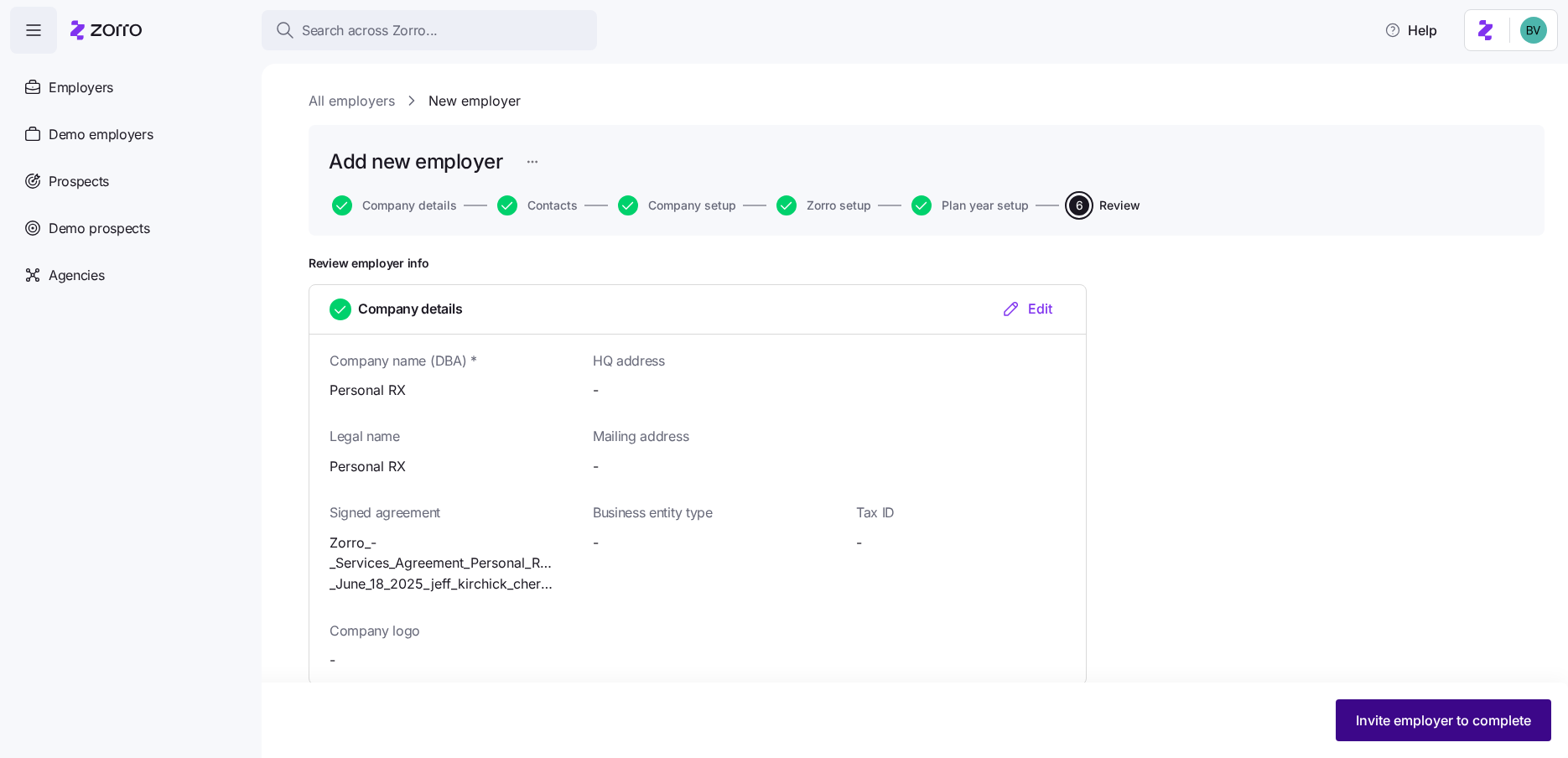 click on "Invite employer to complete" at bounding box center [1443, 720] 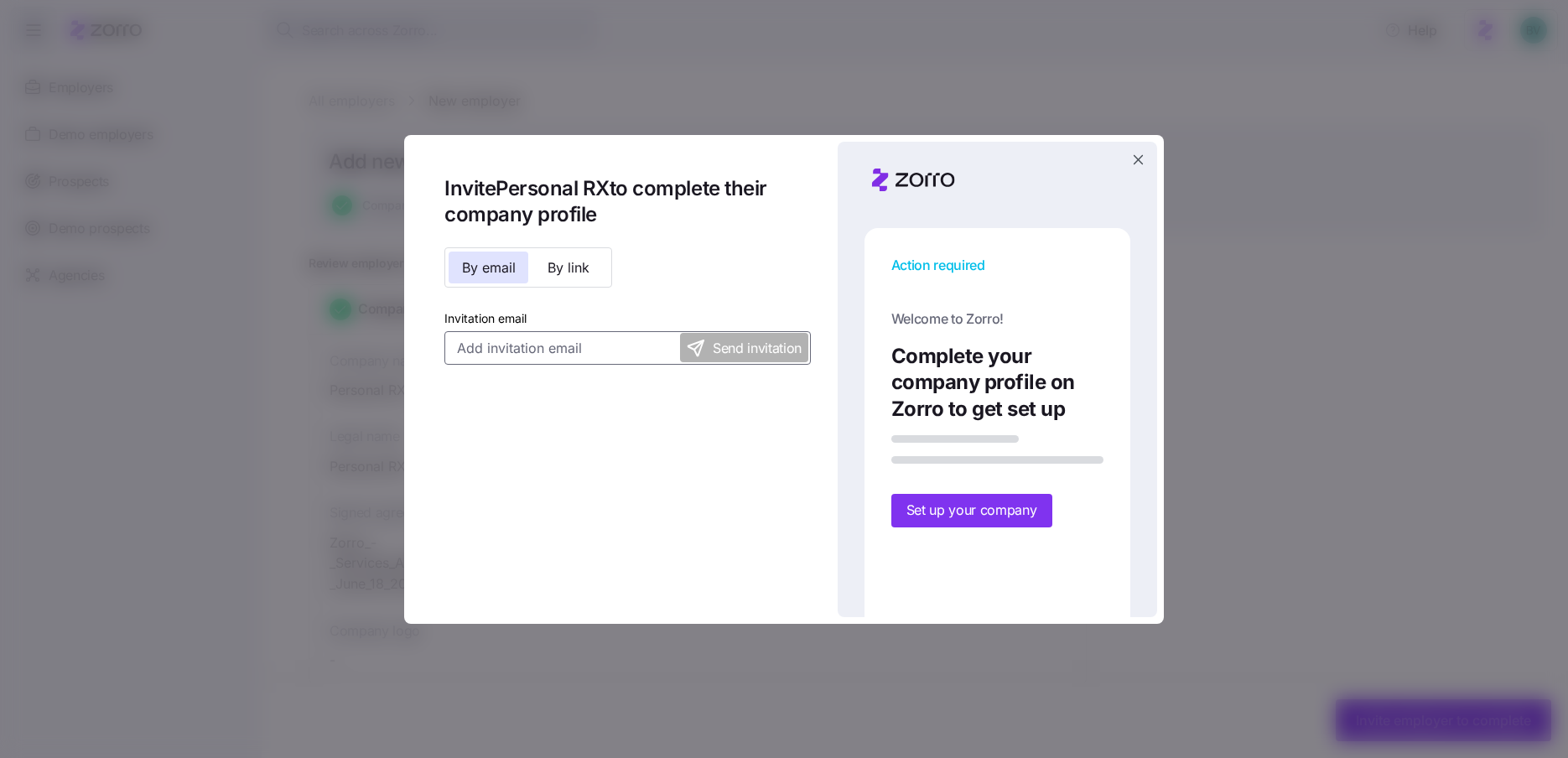click on "Invitation email" at bounding box center (627, 348) 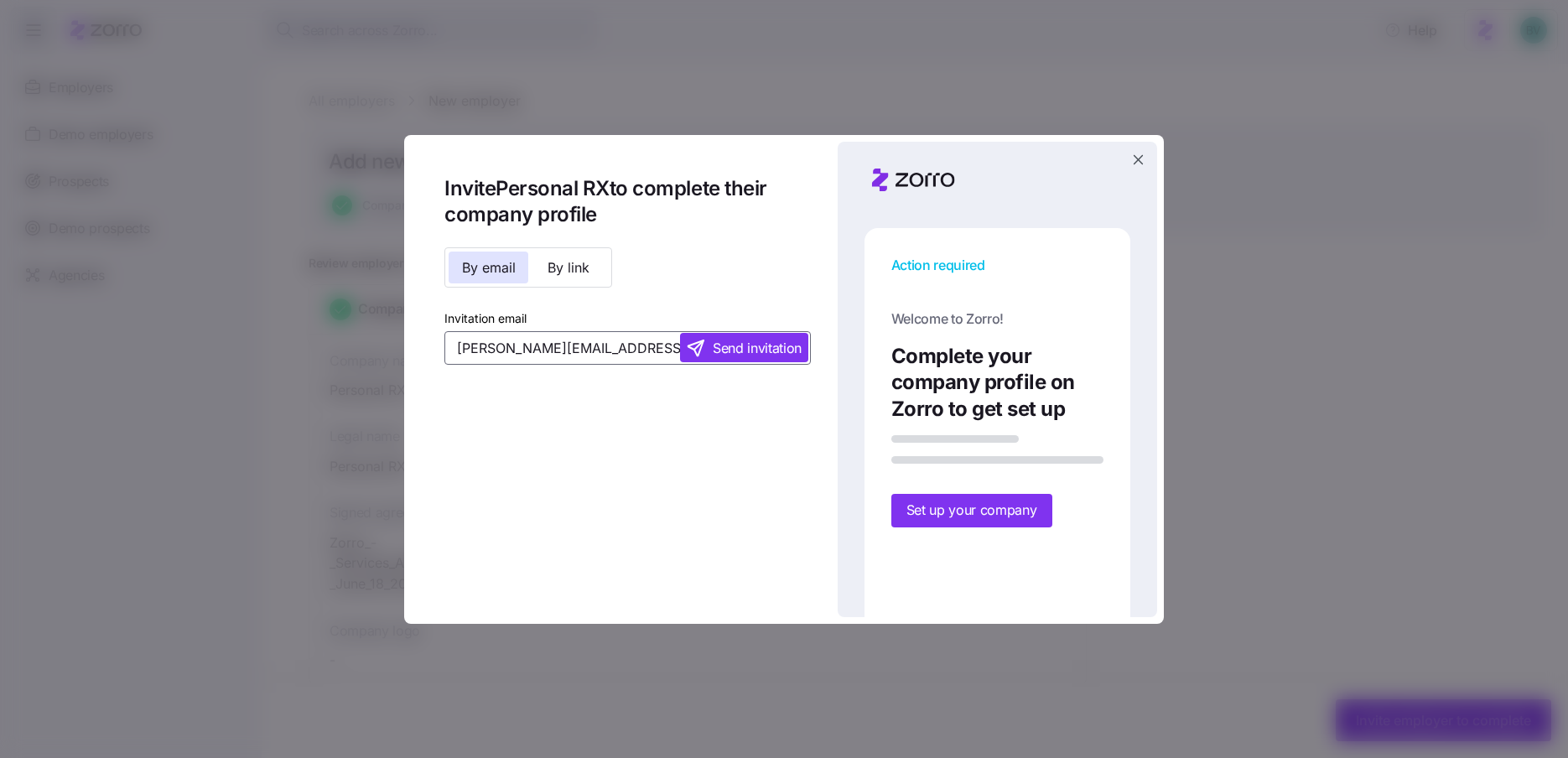 type on "cheryl@personalrx.com" 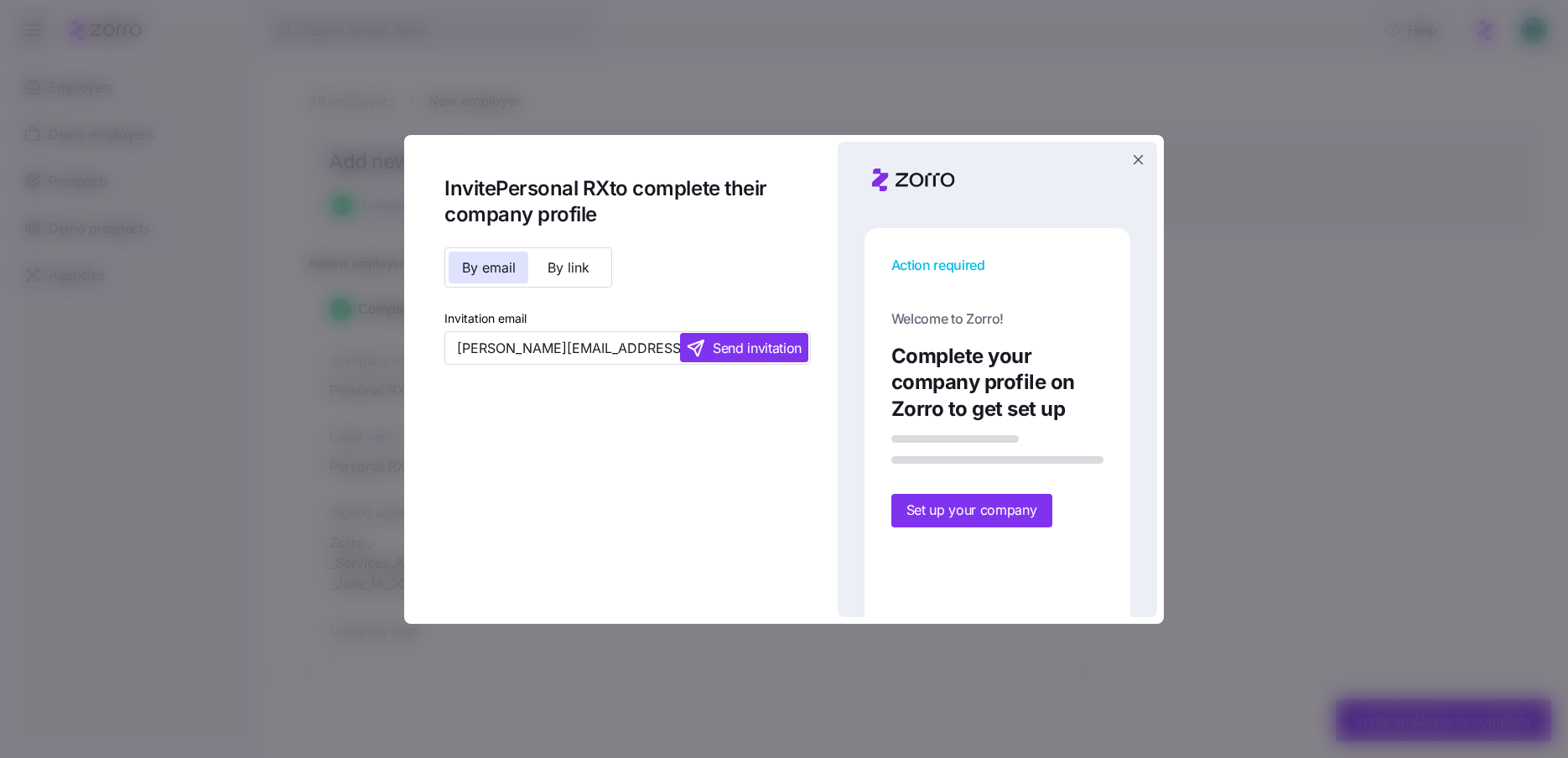 click on "Invite  Personal RX  to complete their company profile By email By link Invitation email cheryl@personalrx.com Send invitation" at bounding box center (627, 270) 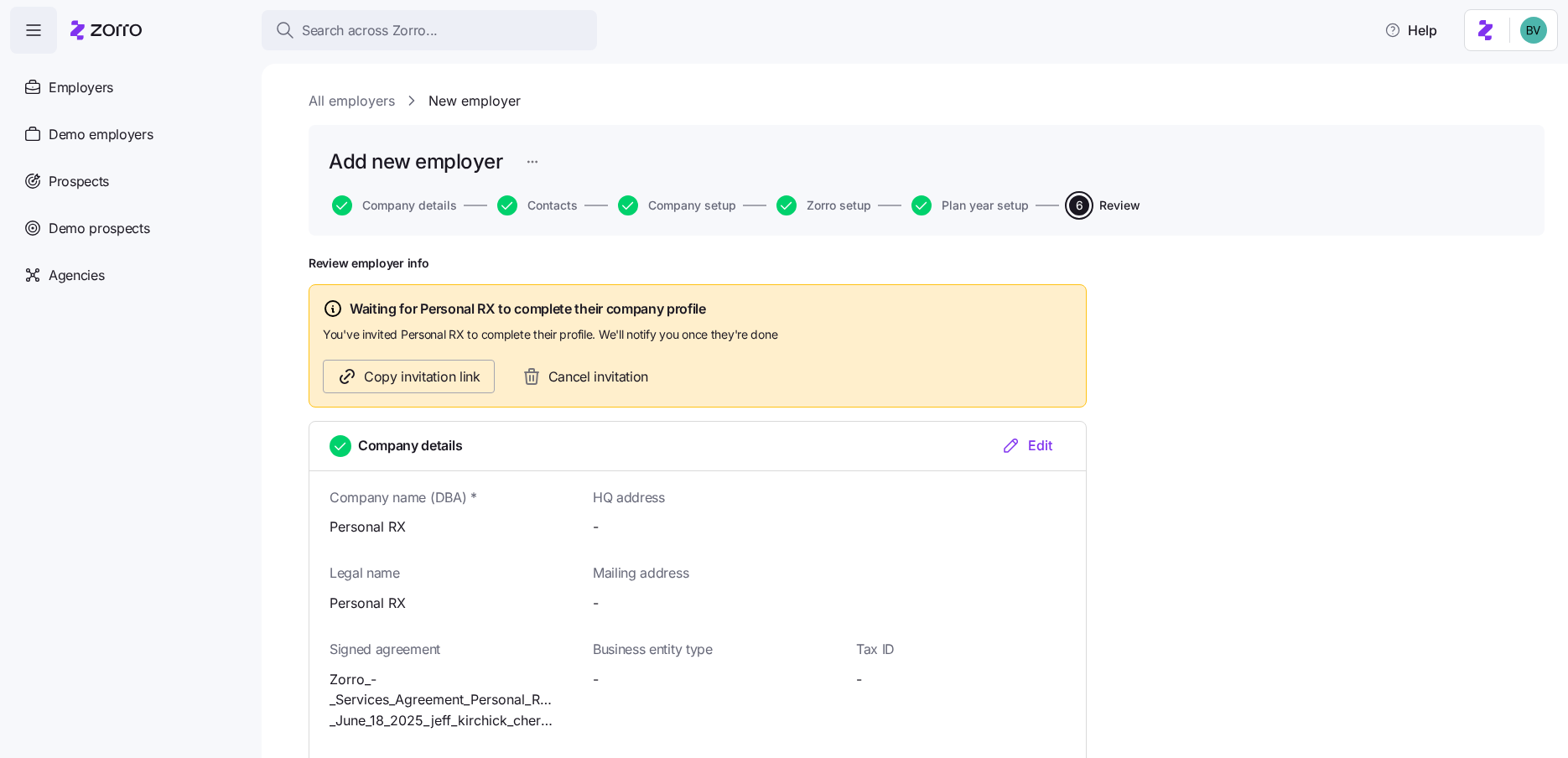 click on "Copy invitation link" at bounding box center [422, 376] 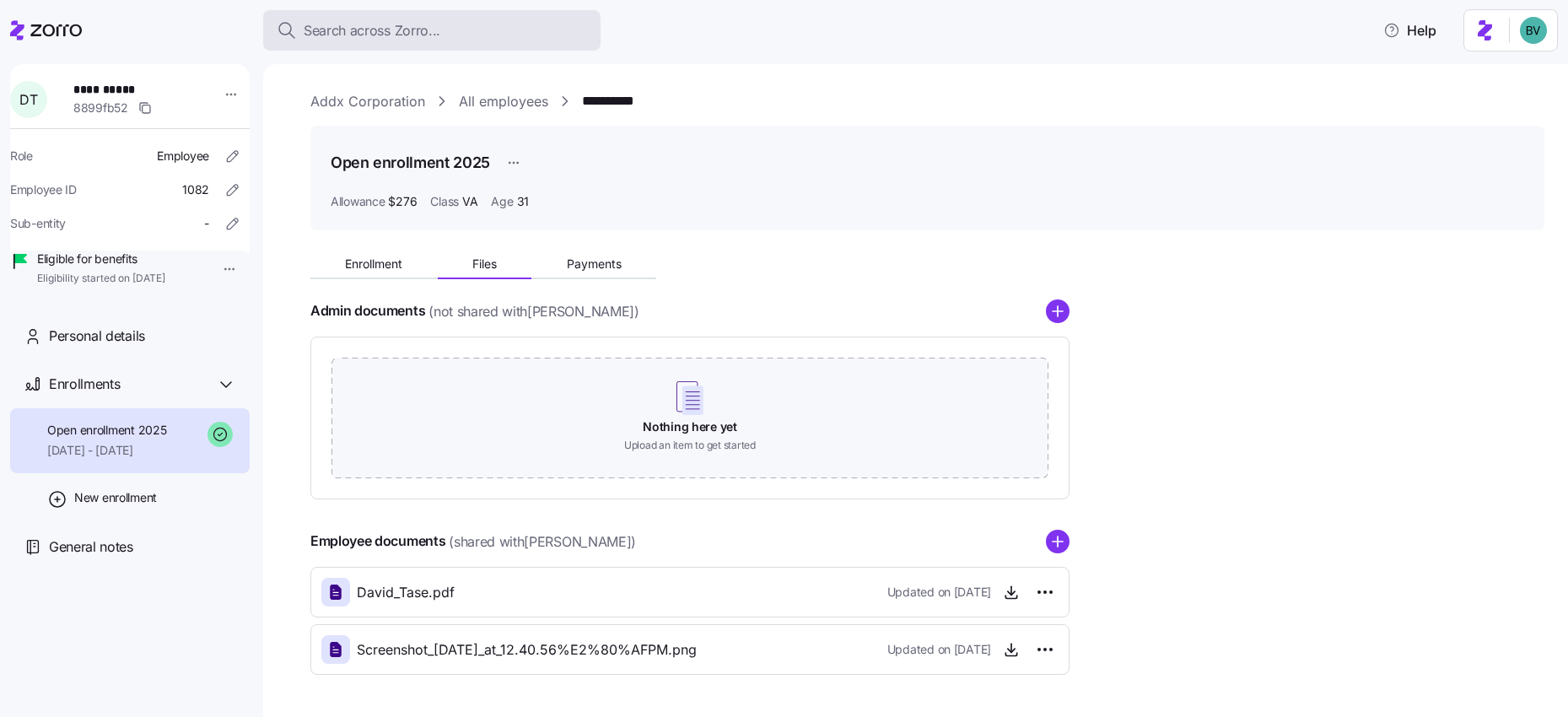 scroll, scrollTop: 0, scrollLeft: 0, axis: both 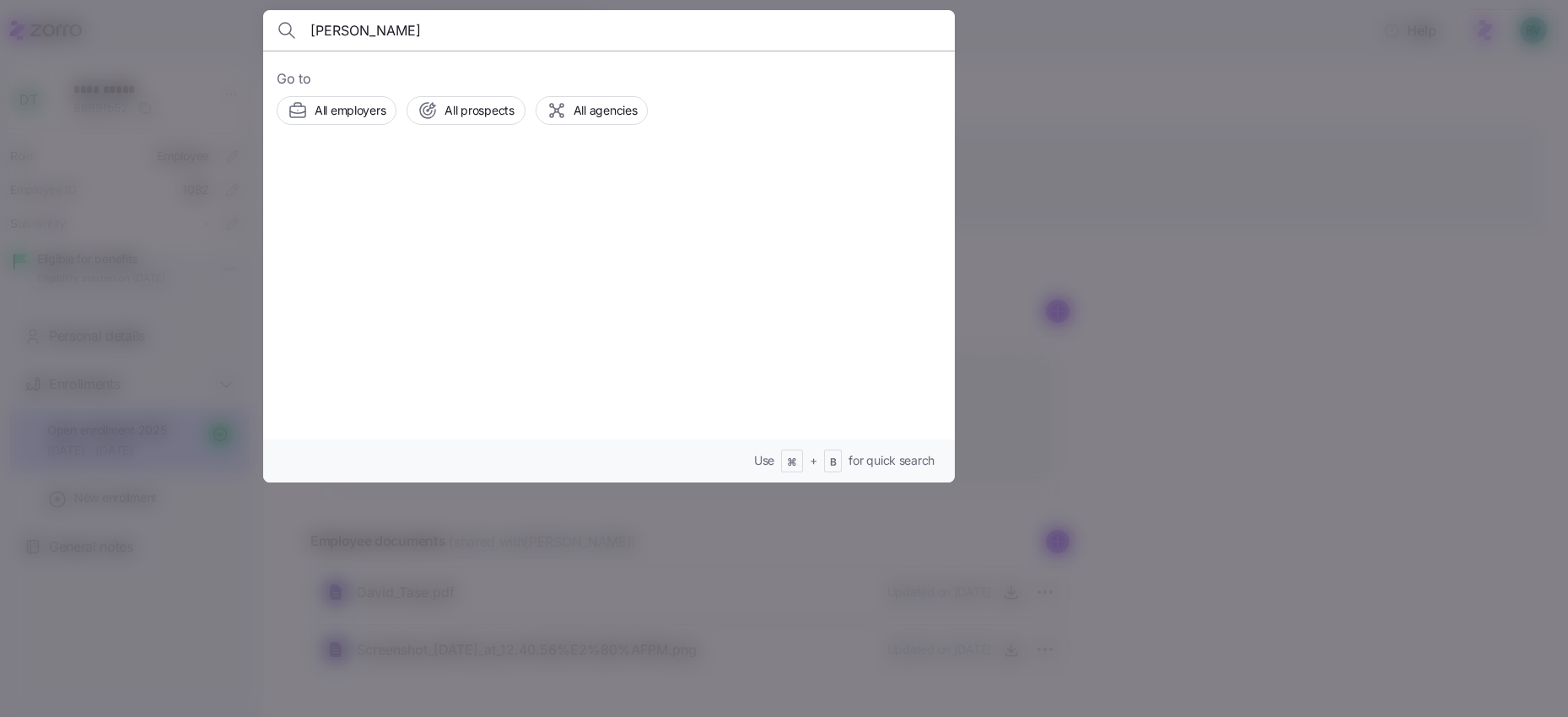 type on "Amber Denton" 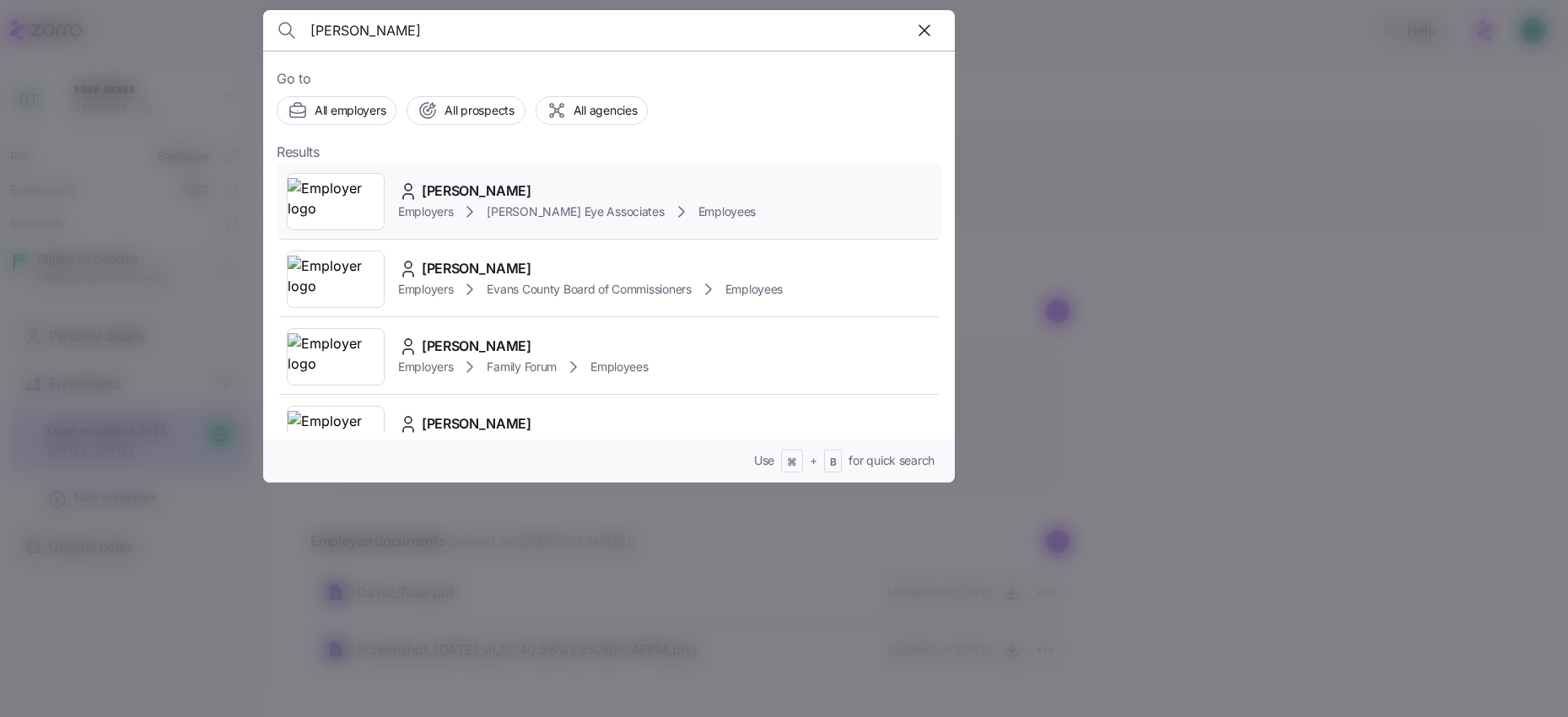 click at bounding box center [336, 202] 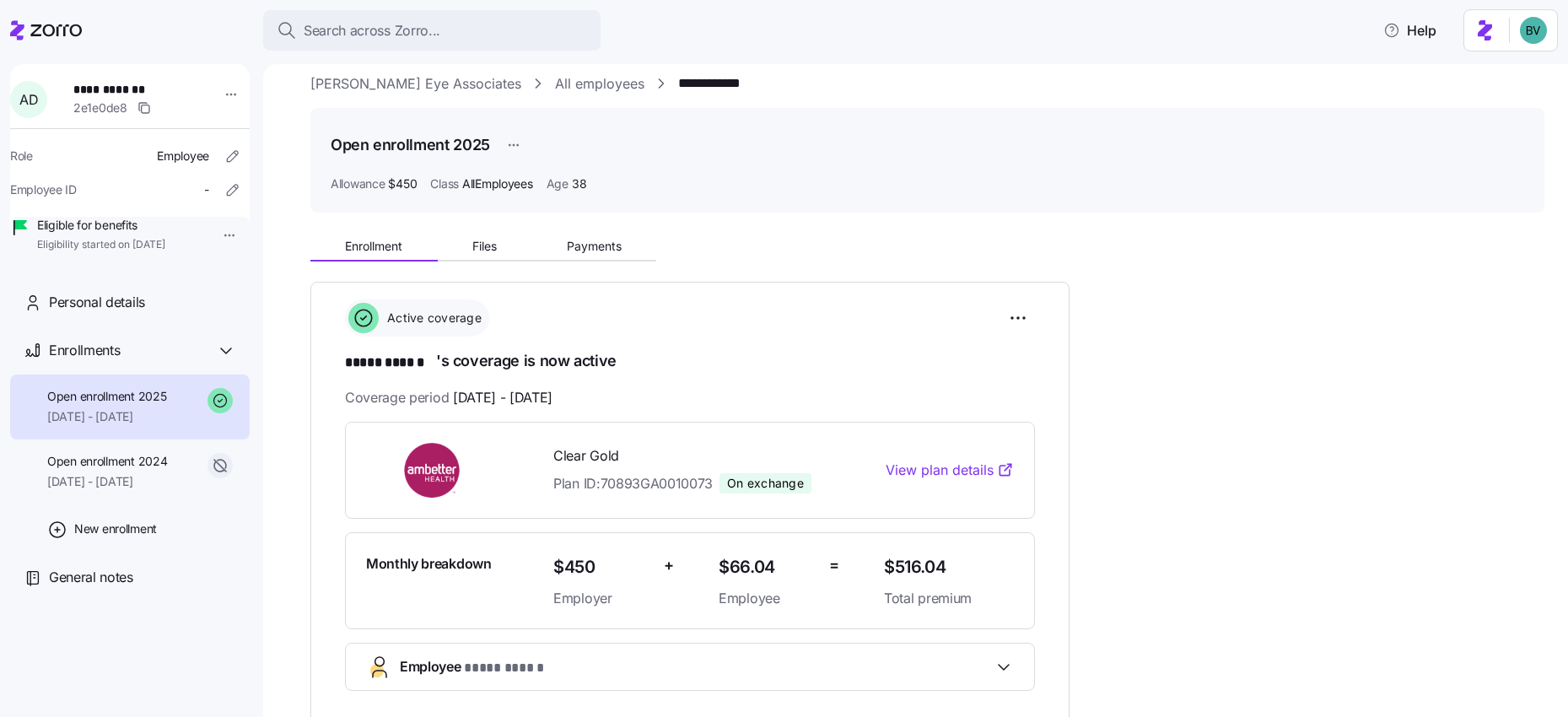 scroll, scrollTop: 0, scrollLeft: 0, axis: both 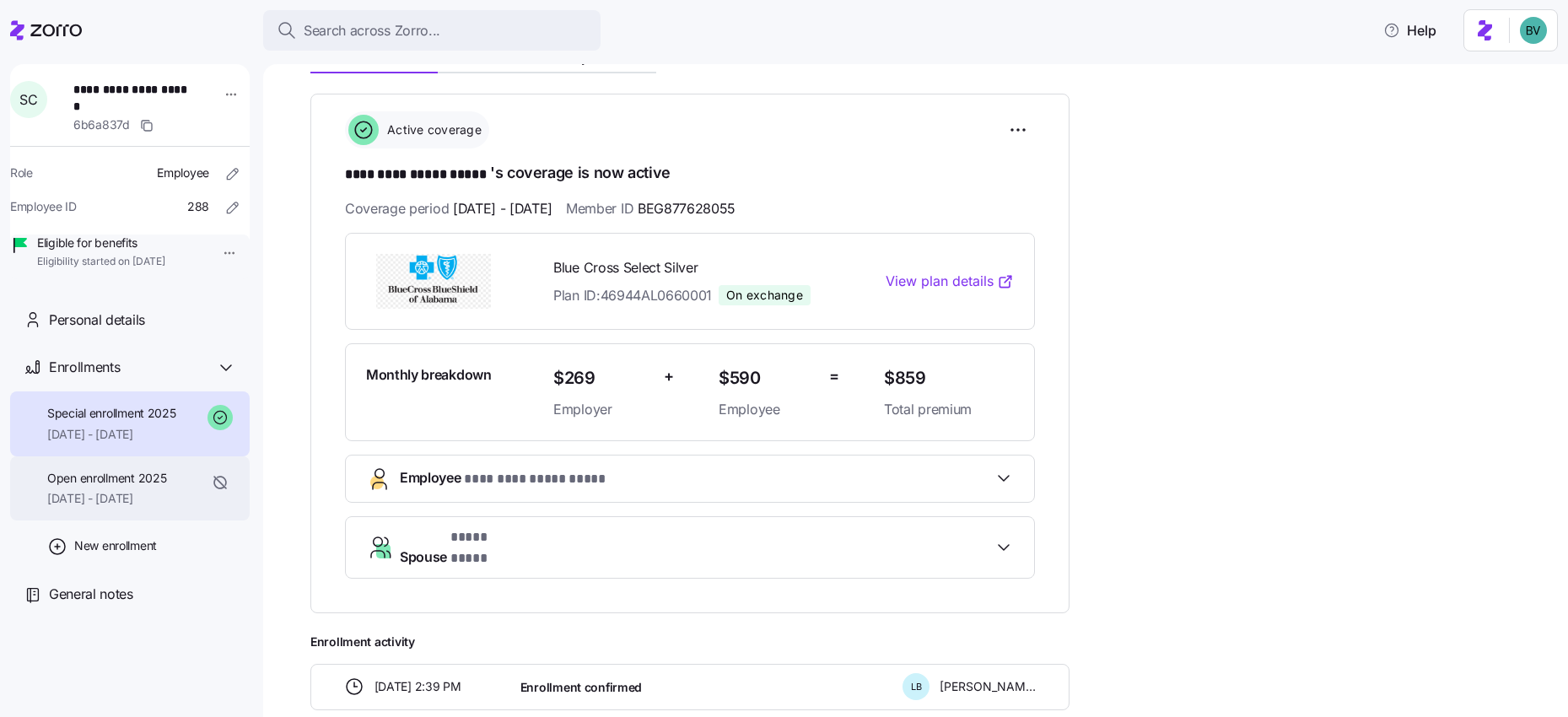 click on "Open enrollment 2025" at bounding box center (106, 478) 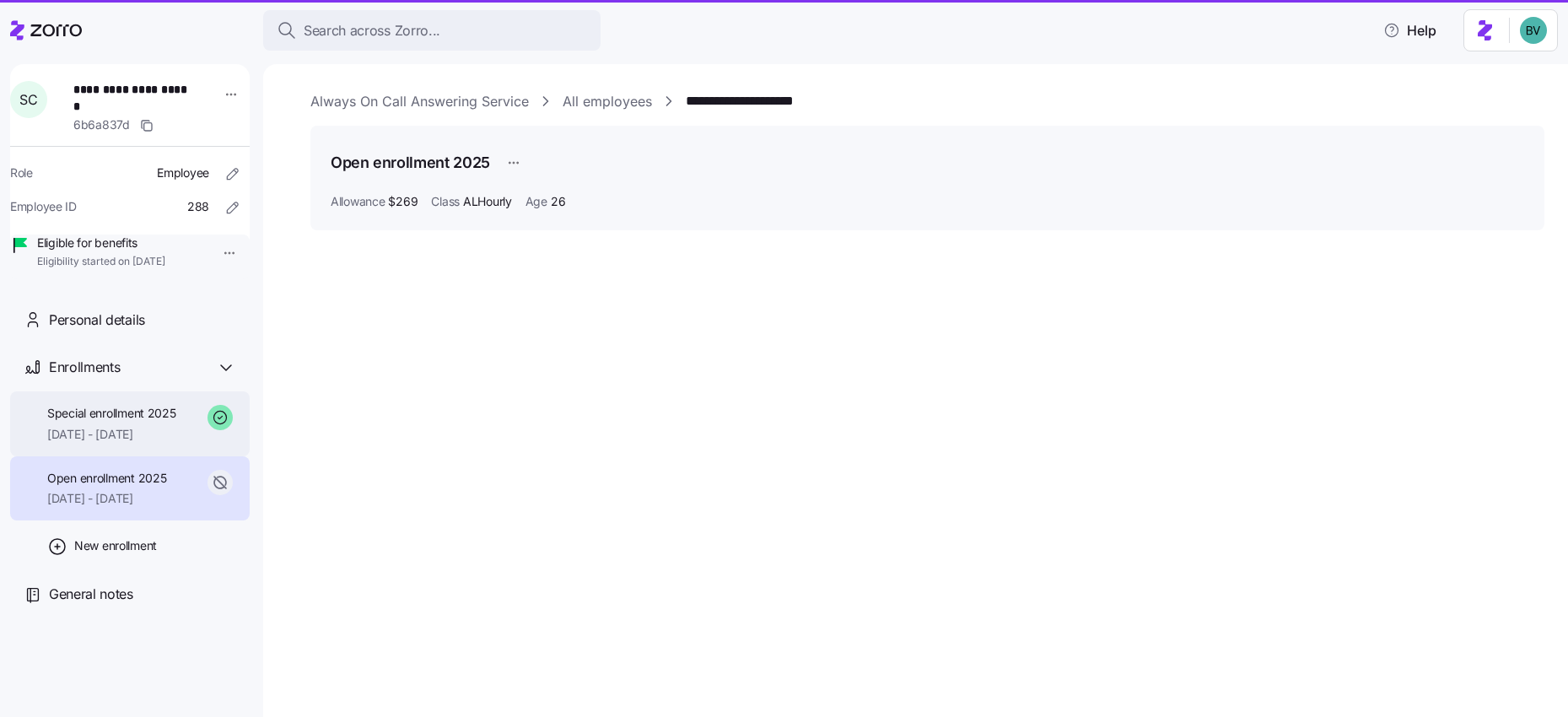 scroll, scrollTop: 0, scrollLeft: 0, axis: both 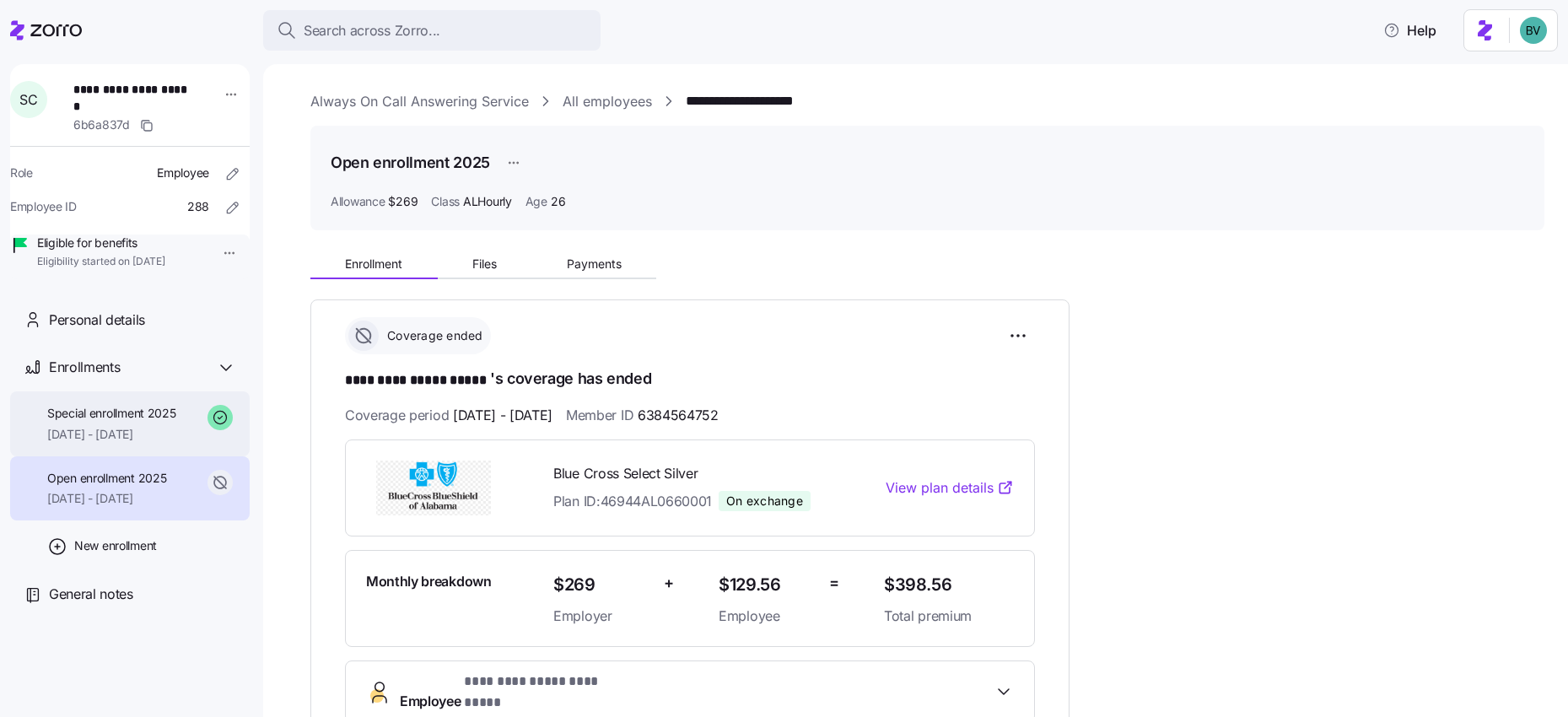click on "Special enrollment 2025 04/01/2025 - 12/31/2025" at bounding box center [111, 423] 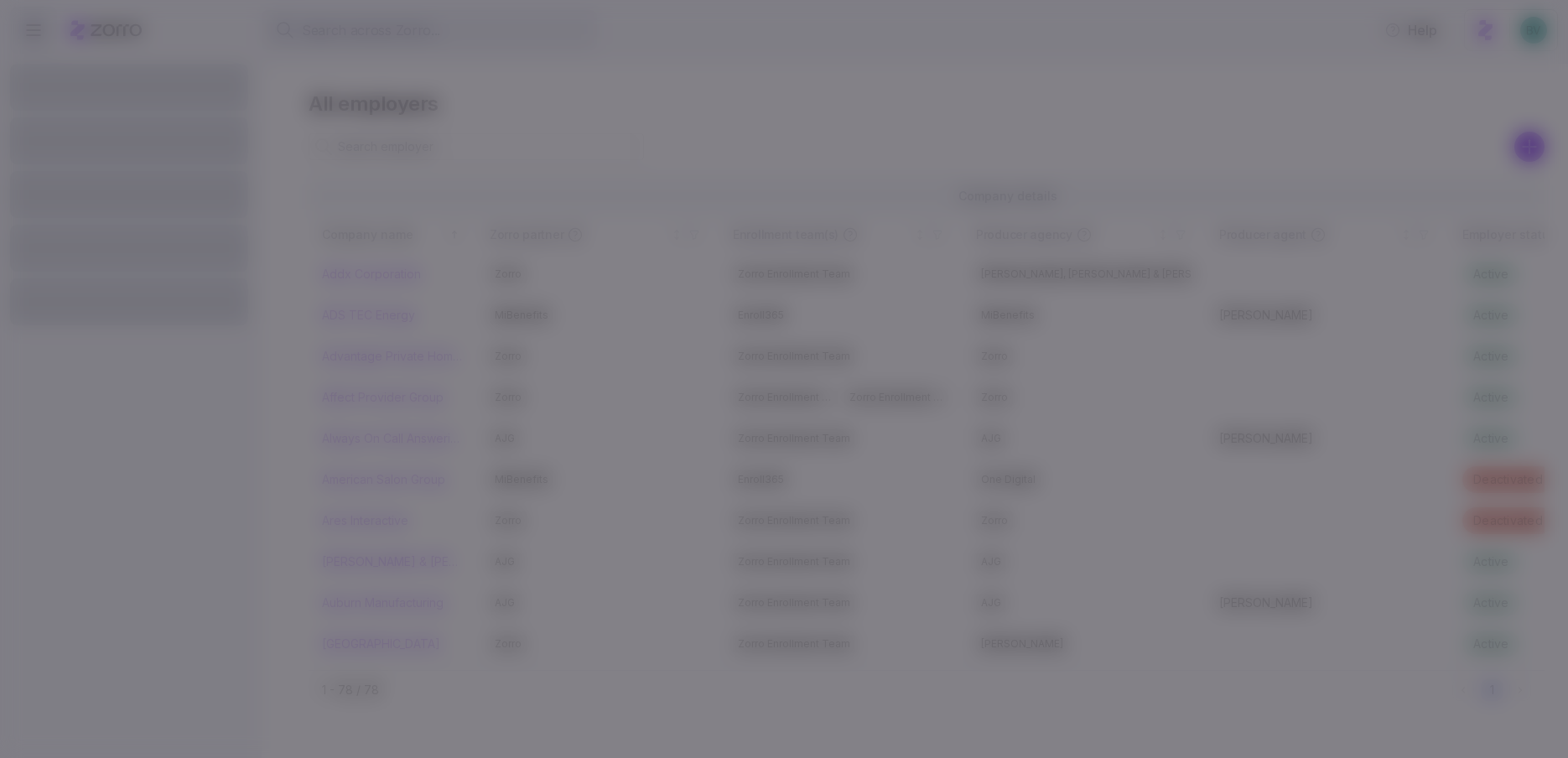 scroll, scrollTop: 0, scrollLeft: 0, axis: both 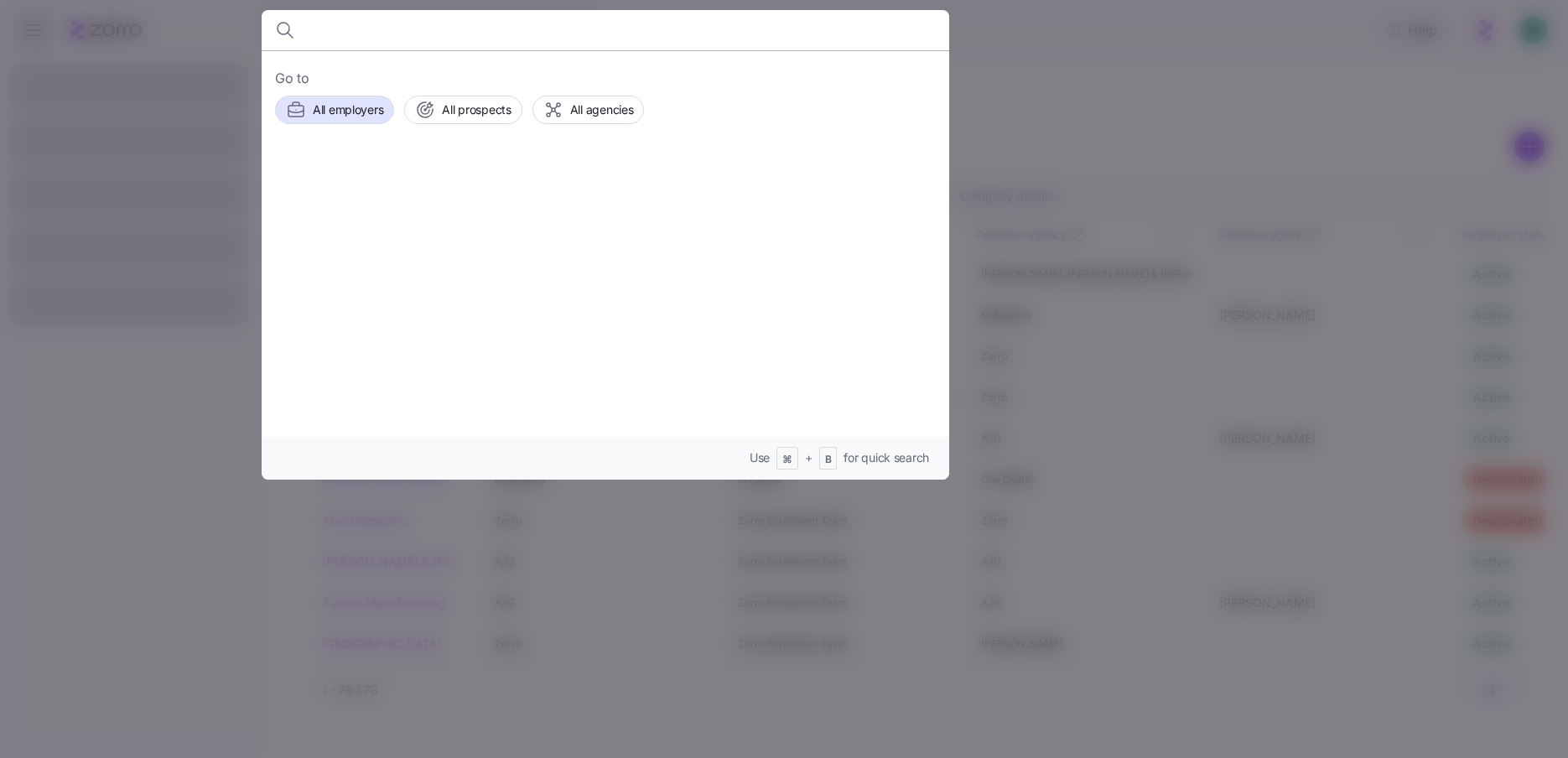 paste on "Brian Marks" 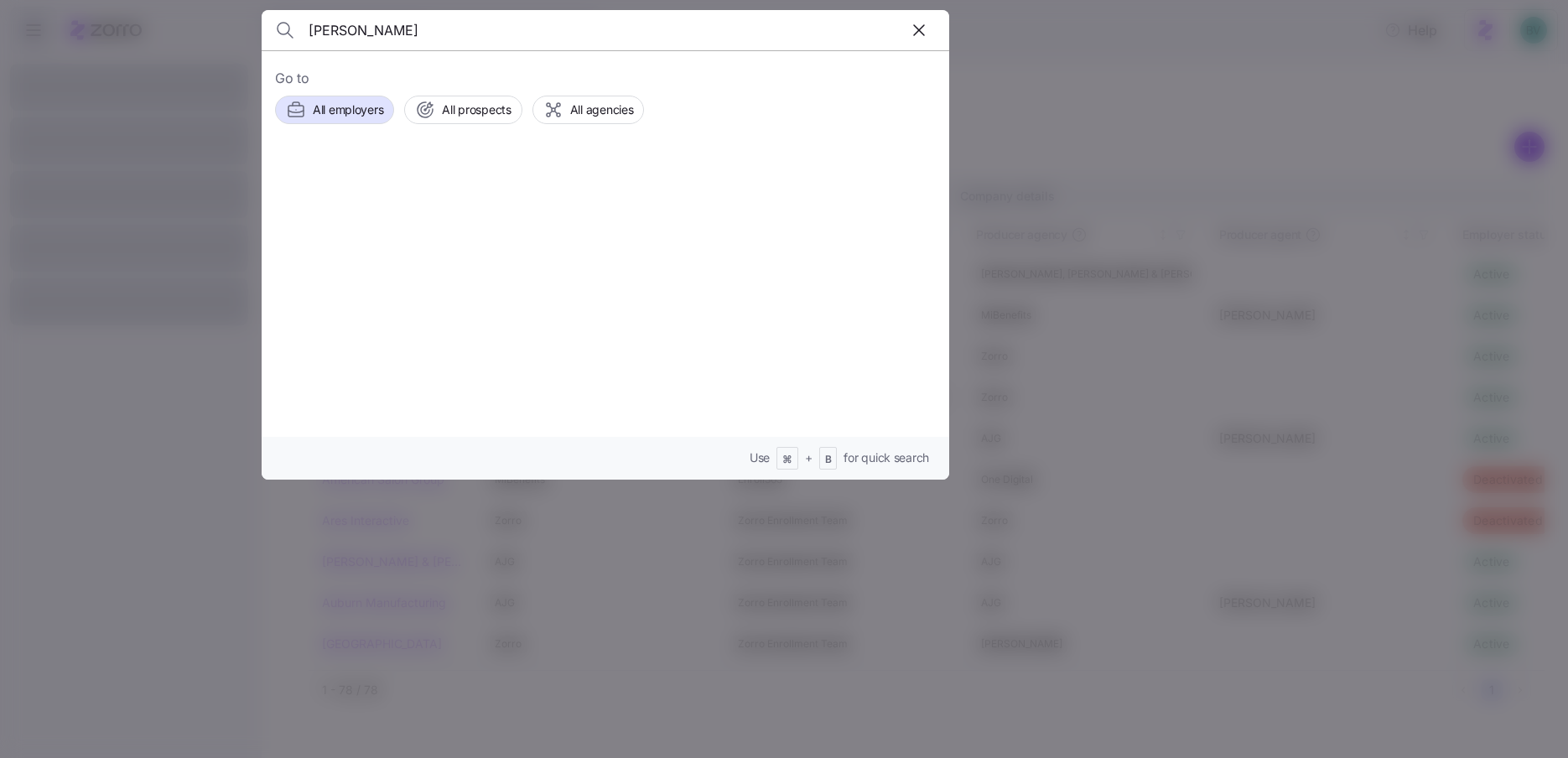 type on "Brian Marks" 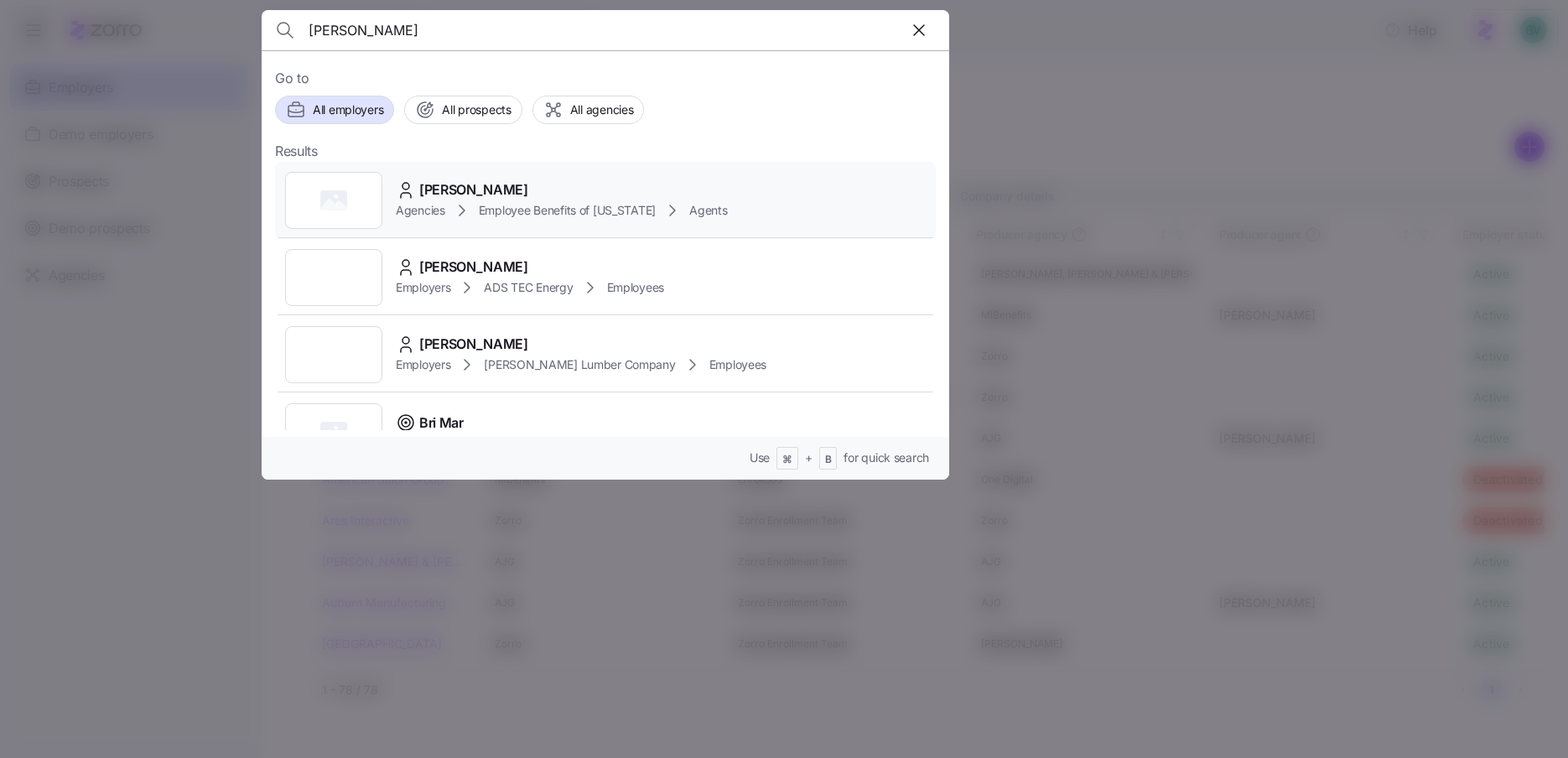 click at bounding box center [334, 200] 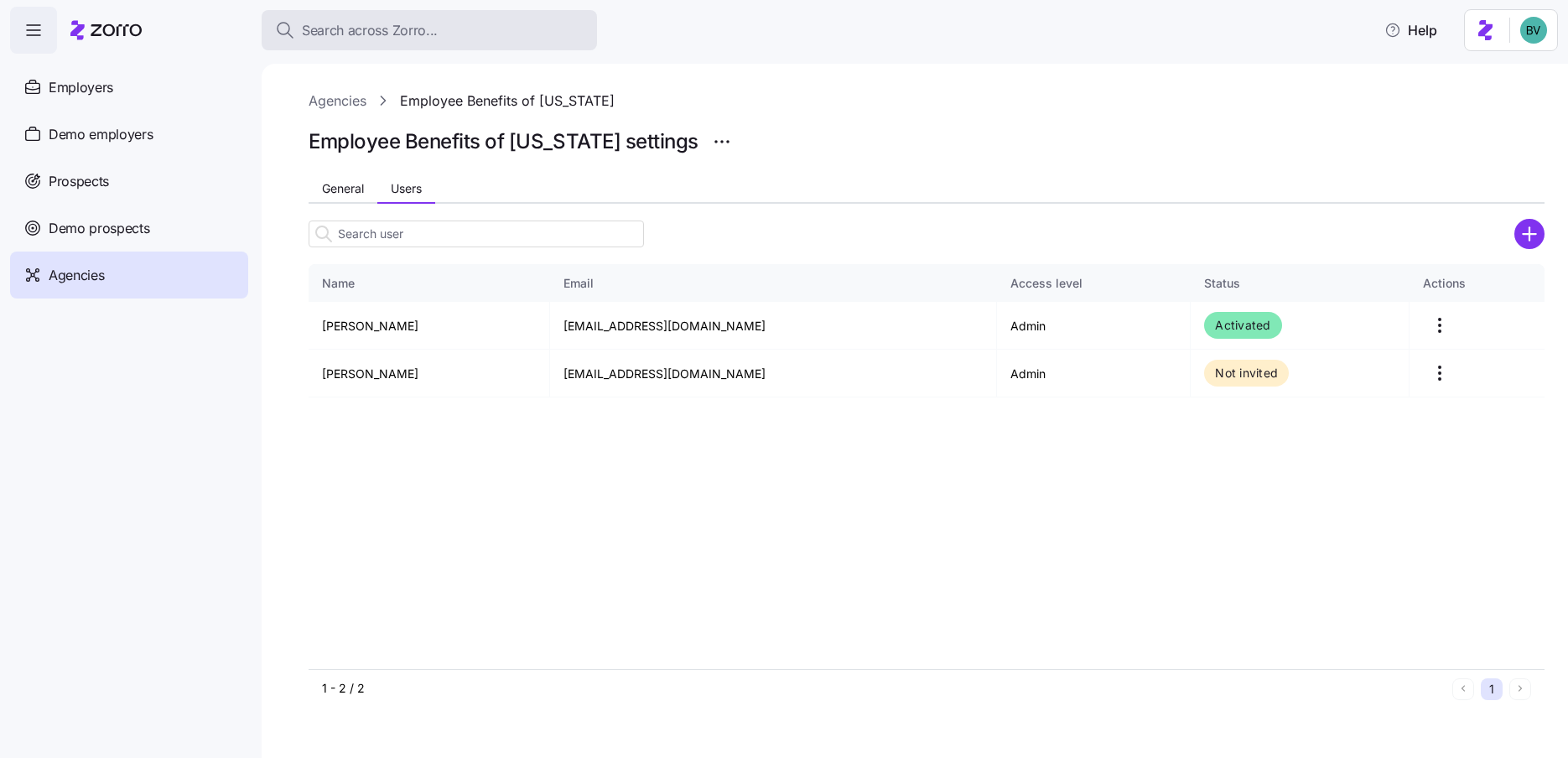 click on "Search across Zorro..." at bounding box center [370, 30] 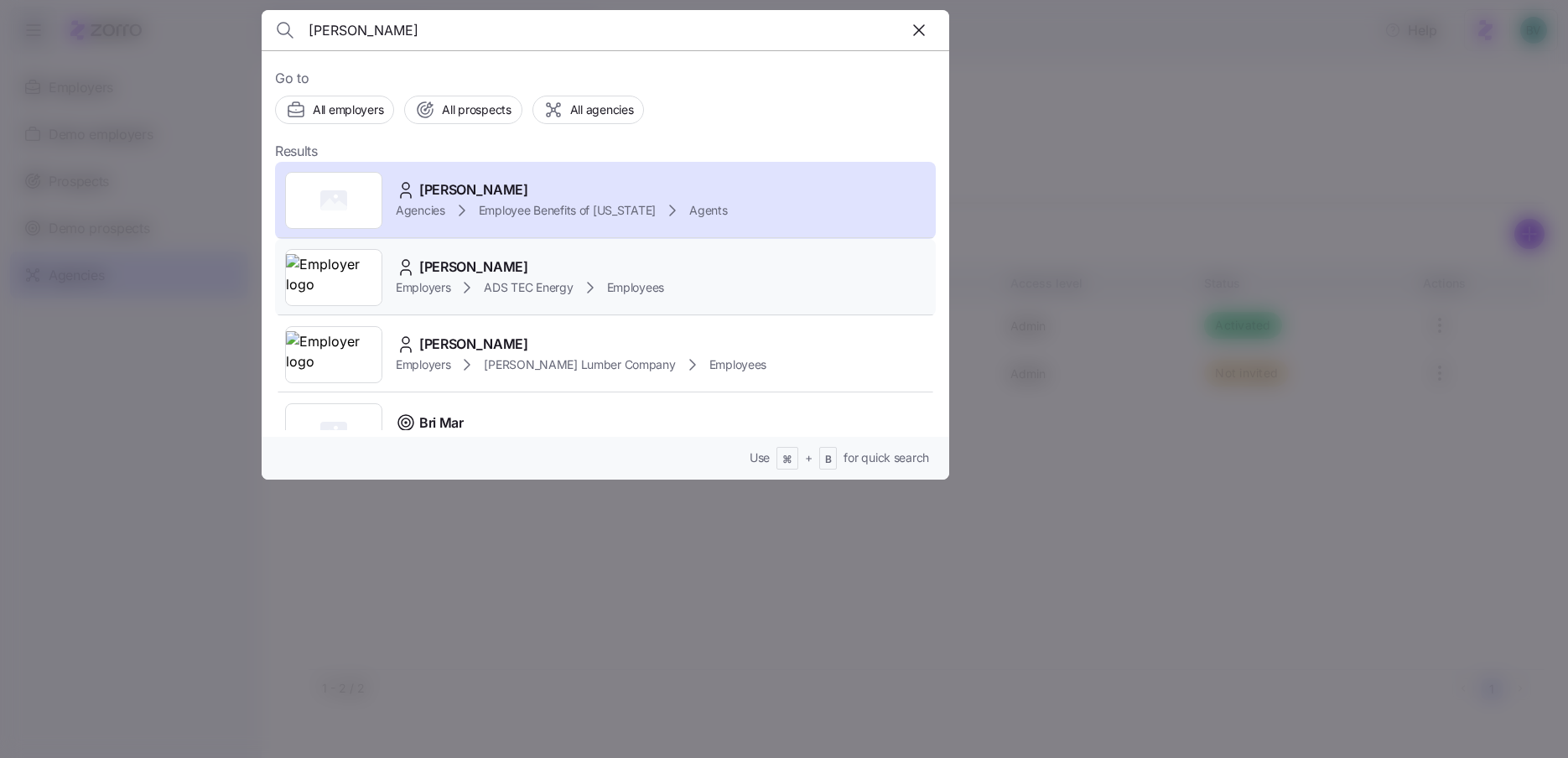 type on "Brian Marks" 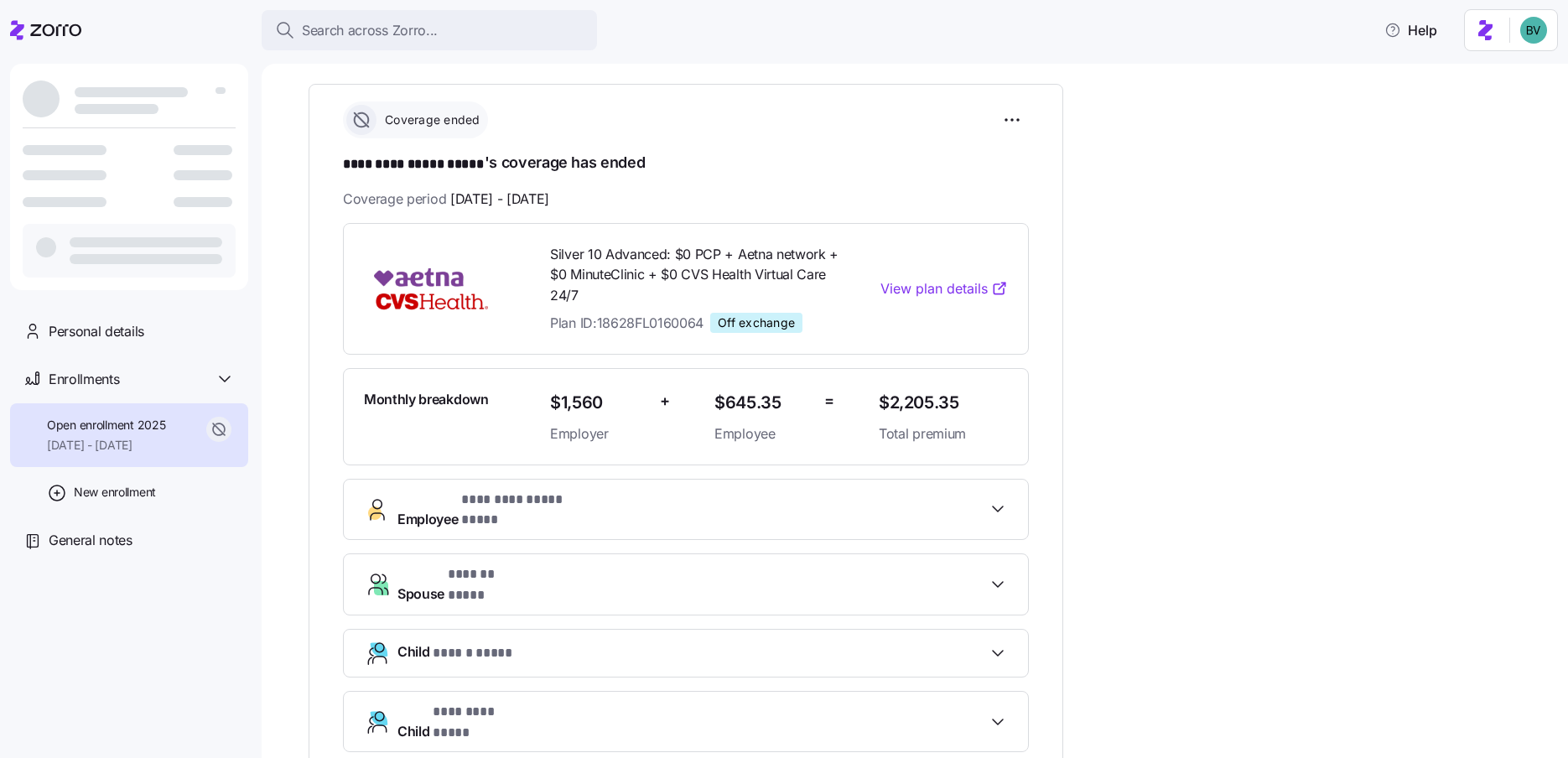 scroll, scrollTop: 142, scrollLeft: 0, axis: vertical 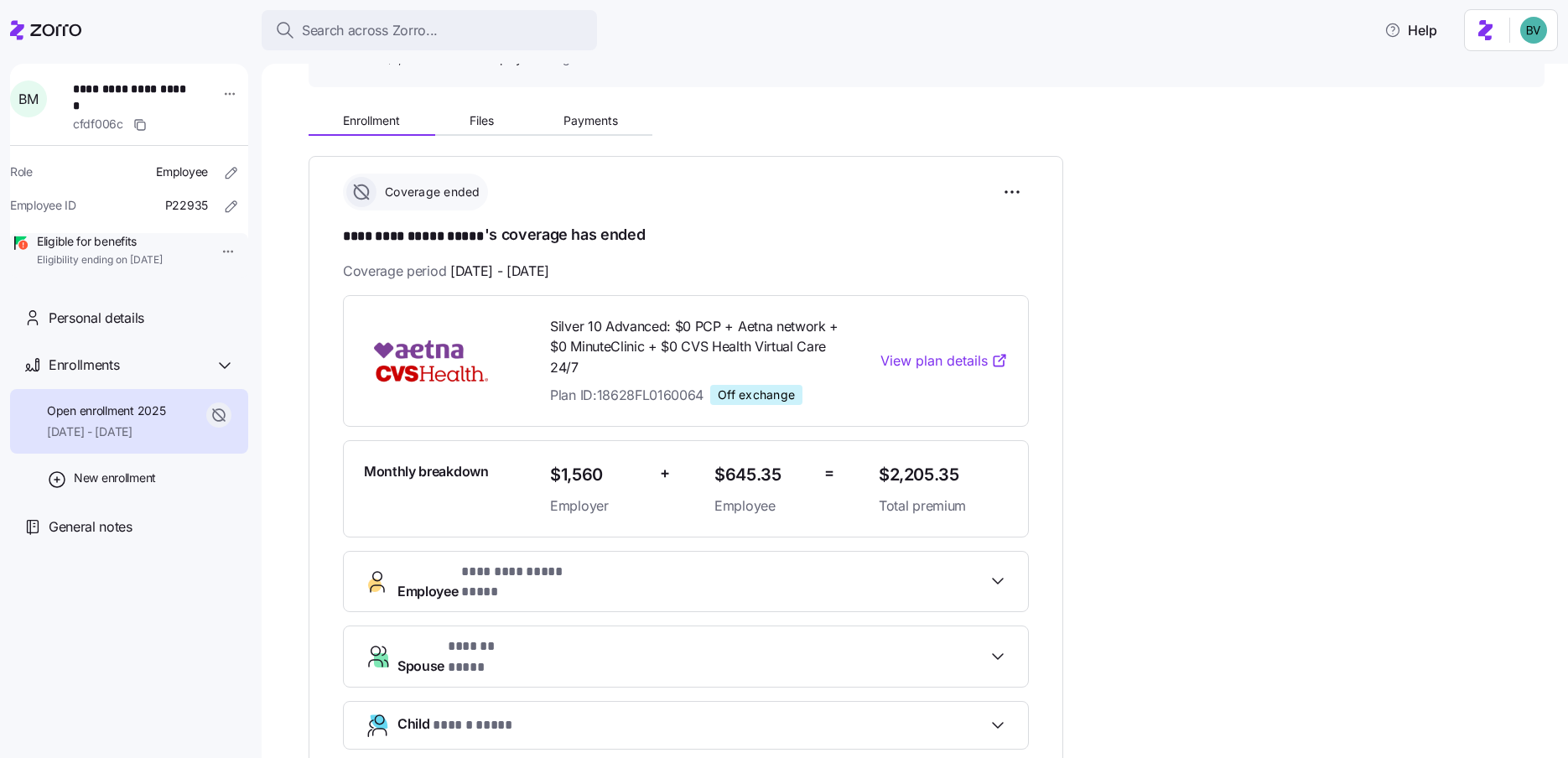 click on "**********" at bounding box center [784, 374] 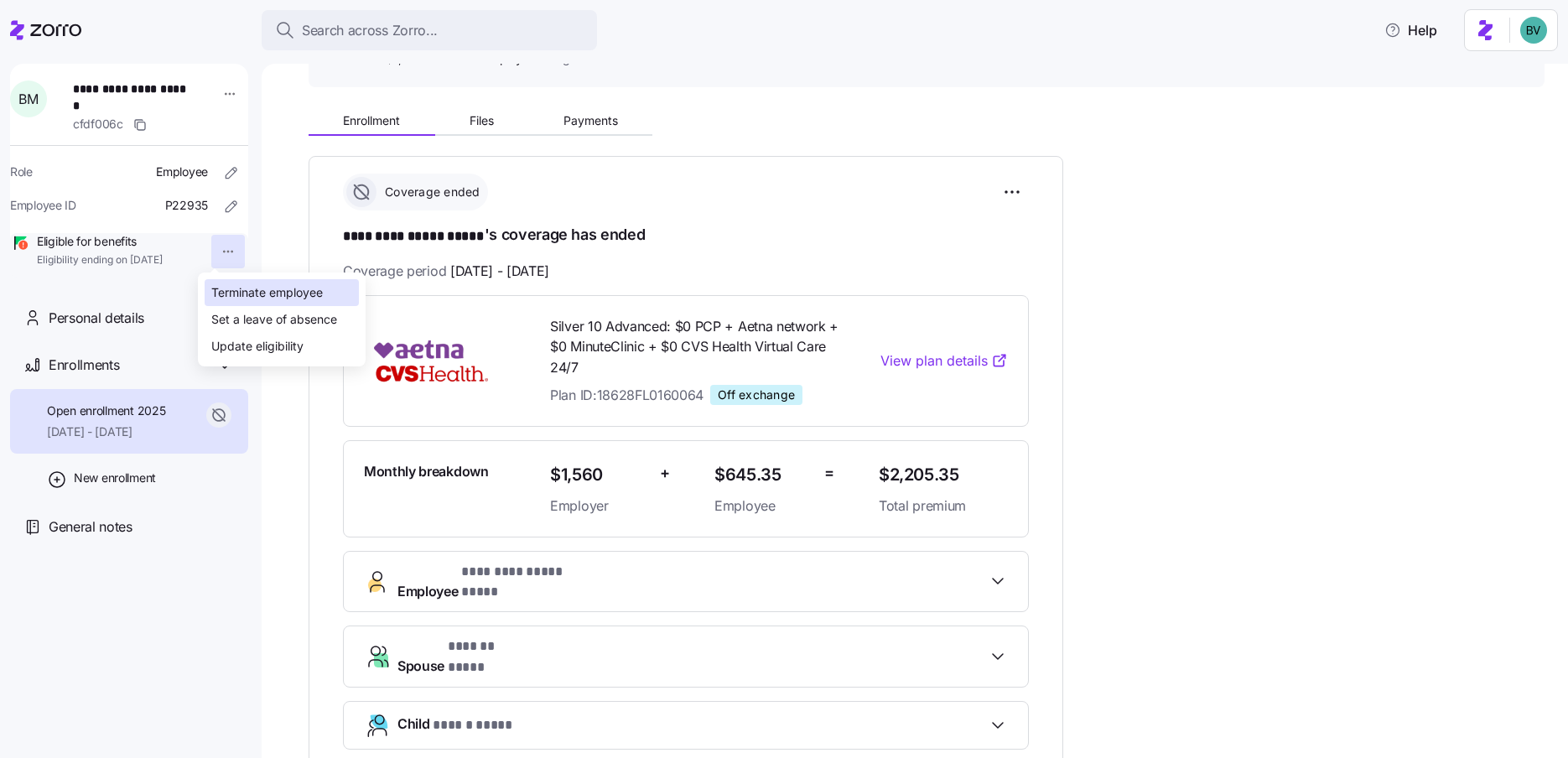 click on "Terminate employee" at bounding box center (267, 293) 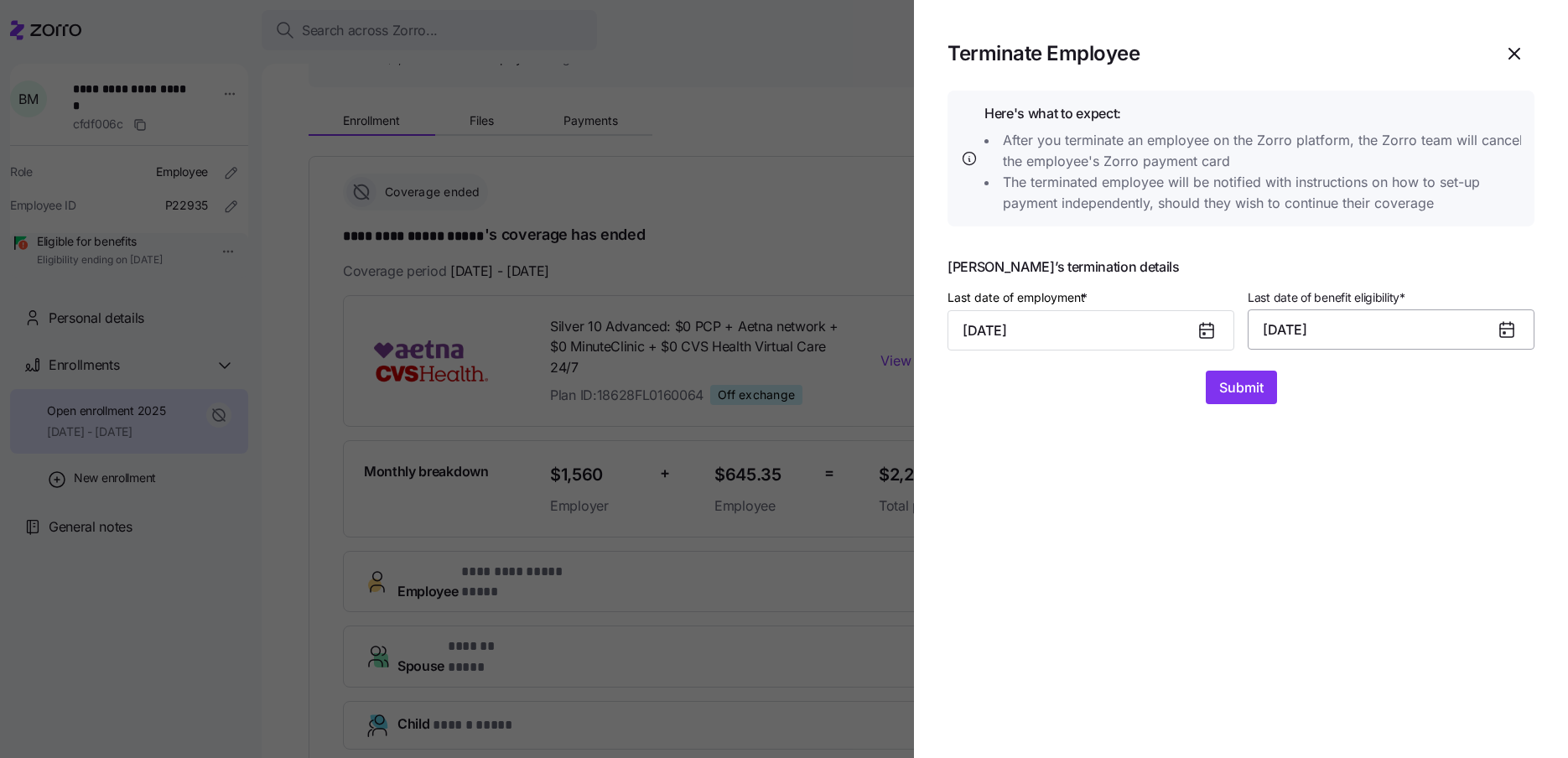 click on "07/31/2025" at bounding box center (1391, 330) 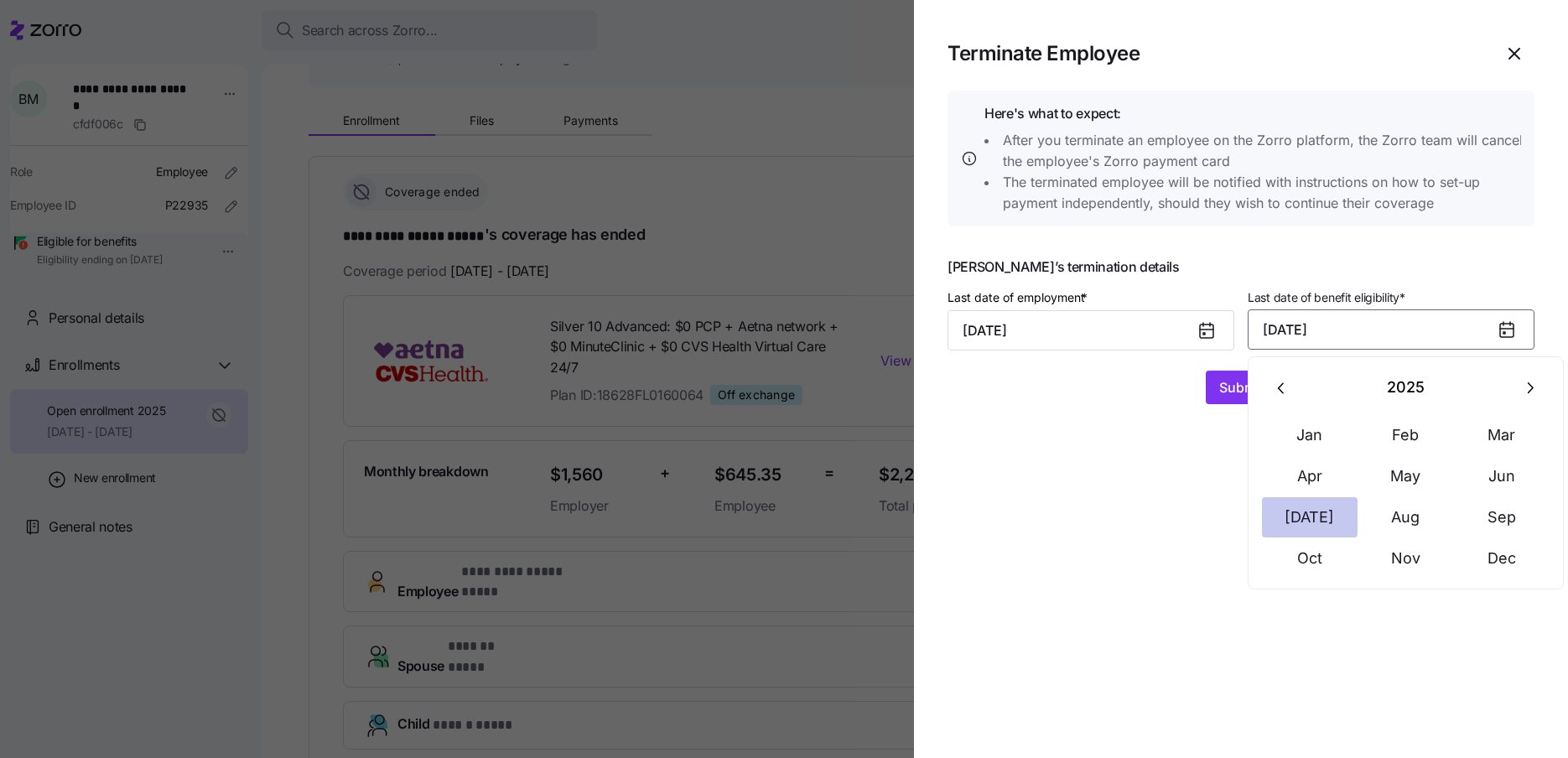 click on "Jul" at bounding box center [1310, 517] 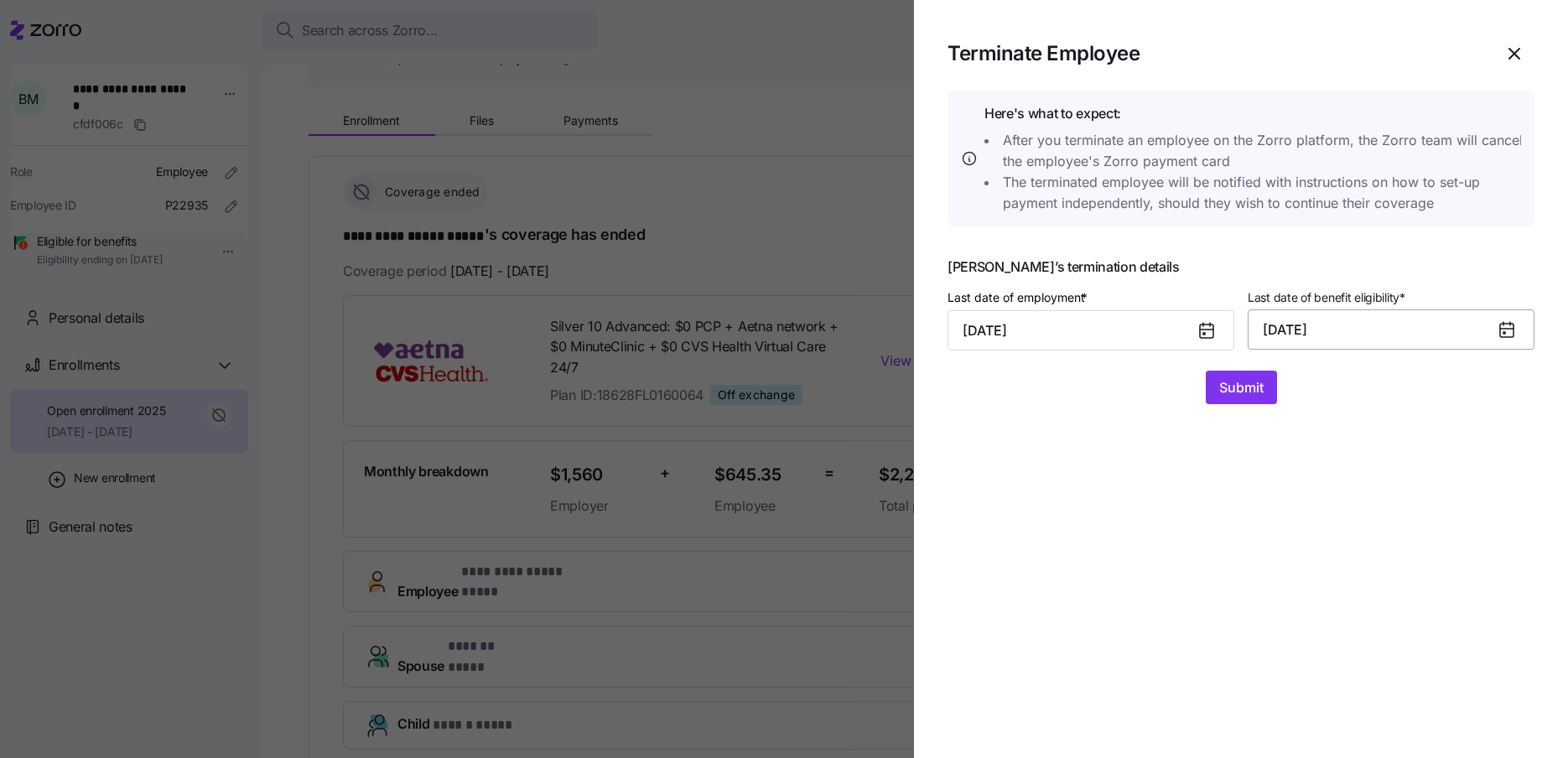 click on "07/31/2025" at bounding box center (1391, 330) 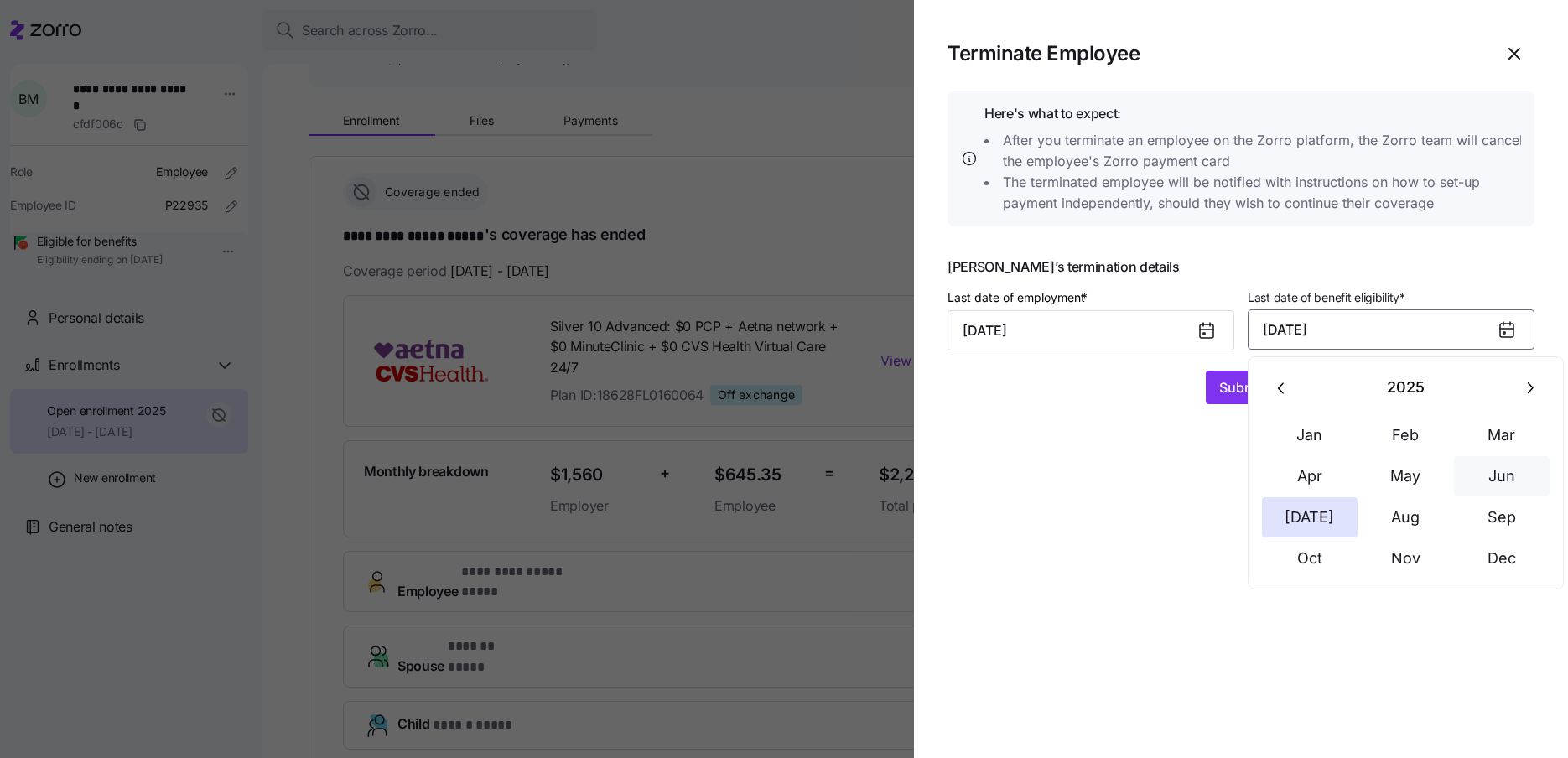 click on "Jun" at bounding box center (1502, 476) 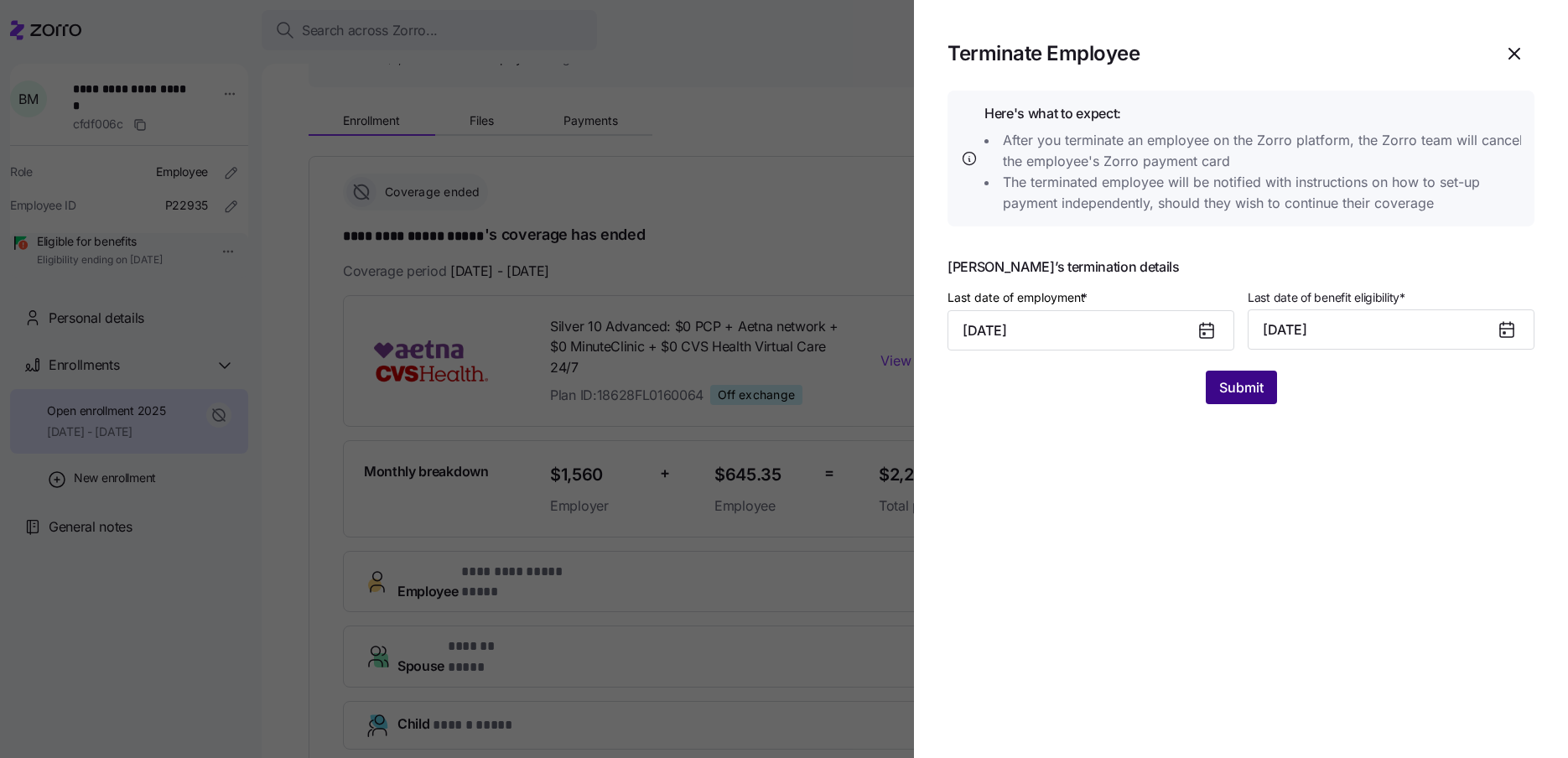 click on "Submit" at bounding box center [1241, 387] 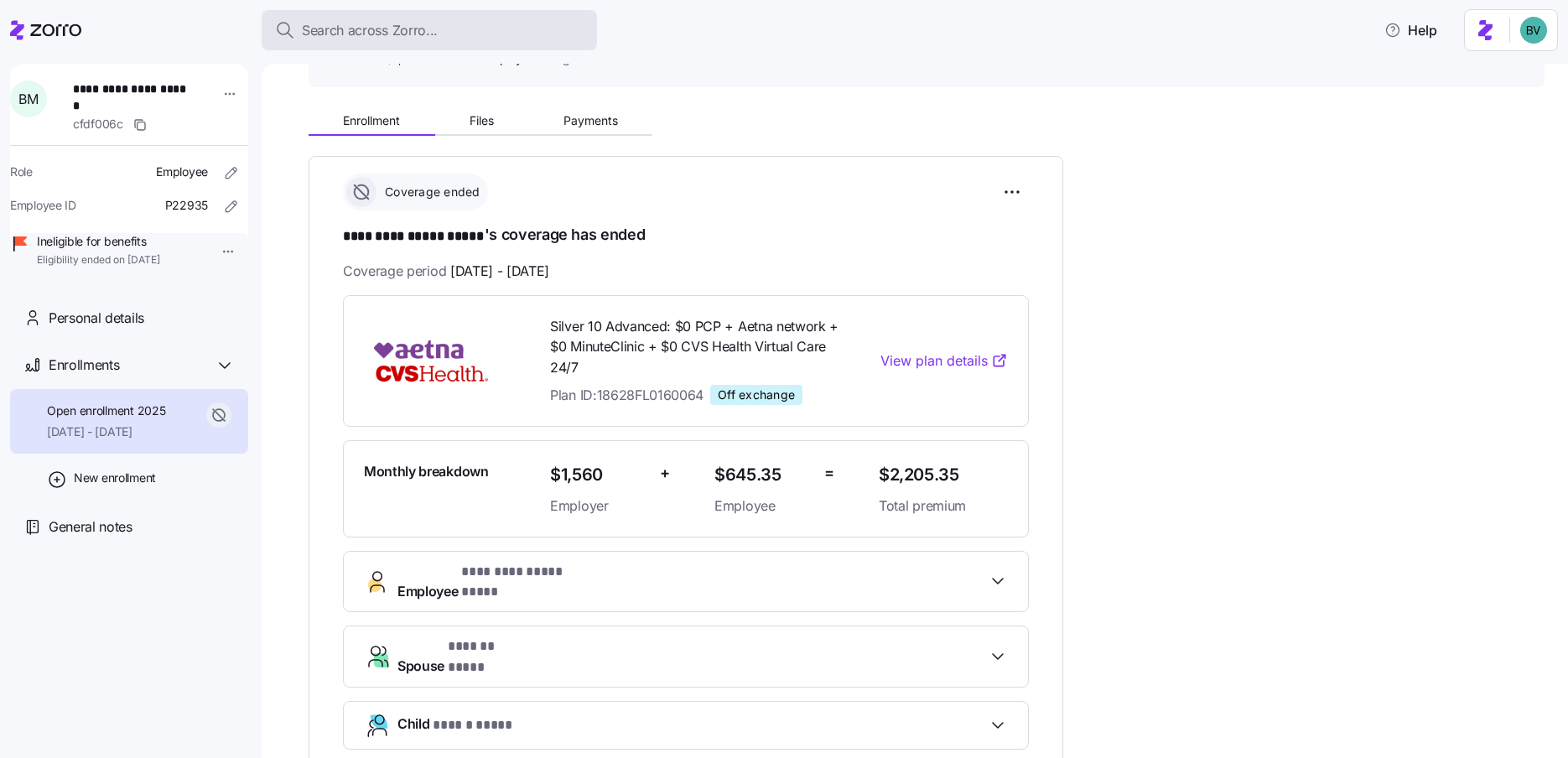 click on "Search across Zorro..." at bounding box center (370, 30) 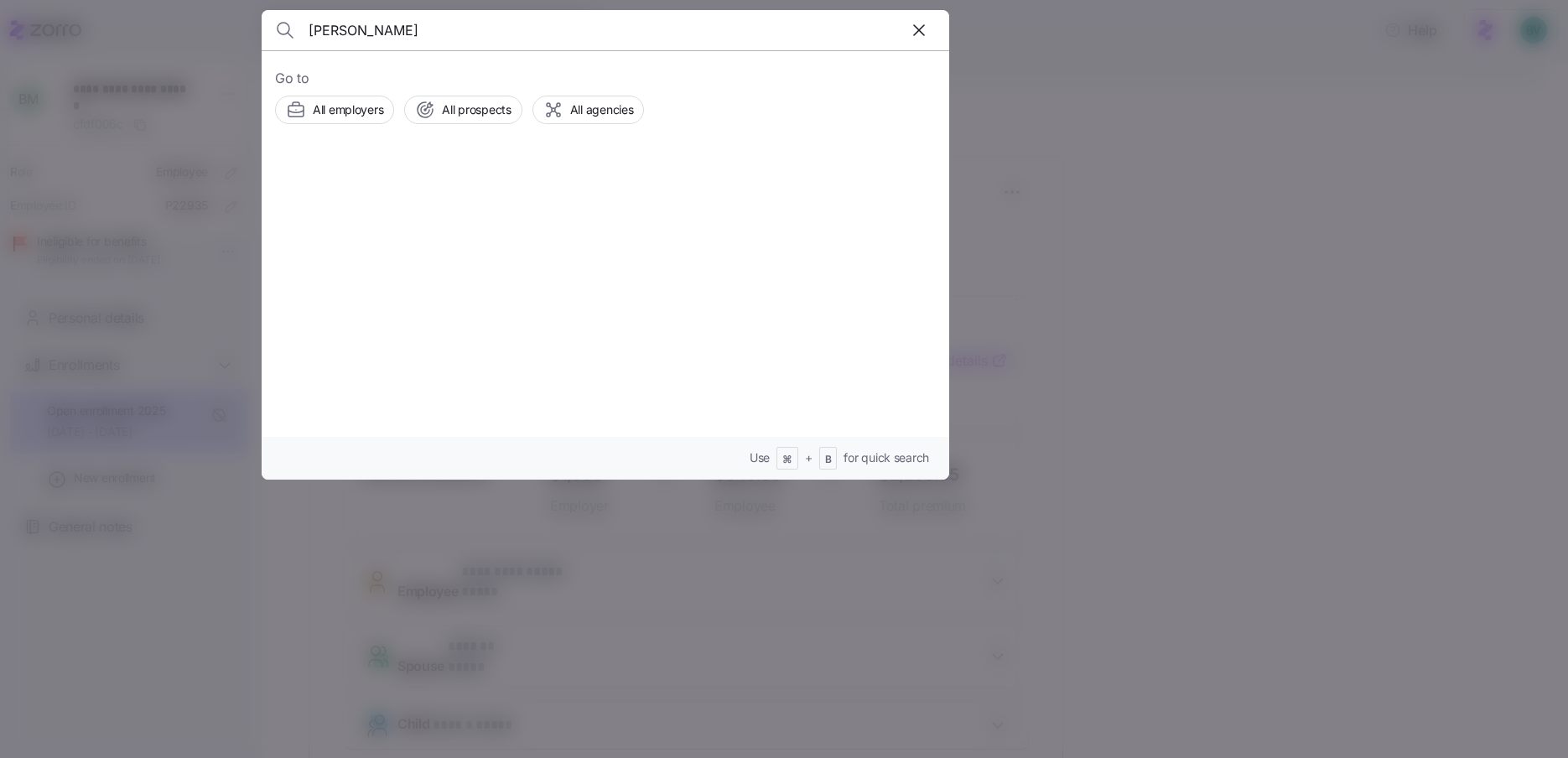 type on "Kyle Campbell" 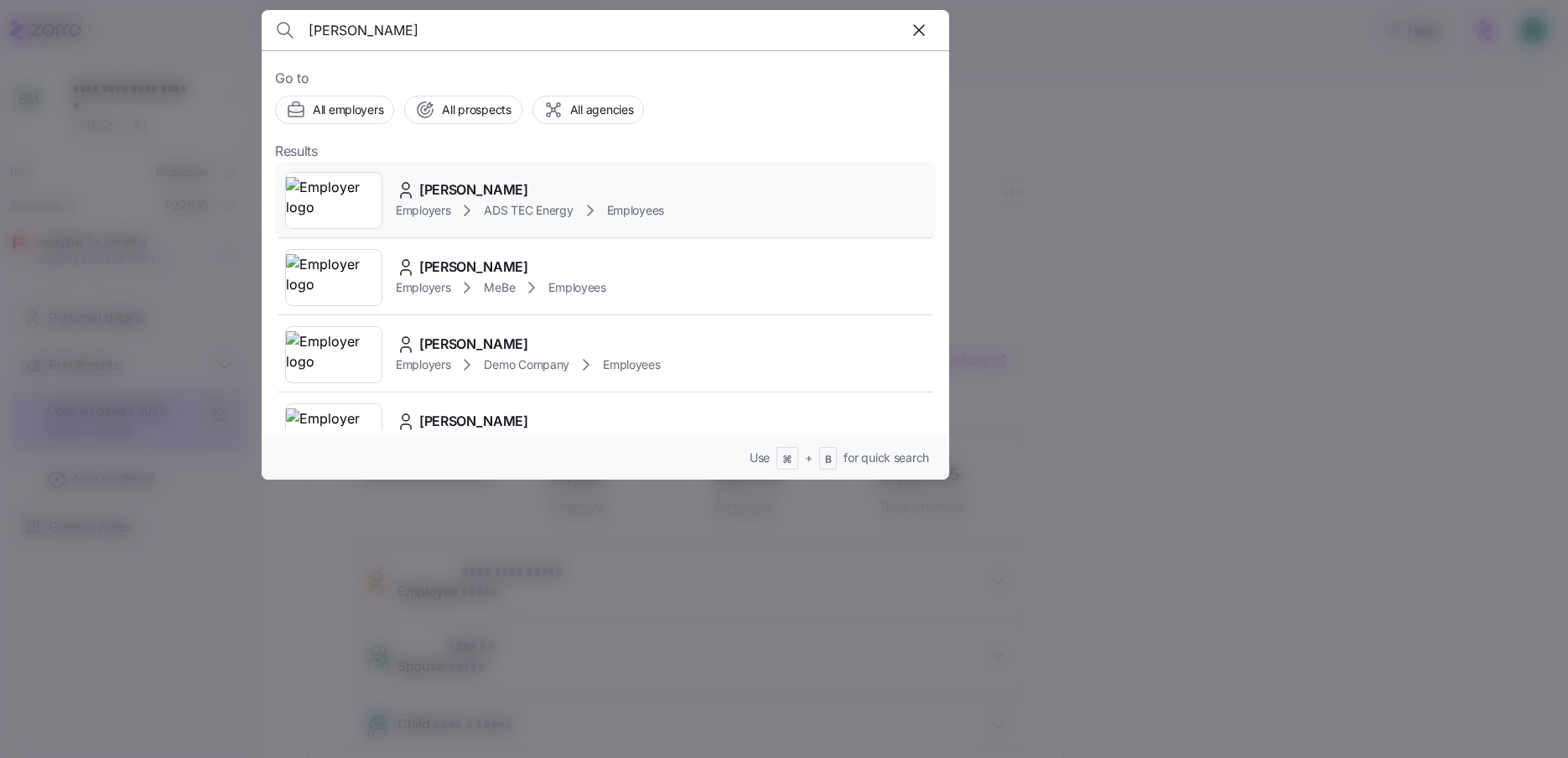 click at bounding box center [334, 200] 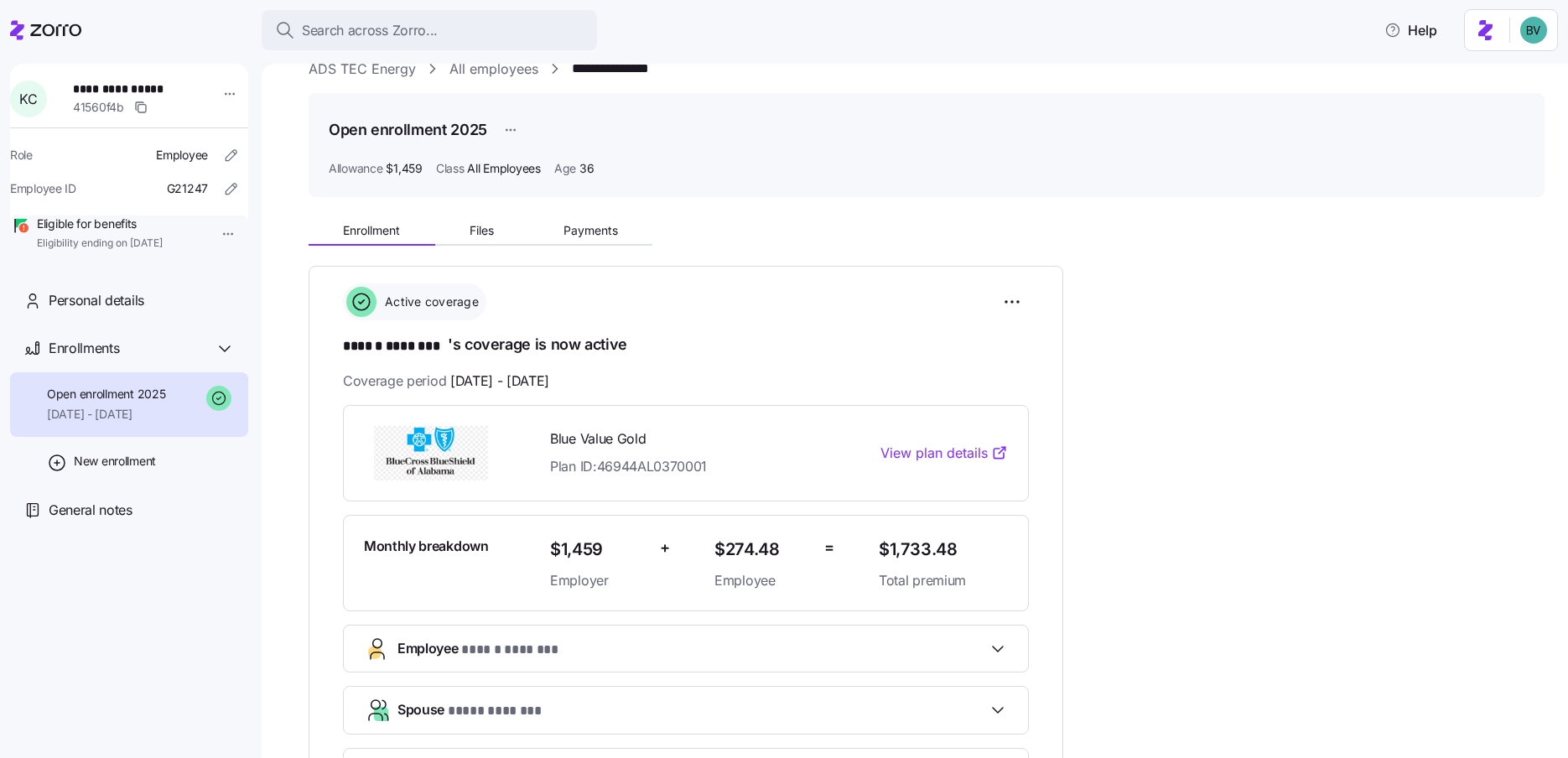 scroll, scrollTop: 0, scrollLeft: 0, axis: both 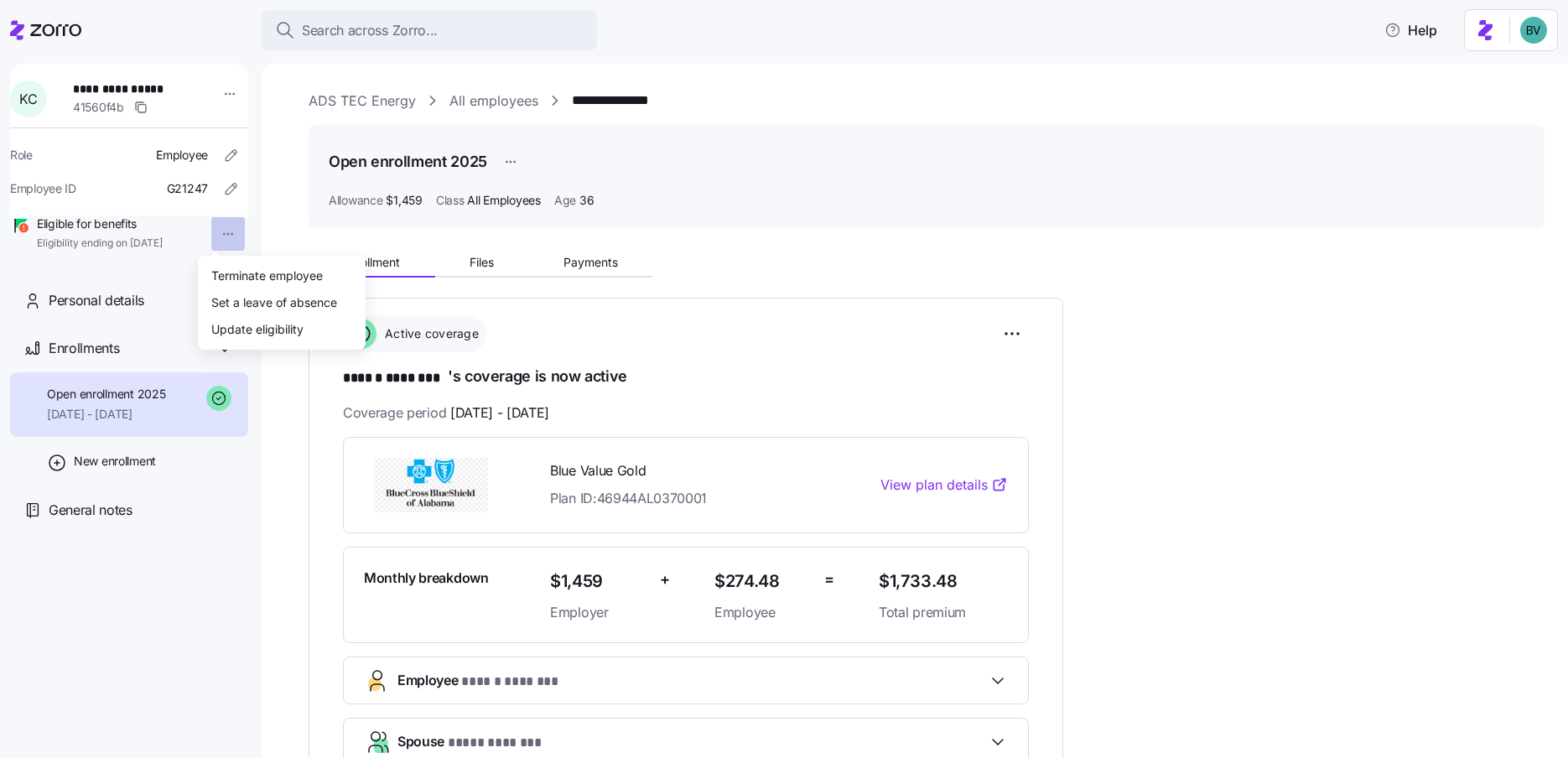 click on "**********" at bounding box center (784, 374) 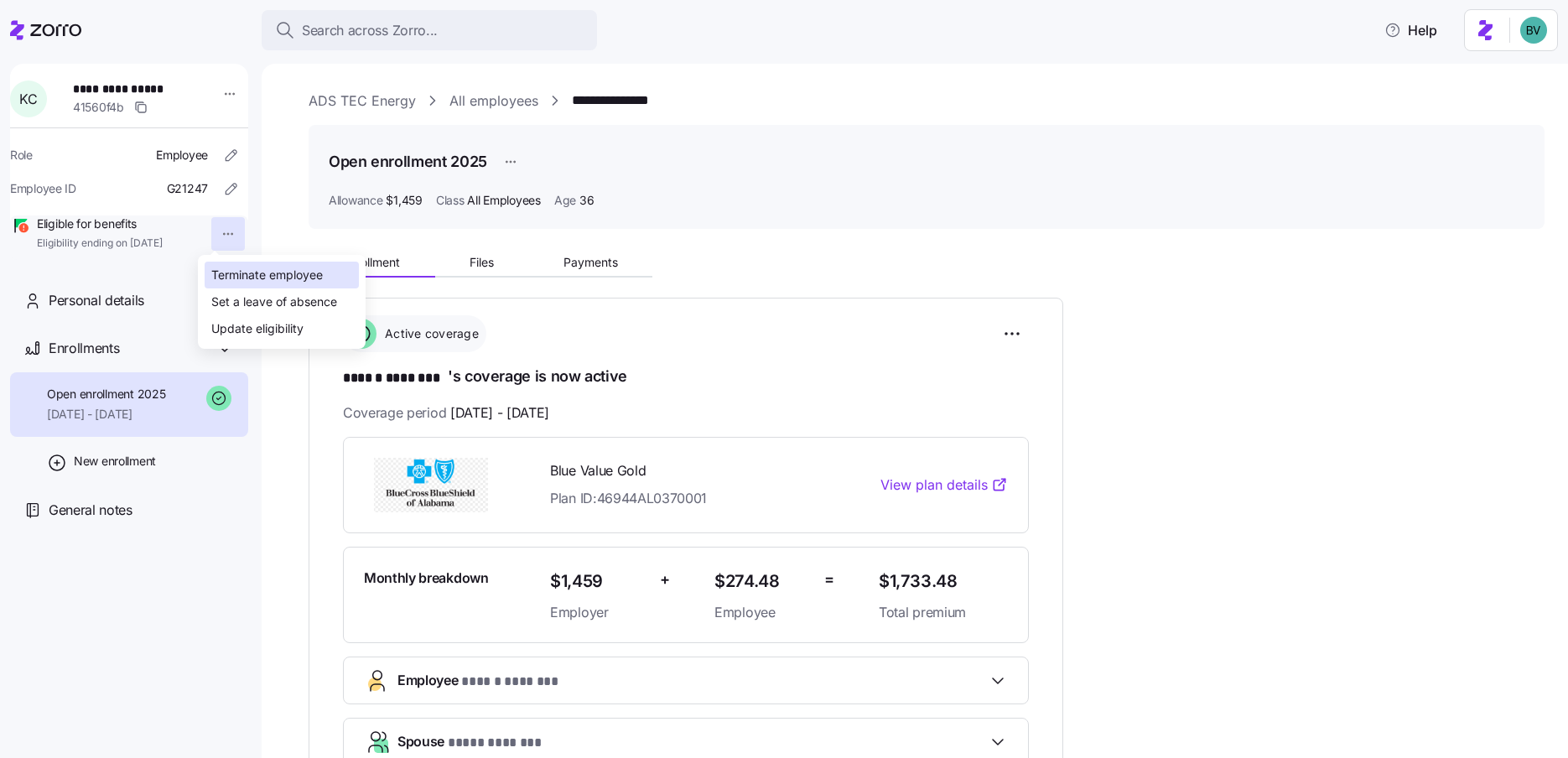 click on "Terminate employee" at bounding box center [267, 275] 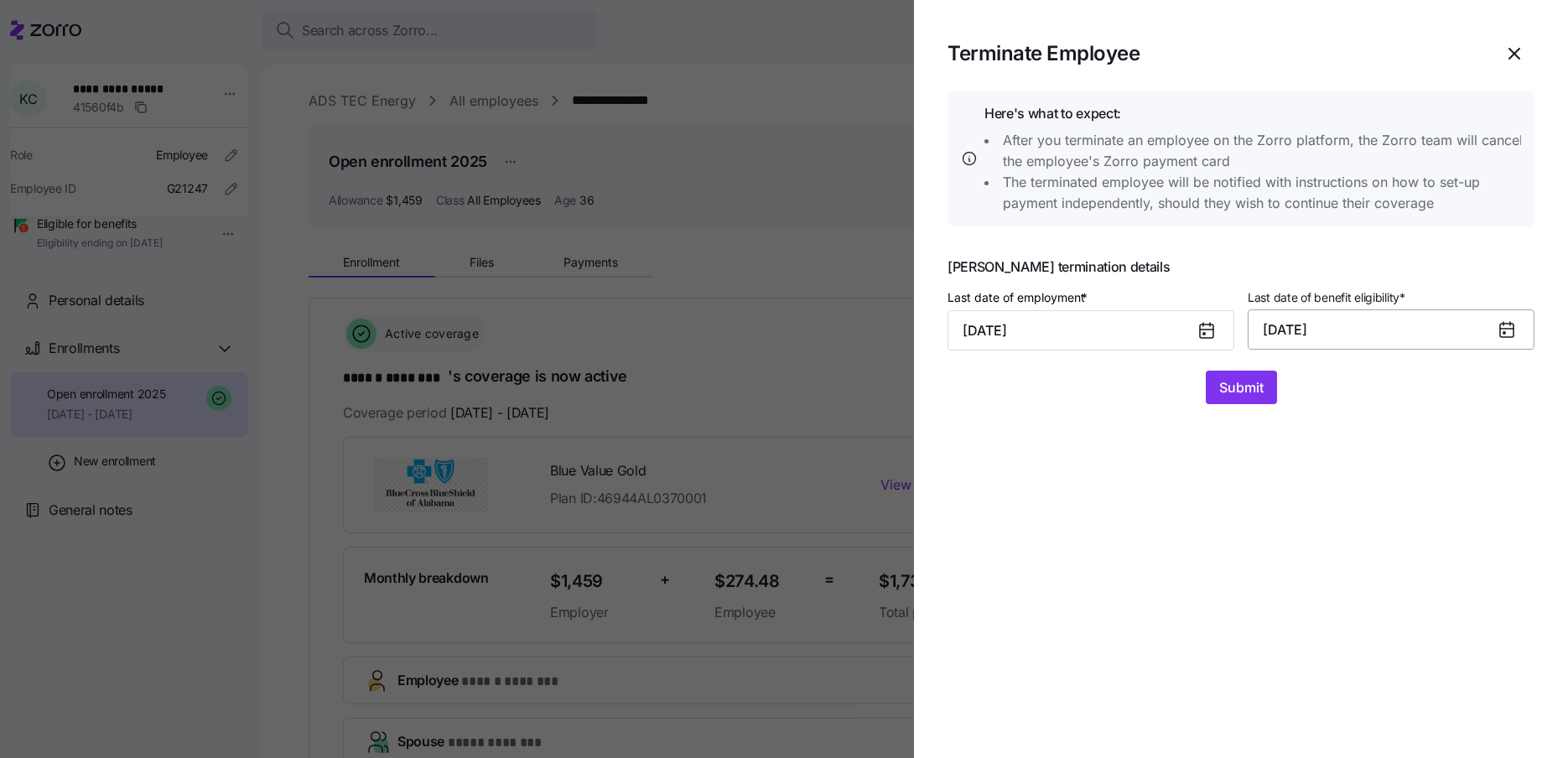 click on "07/31/2025" at bounding box center [1391, 330] 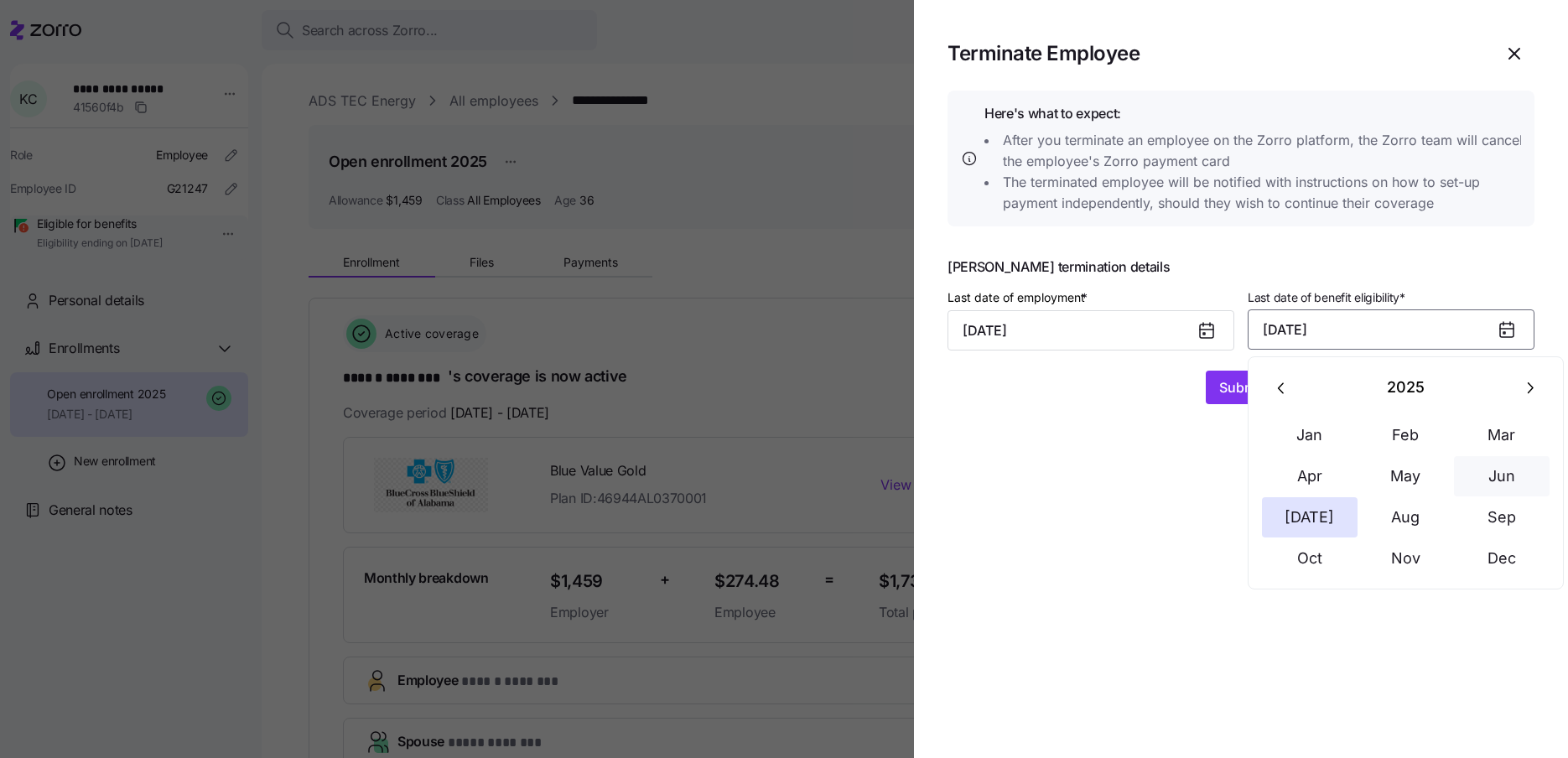 click on "Jun" at bounding box center [1502, 476] 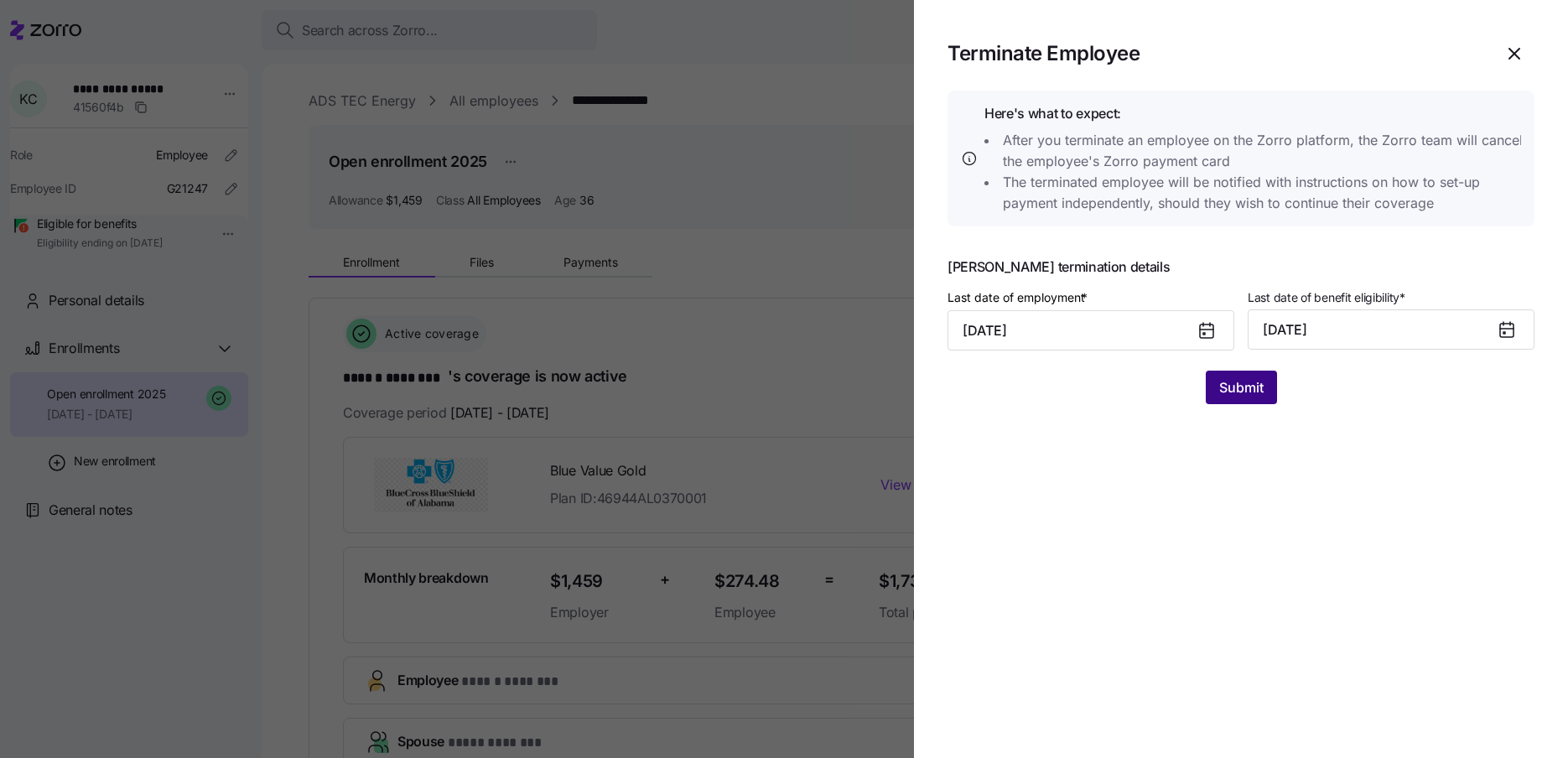 click on "Submit" at bounding box center [1241, 387] 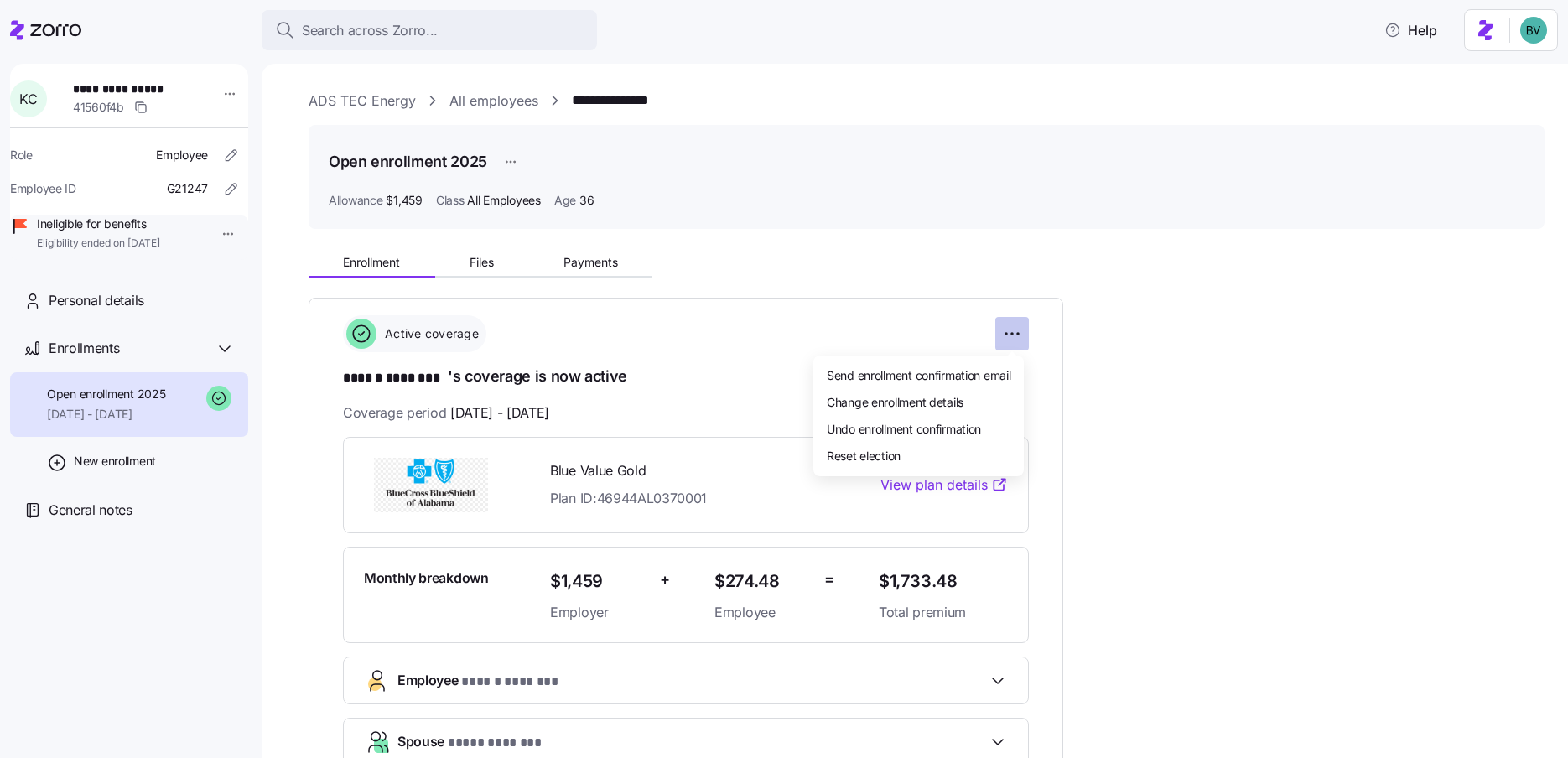 click on "**********" at bounding box center (784, 374) 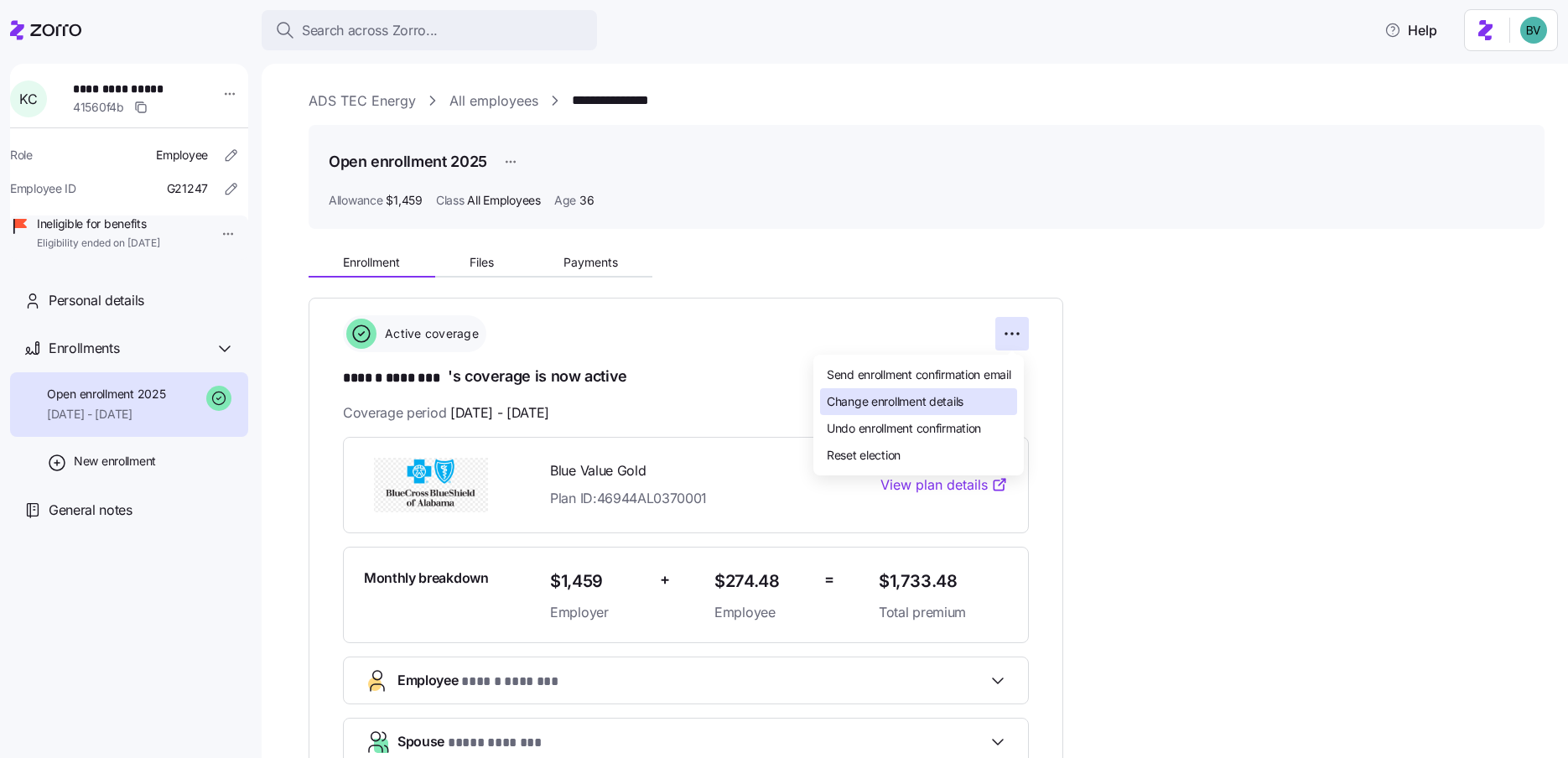 click on "Change enrollment details" at bounding box center (895, 402) 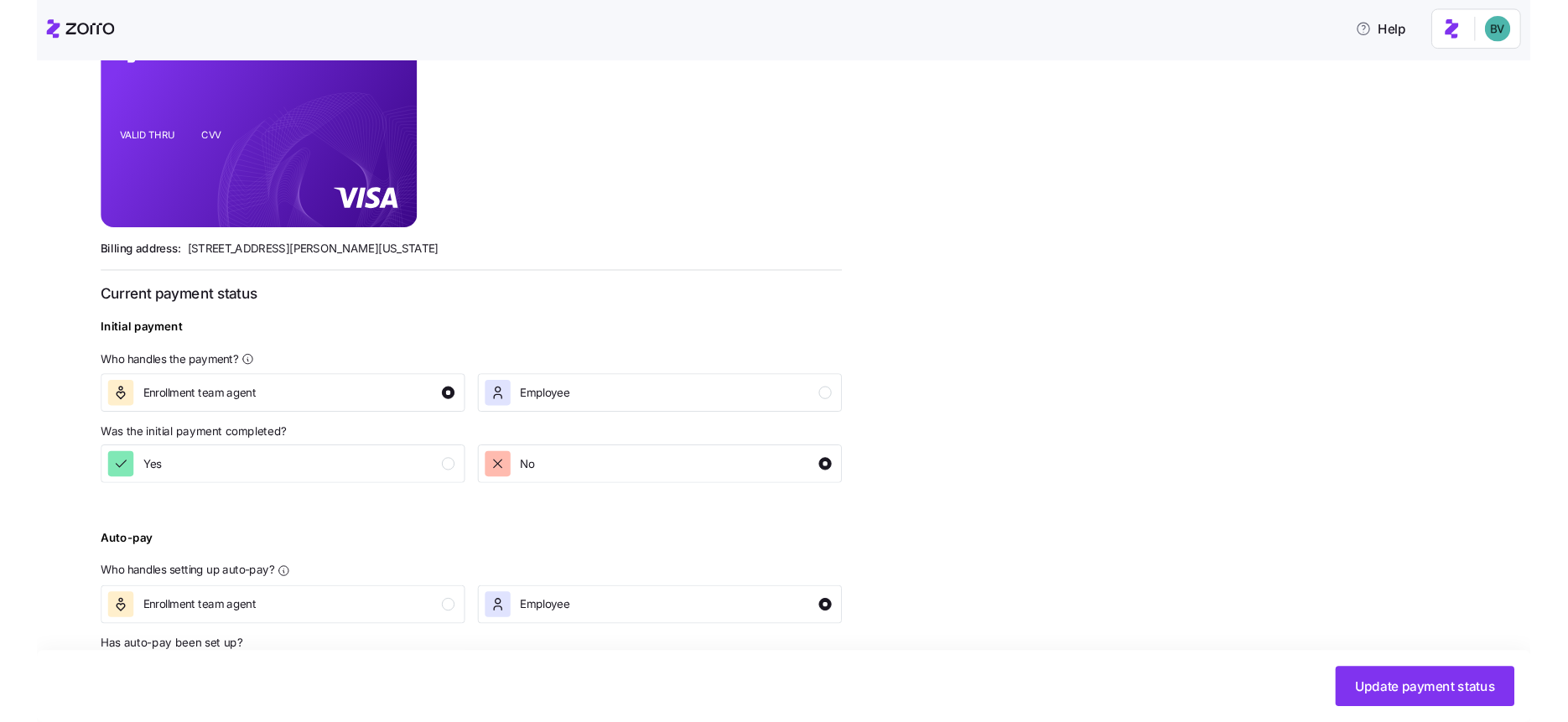 scroll, scrollTop: 536, scrollLeft: 0, axis: vertical 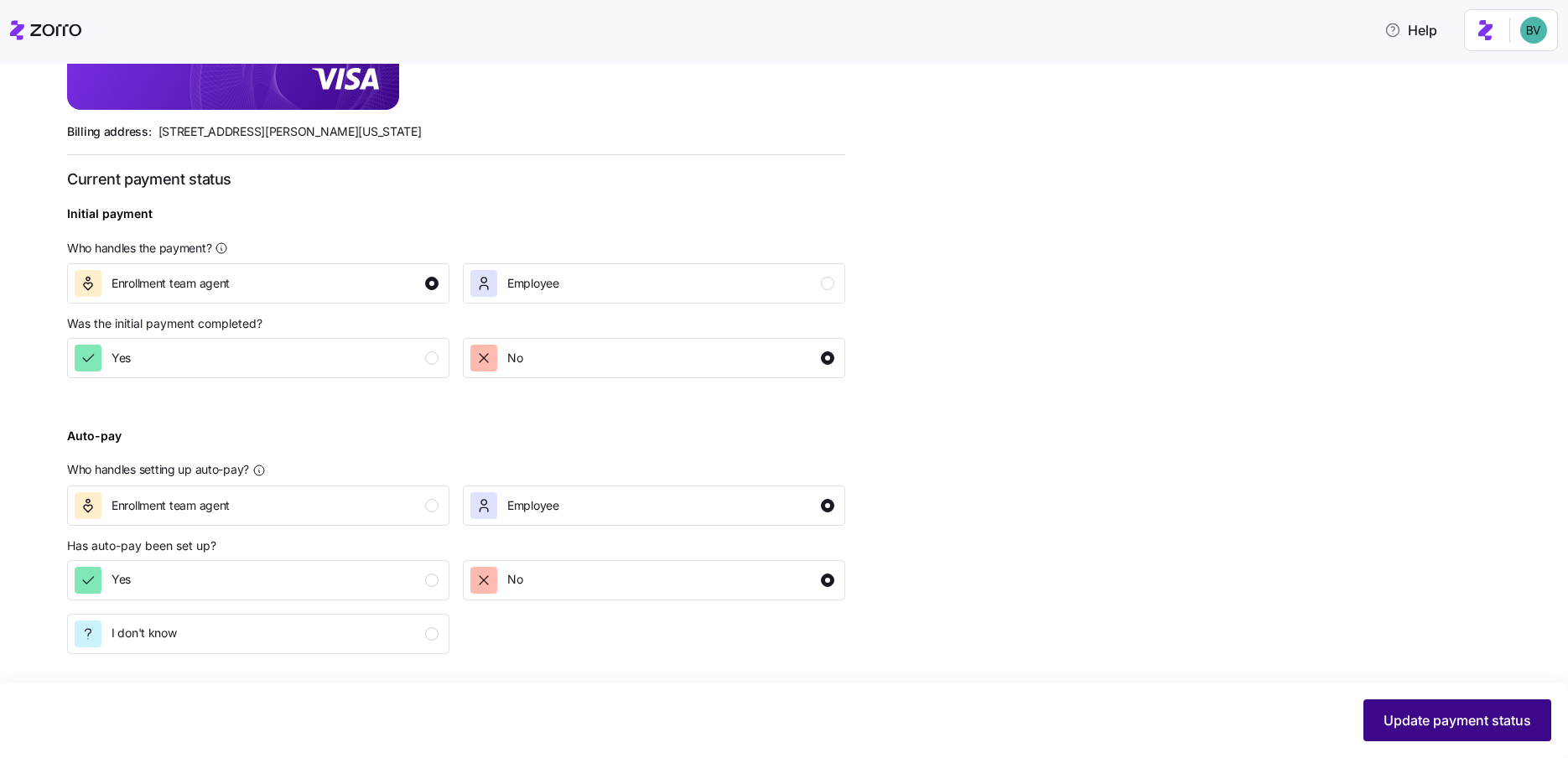 click on "Update payment status" at bounding box center [1457, 720] 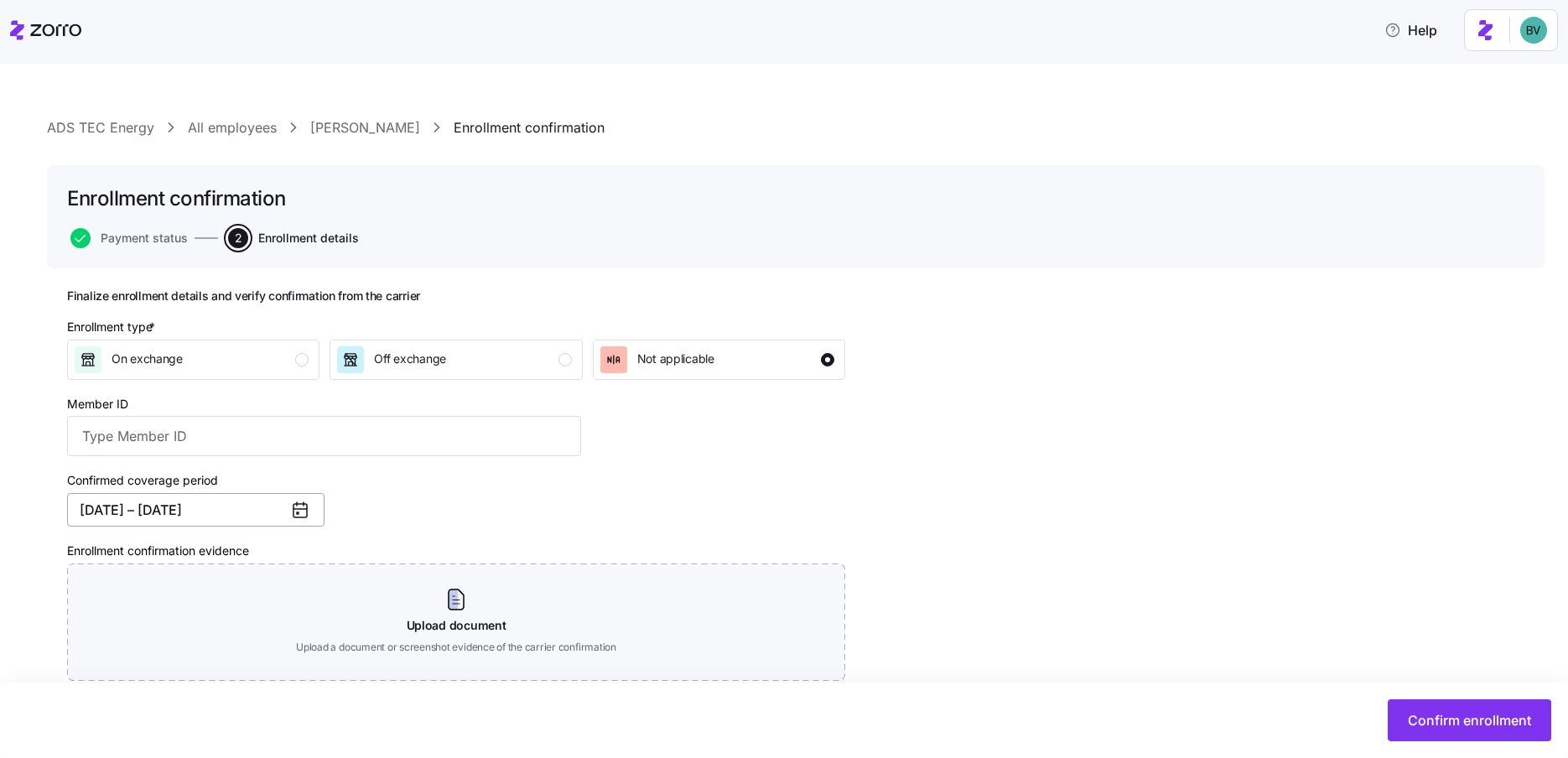 click on "01/01/2025 – 12/31/2025" at bounding box center [195, 510] 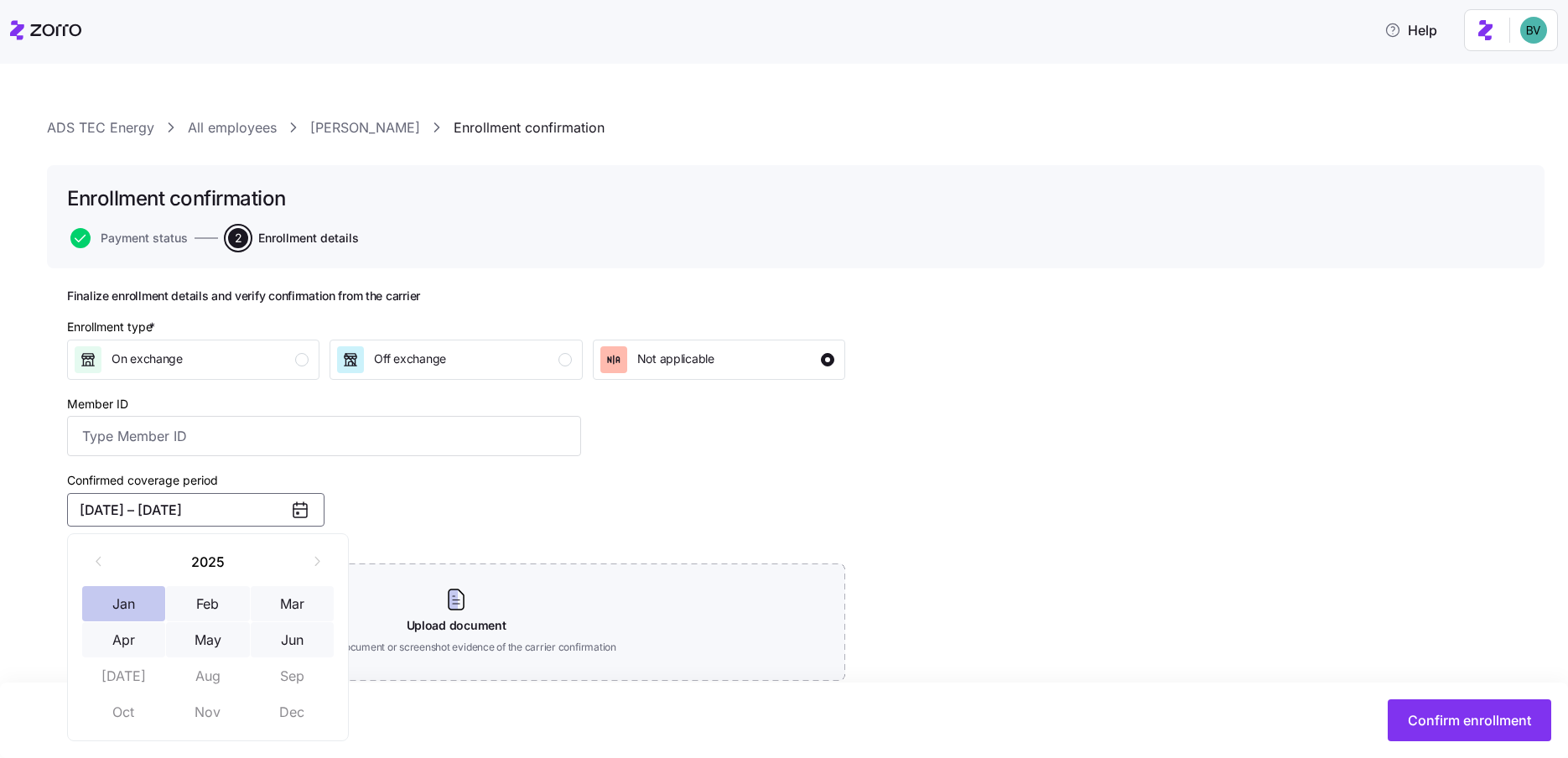 click on "Jan" at bounding box center (124, 604) 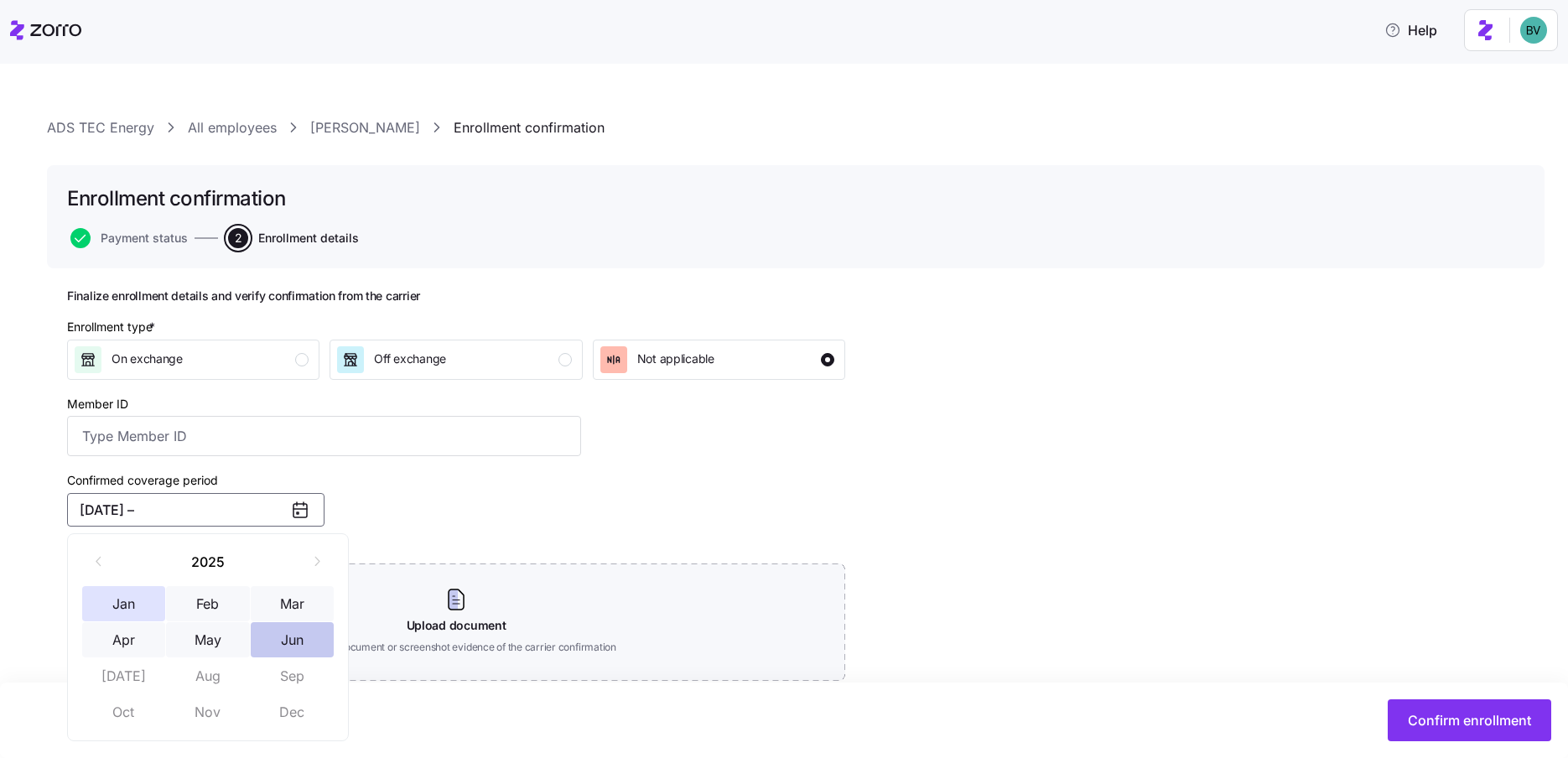 click on "Jun" at bounding box center (293, 640) 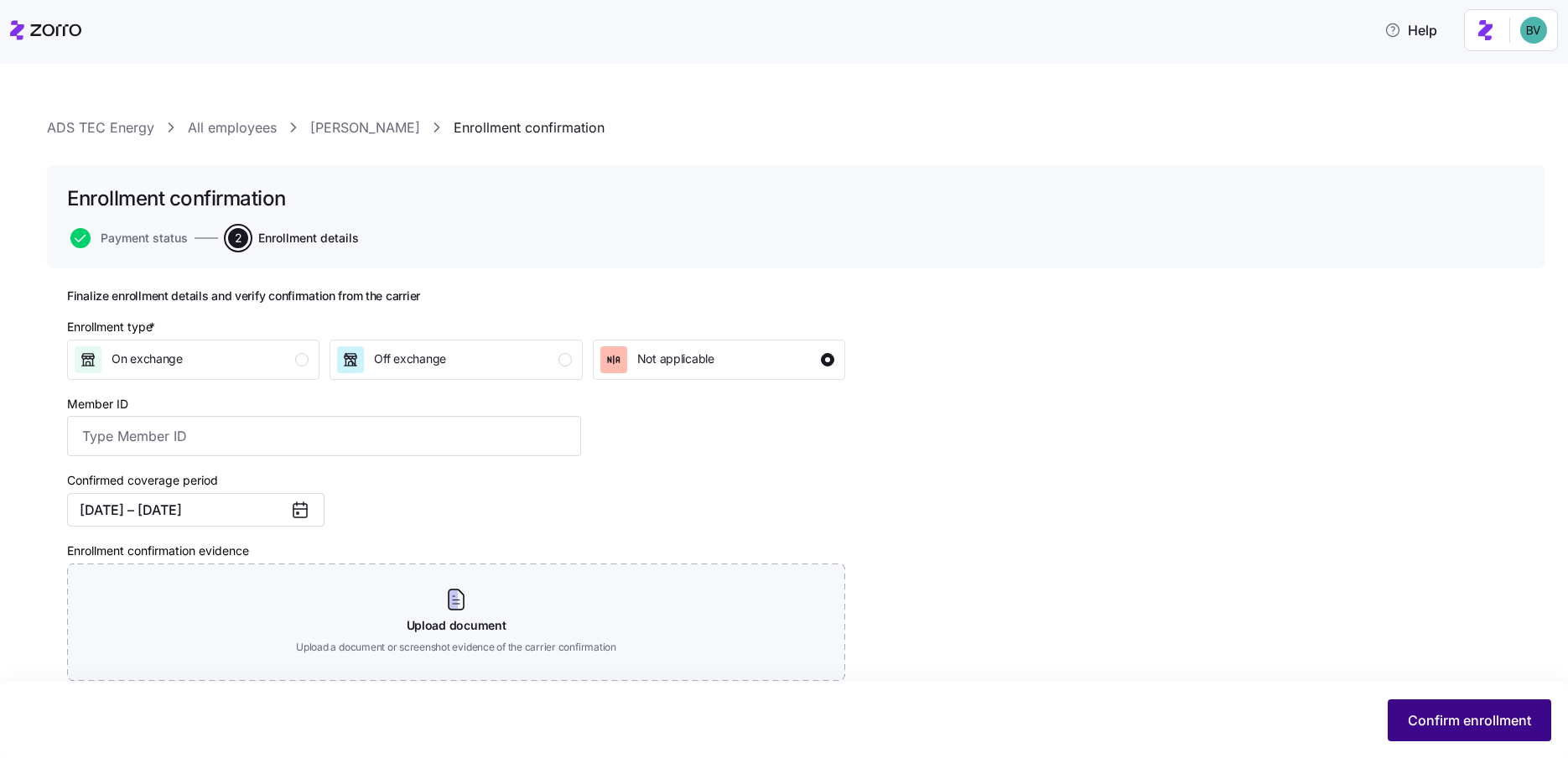 click on "Confirm enrollment" at bounding box center (1469, 720) 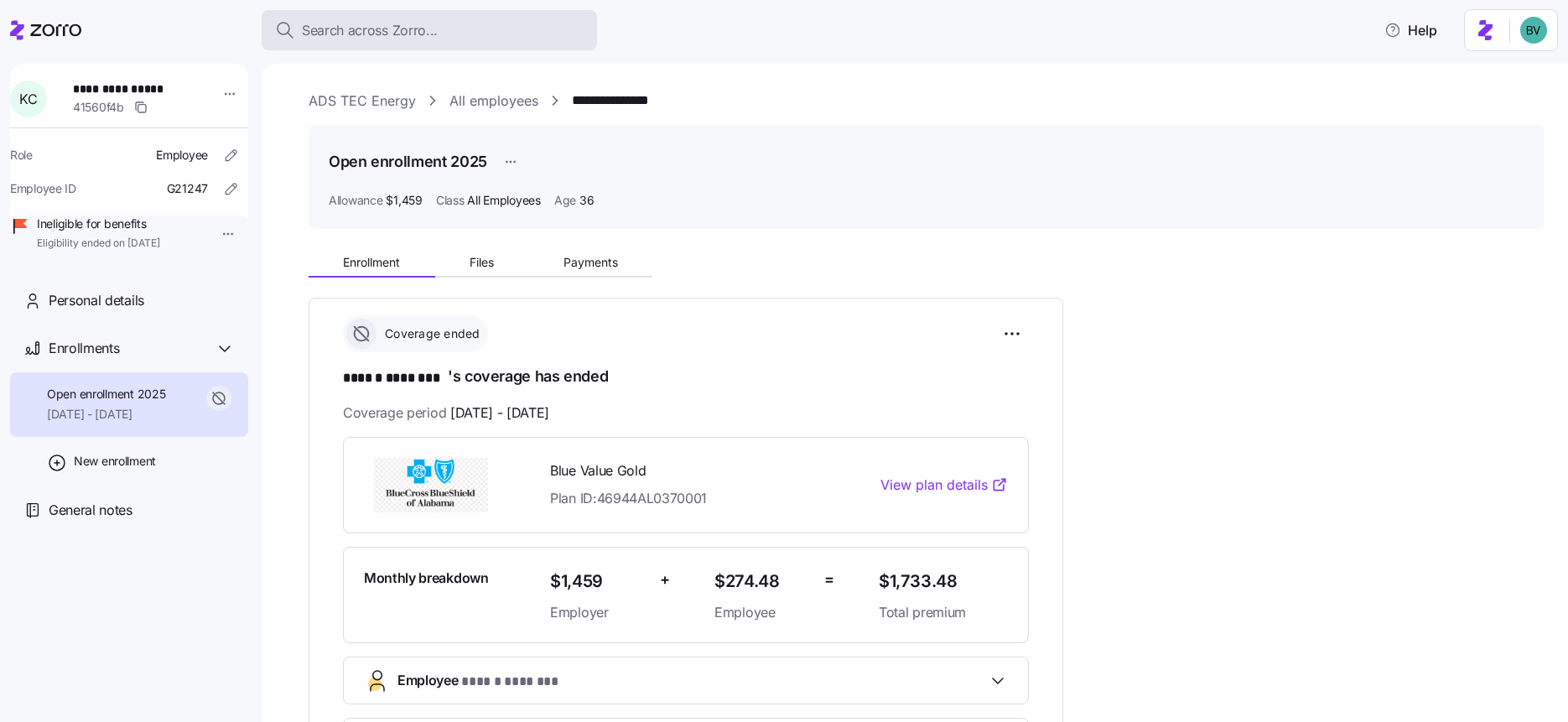 click on "Search across Zorro..." at bounding box center [429, 30] 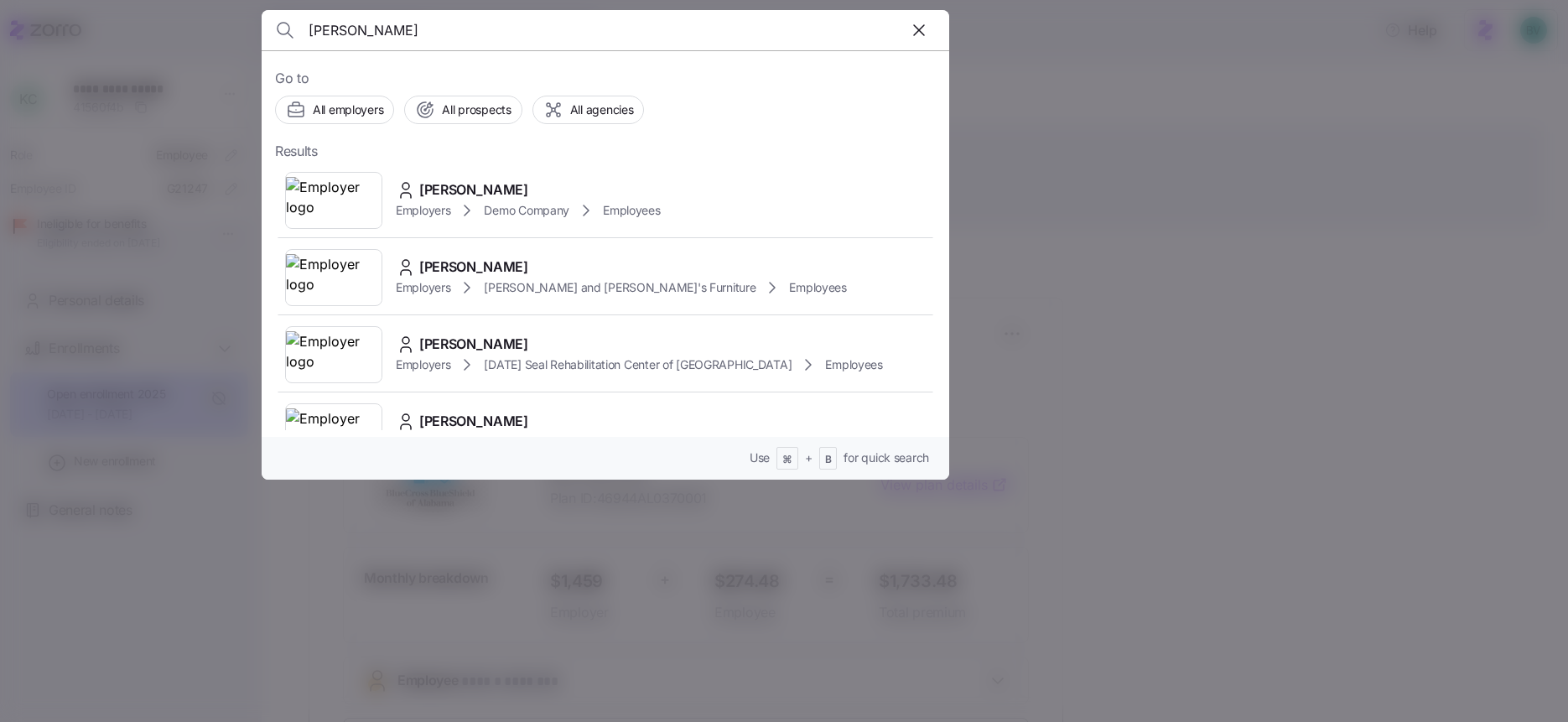 type on "larry rubin" 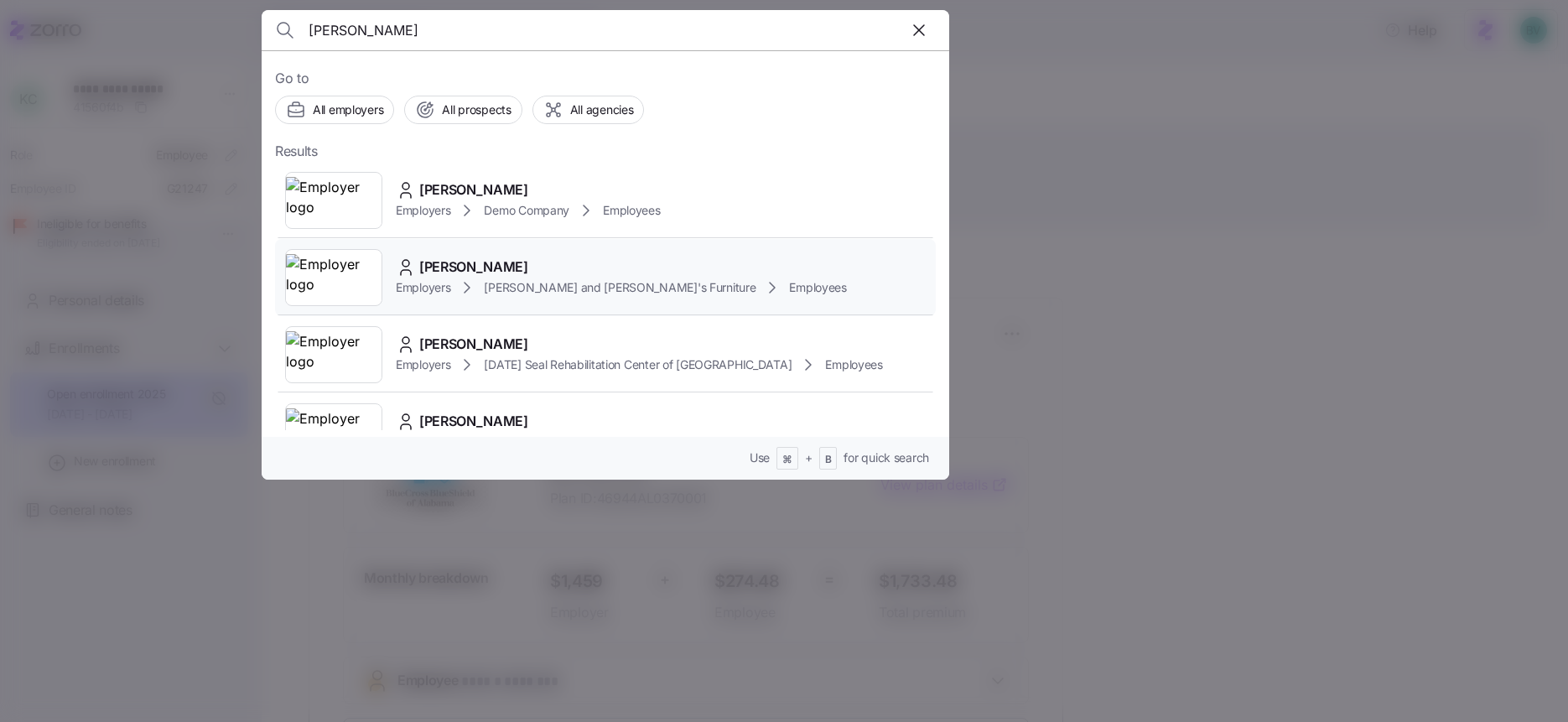 click at bounding box center [334, 278] 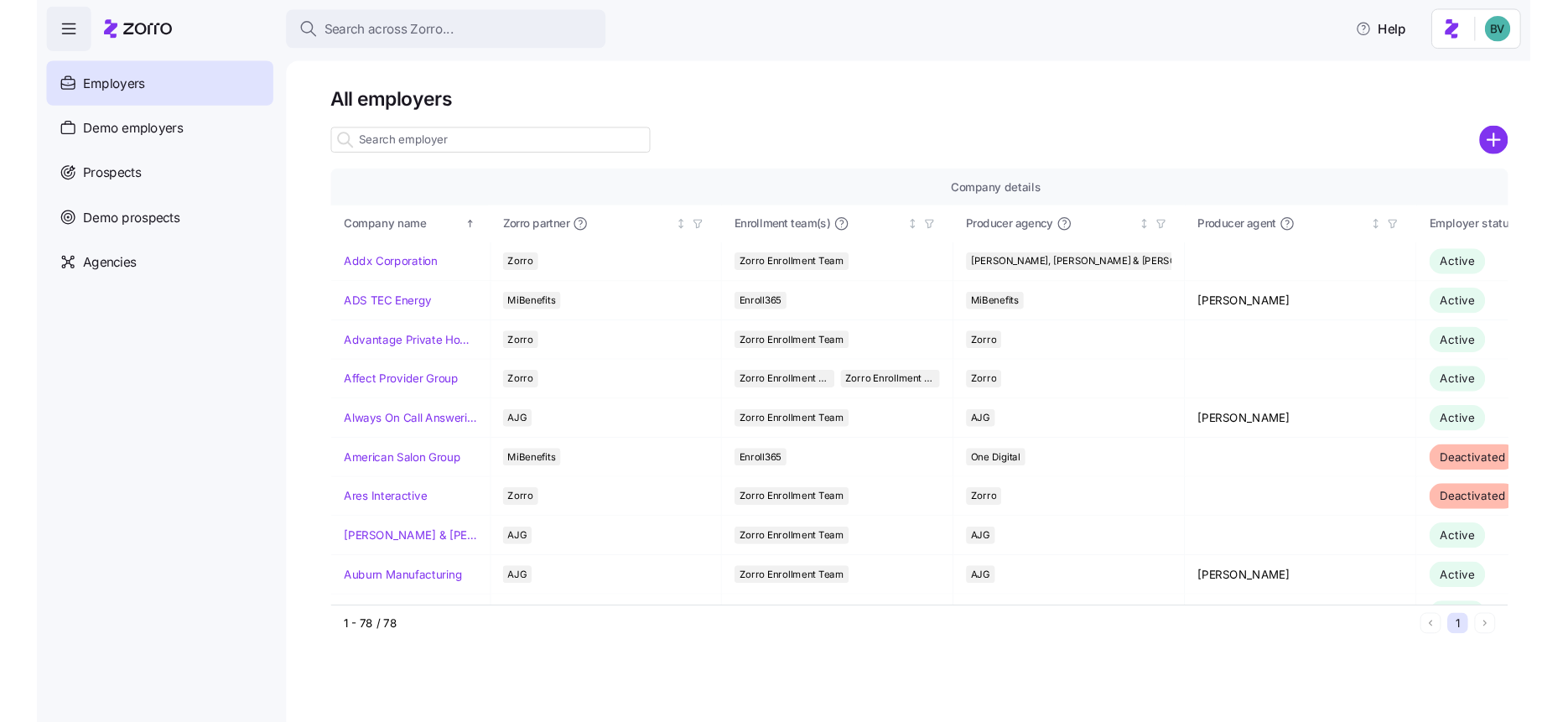 scroll, scrollTop: 0, scrollLeft: 0, axis: both 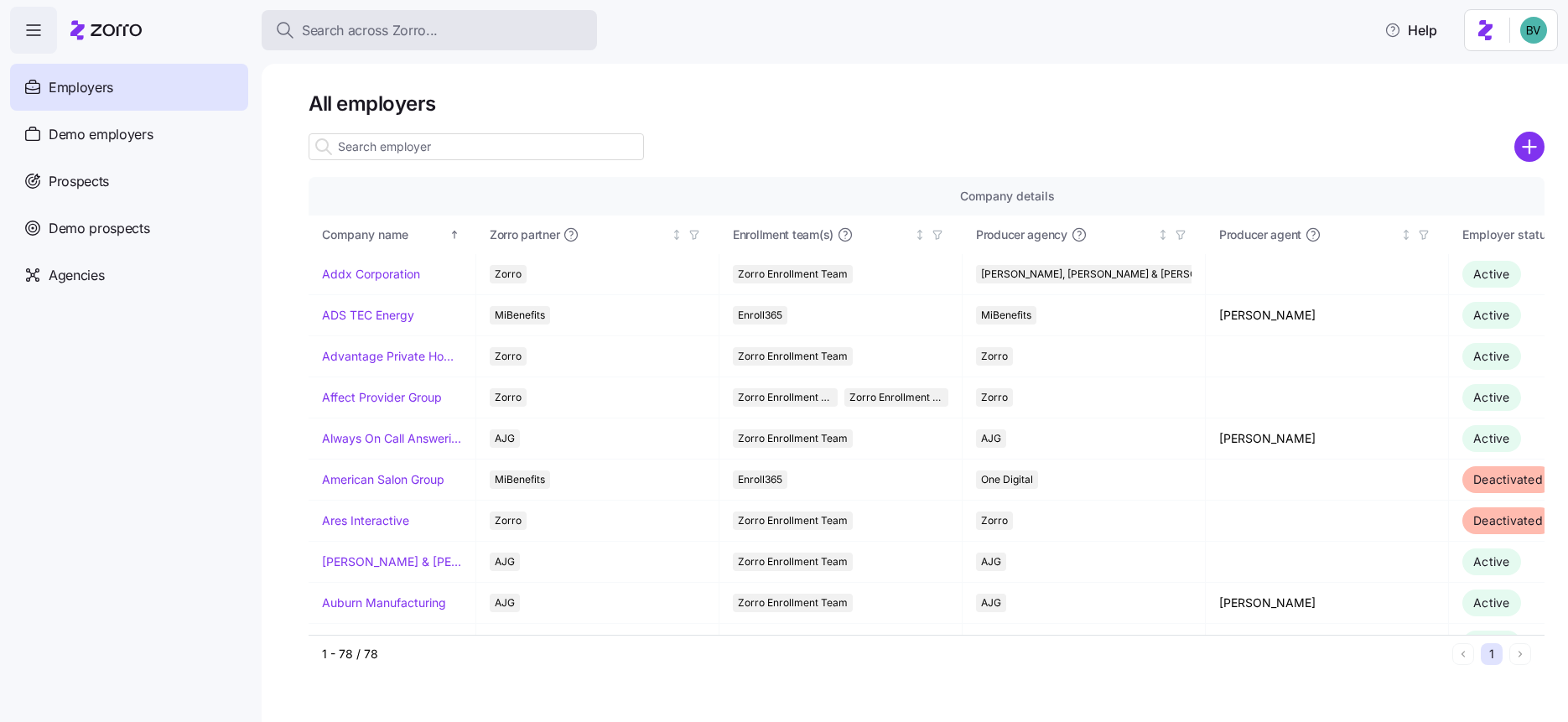 click on "Search across Zorro..." at bounding box center (370, 30) 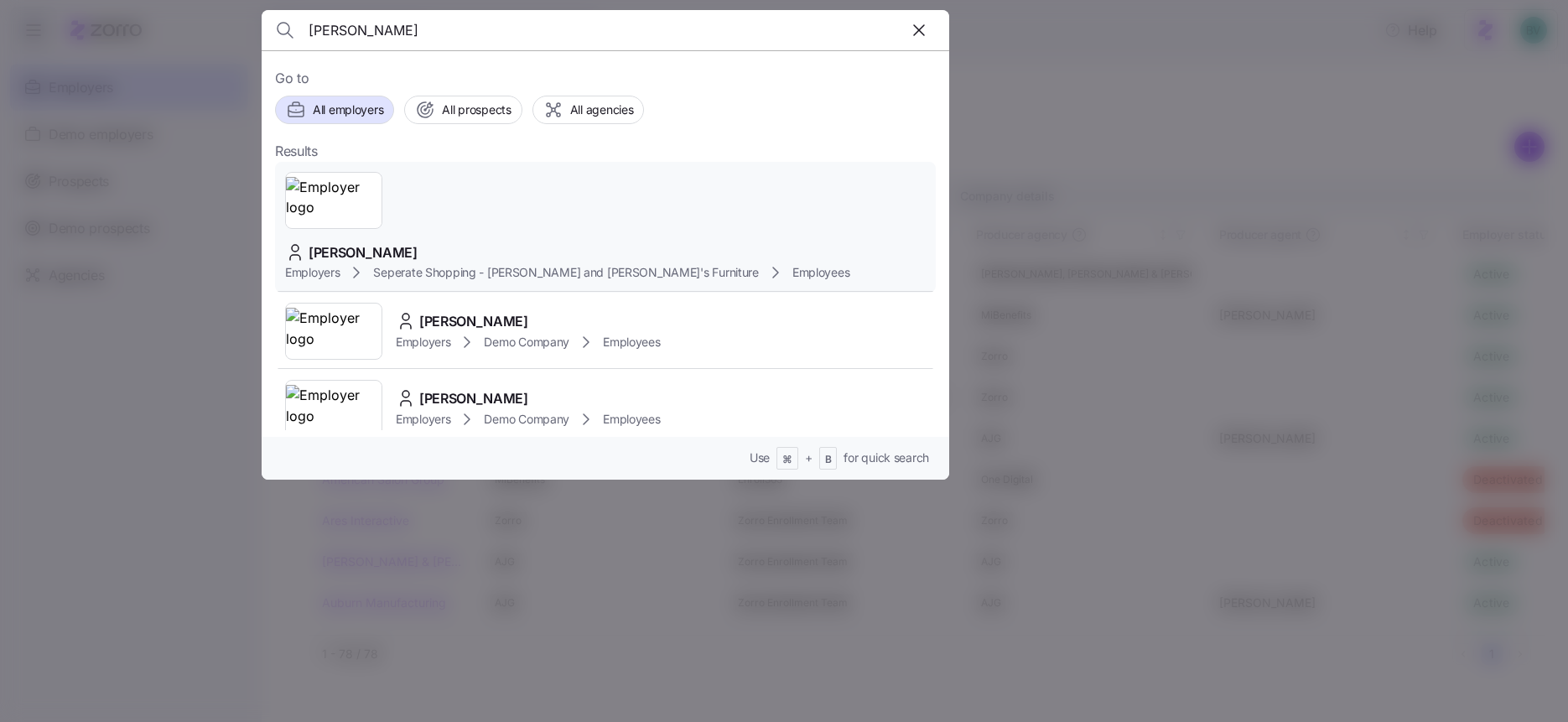 type on "[PERSON_NAME]" 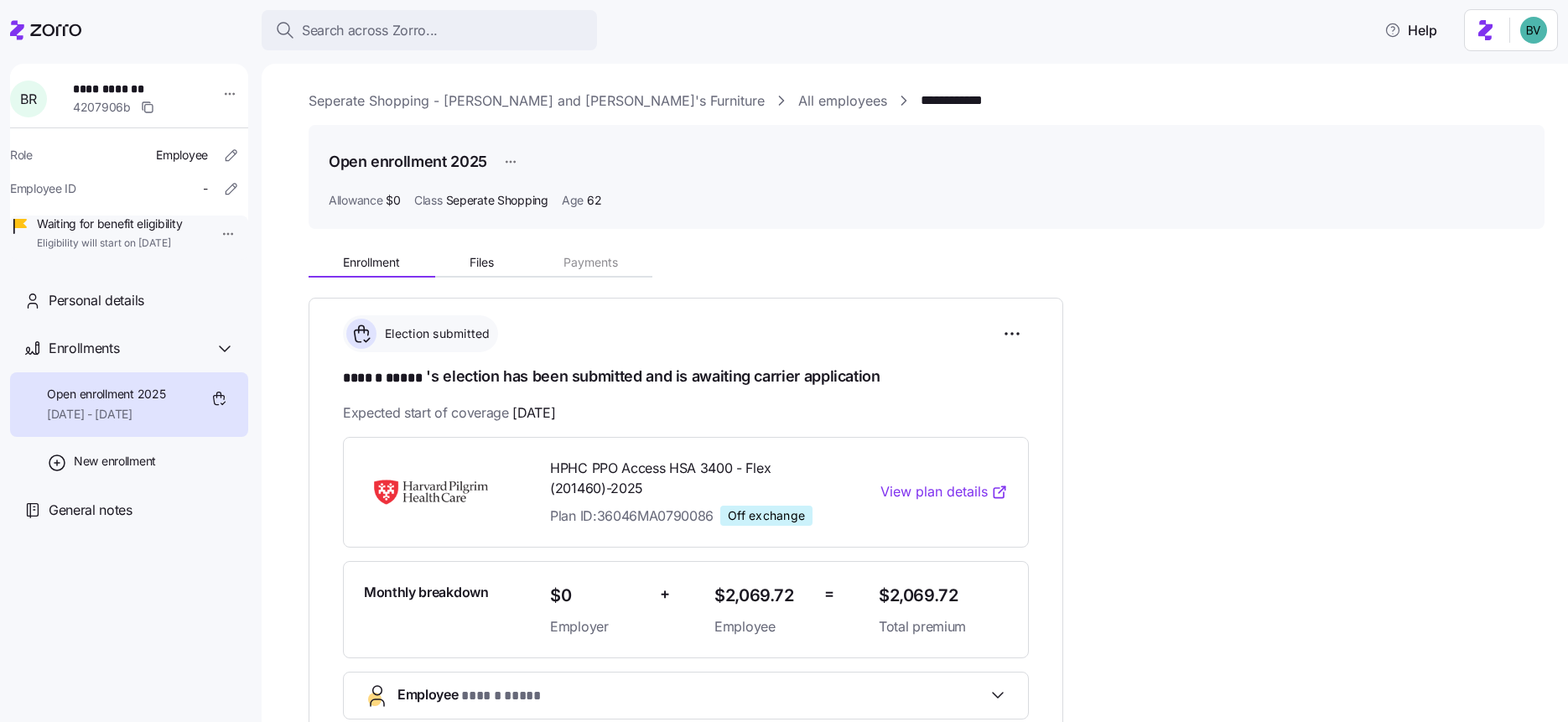 click on "All employees" at bounding box center (843, 101) 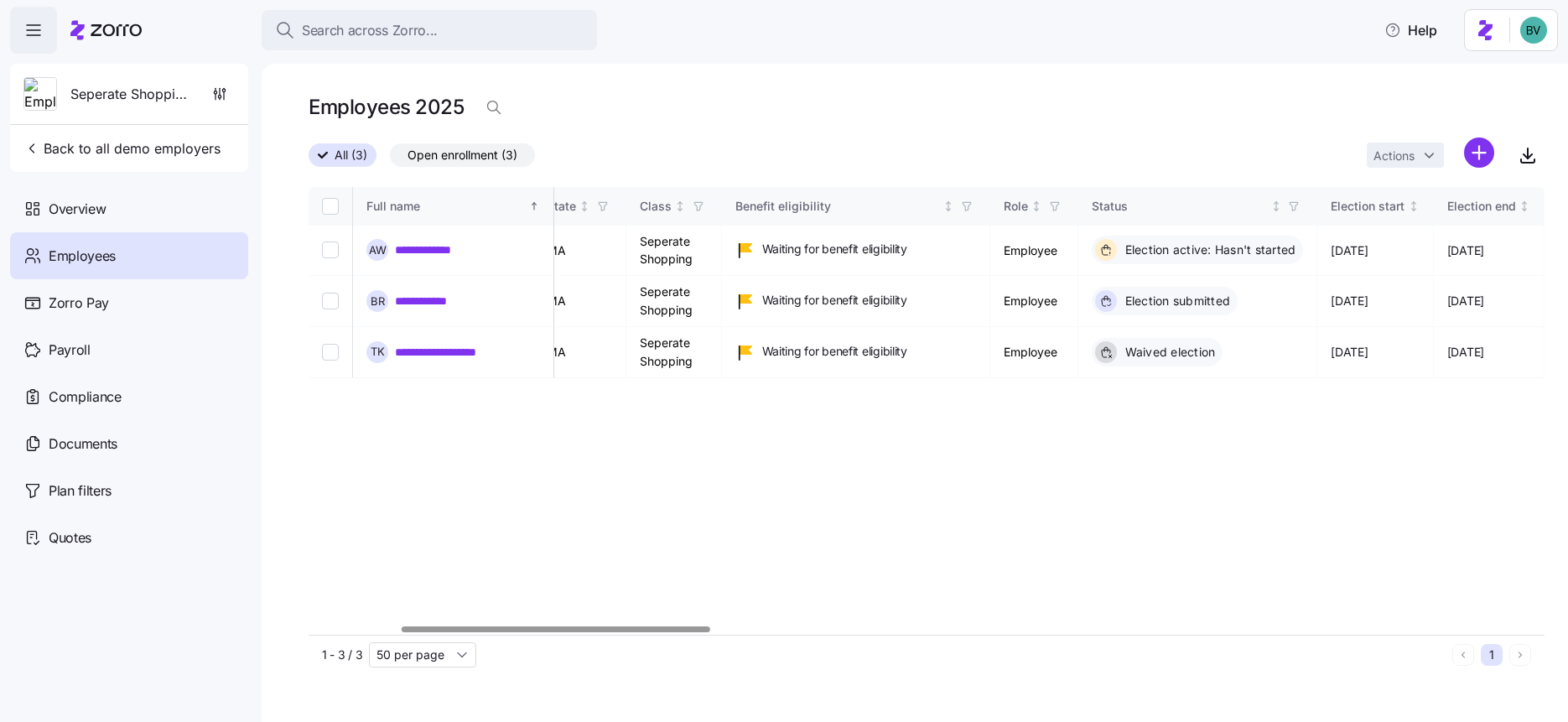 scroll, scrollTop: 0, scrollLeft: 382, axis: horizontal 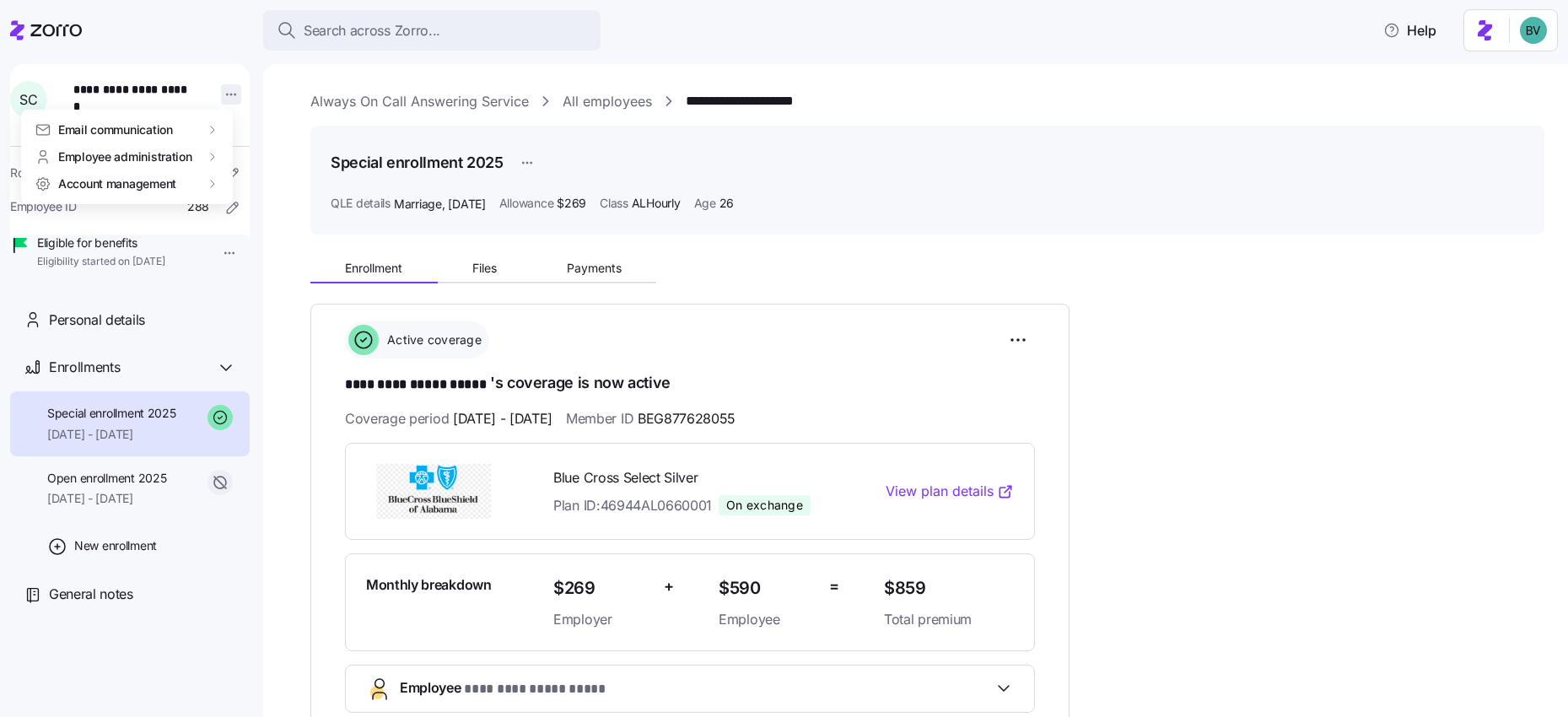 click on "**********" at bounding box center [784, 353] 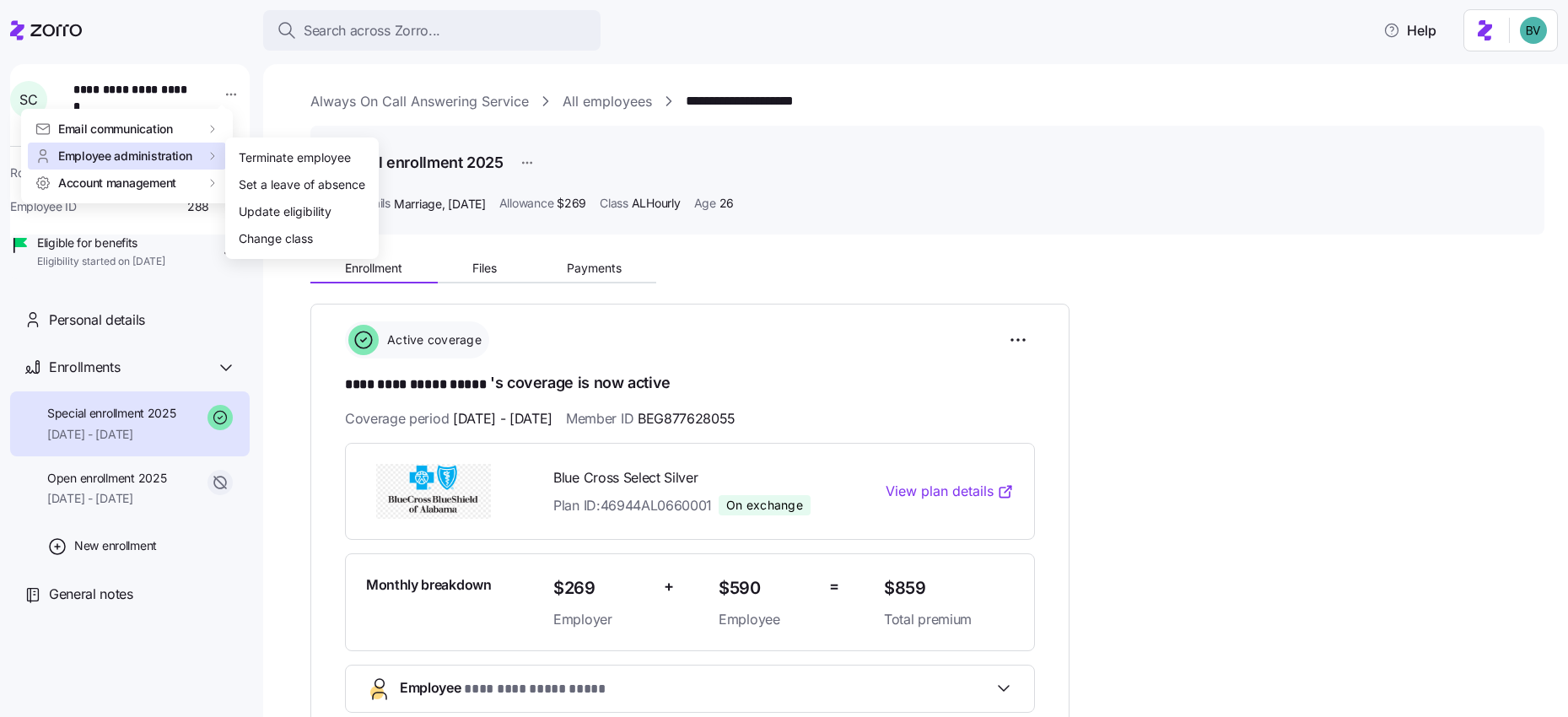 click on "**********" at bounding box center (784, 353) 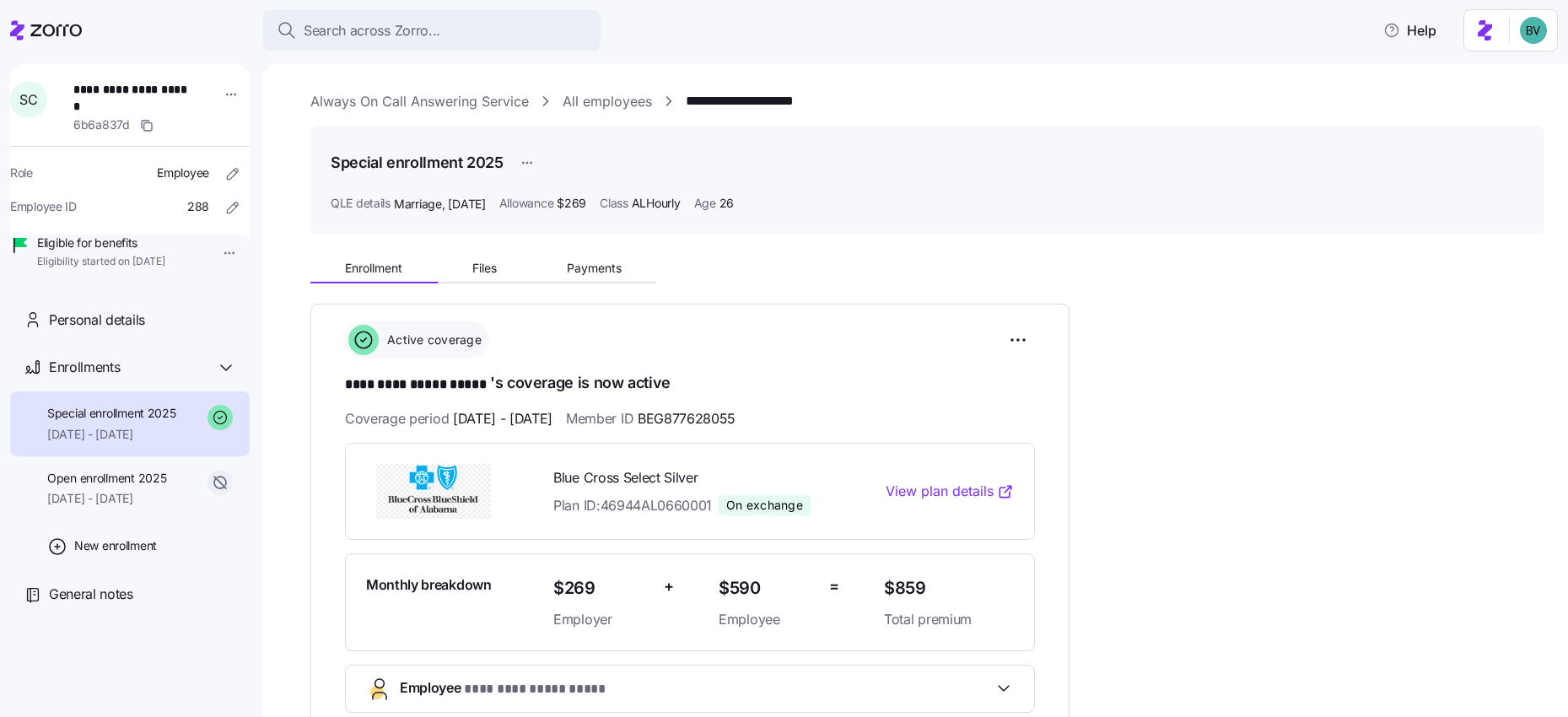 click on "All employees" at bounding box center [607, 101] 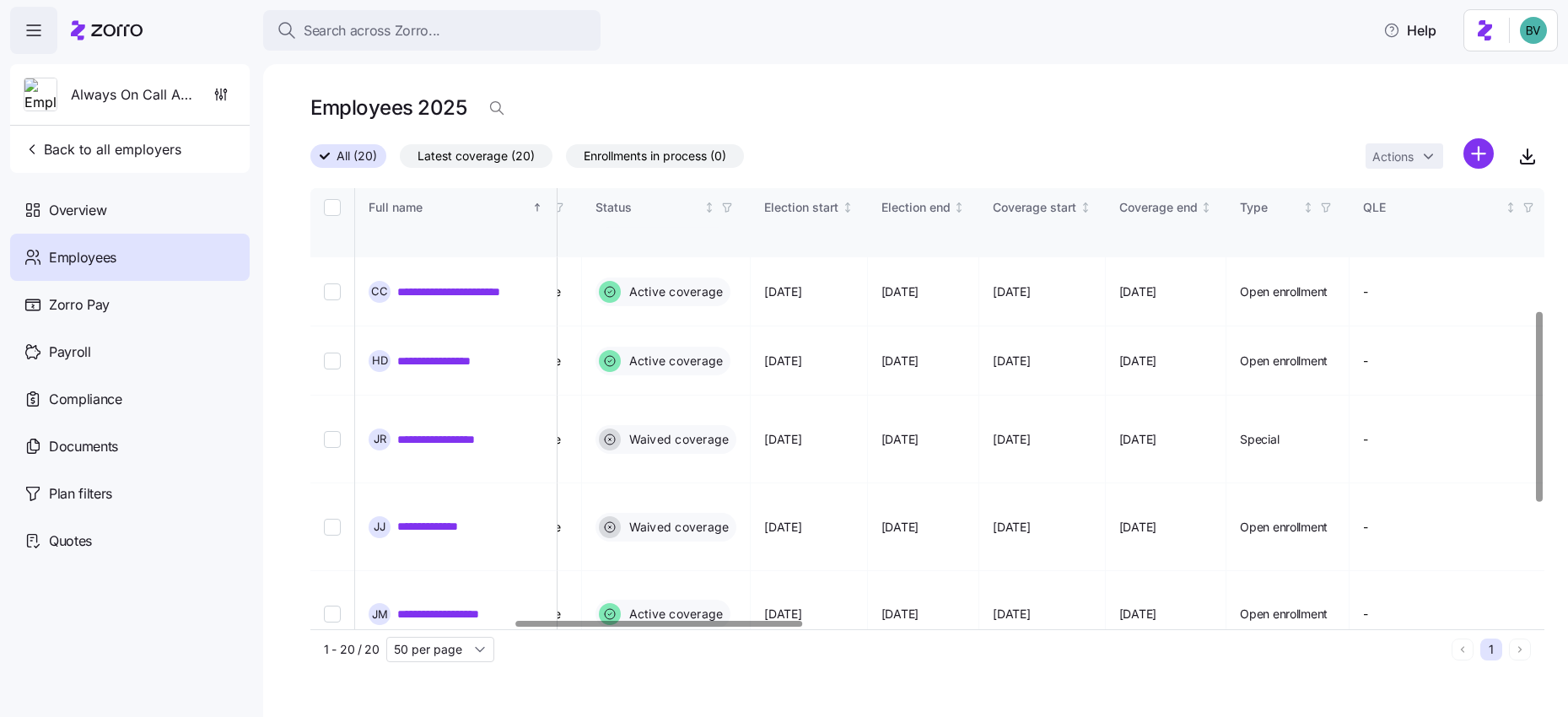 scroll, scrollTop: 555, scrollLeft: 877, axis: both 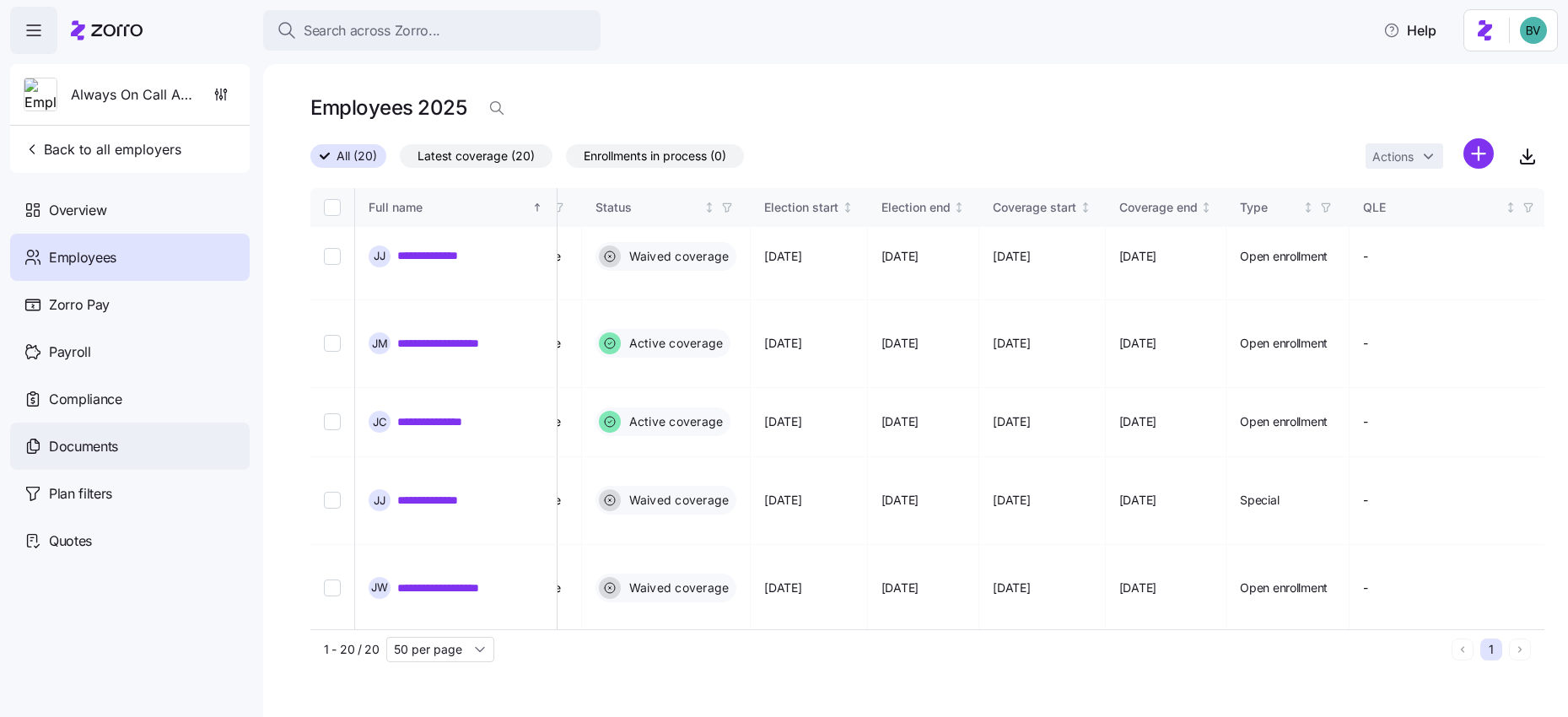 click on "Documents" at bounding box center [130, 446] 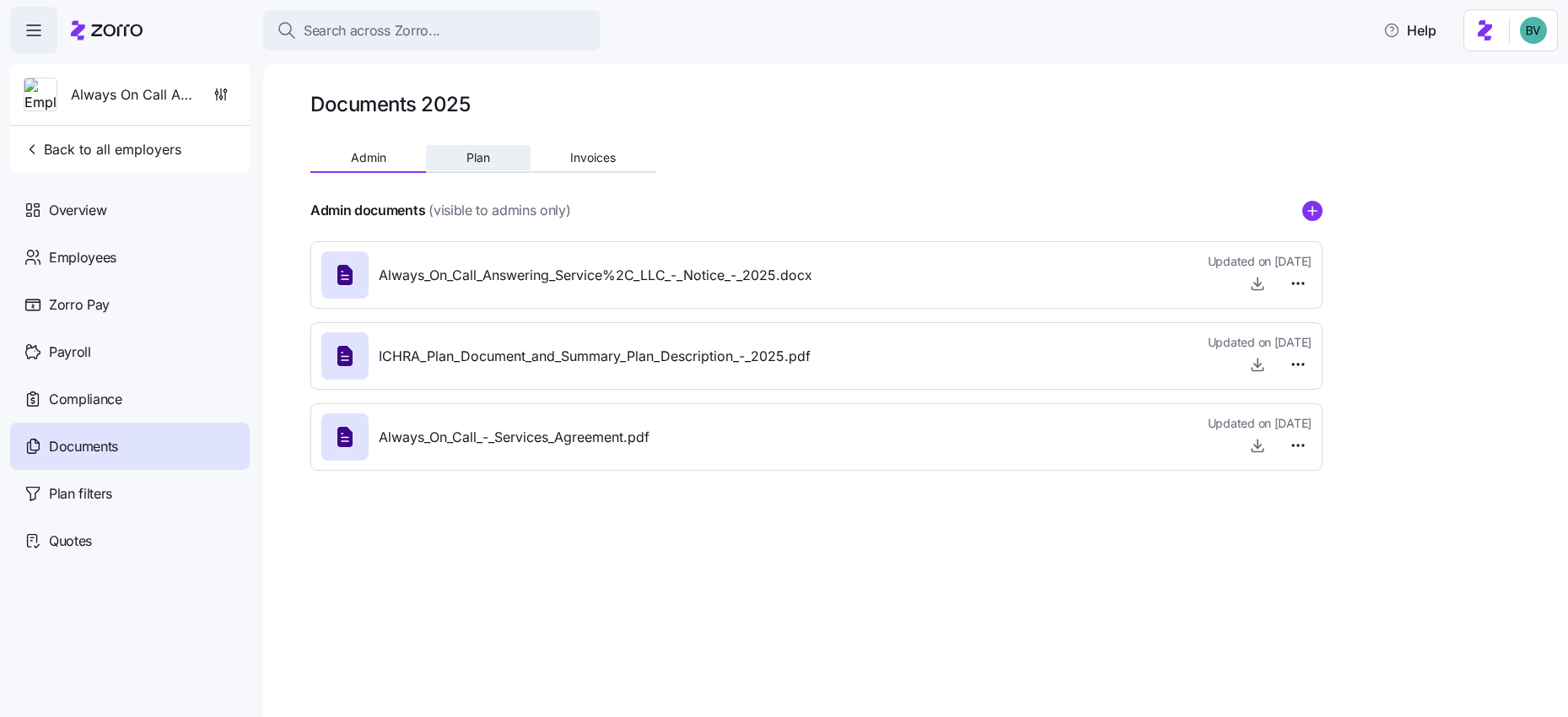 click on "Plan" at bounding box center (478, 158) 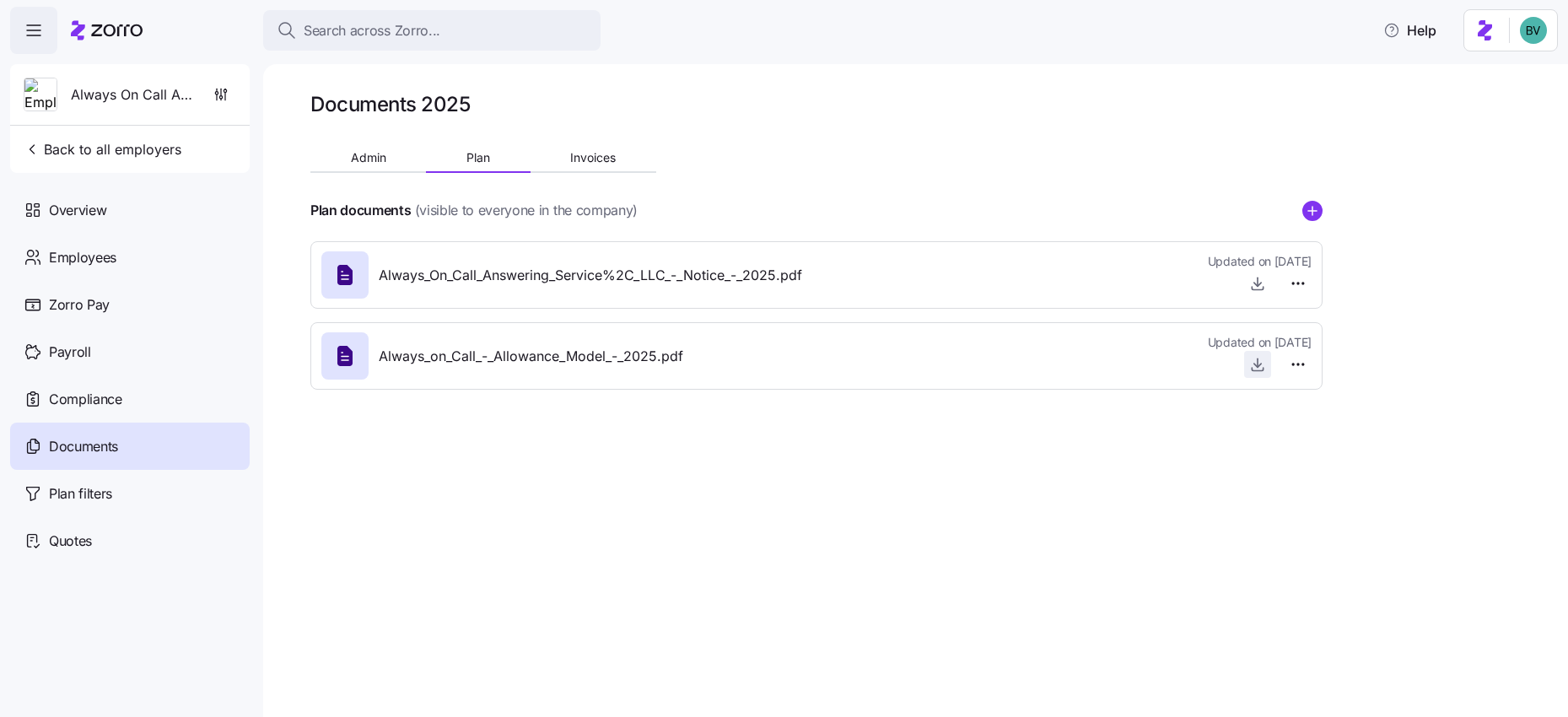 click 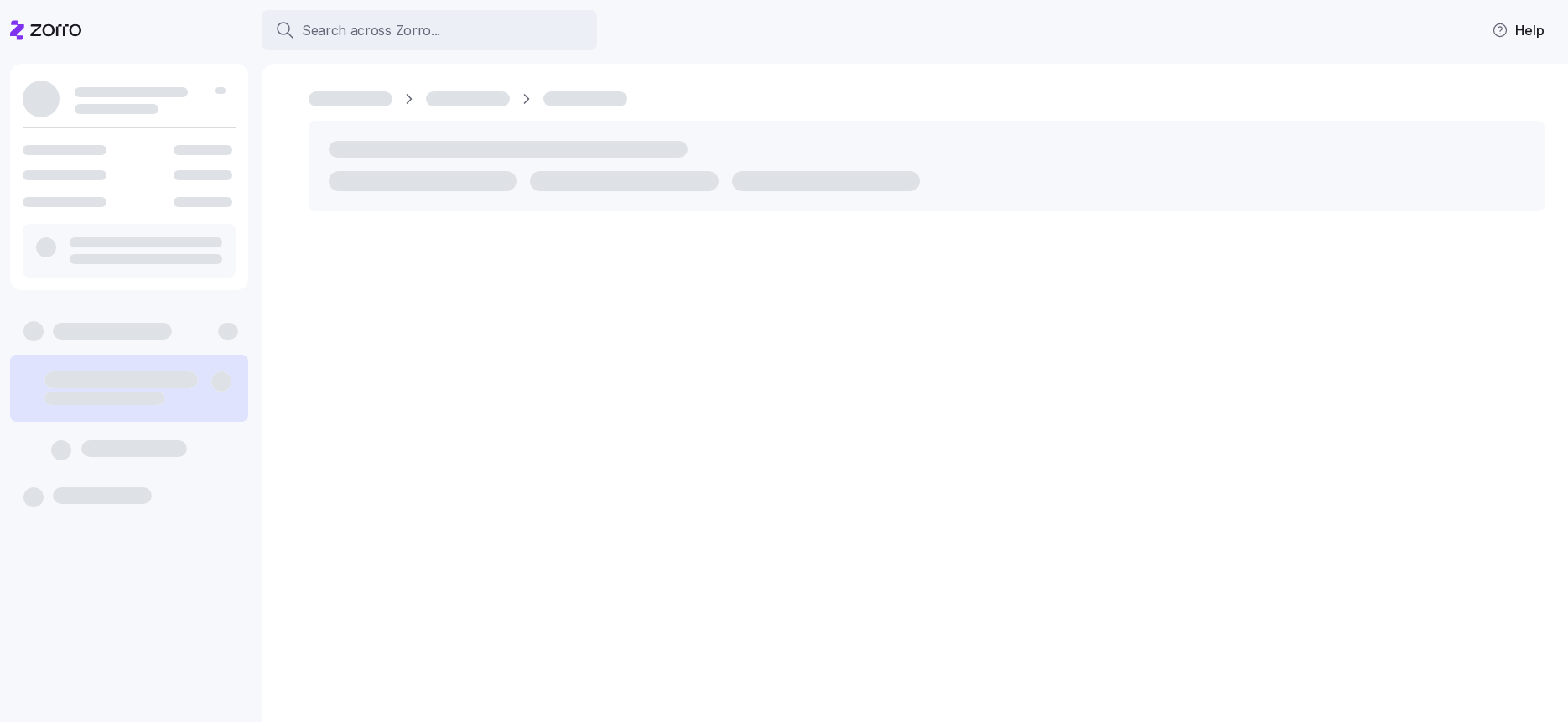 scroll, scrollTop: 0, scrollLeft: 0, axis: both 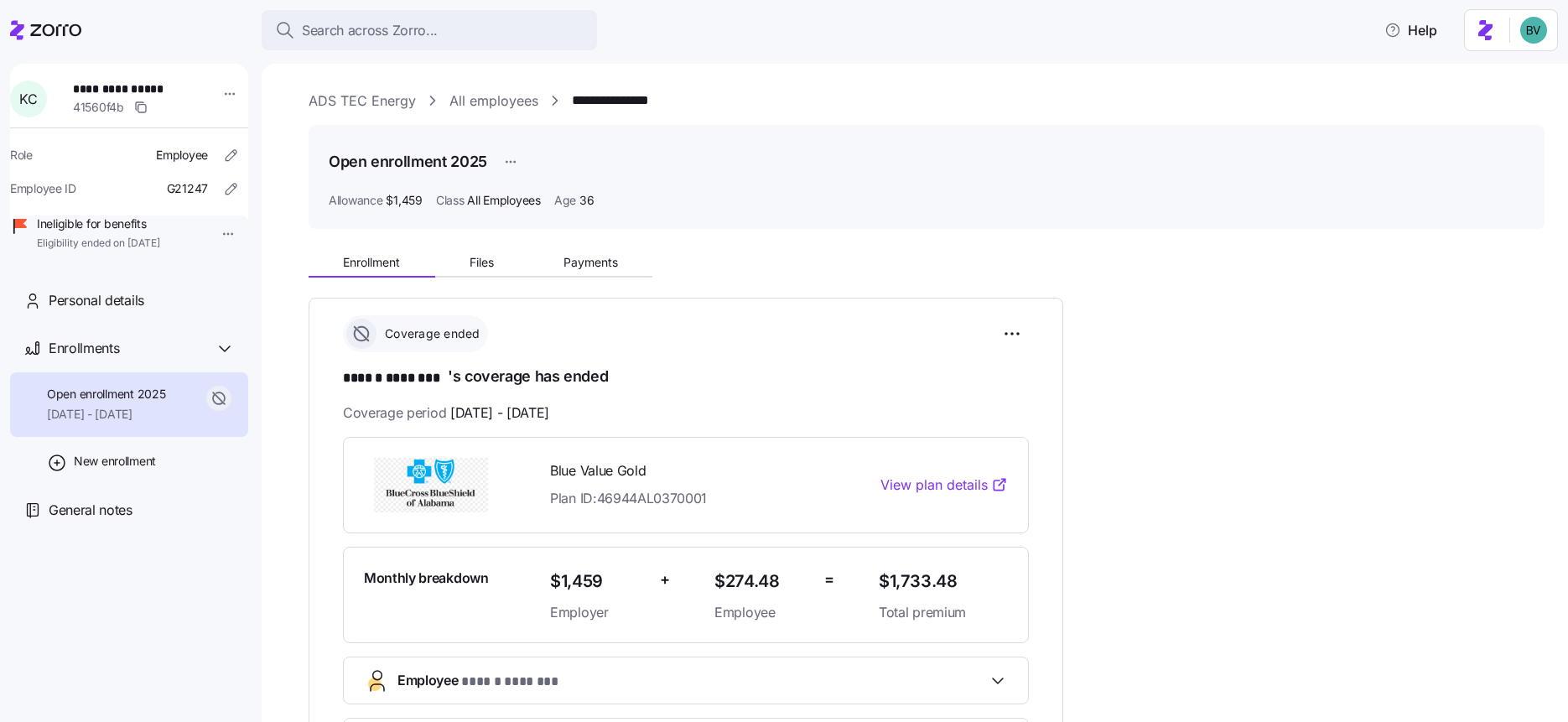 click on "ADS TEC Energy" at bounding box center [362, 101] 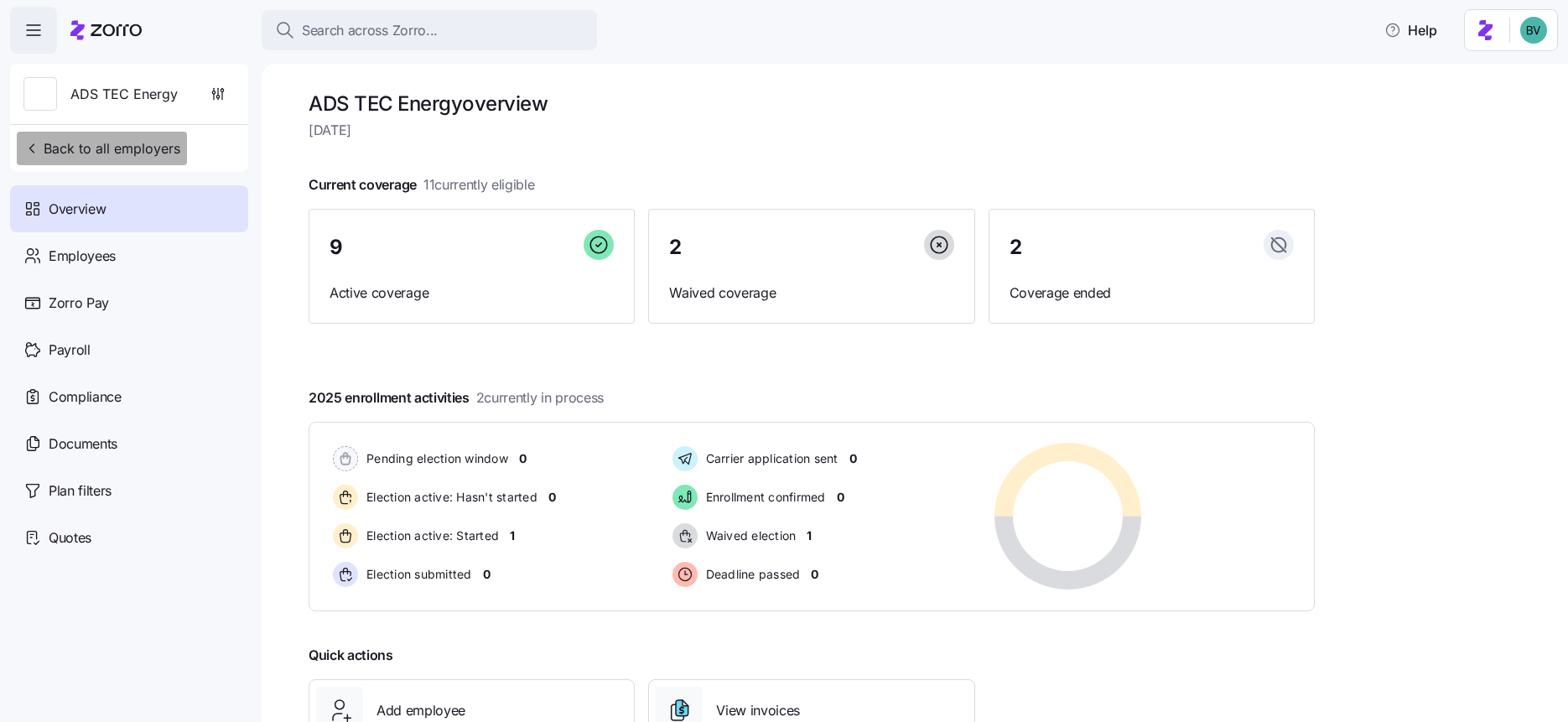 click on "Back to all employers" at bounding box center (101, 148) 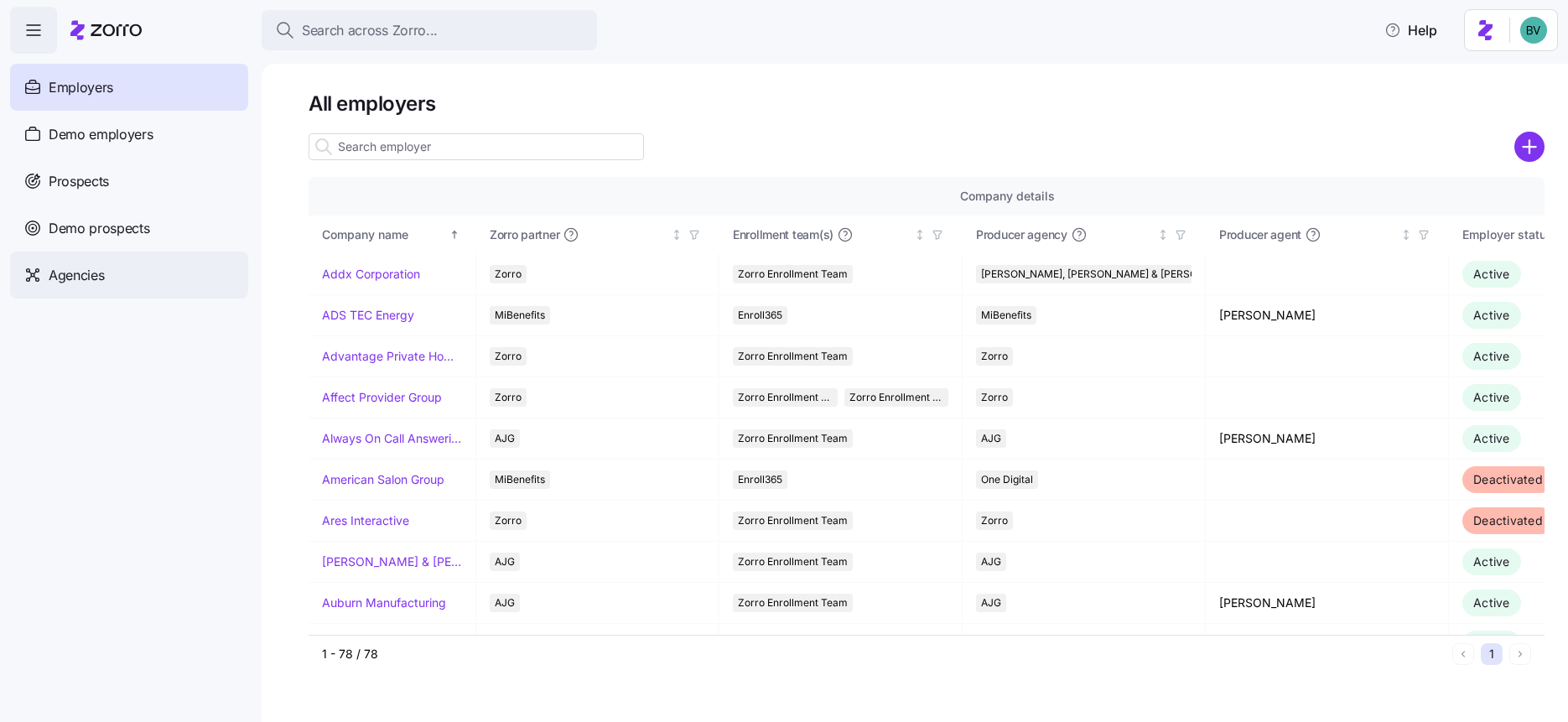 click on "Agencies" at bounding box center (129, 275) 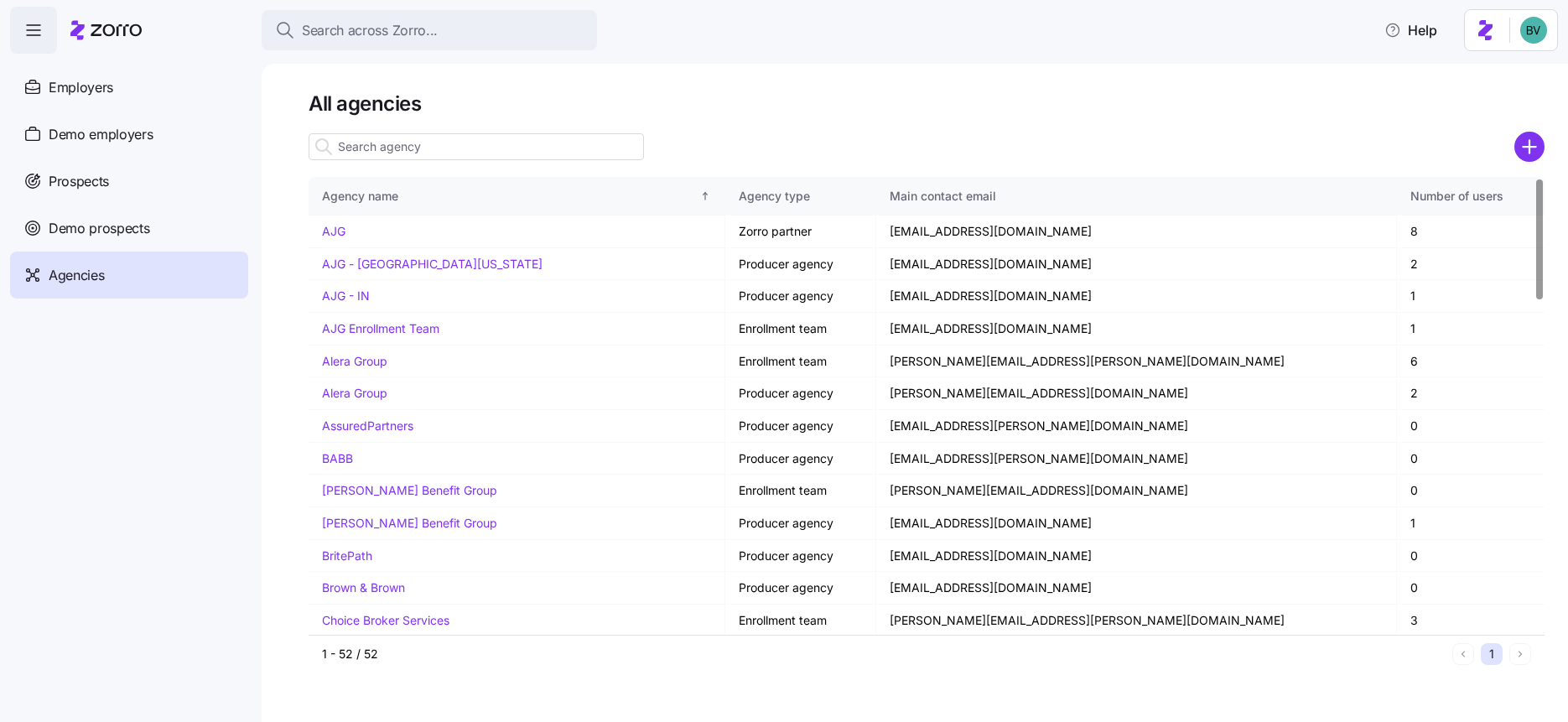 click at bounding box center [476, 147] 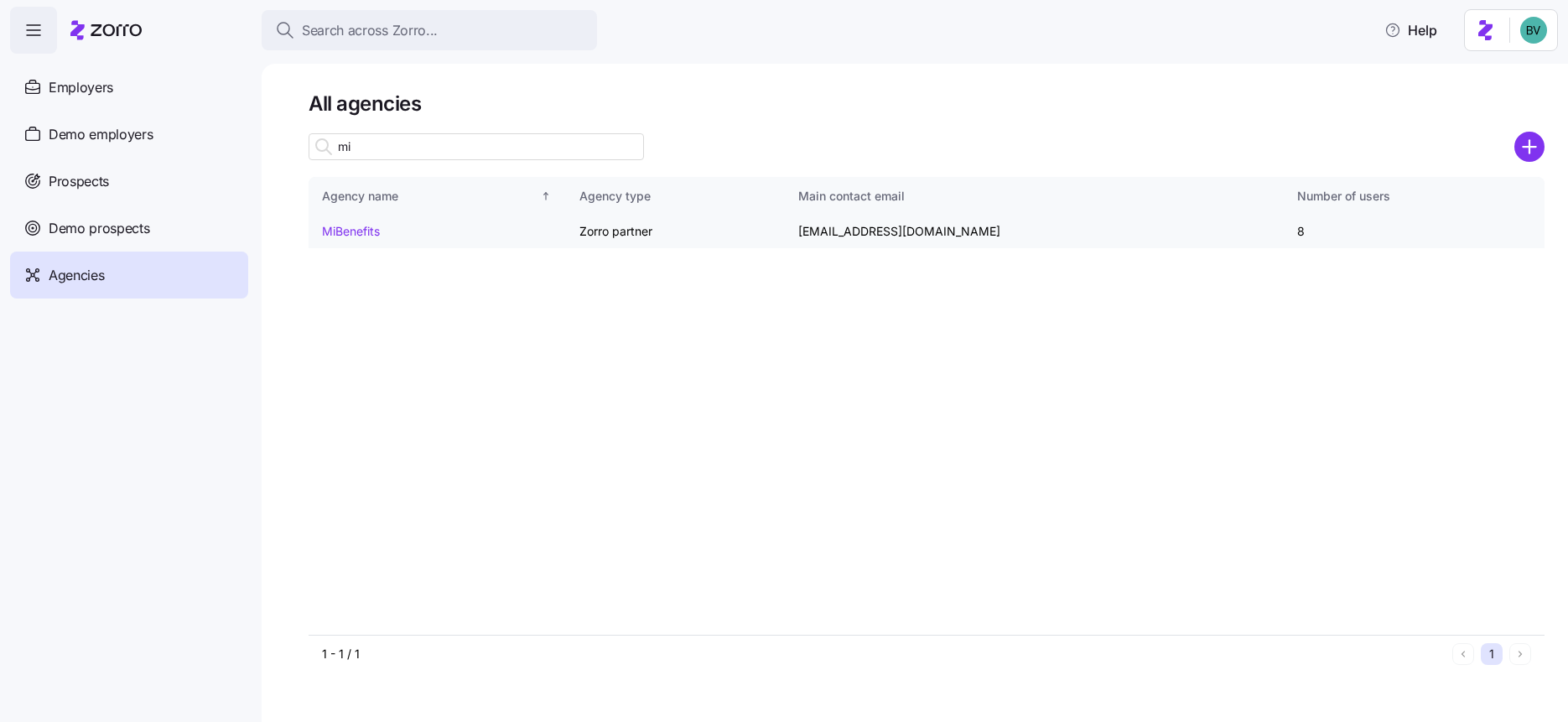 type on "mi" 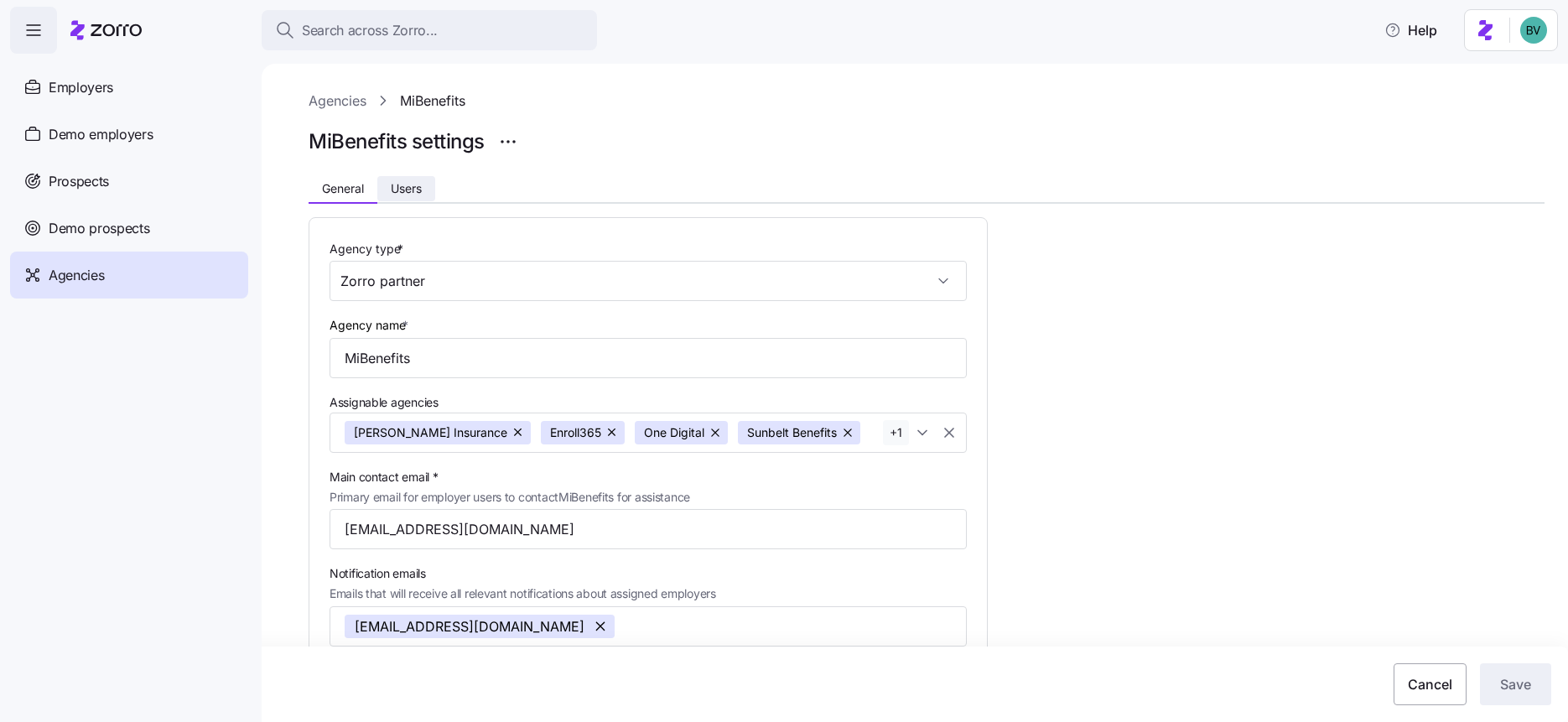 click on "Users" at bounding box center [406, 189] 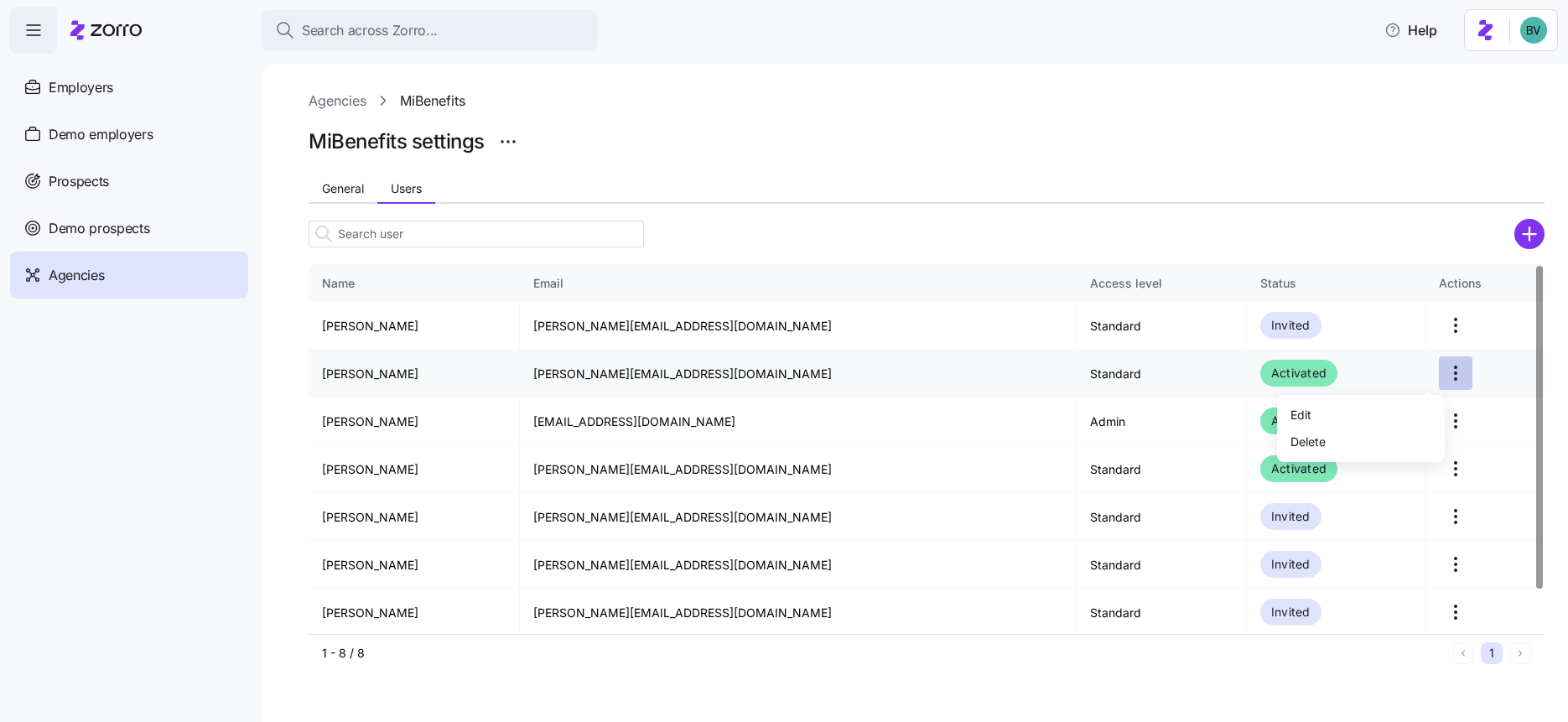 click on "Search across Zorro... Help Employers Demo employers Prospects Demo prospects Agencies Agencies MiBenefits MiBenefits settings General Users Name Email Access level Status Actions Will Kelly [EMAIL_ADDRESS][DOMAIN_NAME] Standard Invited [PERSON_NAME] [PERSON_NAME][EMAIL_ADDRESS][DOMAIN_NAME] Standard Activated [PERSON_NAME] [PERSON_NAME][EMAIL_ADDRESS][DOMAIN_NAME] Admin Activated [PERSON_NAME] [PERSON_NAME][EMAIL_ADDRESS][DOMAIN_NAME] Standard Activated [PERSON_NAME] [PERSON_NAME][EMAIL_ADDRESS][DOMAIN_NAME] Standard Invited [PERSON_NAME] [PERSON_NAME][EMAIL_ADDRESS][DOMAIN_NAME] Standard Invited [PERSON_NAME] [PERSON_NAME][EMAIL_ADDRESS][DOMAIN_NAME] Standard Invited [PERSON_NAME] [PERSON_NAME][EMAIL_ADDRESS][DOMAIN_NAME] Standard Invited 1 - 8 / 8 1 Zorro Ops Edit Delete" at bounding box center (784, 356) 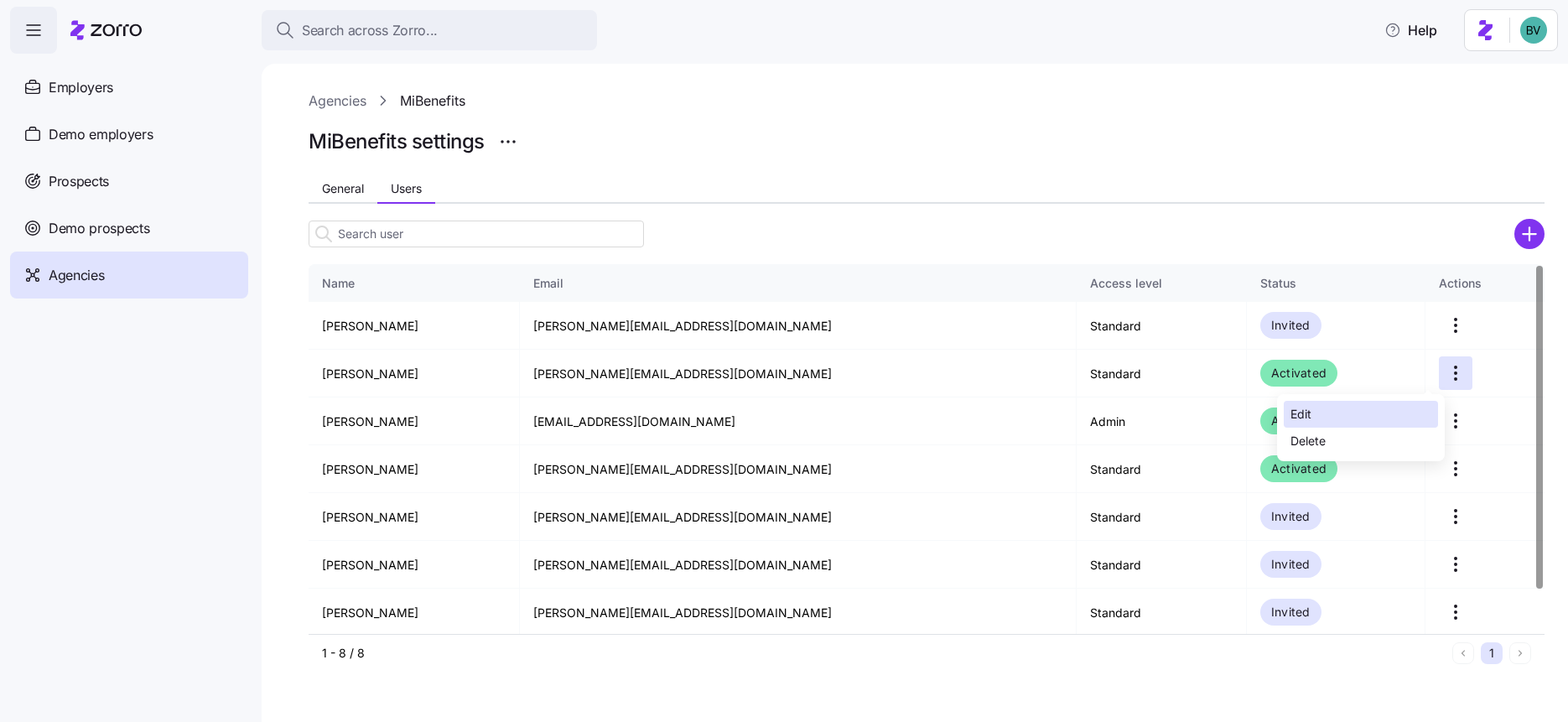 click on "Edit" at bounding box center [1361, 414] 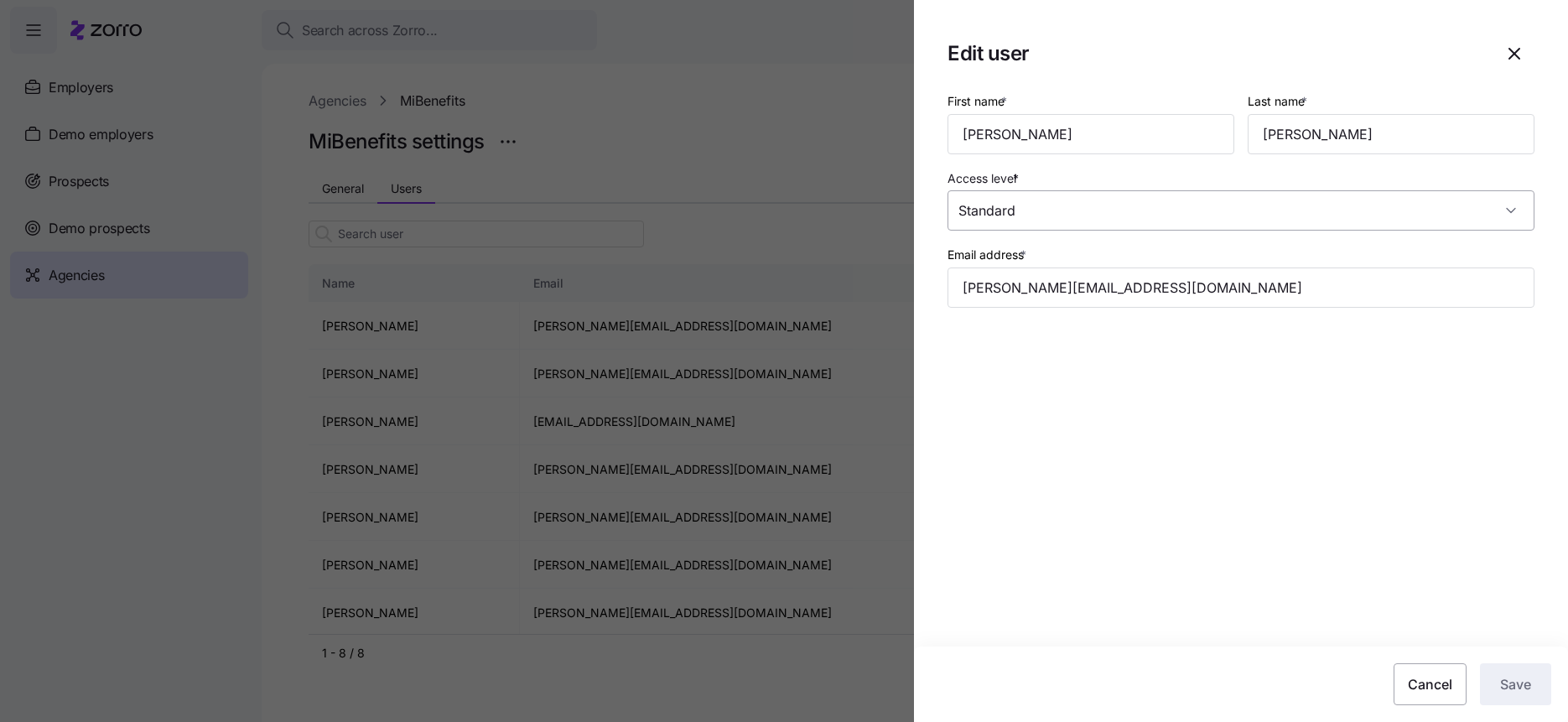 click on "Standard" at bounding box center [1241, 210] 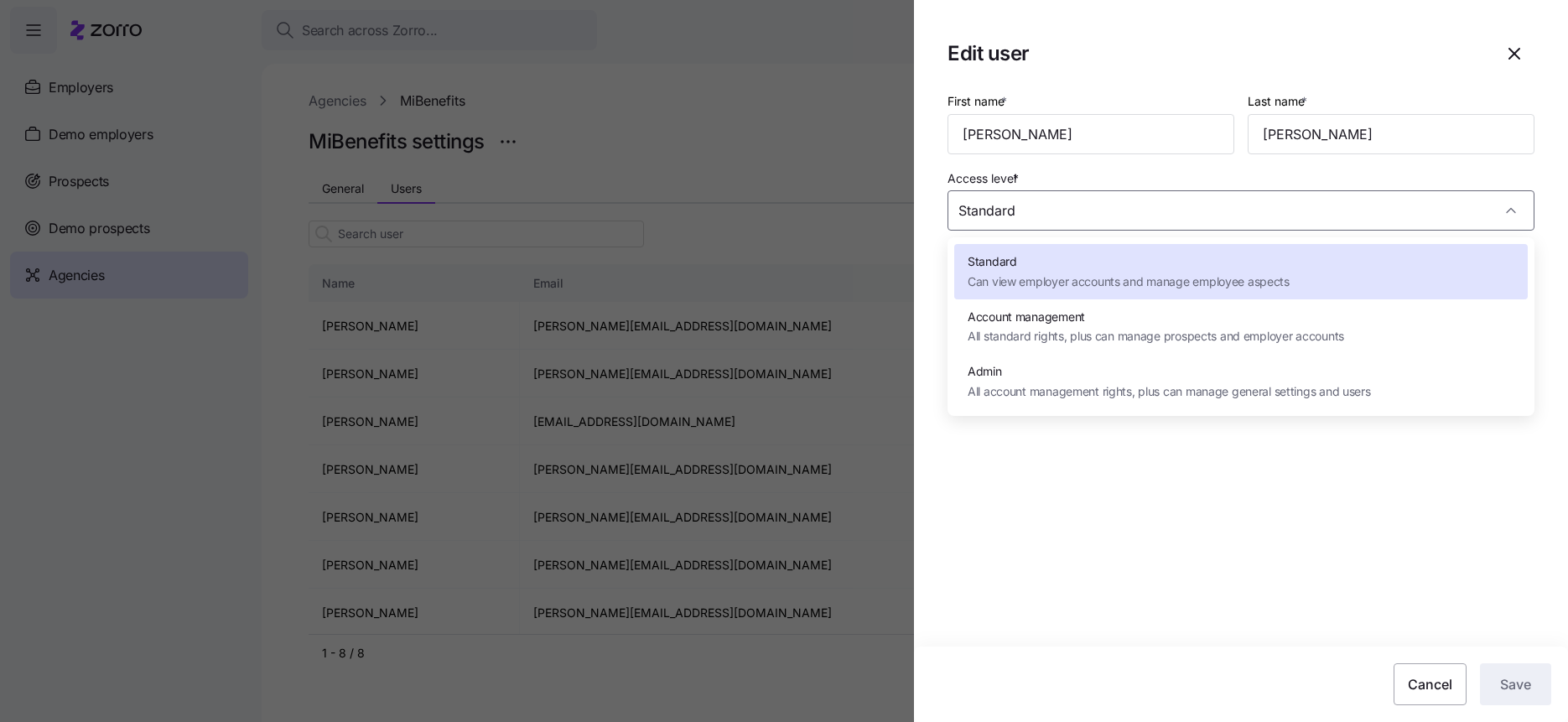click on "All standard rights, plus can manage prospects and employer accounts" at bounding box center (1155, 336) 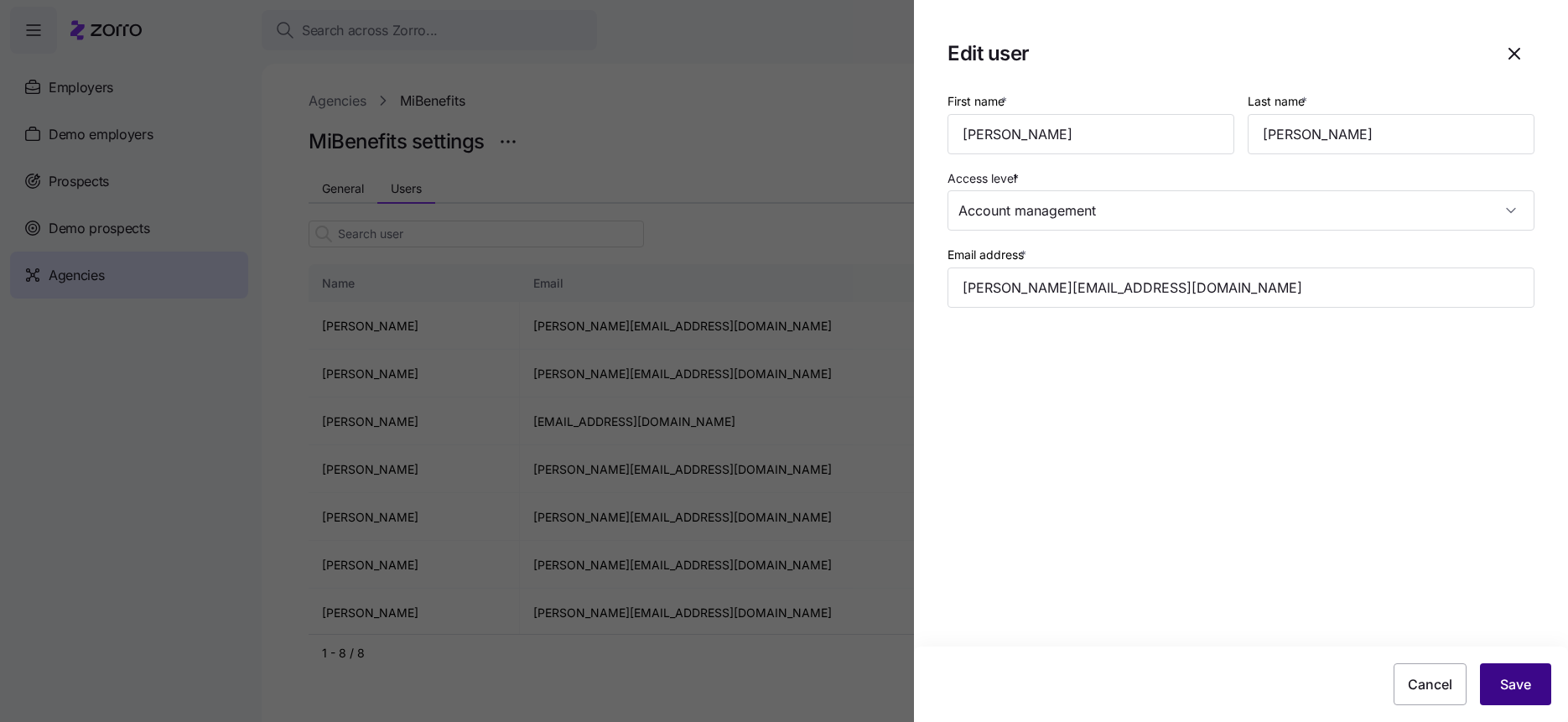 click on "Save" at bounding box center (1515, 684) 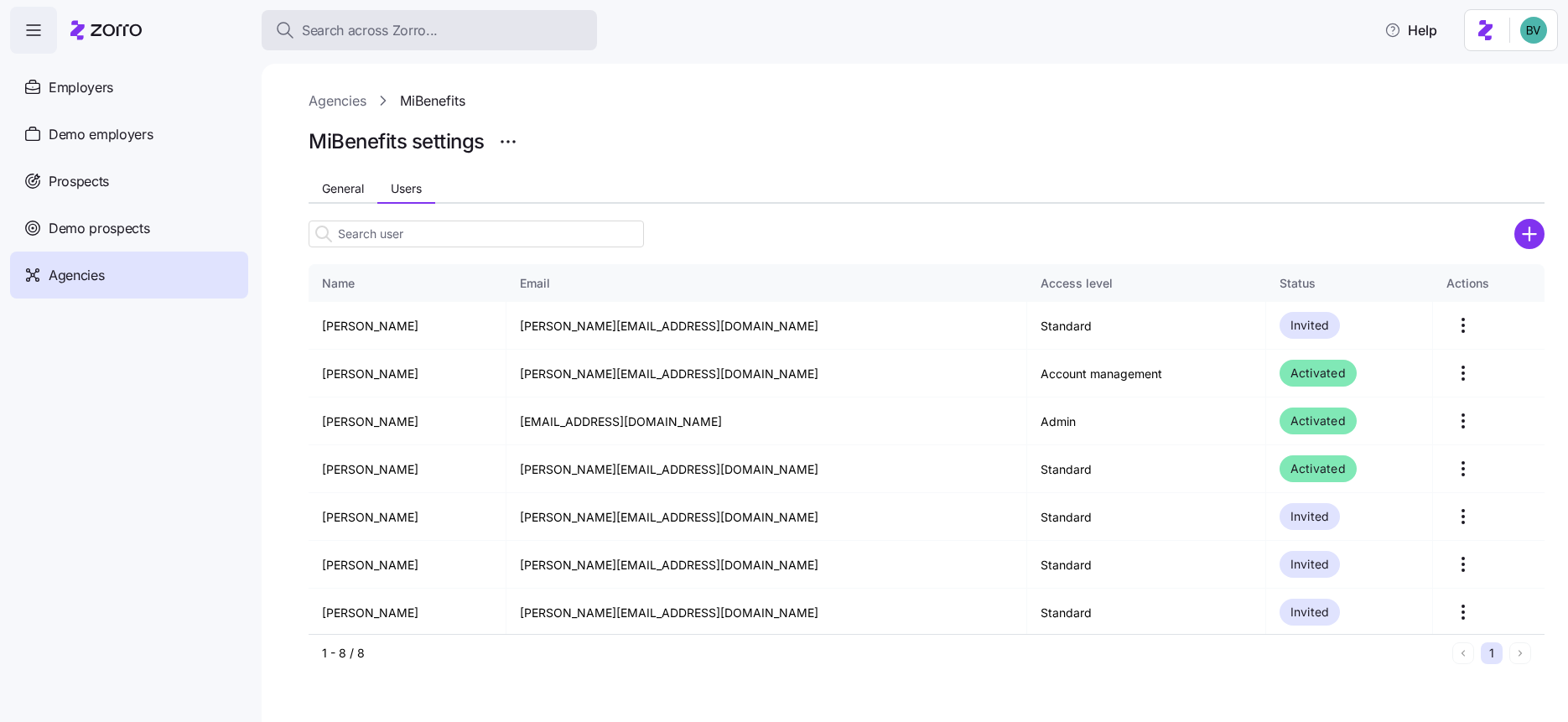 click on "Search across Zorro..." at bounding box center [370, 30] 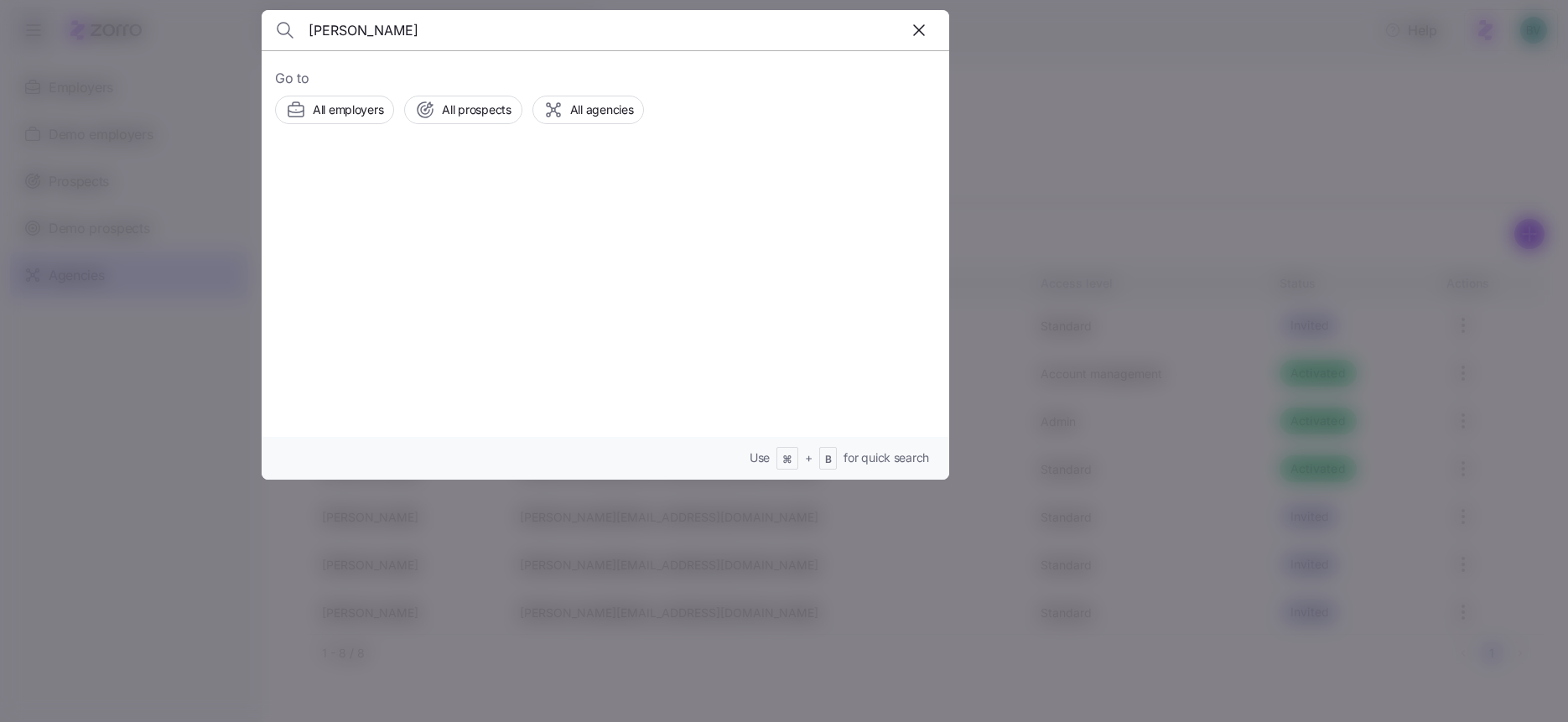 type on "Teresa Stevenson" 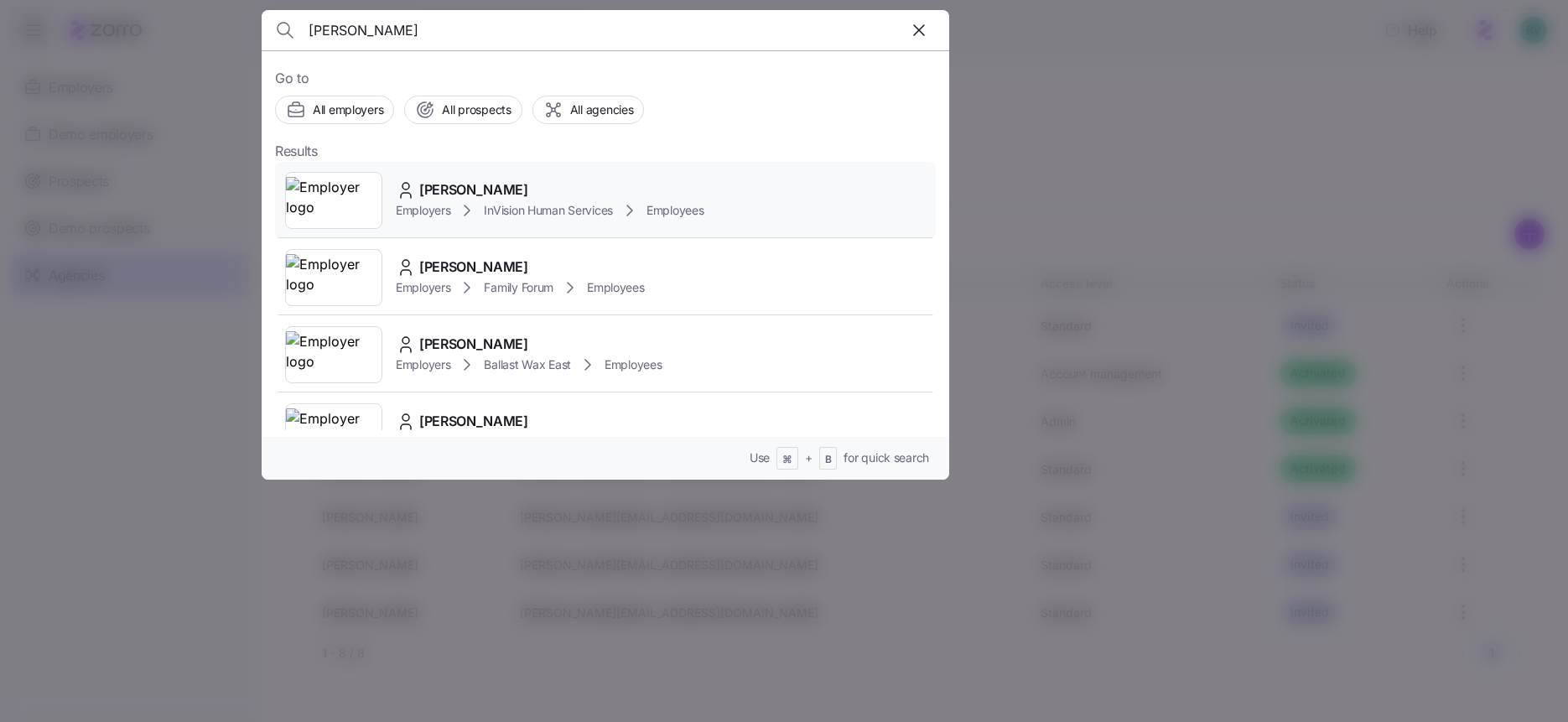 click at bounding box center (334, 200) 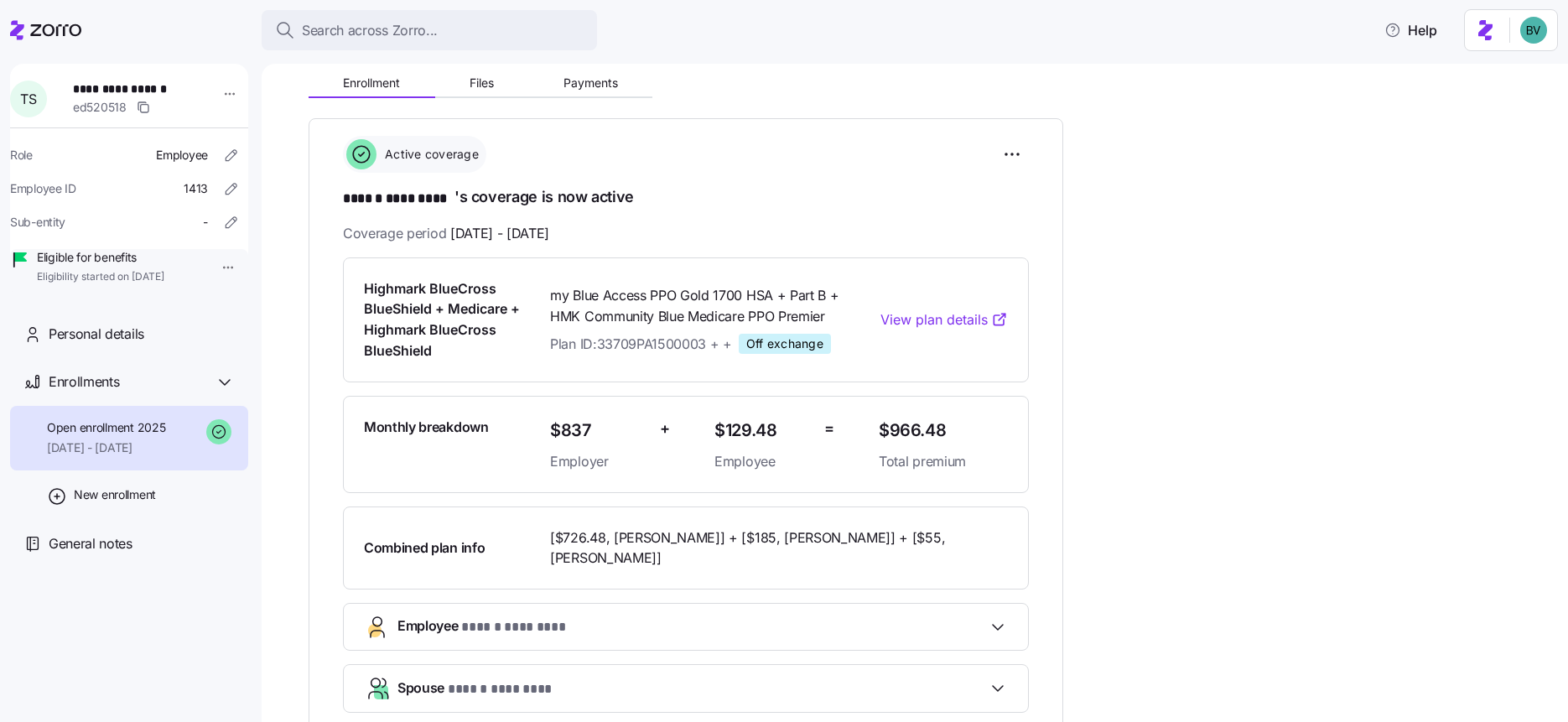 scroll, scrollTop: 189, scrollLeft: 0, axis: vertical 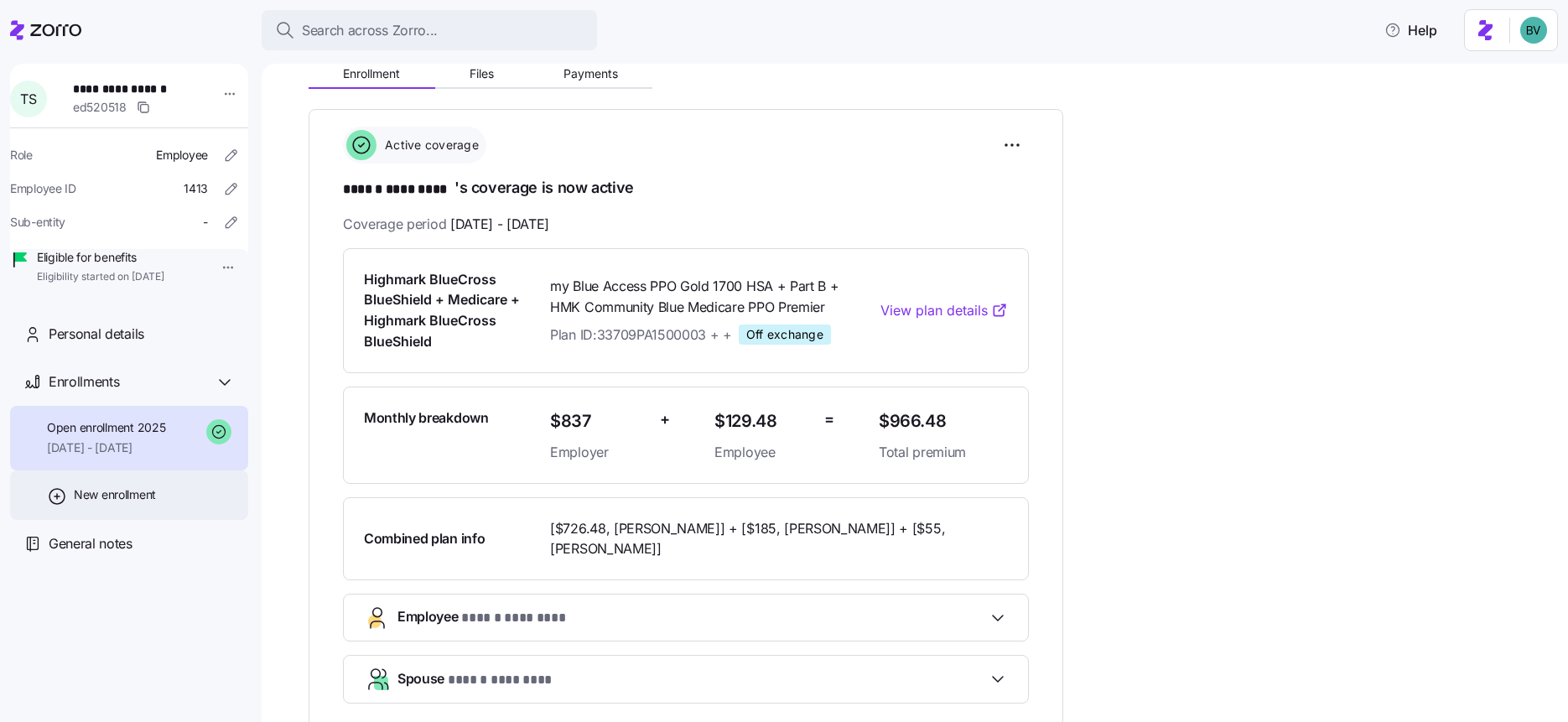 click on "New enrollment" at bounding box center [115, 495] 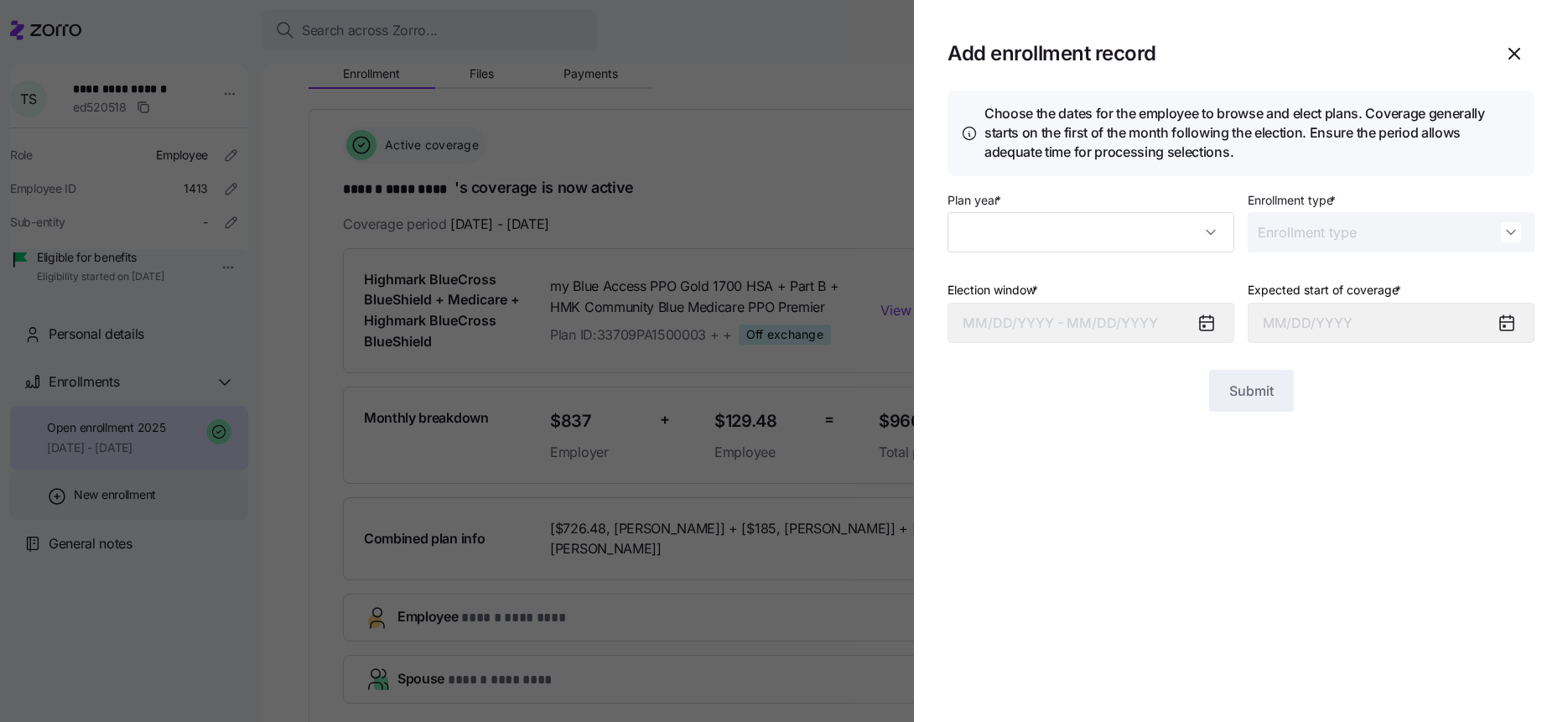 type on "2025" 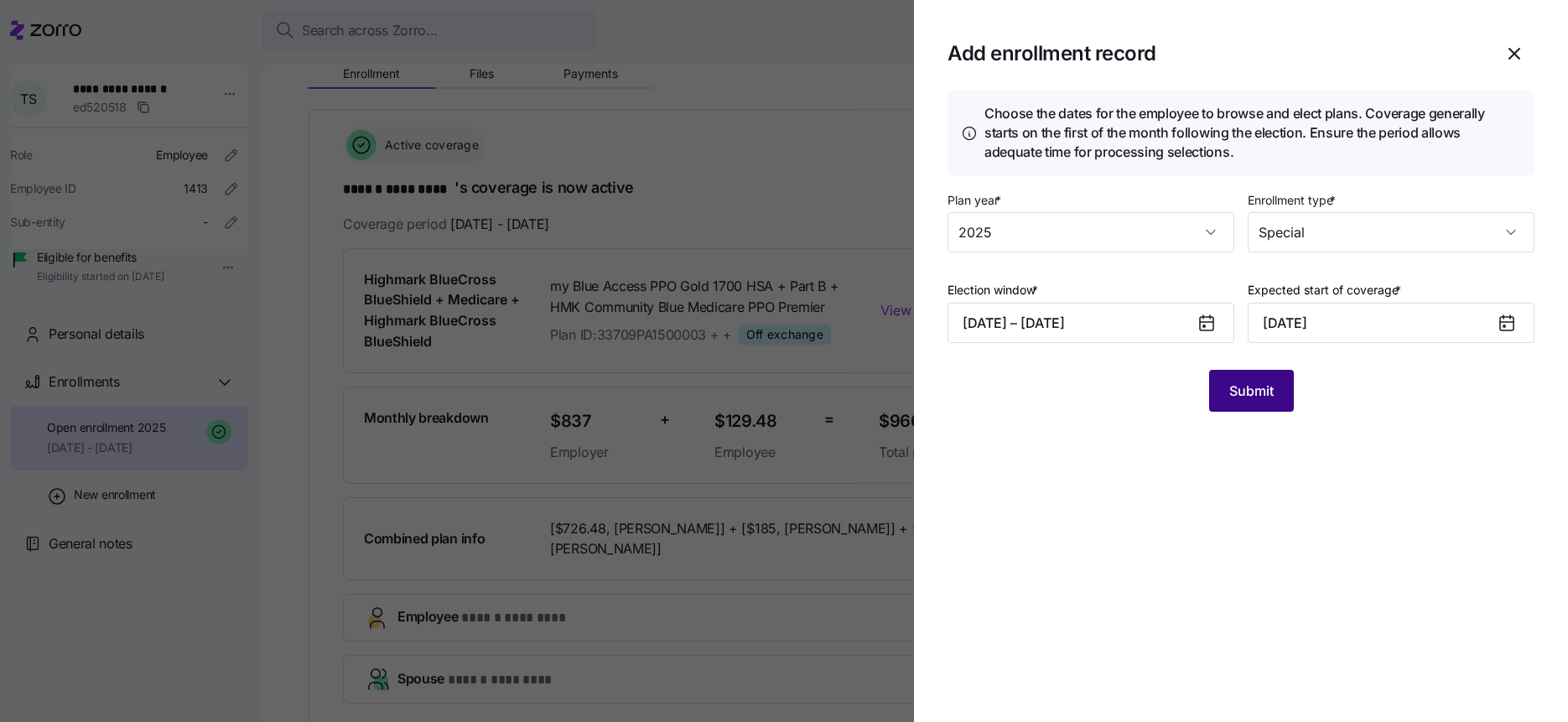 click on "Submit" at bounding box center [1251, 391] 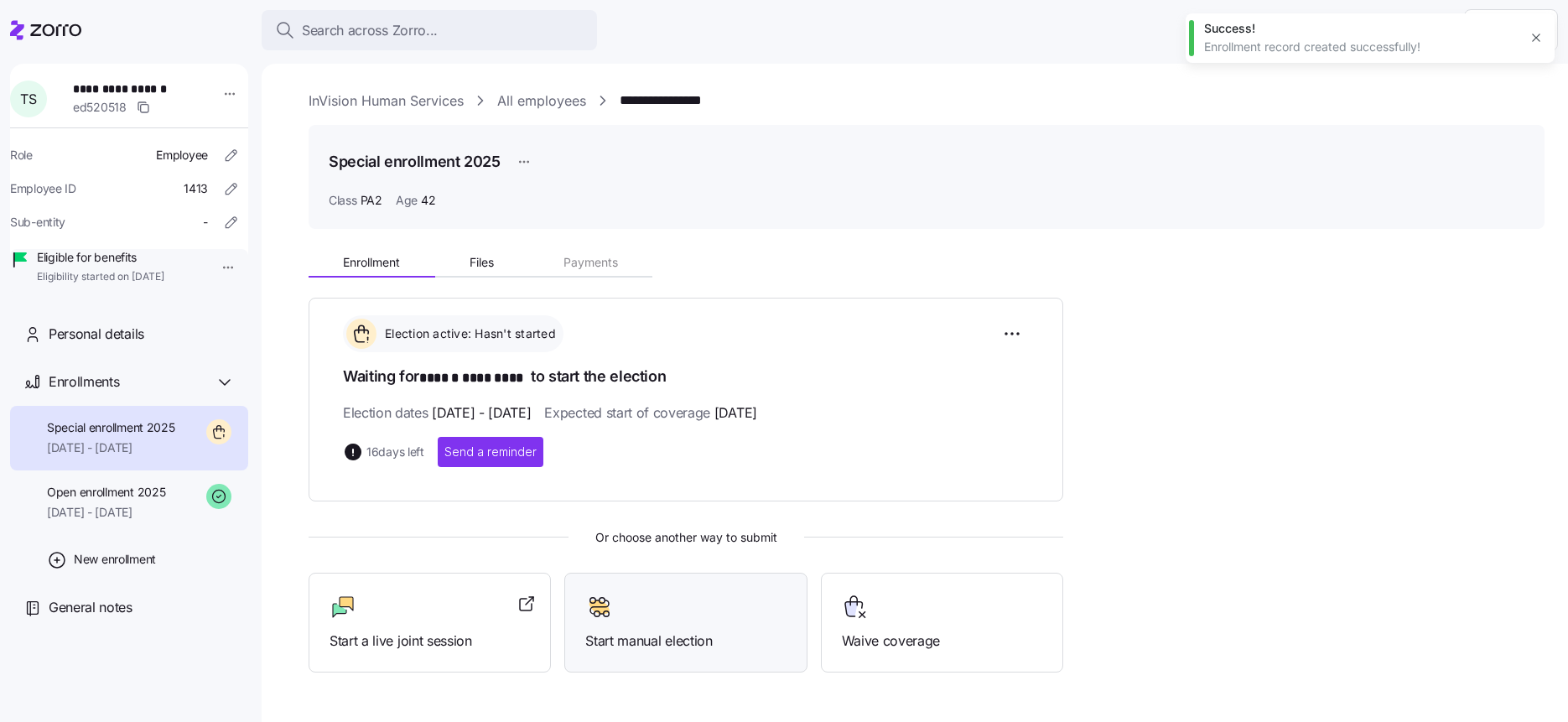 click 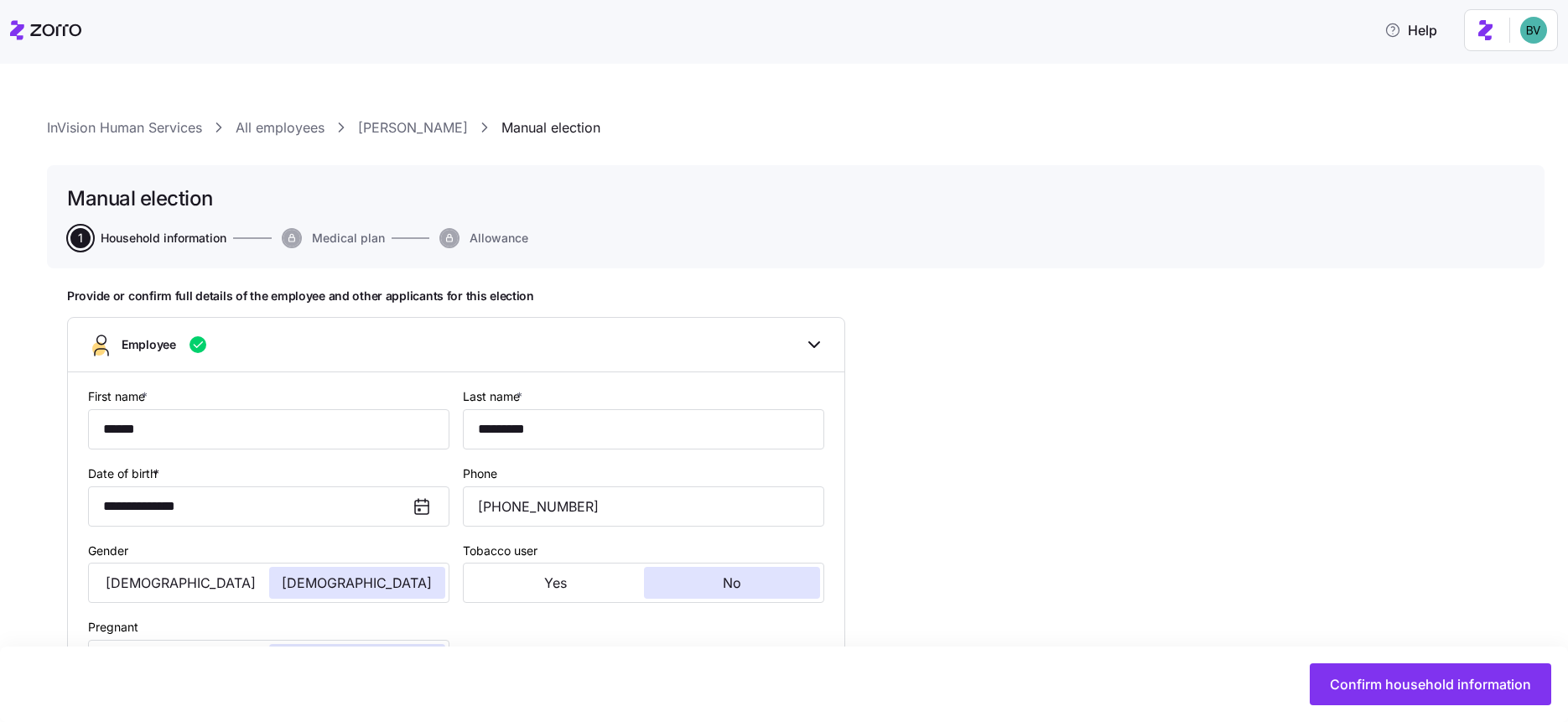 type on "PA2" 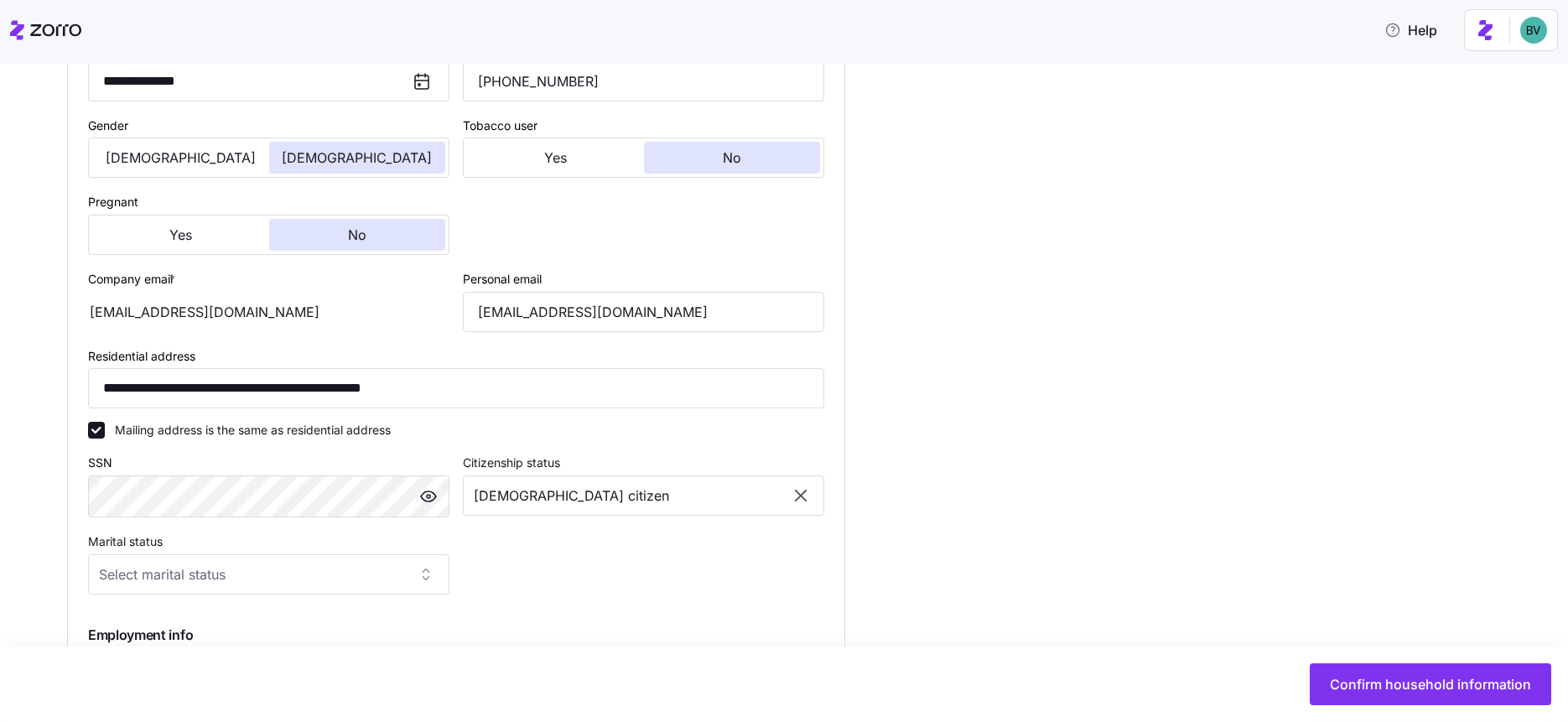 scroll, scrollTop: 743, scrollLeft: 0, axis: vertical 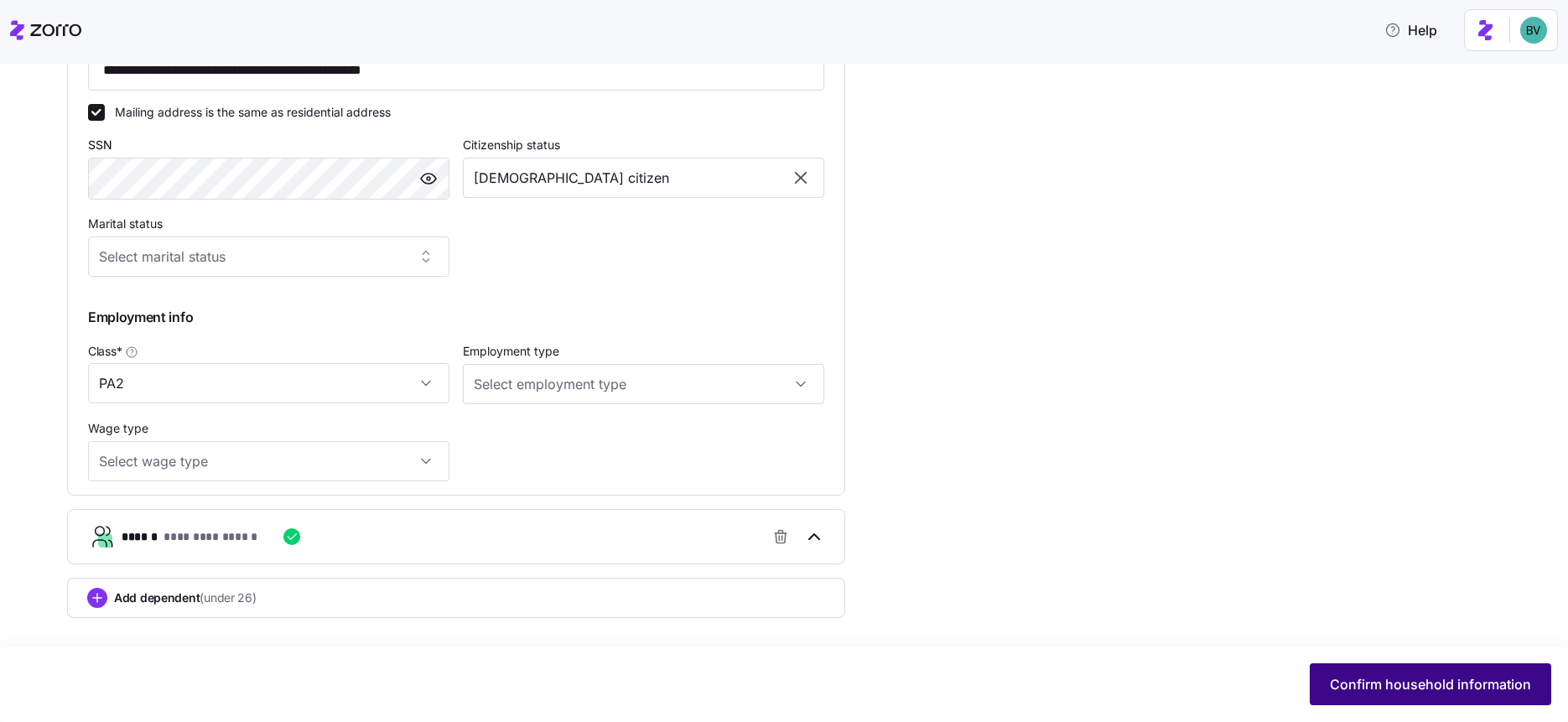 click on "Confirm household information" at bounding box center (1430, 684) 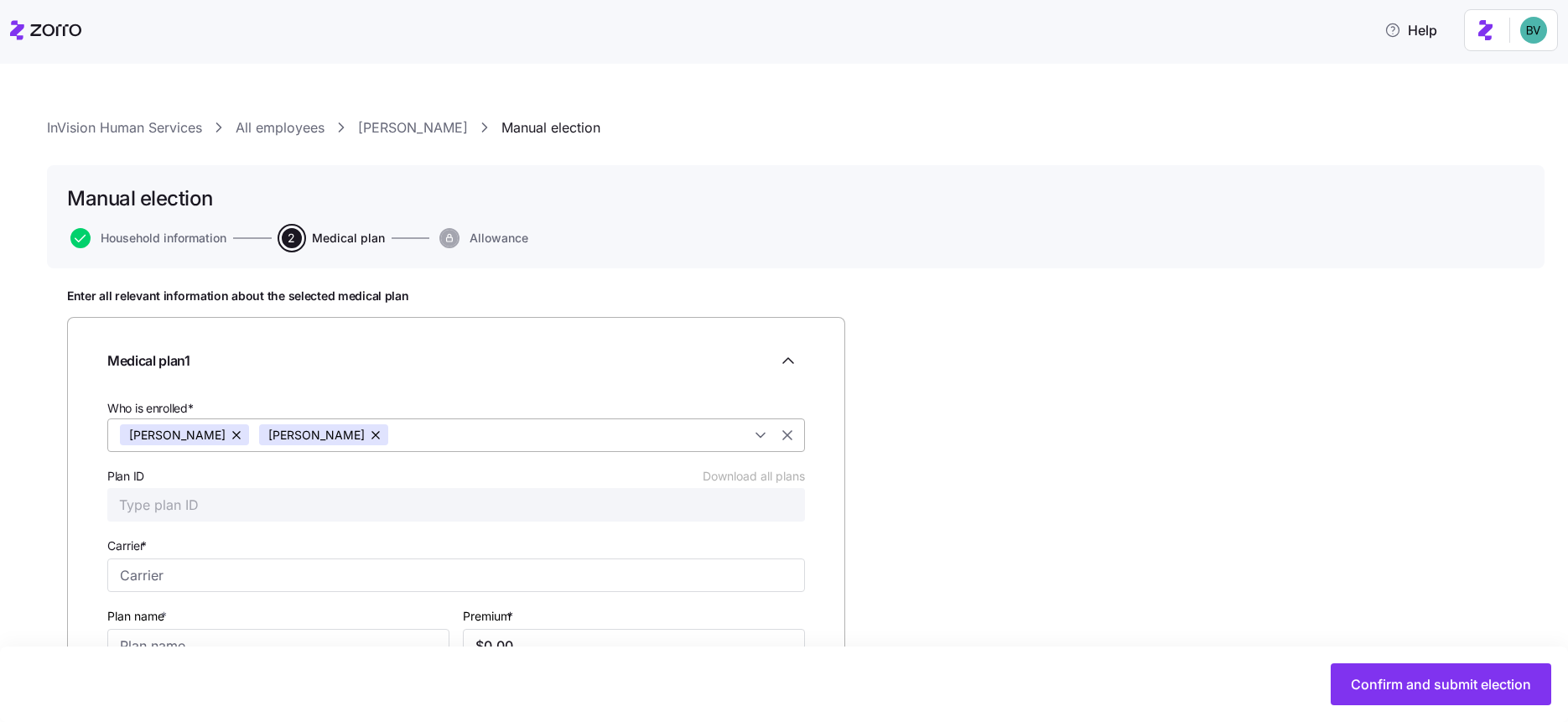 click at bounding box center [376, 434] 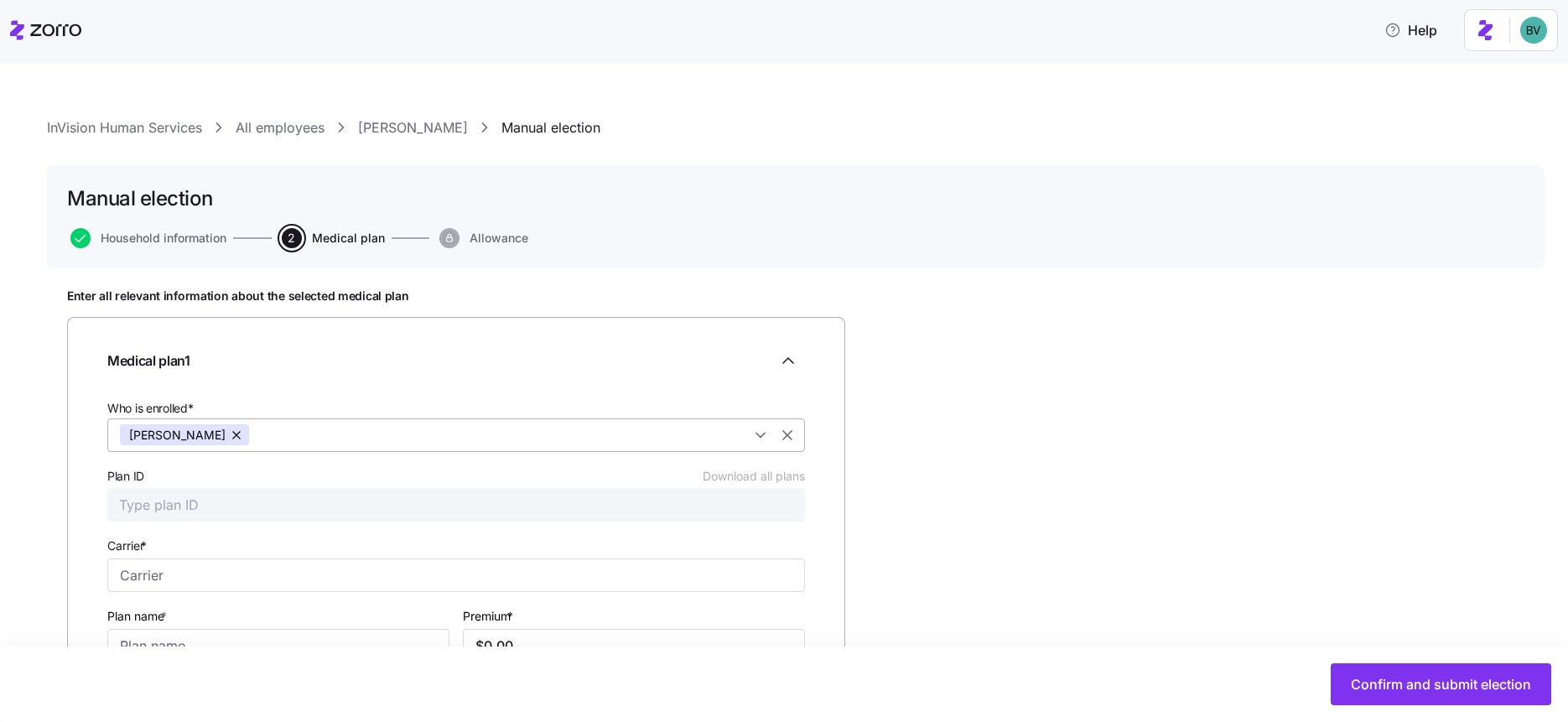 scroll, scrollTop: 96, scrollLeft: 0, axis: vertical 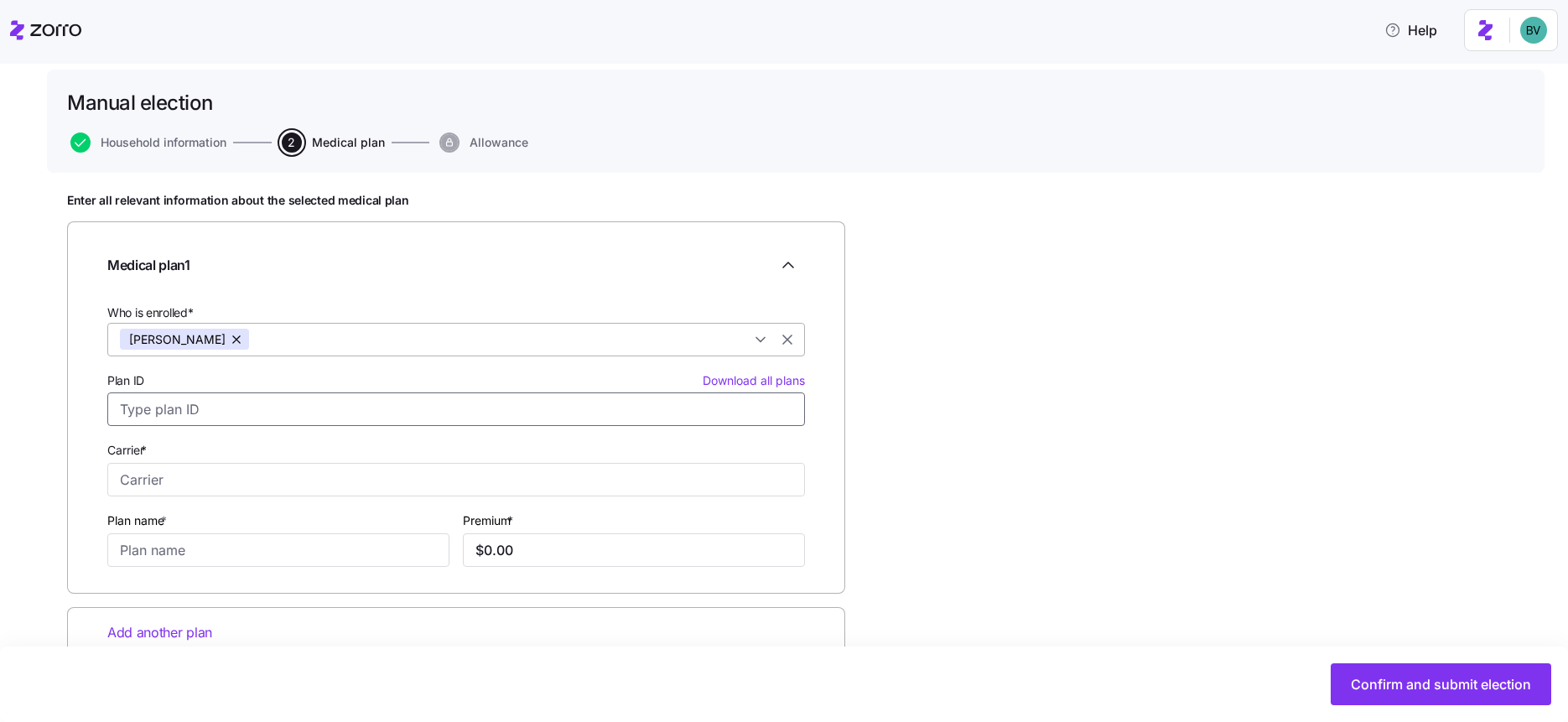 click on "Plan ID Download all plans" at bounding box center (456, 409) 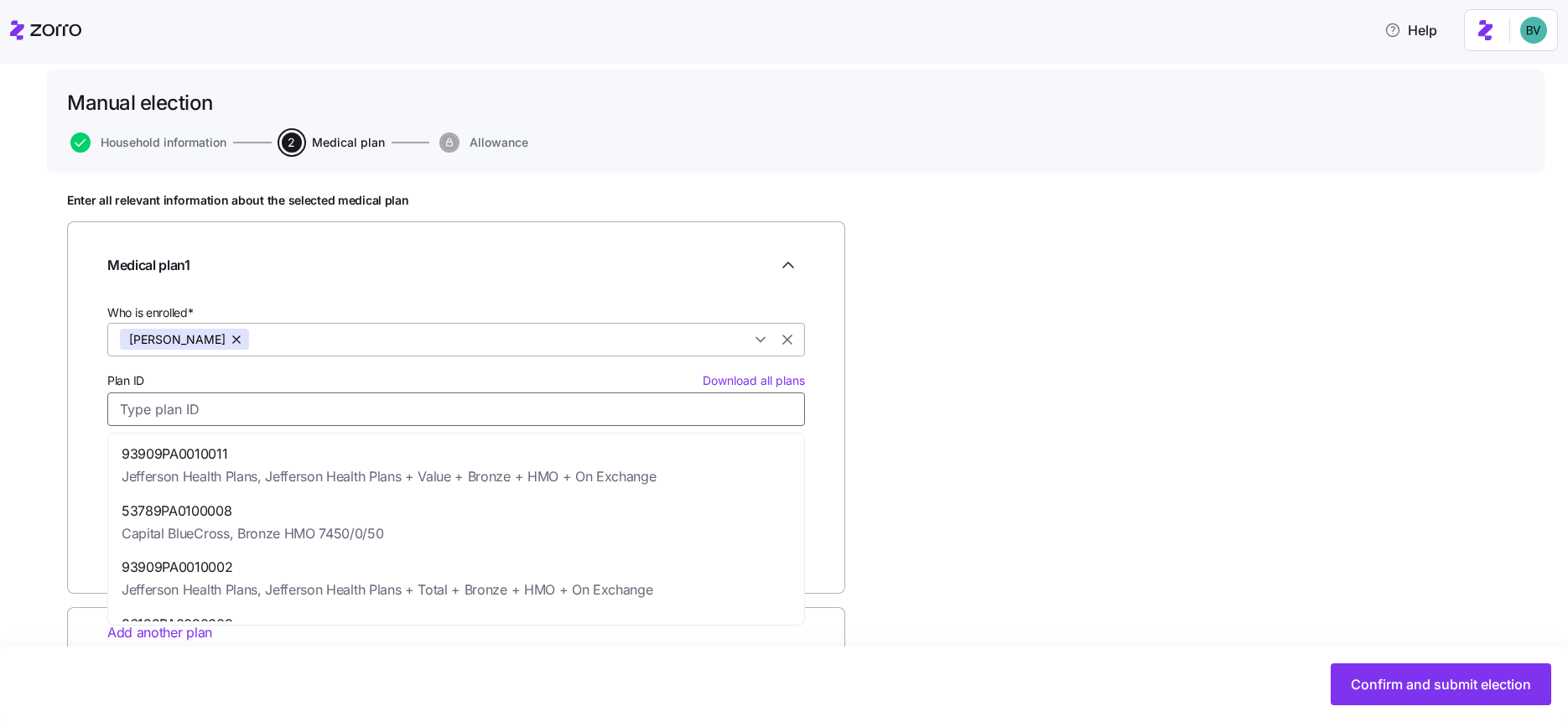 paste on "33709PA1500003" 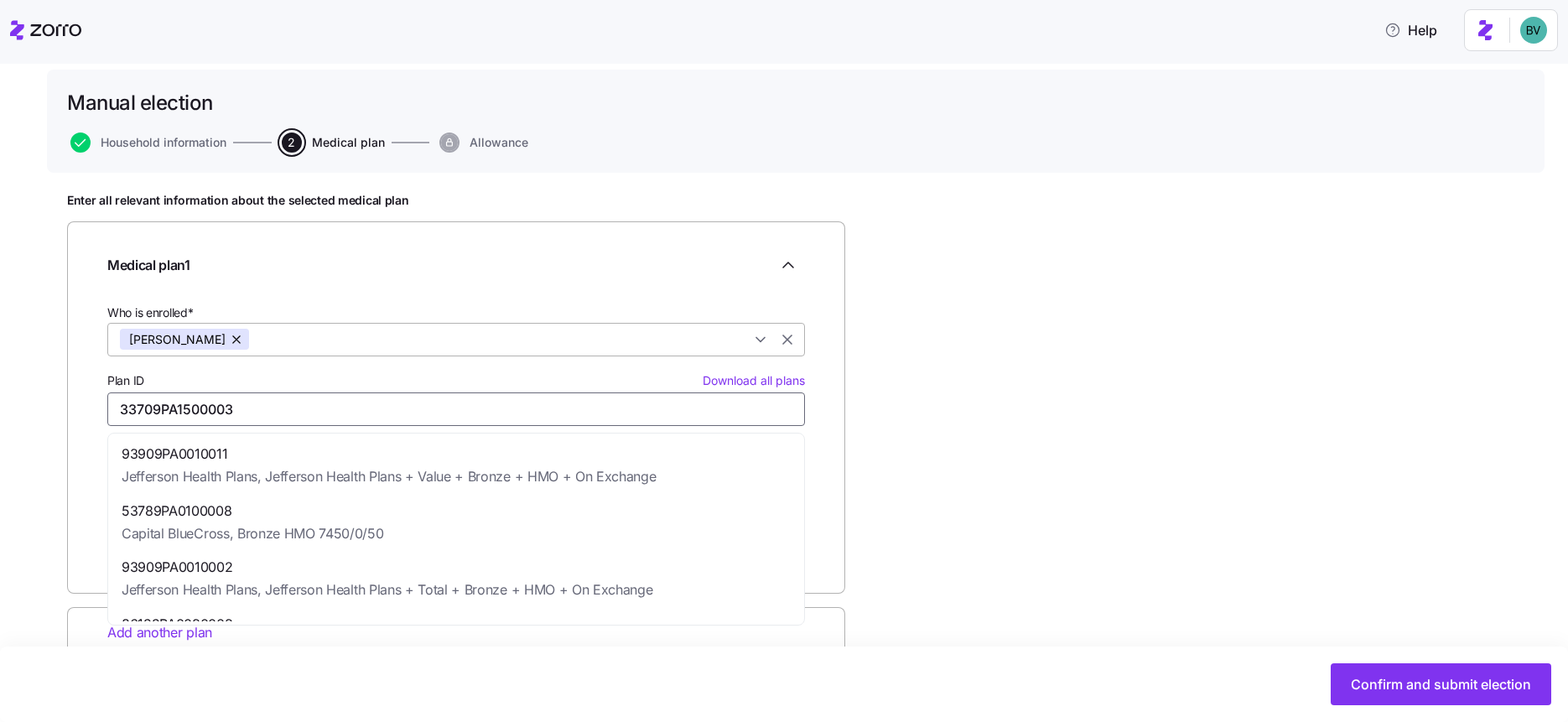 type on "Highmark BlueCross BlueShield" 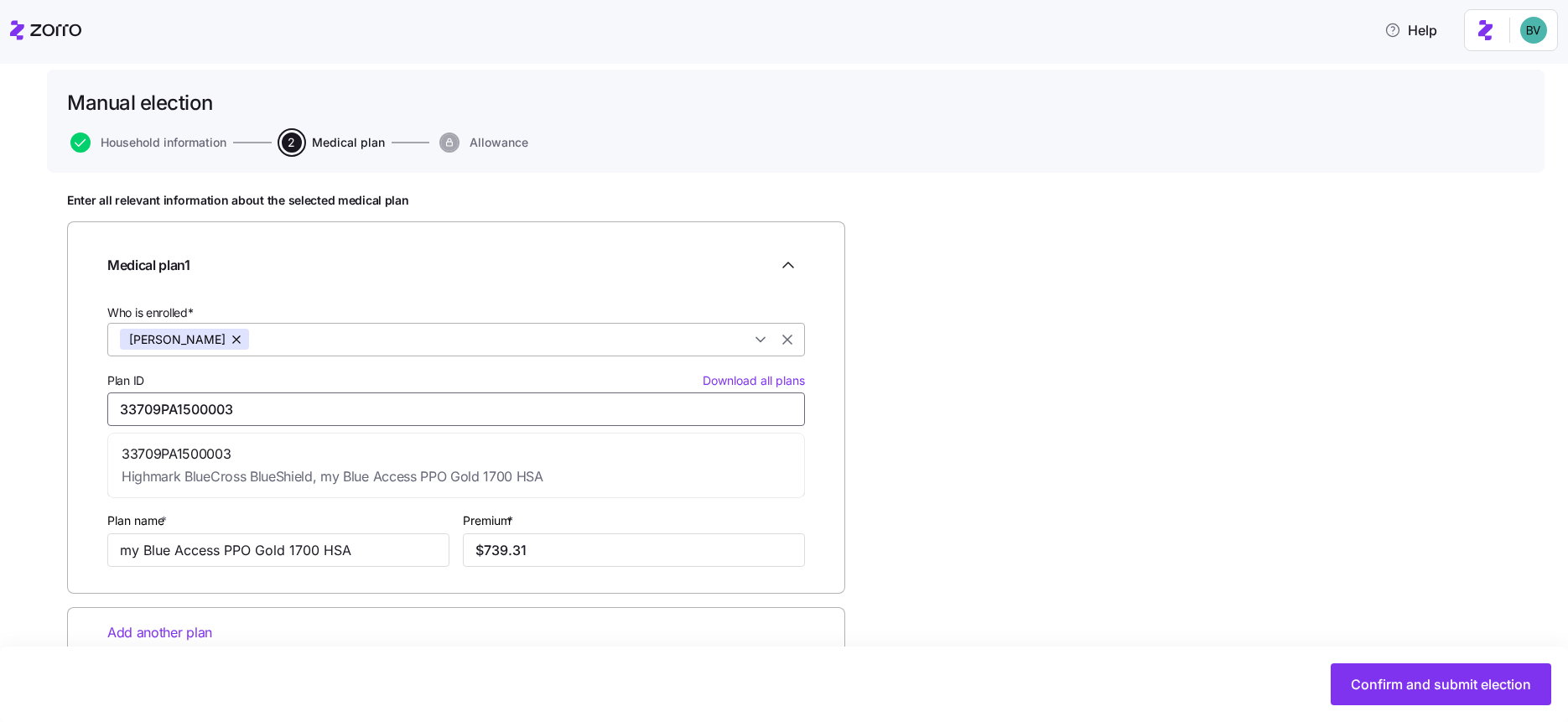 click on "33709PA1500003" at bounding box center (332, 454) 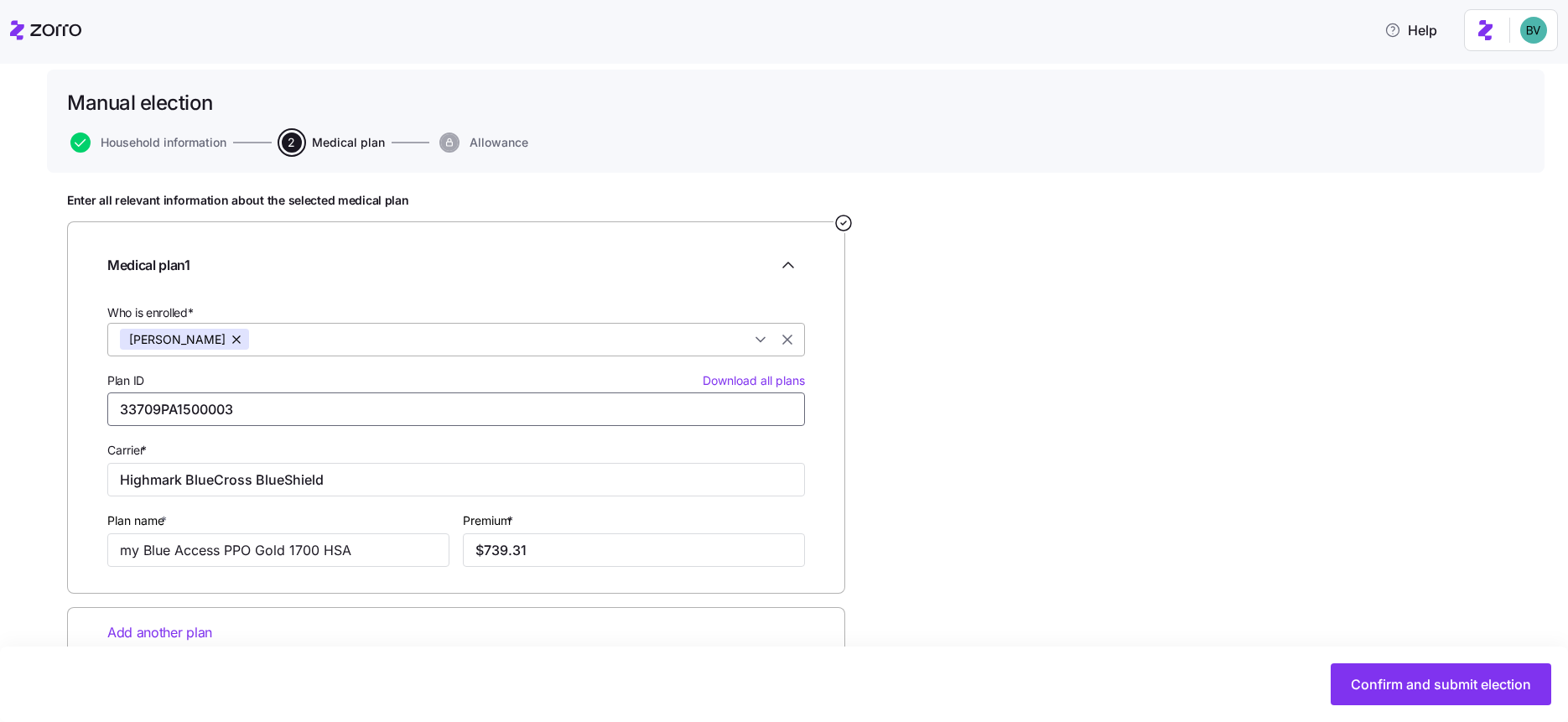 type on "33709PA1500003" 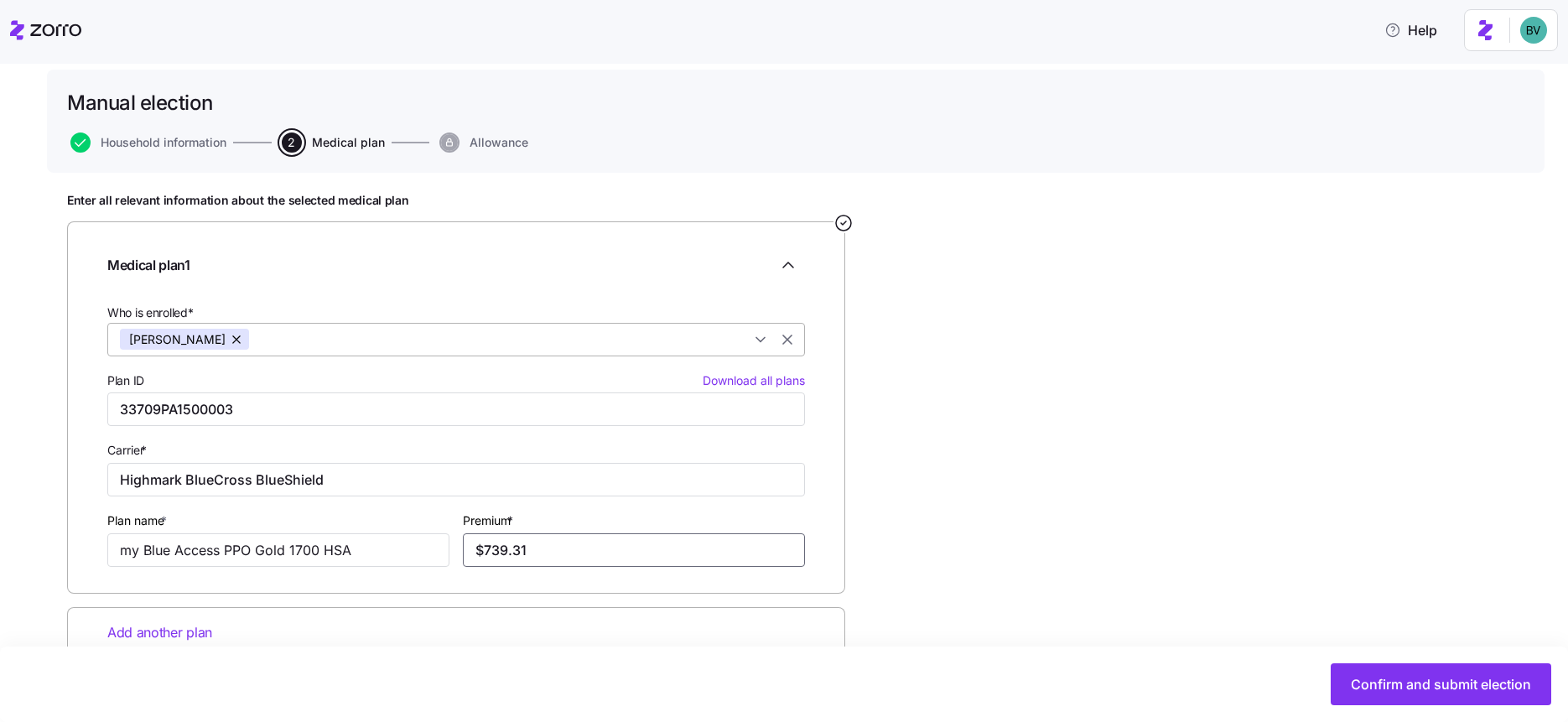drag, startPoint x: 550, startPoint y: 552, endPoint x: 466, endPoint y: 554, distance: 84.02381 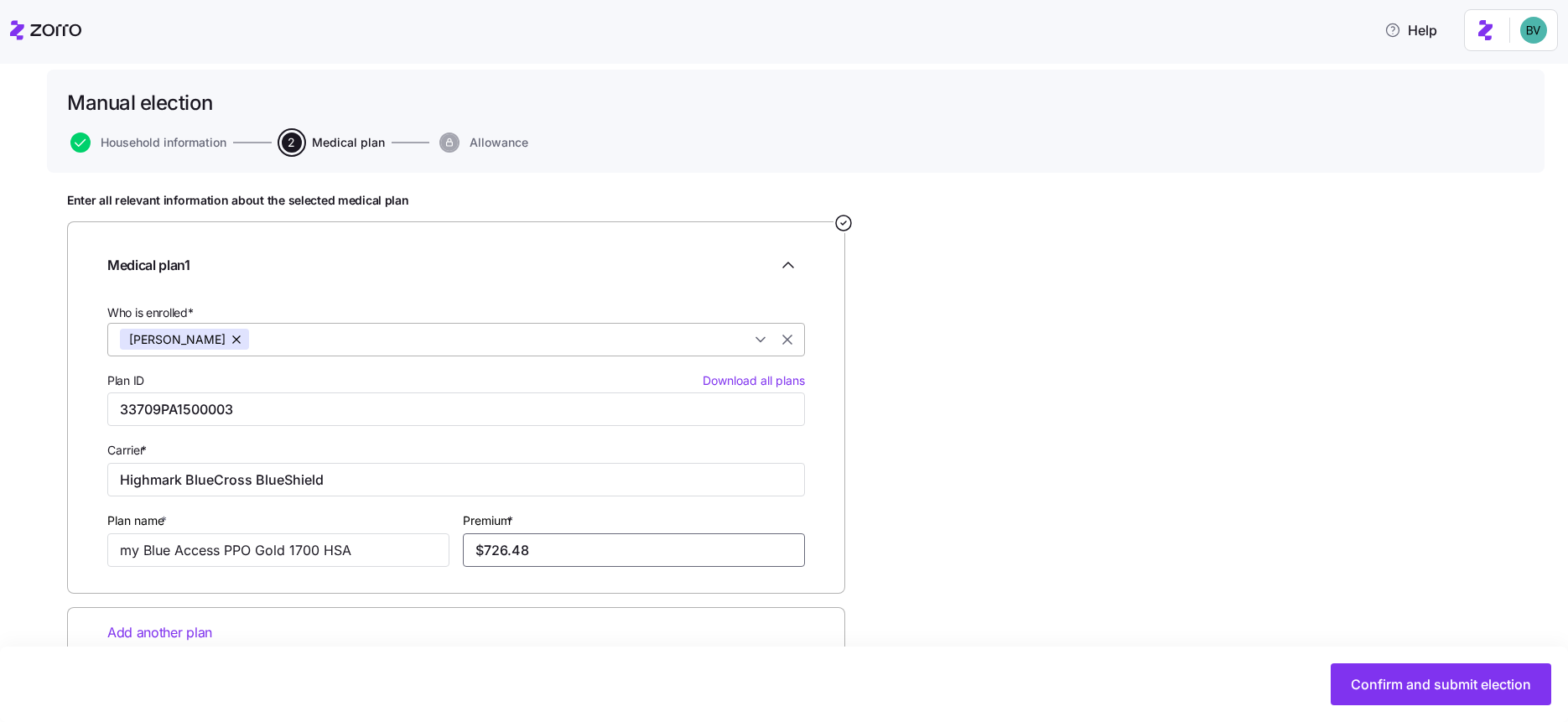 type on "$726.48" 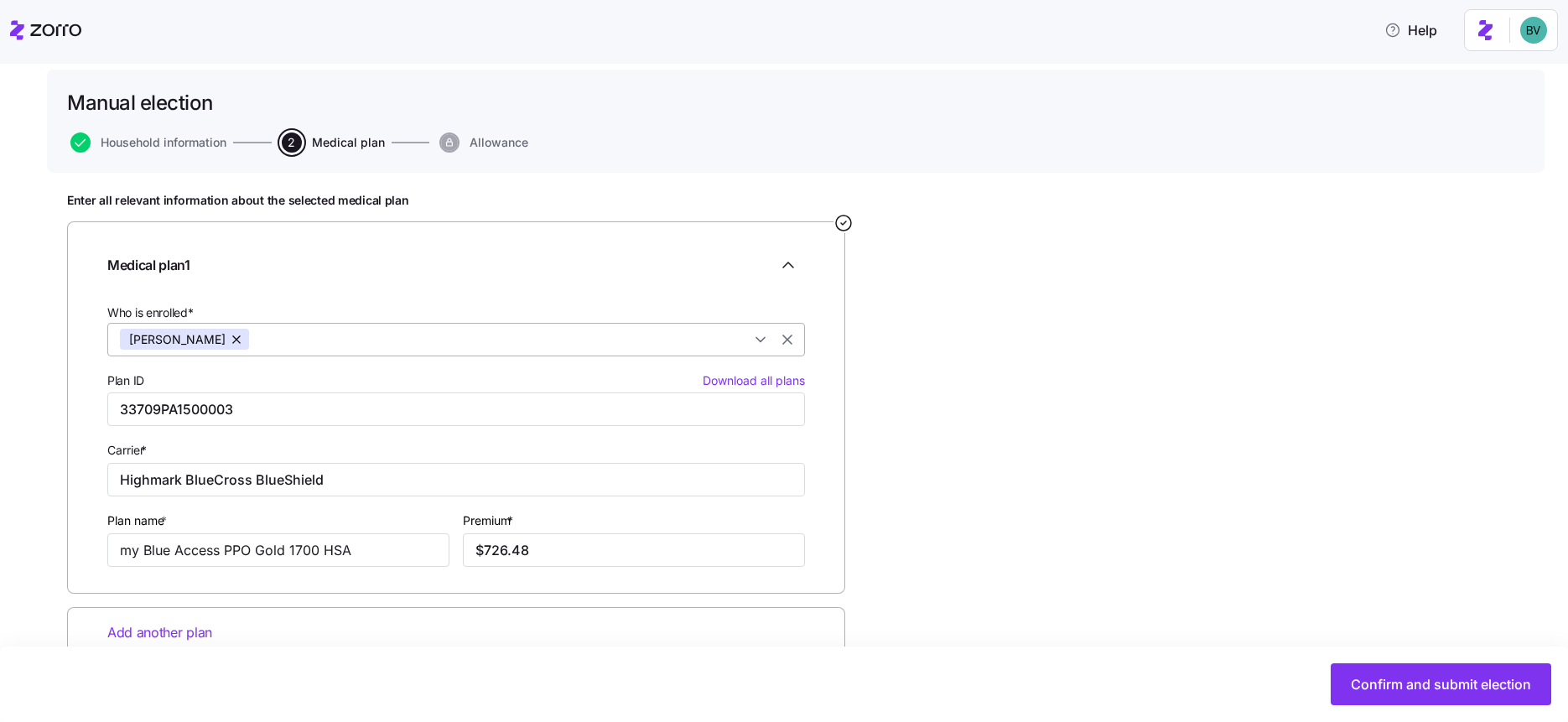 click on "Enter all relevant information about the selected medical plan Medical plan  1 Who is enrolled*   Teresa Stevenson Plan ID Download all plans 33709PA1500003 Carrier  * Highmark BlueCross BlueShield Plan name  * my Blue Access PPO Gold 1700 HSA Premium  * $726.48 Add another plan" at bounding box center (796, 467) 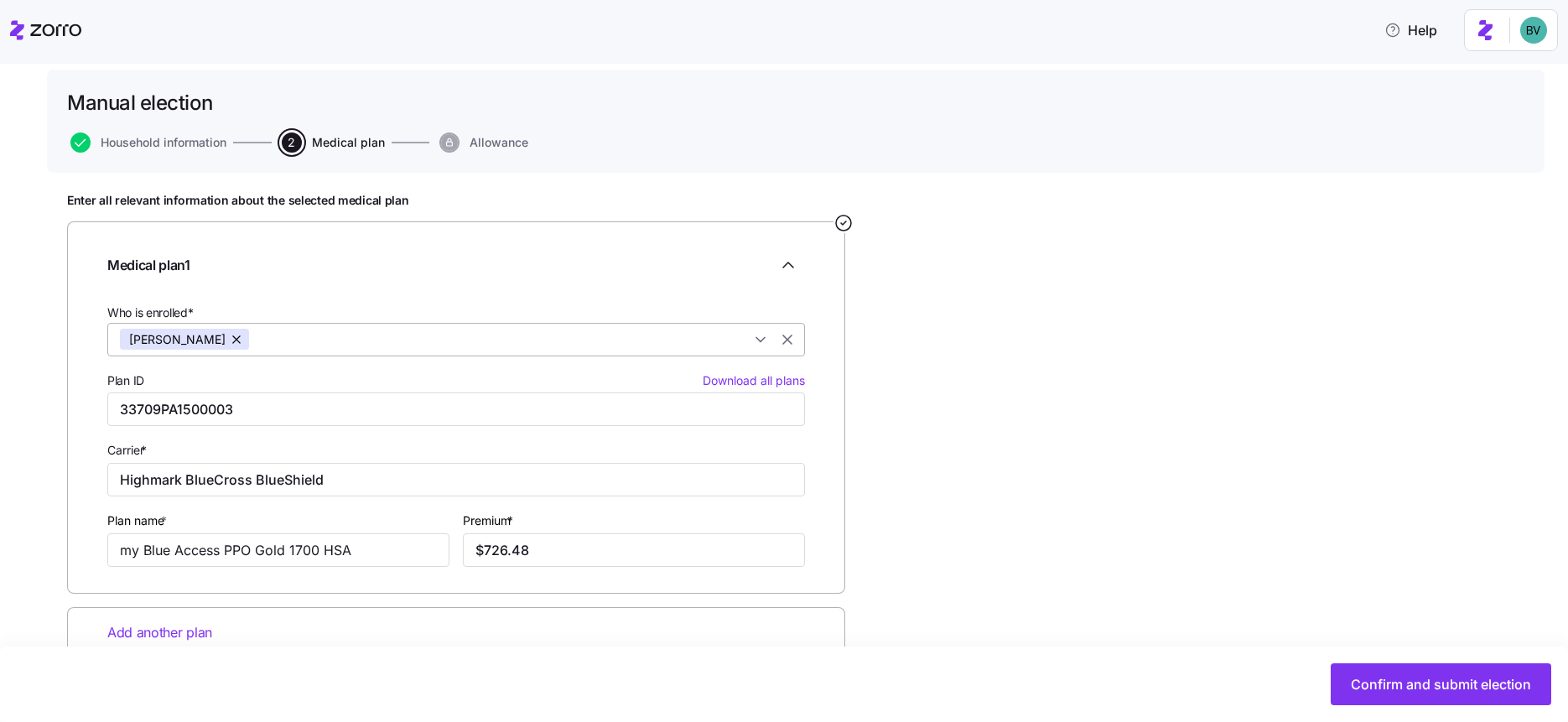 scroll, scrollTop: 135, scrollLeft: 0, axis: vertical 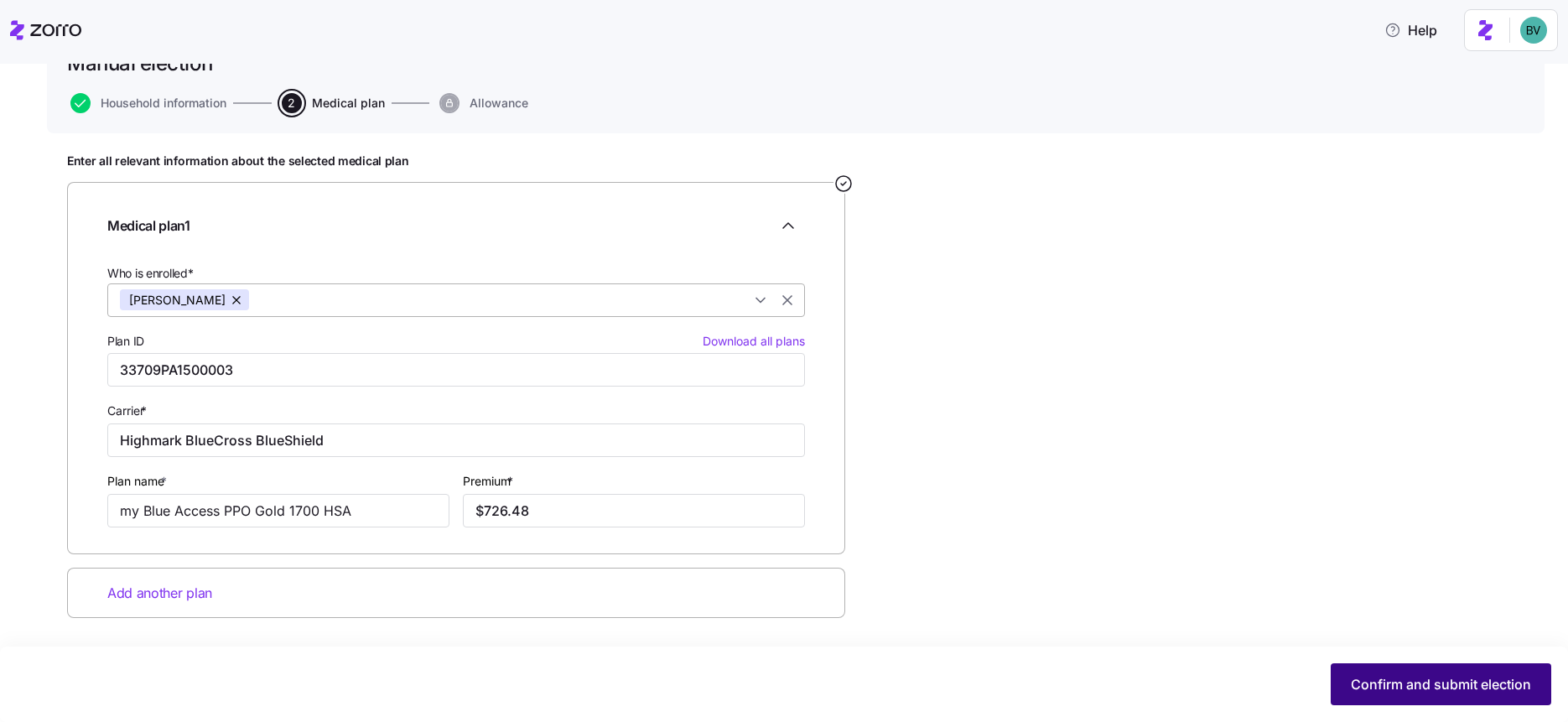 click on "Confirm and submit election" at bounding box center (1441, 684) 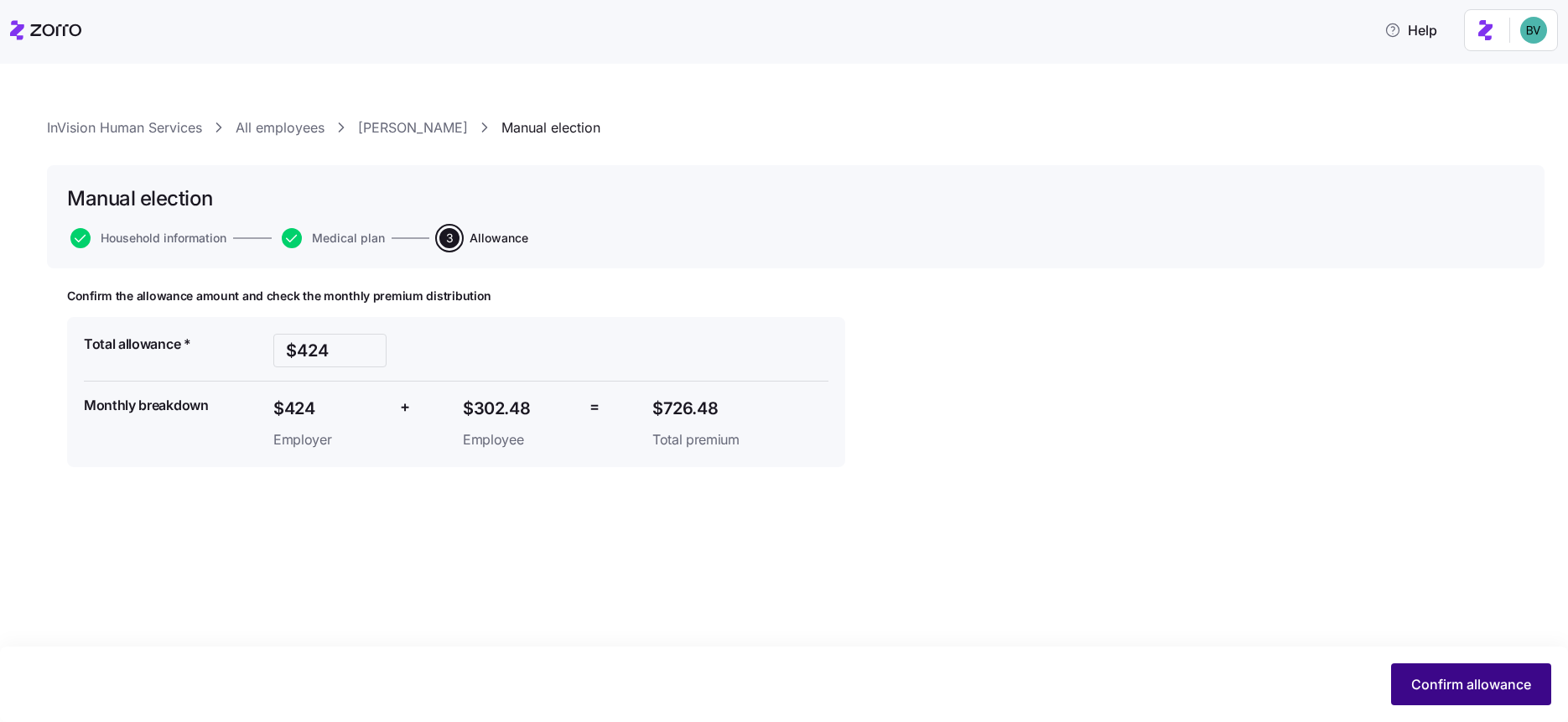 click on "Confirm allowance" at bounding box center (1471, 684) 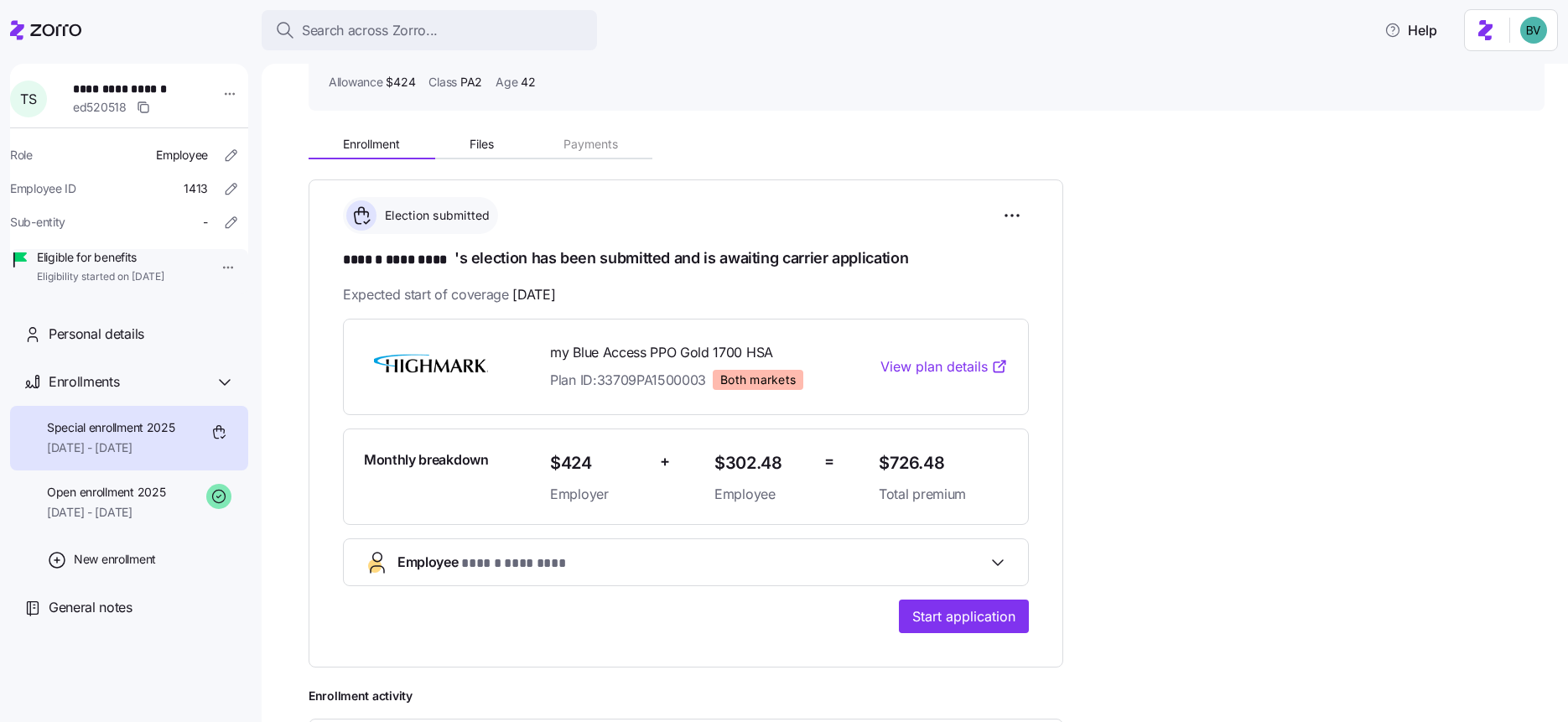 scroll, scrollTop: 117, scrollLeft: 0, axis: vertical 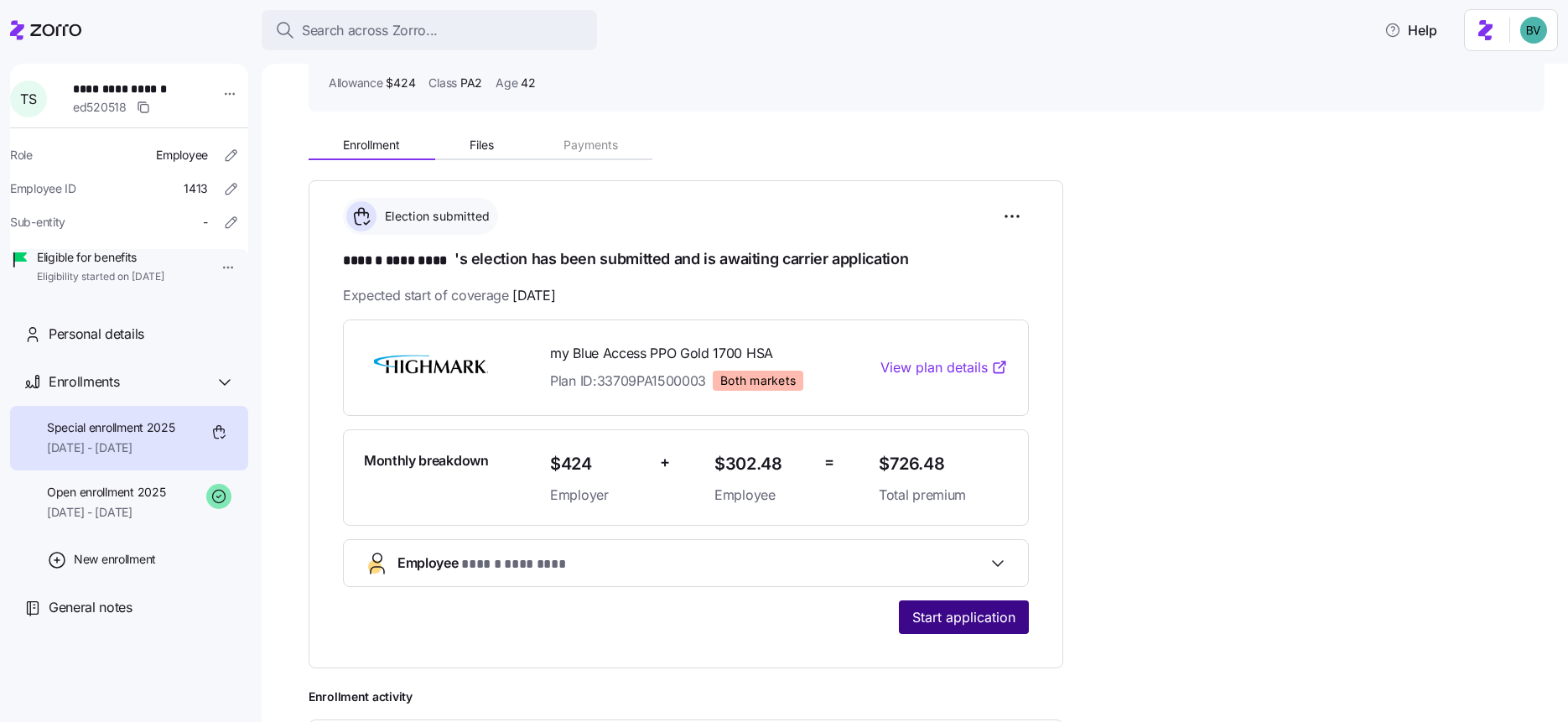 click on "Start application" at bounding box center (963, 617) 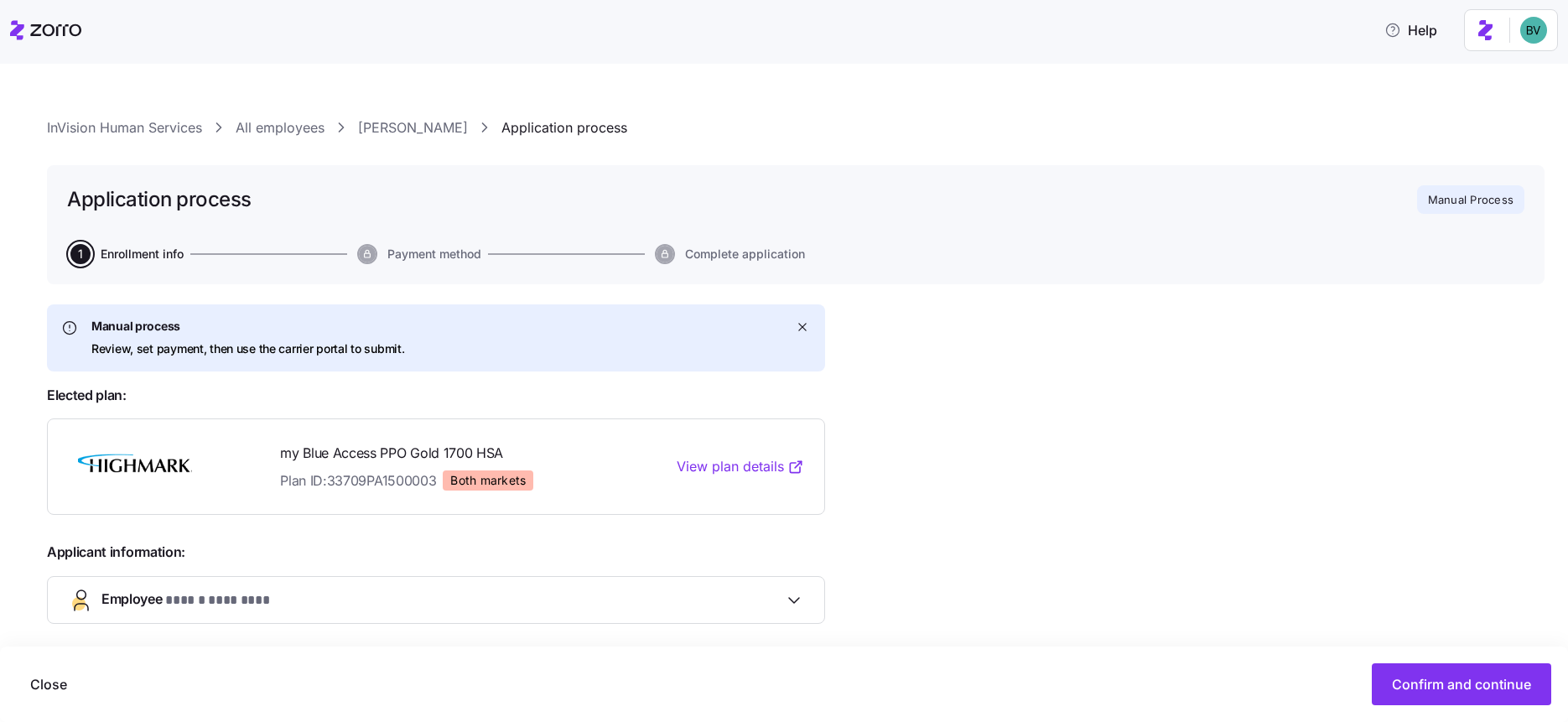 scroll, scrollTop: 300, scrollLeft: 0, axis: vertical 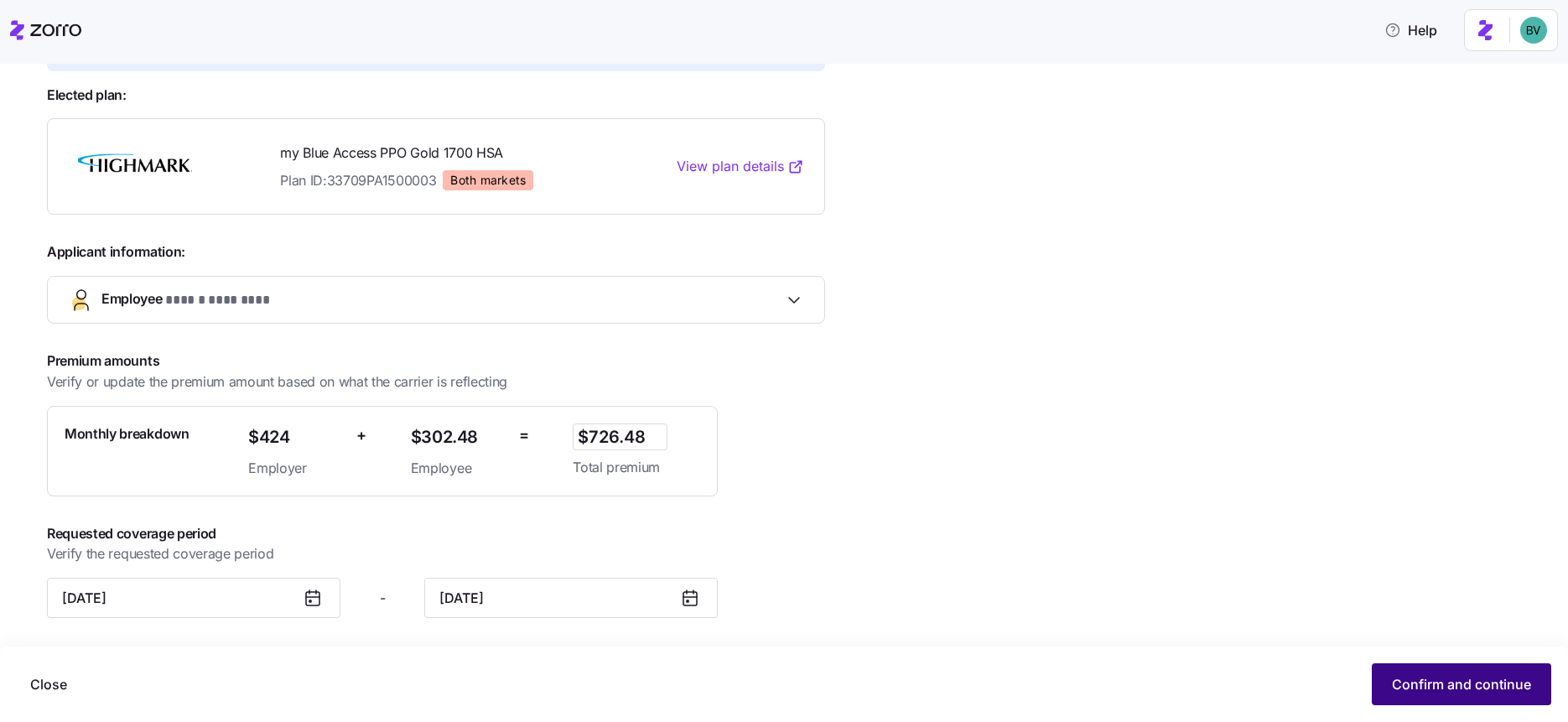 click on "Confirm and continue" at bounding box center [1462, 684] 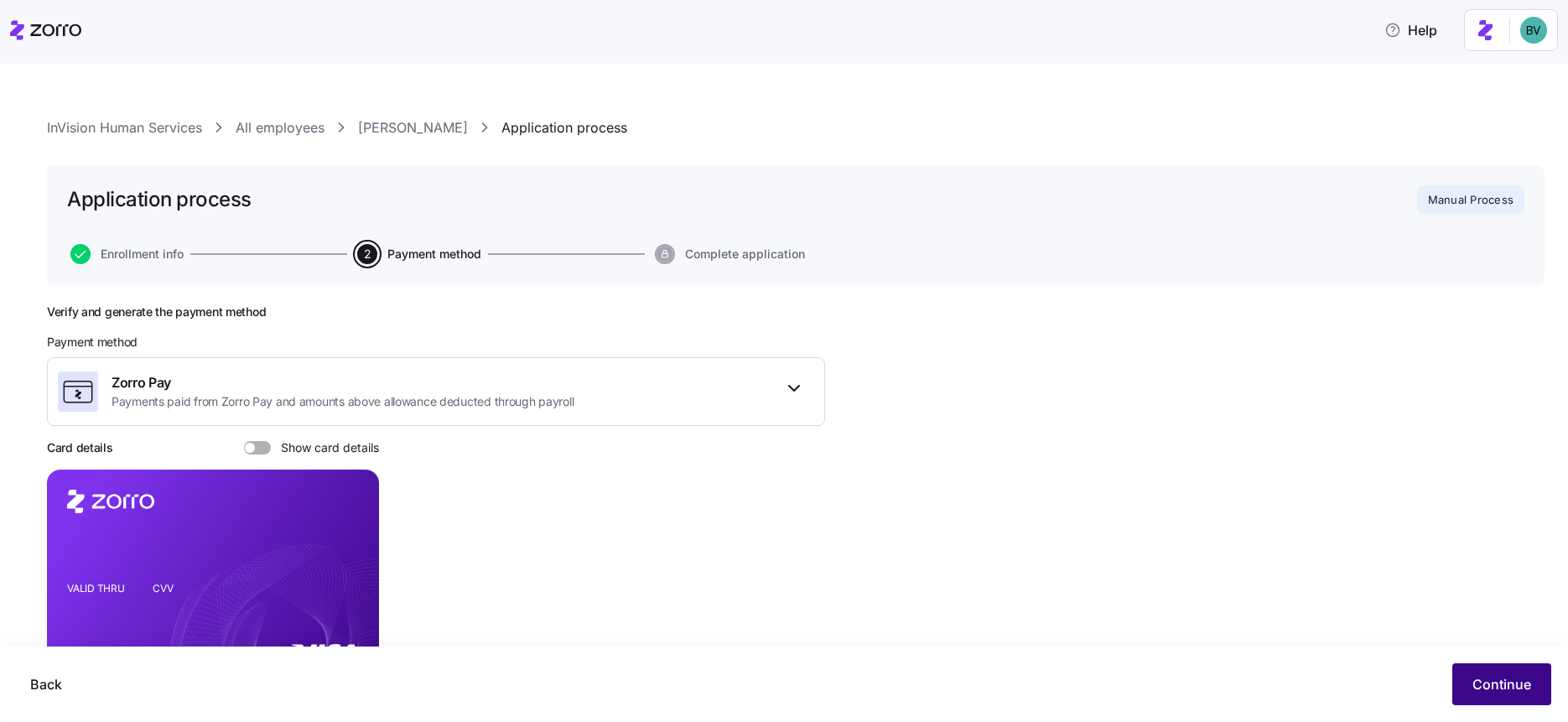 click on "Continue" at bounding box center [1502, 684] 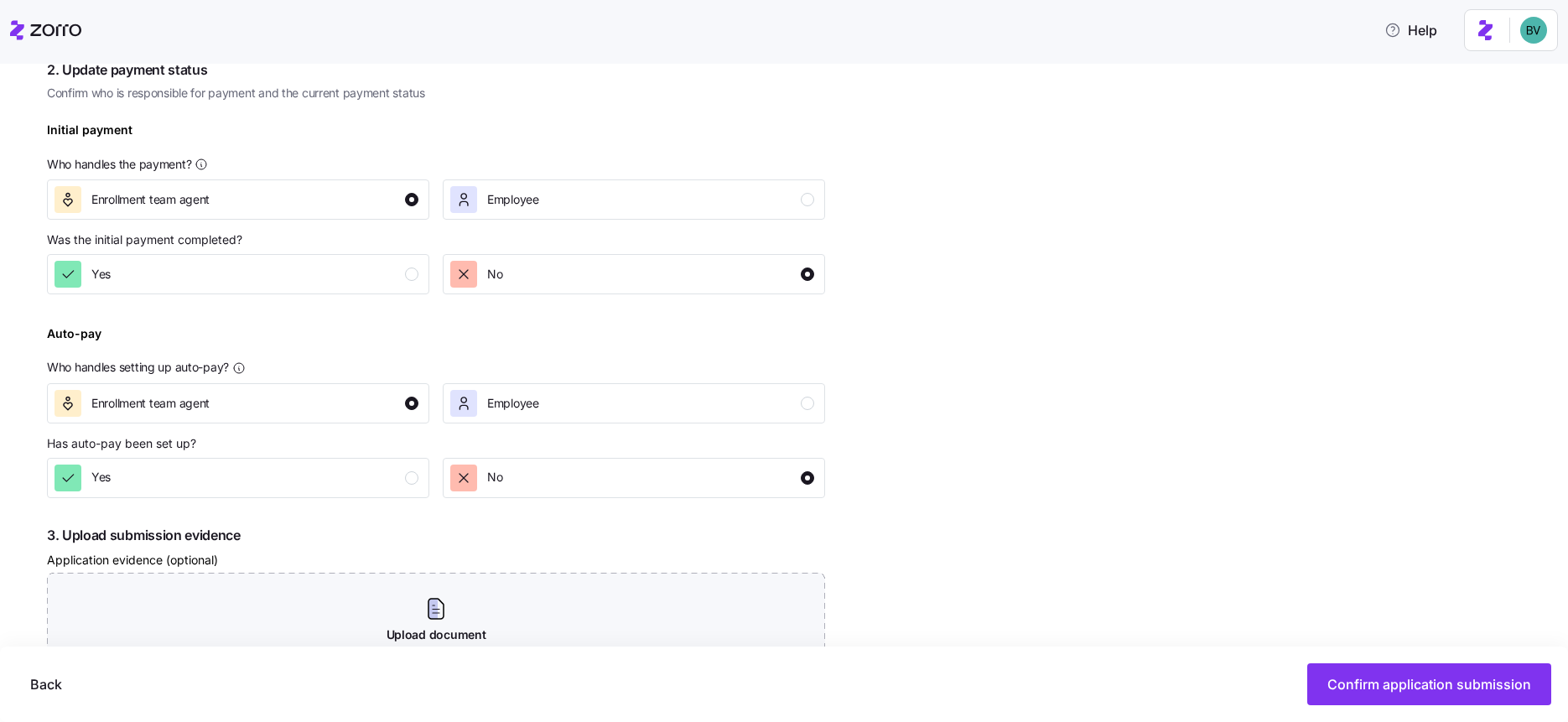 scroll, scrollTop: 388, scrollLeft: 0, axis: vertical 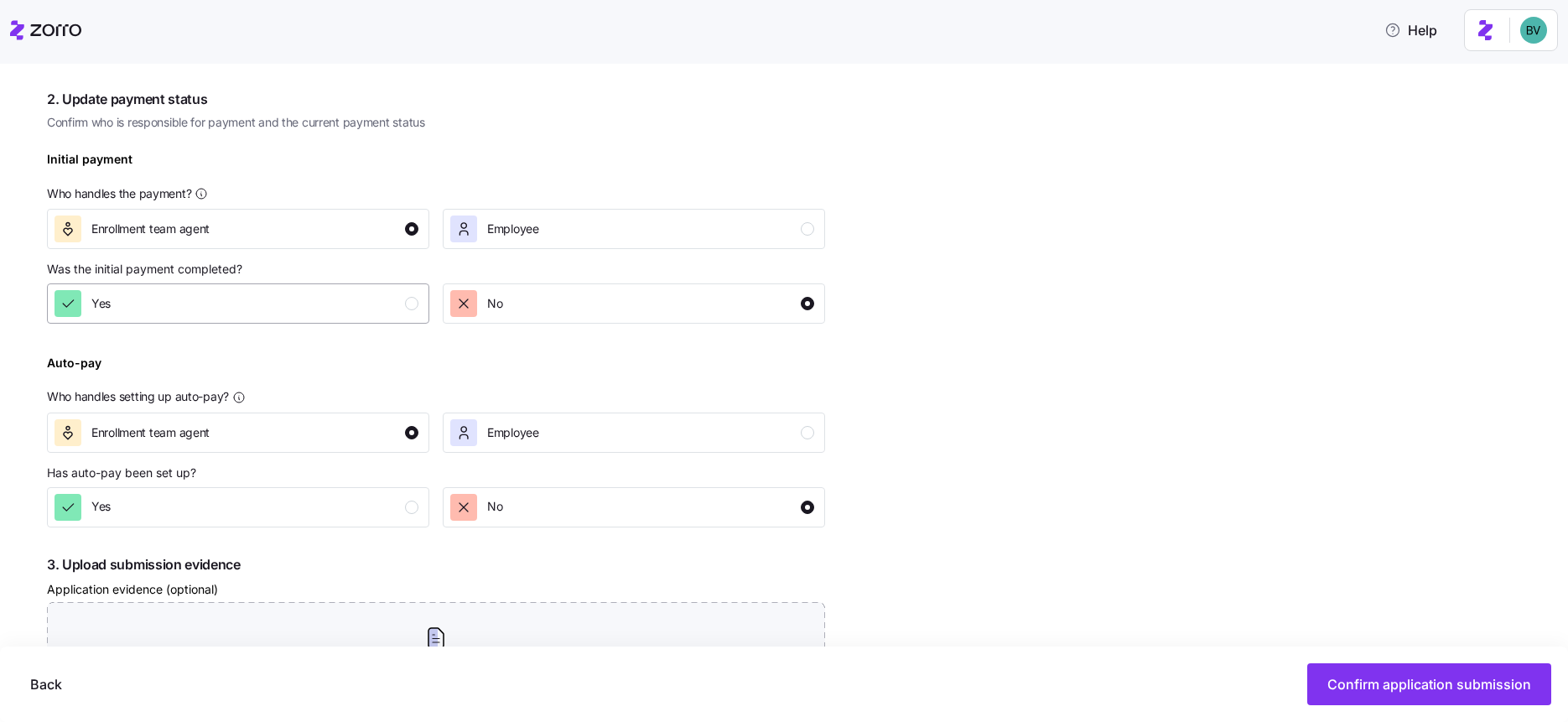 click on "Yes" at bounding box center [236, 304] 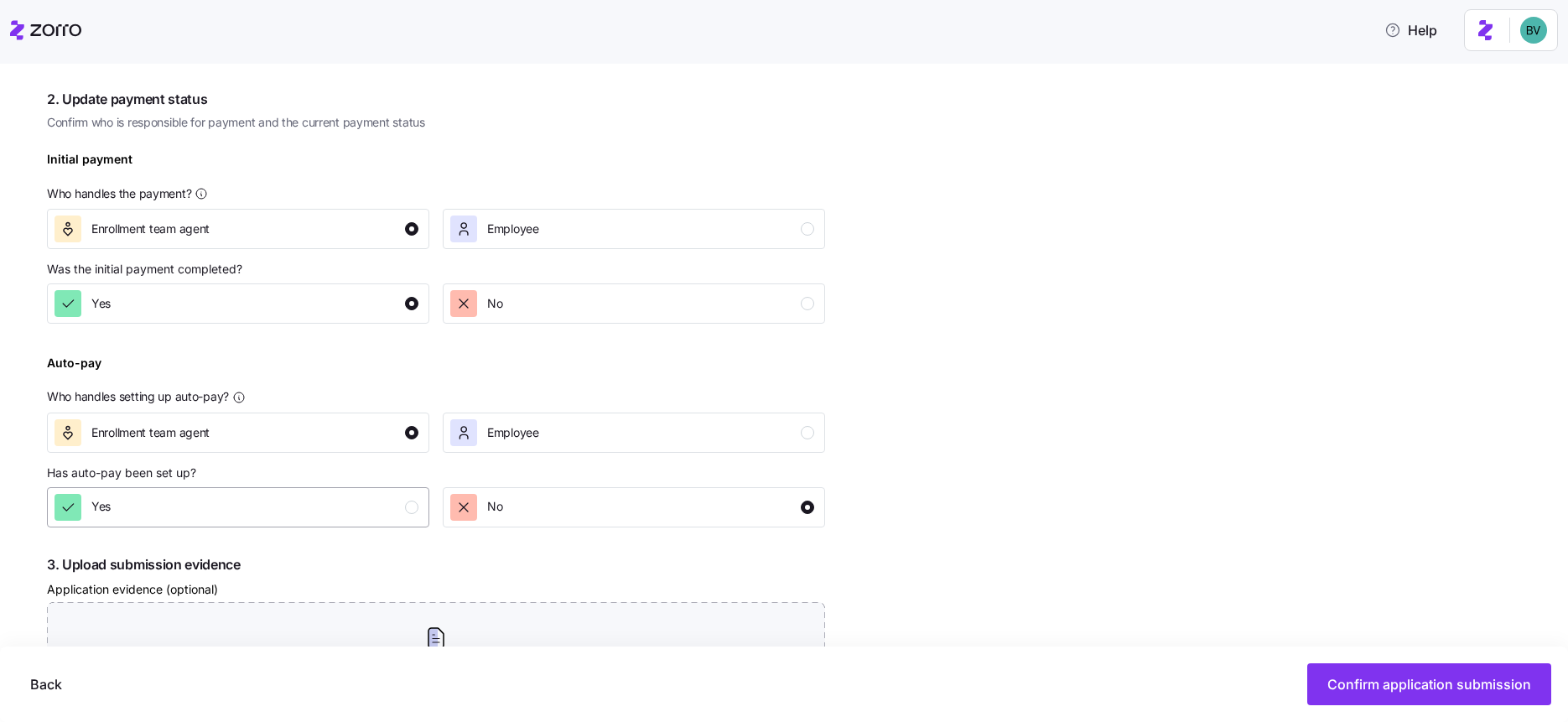 click on "Yes" at bounding box center (236, 507) 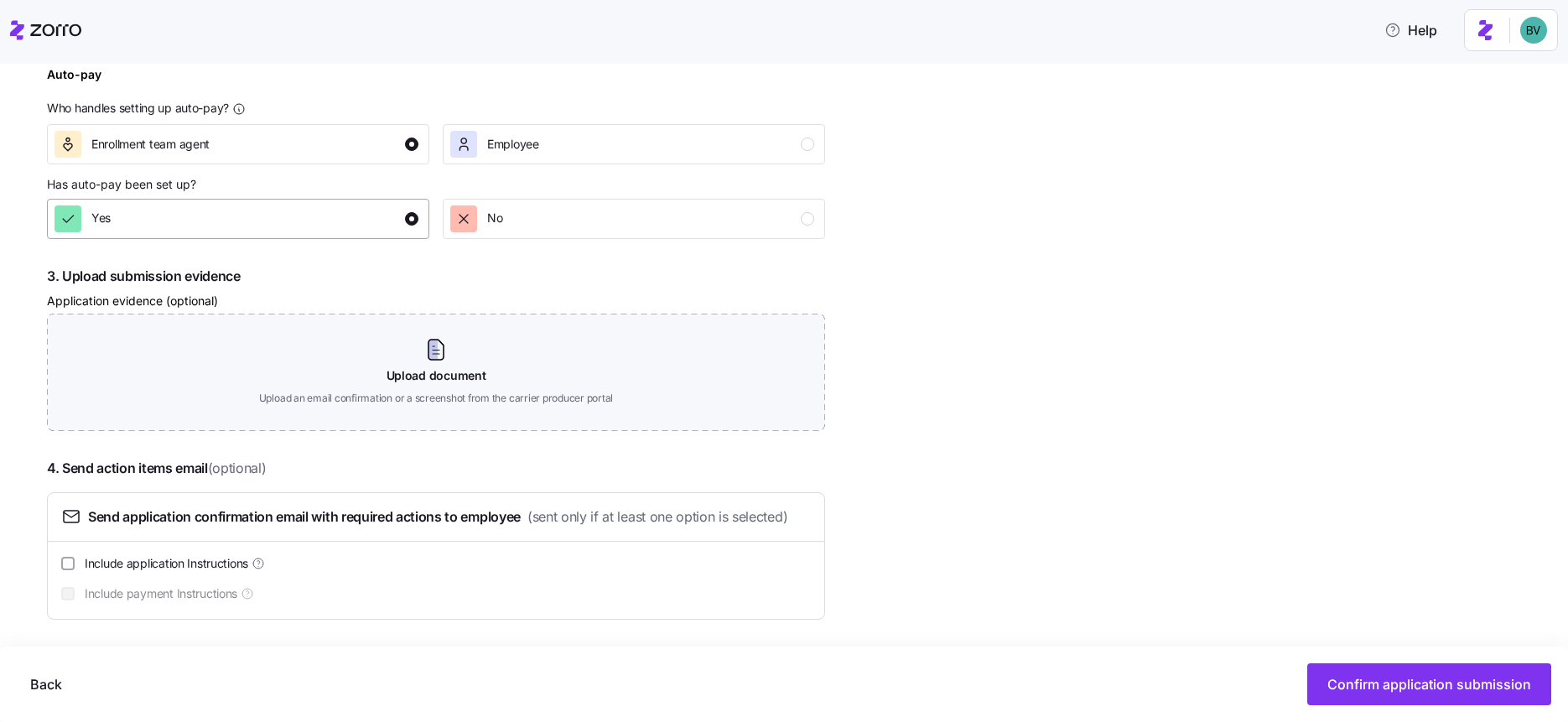 scroll, scrollTop: 678, scrollLeft: 0, axis: vertical 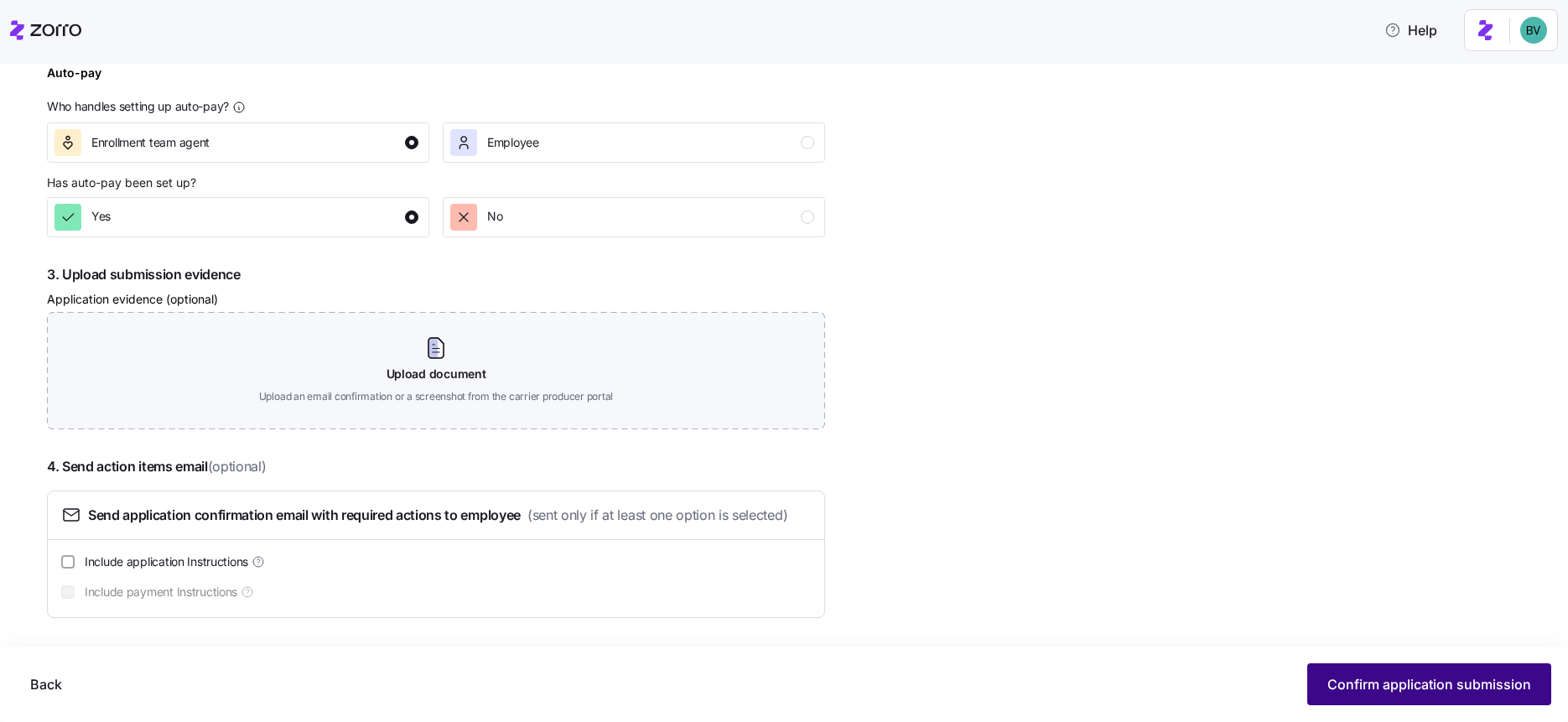 click on "Confirm application submission" at bounding box center [1429, 684] 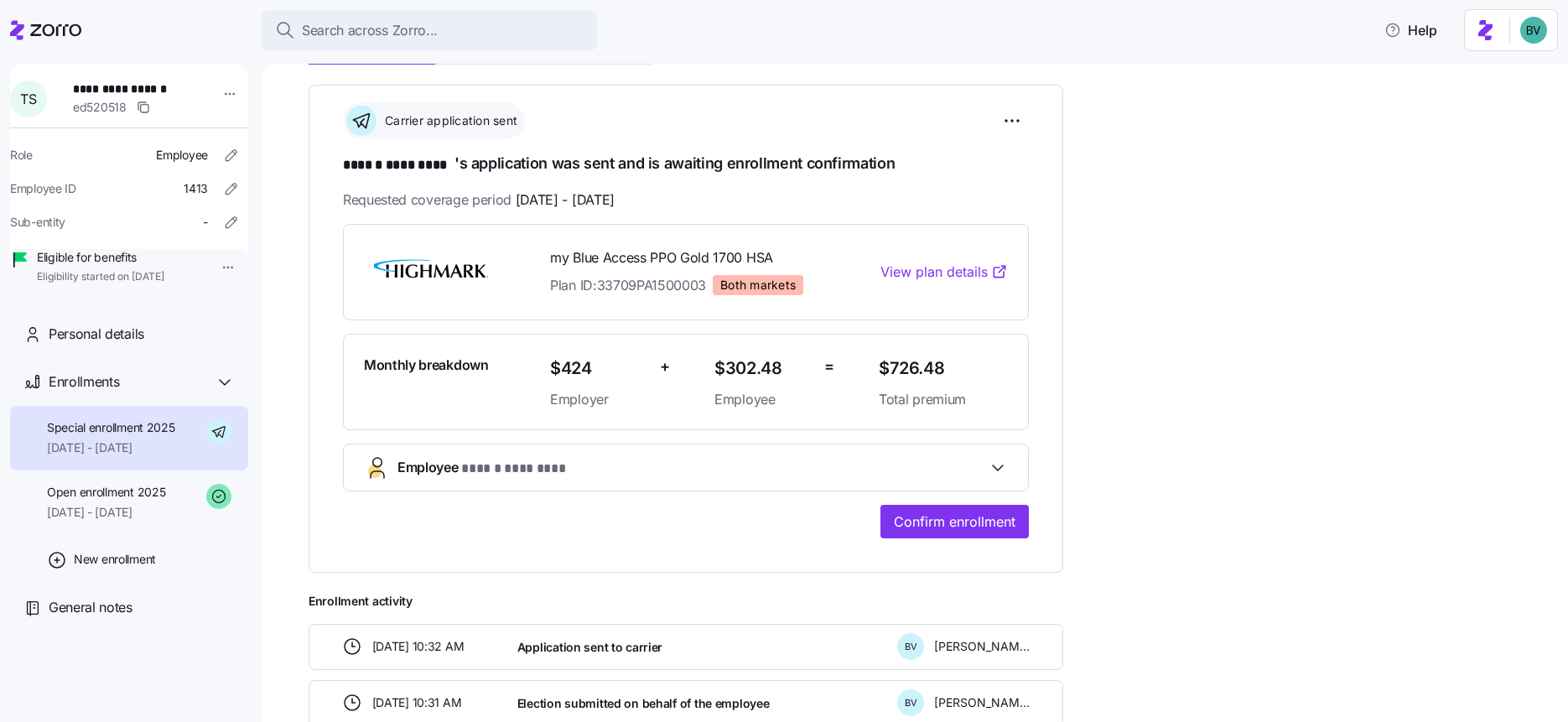 scroll, scrollTop: 239, scrollLeft: 0, axis: vertical 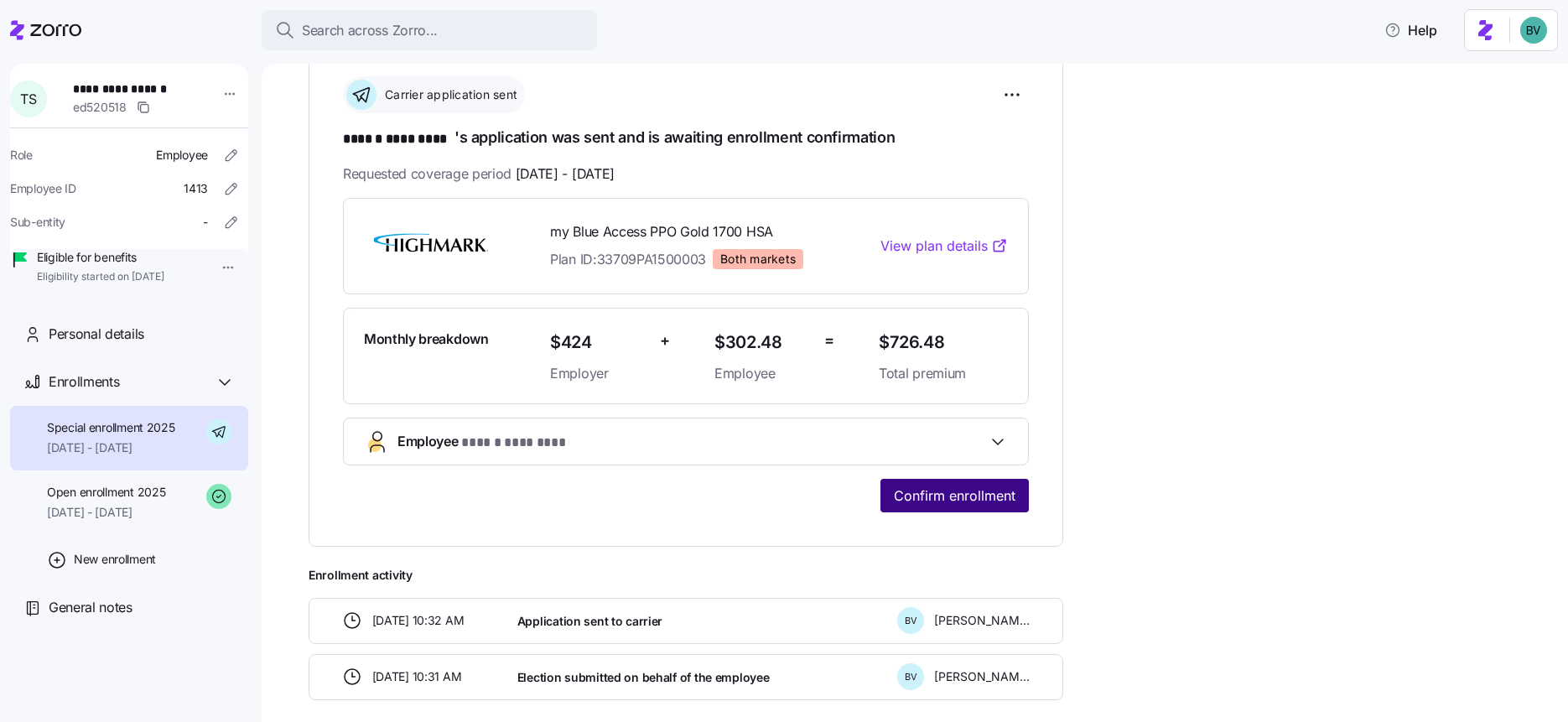 click on "Confirm enrollment" at bounding box center (954, 496) 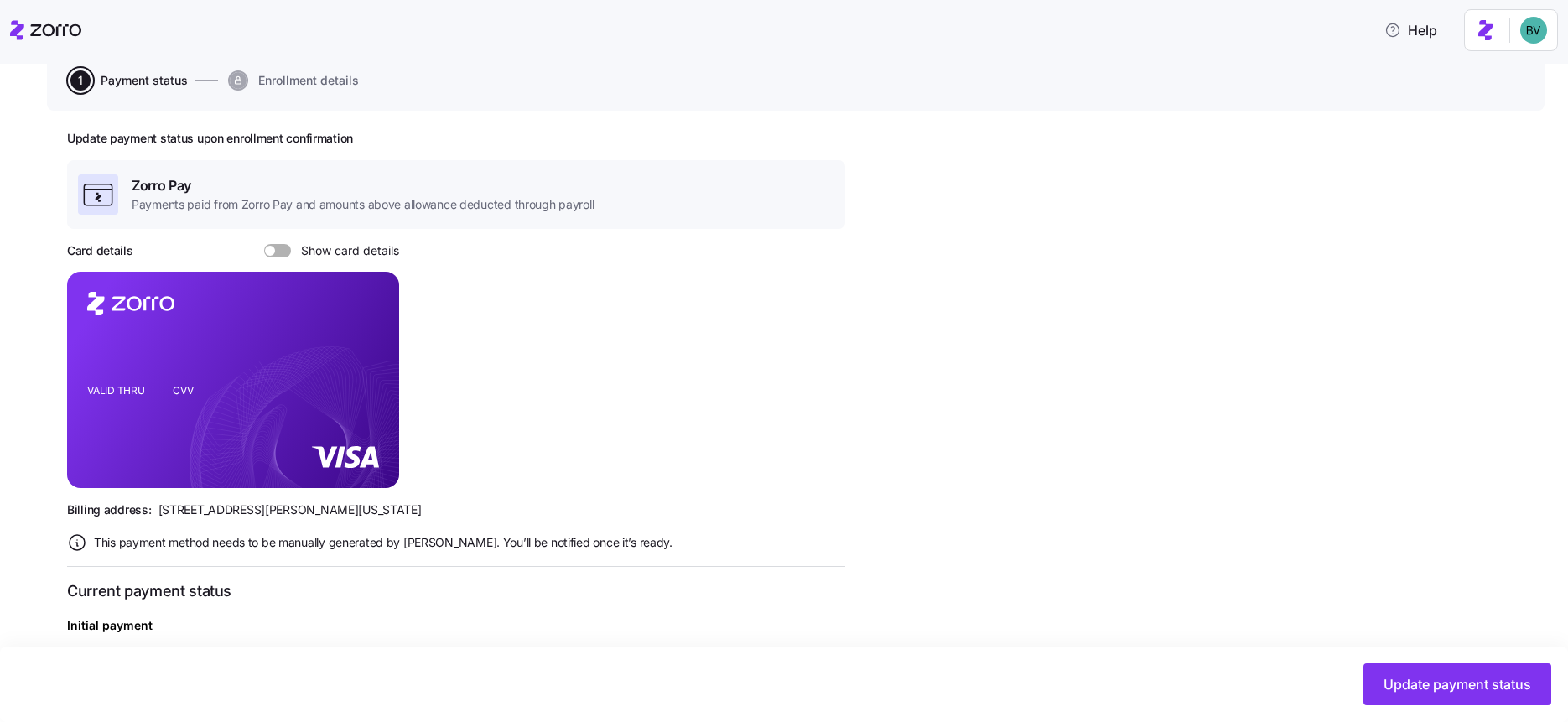 scroll, scrollTop: 552, scrollLeft: 0, axis: vertical 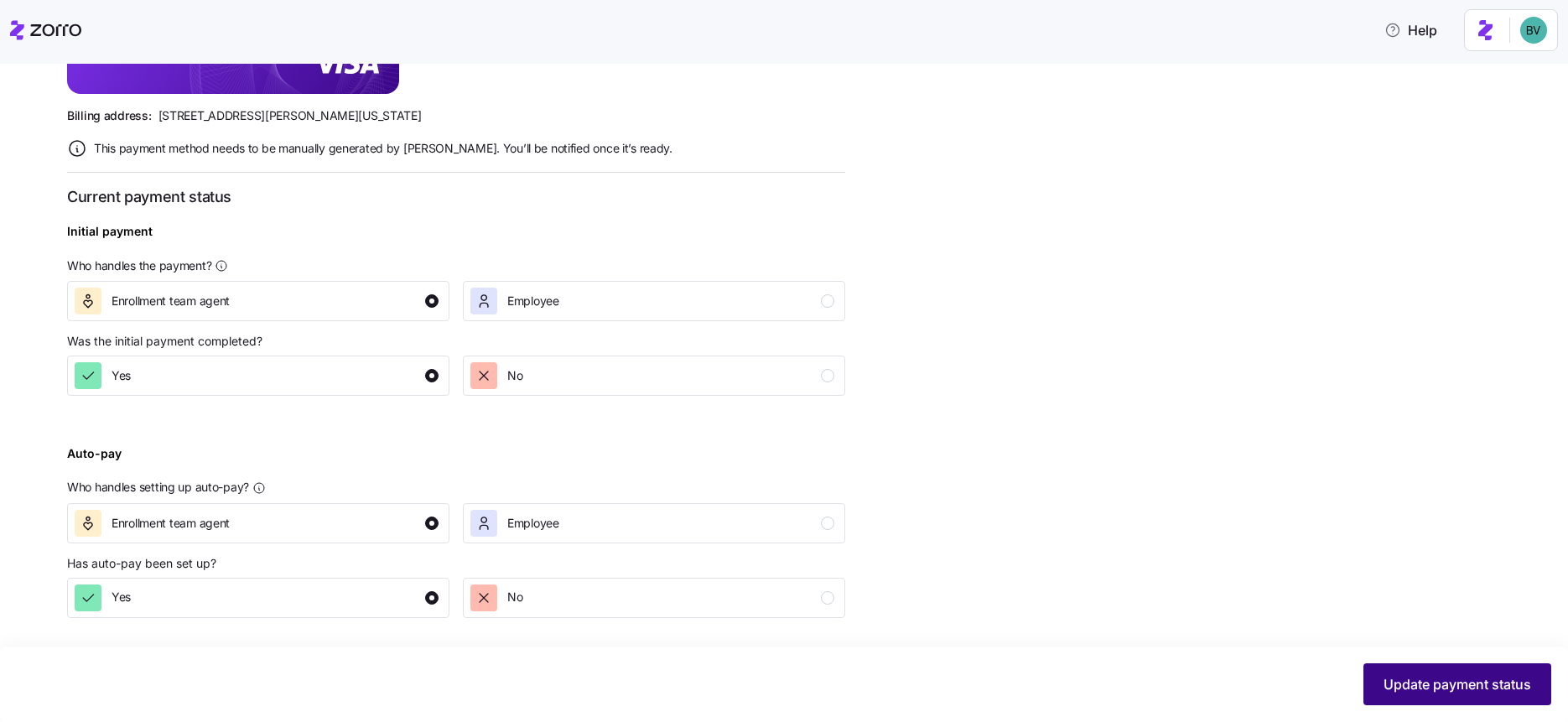 click on "Update payment status" at bounding box center [1457, 684] 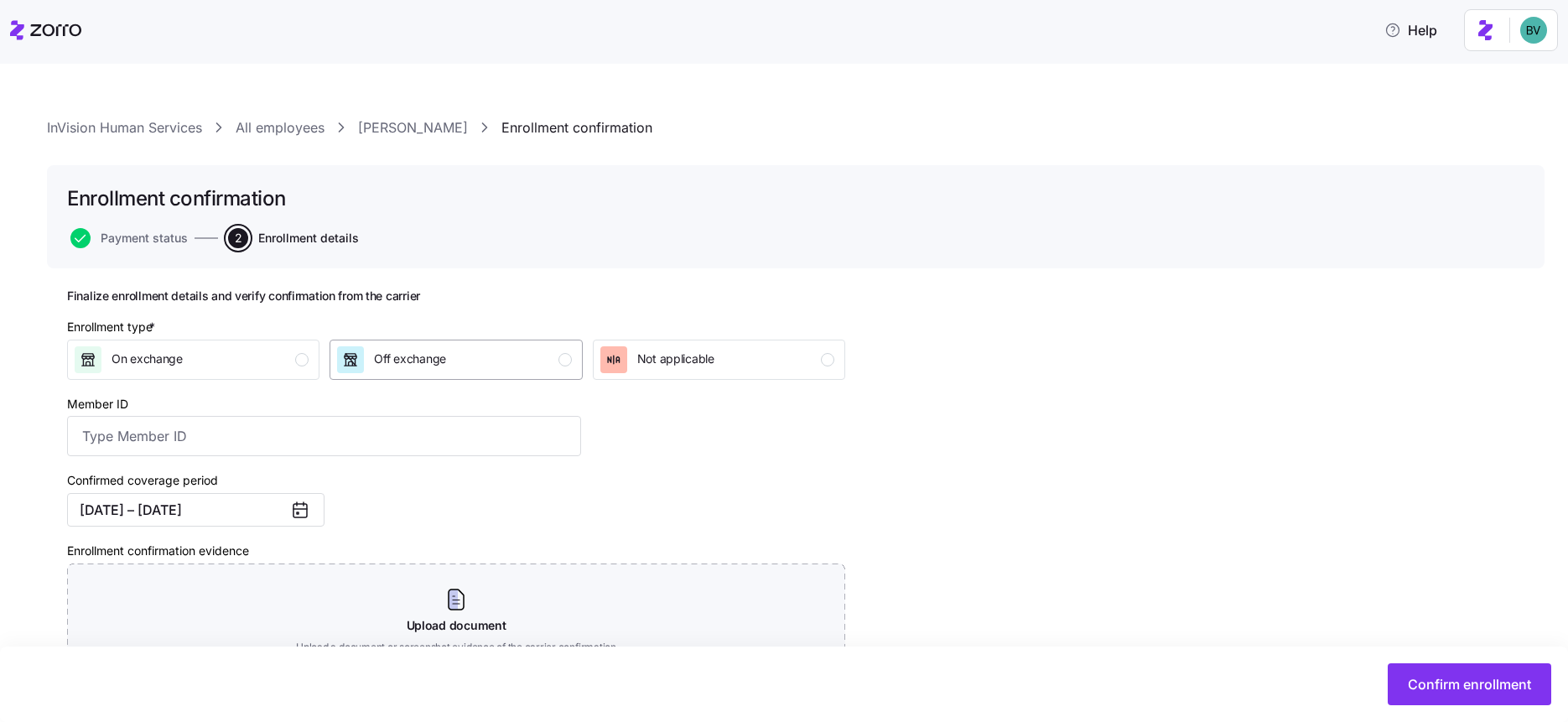 click on "Off exchange" at bounding box center [454, 360] 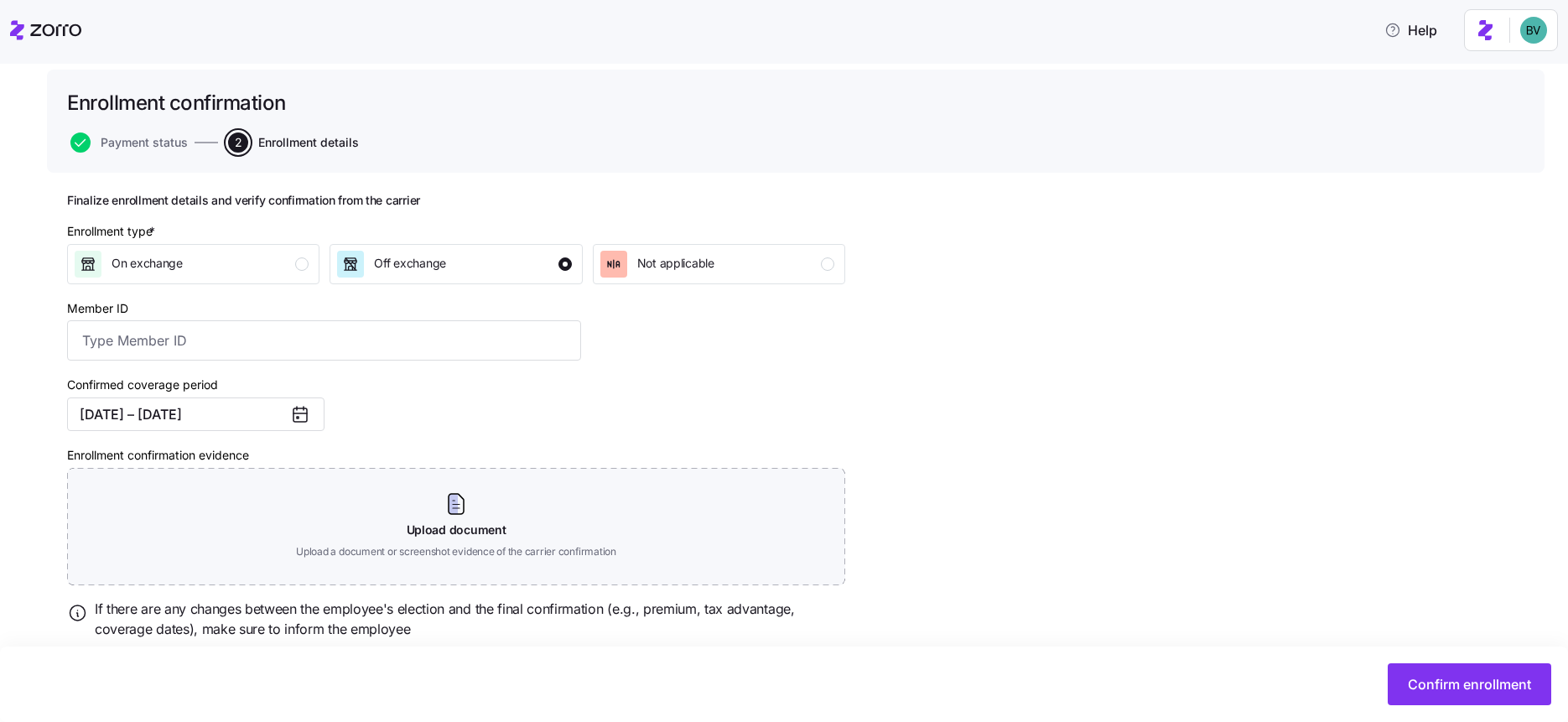 scroll, scrollTop: 148, scrollLeft: 0, axis: vertical 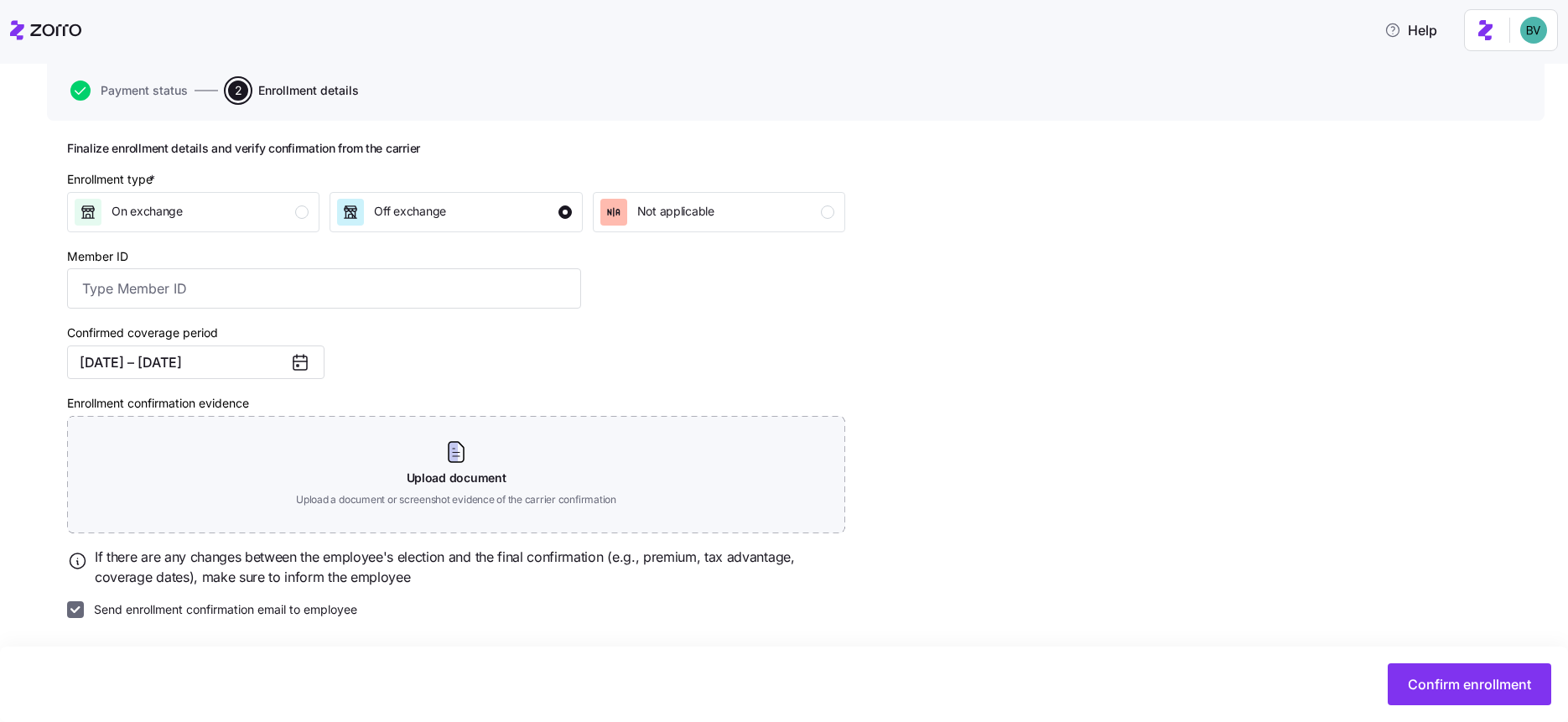 click on "Send enrollment confirmation email to employee" at bounding box center [75, 610] 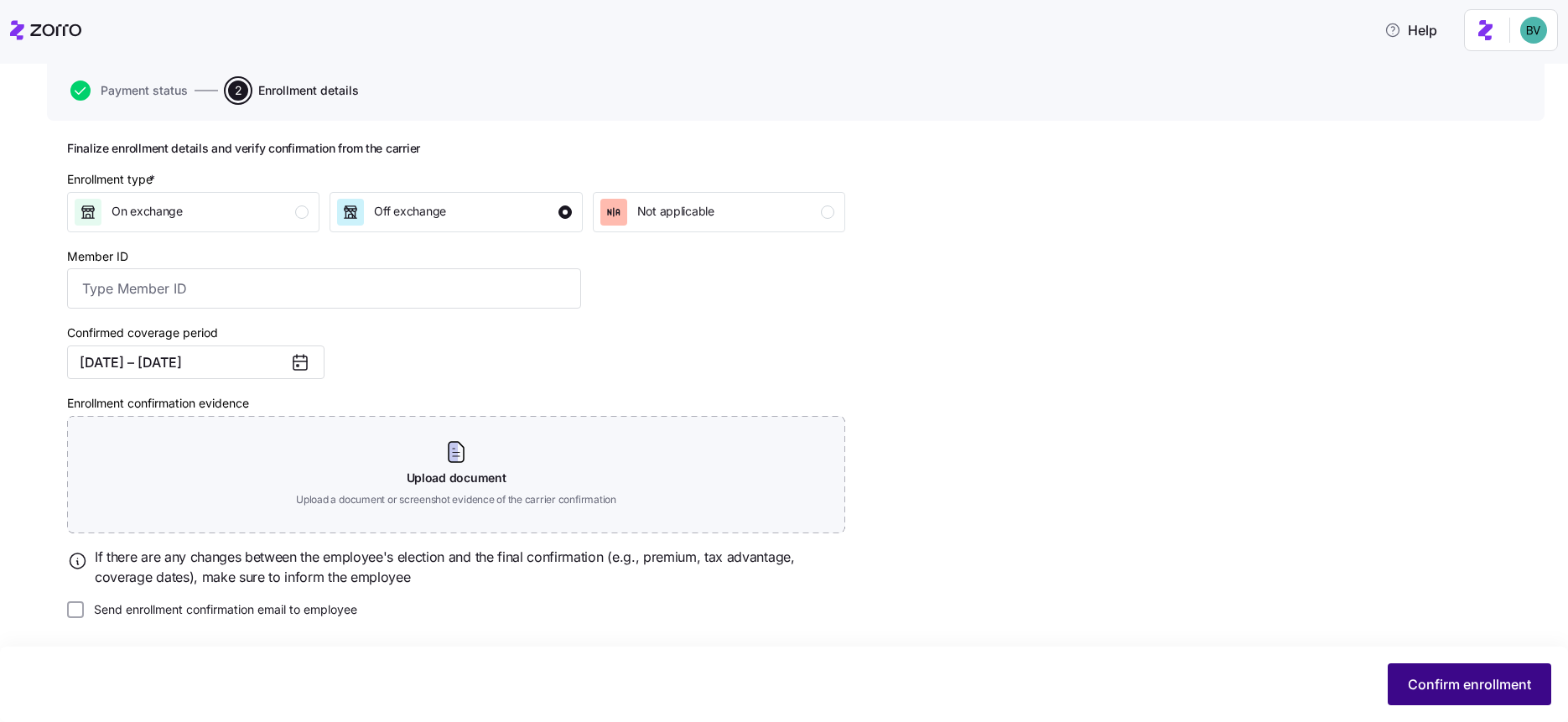 click on "Confirm enrollment" at bounding box center (1469, 684) 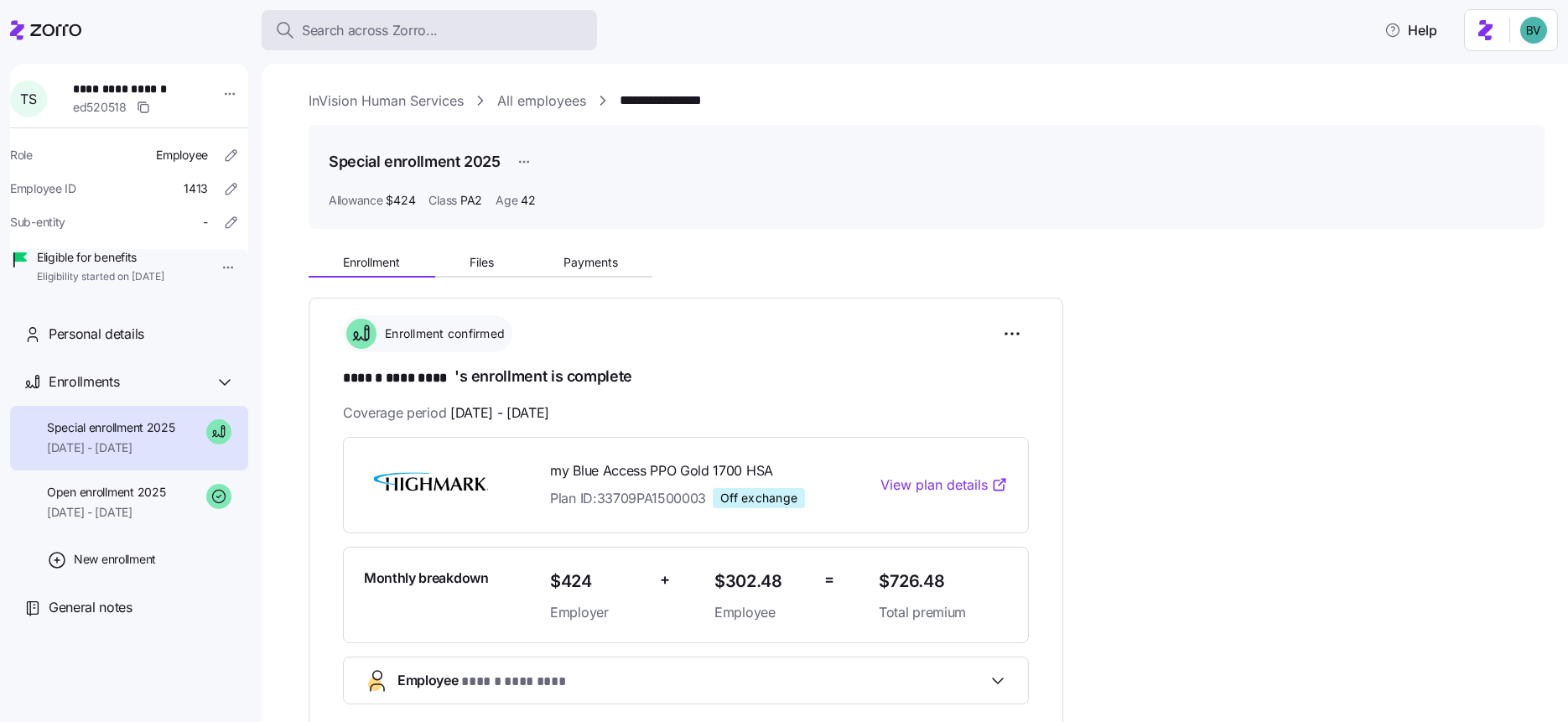 click on "Search across Zorro..." at bounding box center [370, 30] 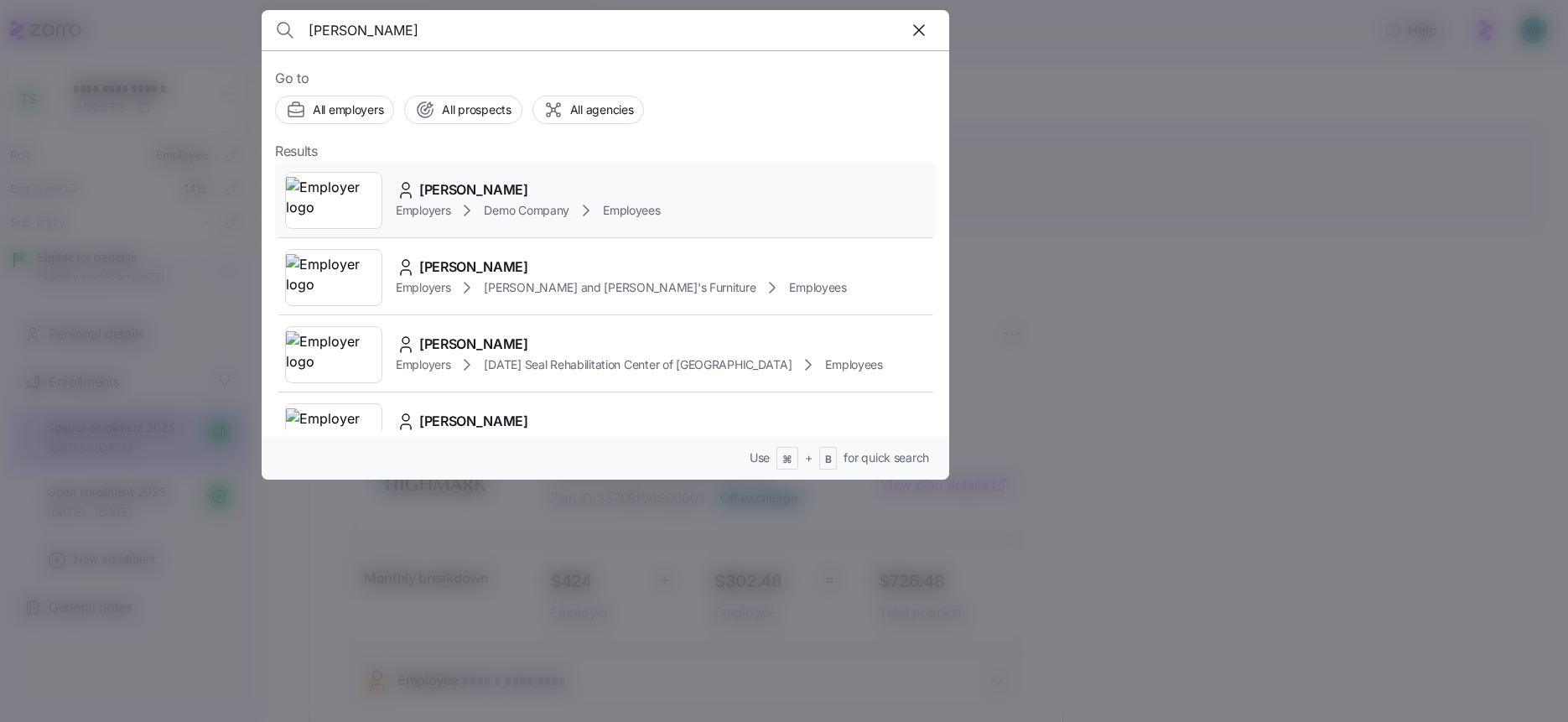 type on "Larry rubin" 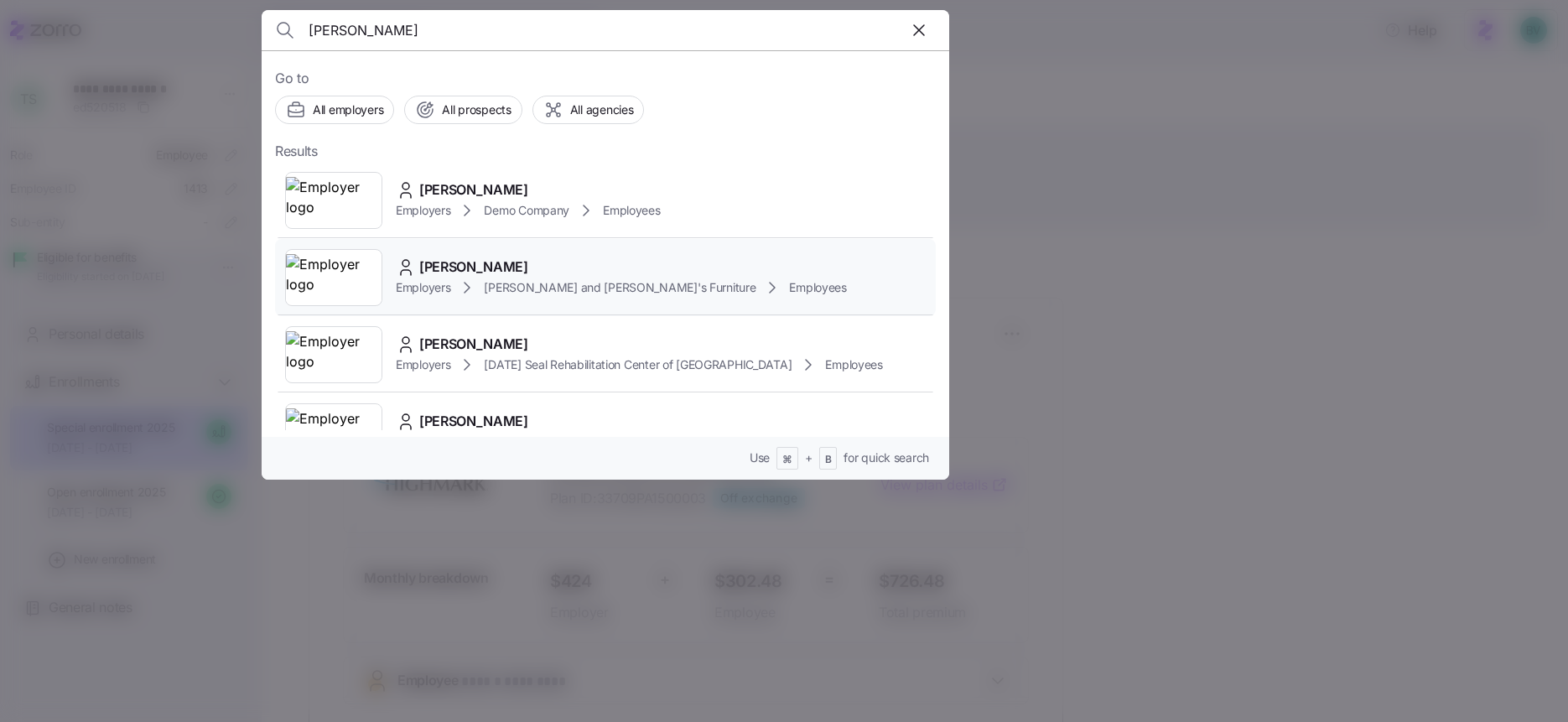 click at bounding box center (334, 278) 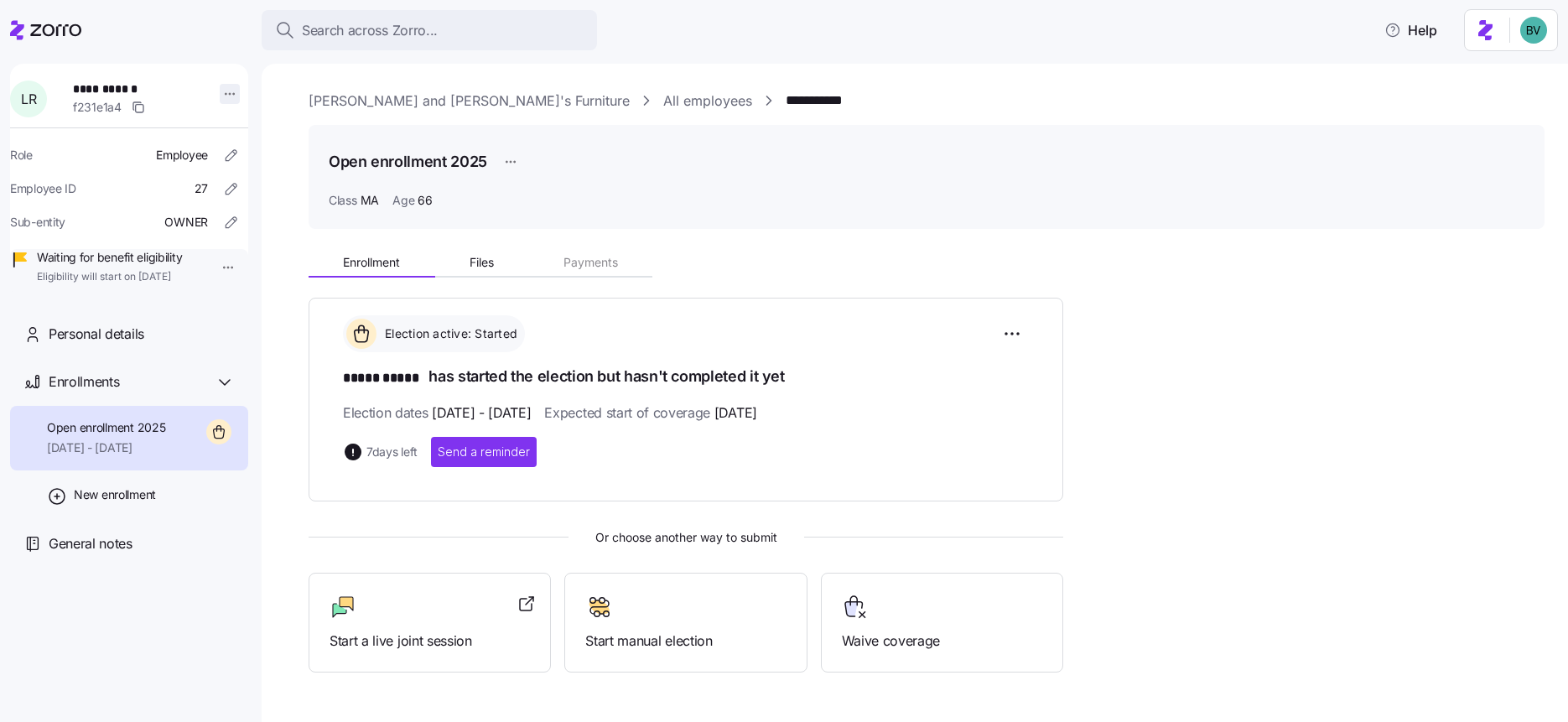 click on "**********" at bounding box center [784, 356] 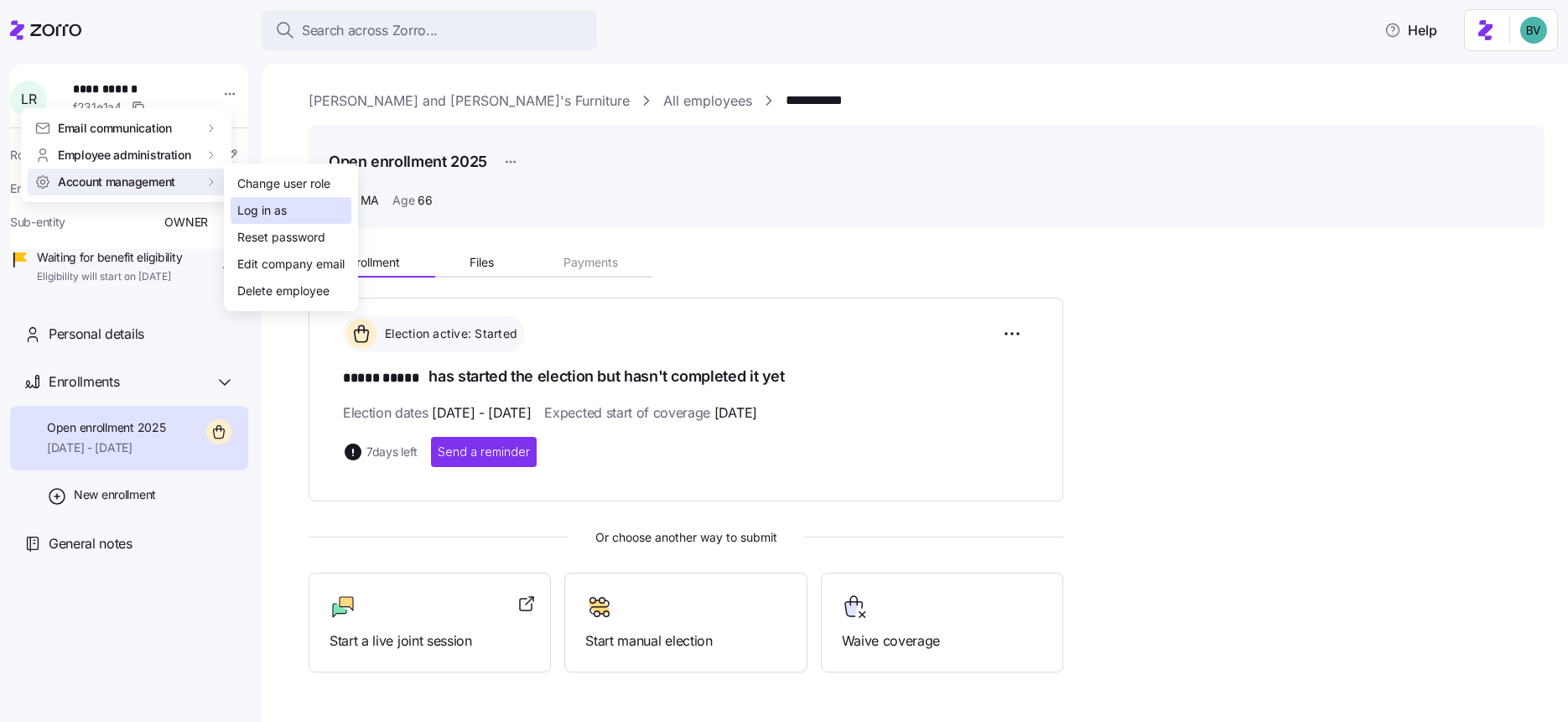 click on "Log in as" at bounding box center (262, 210) 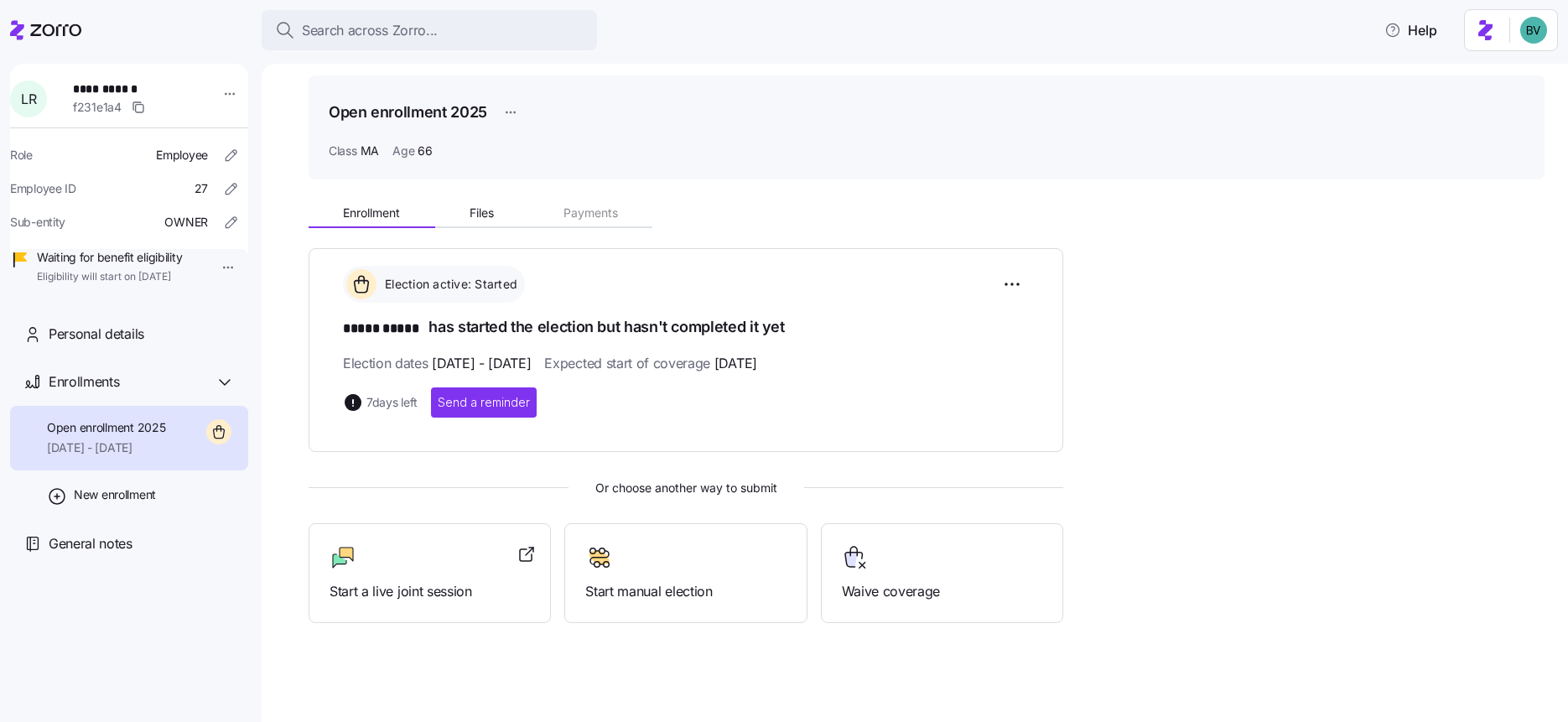 scroll, scrollTop: 0, scrollLeft: 0, axis: both 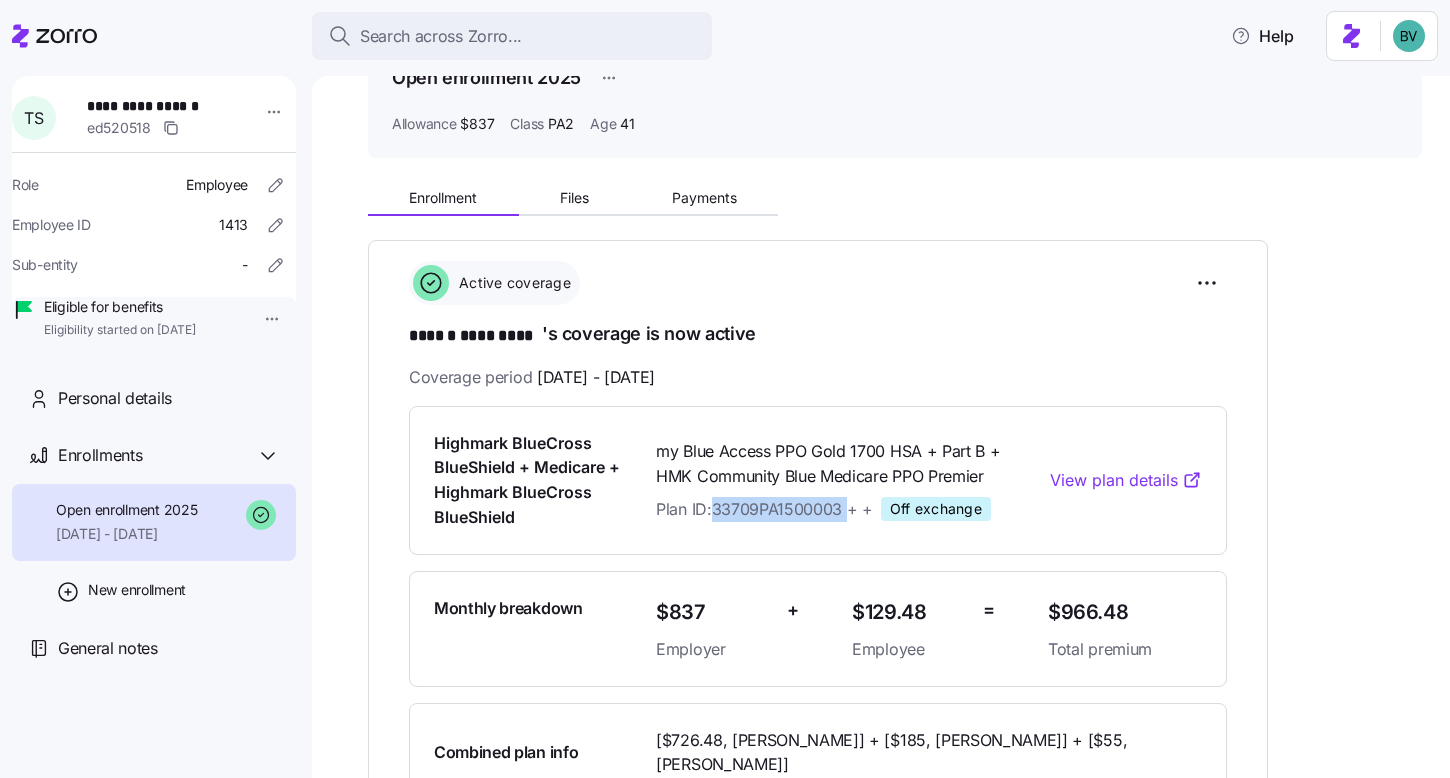 drag, startPoint x: 848, startPoint y: 509, endPoint x: 720, endPoint y: 513, distance: 128.06248 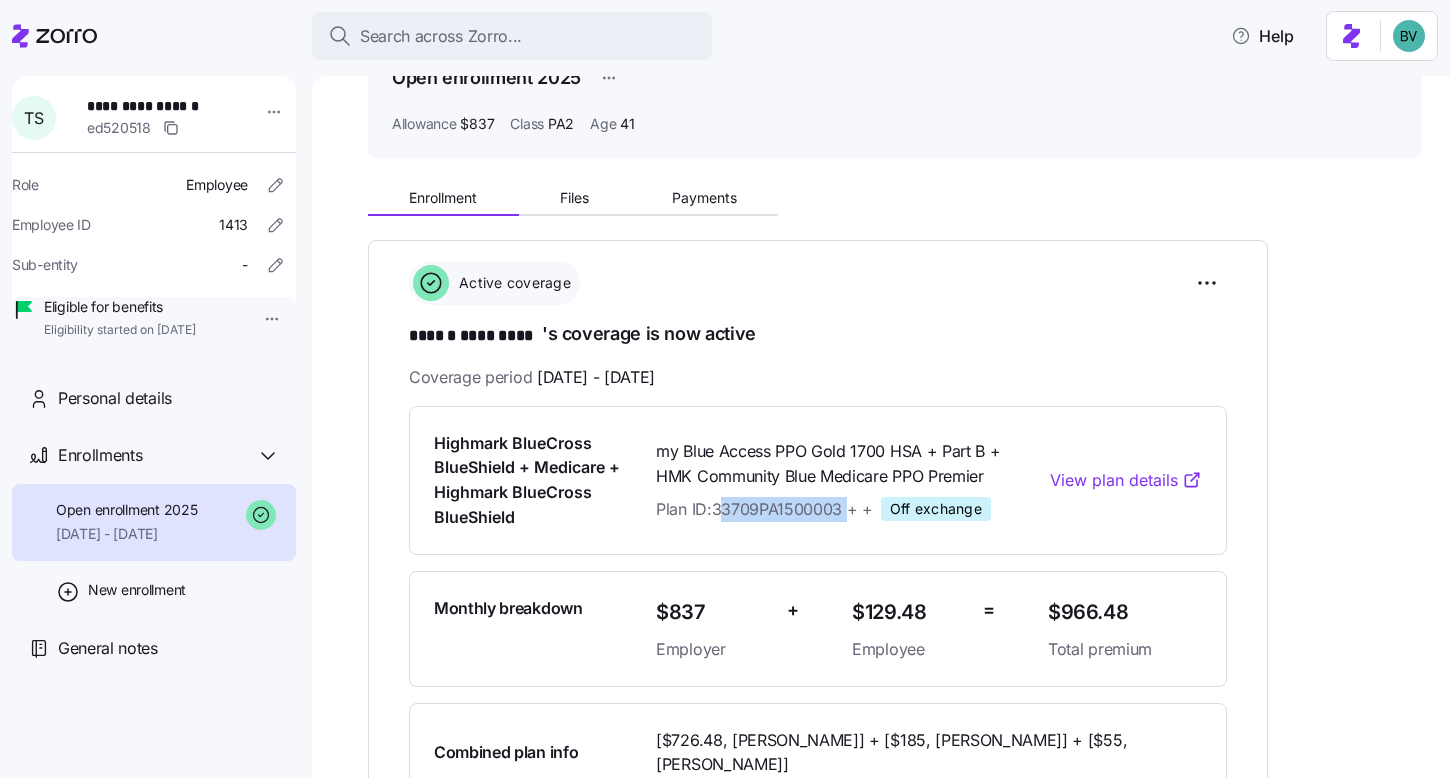 click on "Plan ID:  33709PA1500003 +  +" at bounding box center [764, 509] 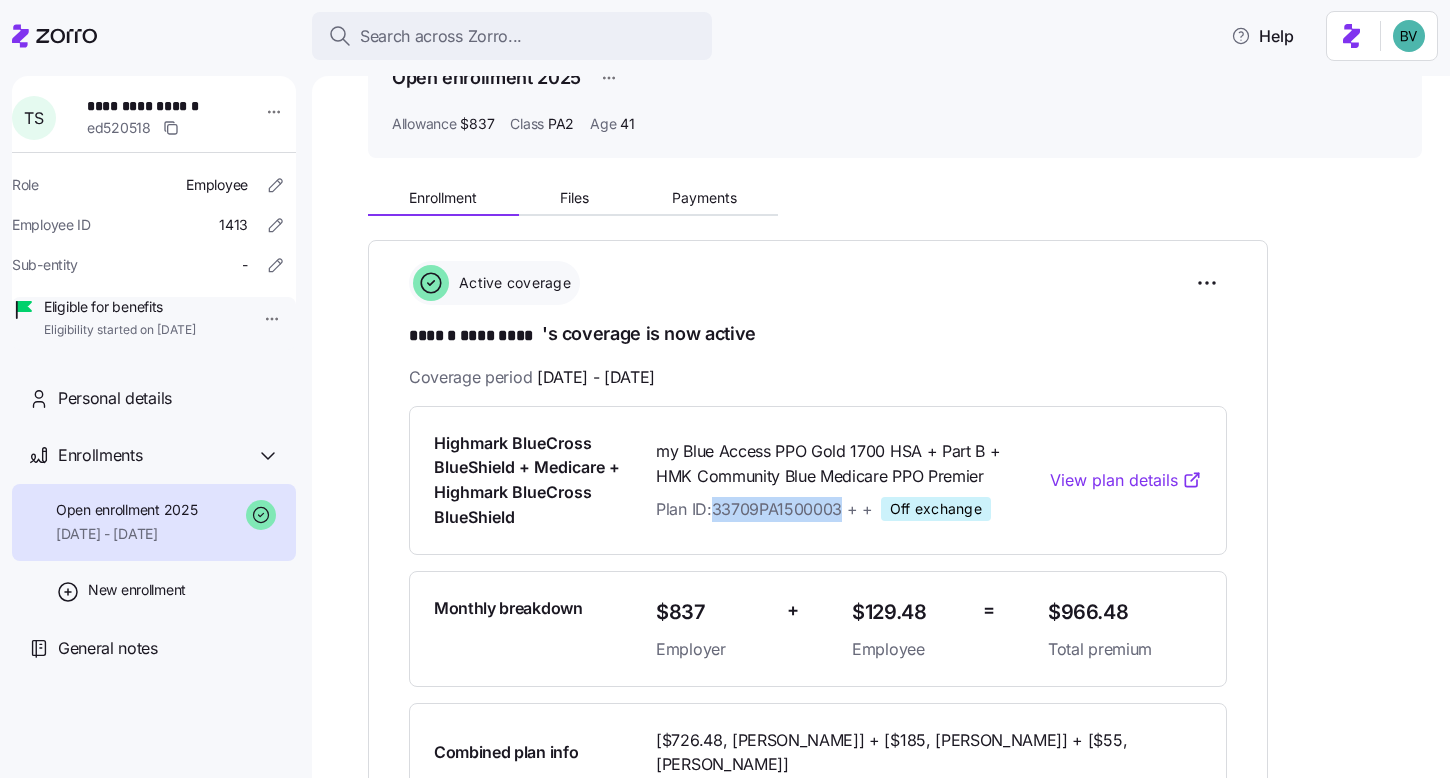 drag, startPoint x: 845, startPoint y: 508, endPoint x: 714, endPoint y: 512, distance: 131.06105 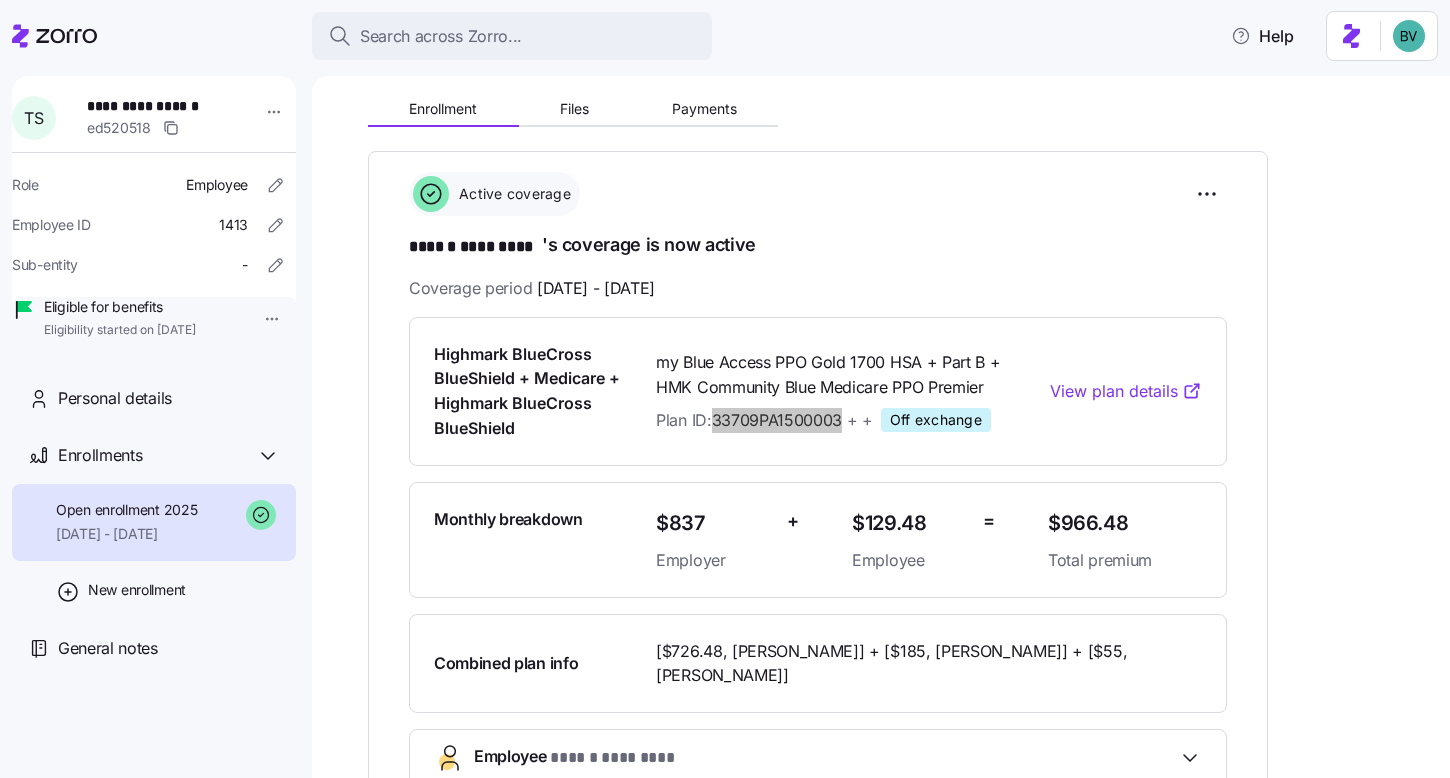 scroll, scrollTop: 218, scrollLeft: 0, axis: vertical 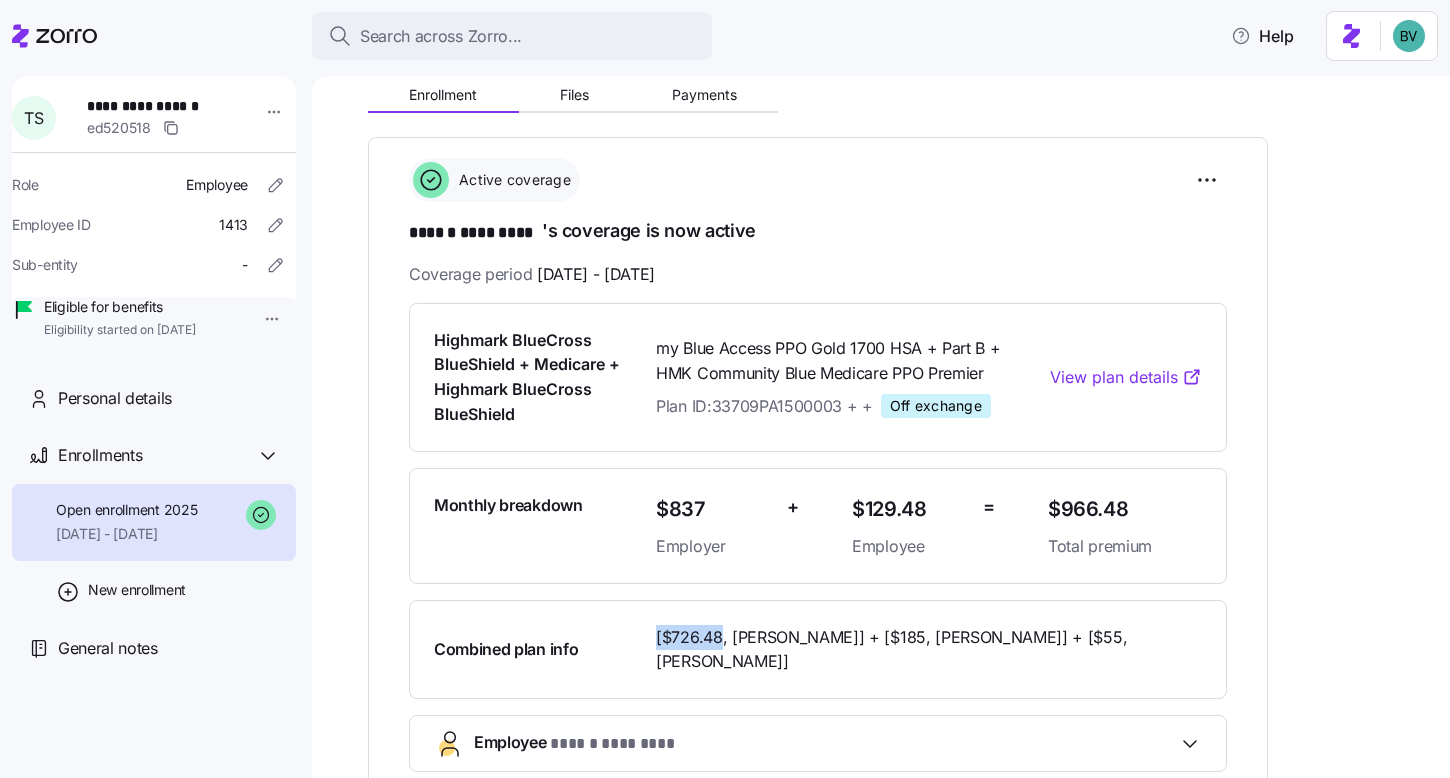 drag, startPoint x: 720, startPoint y: 631, endPoint x: 658, endPoint y: 636, distance: 62.201286 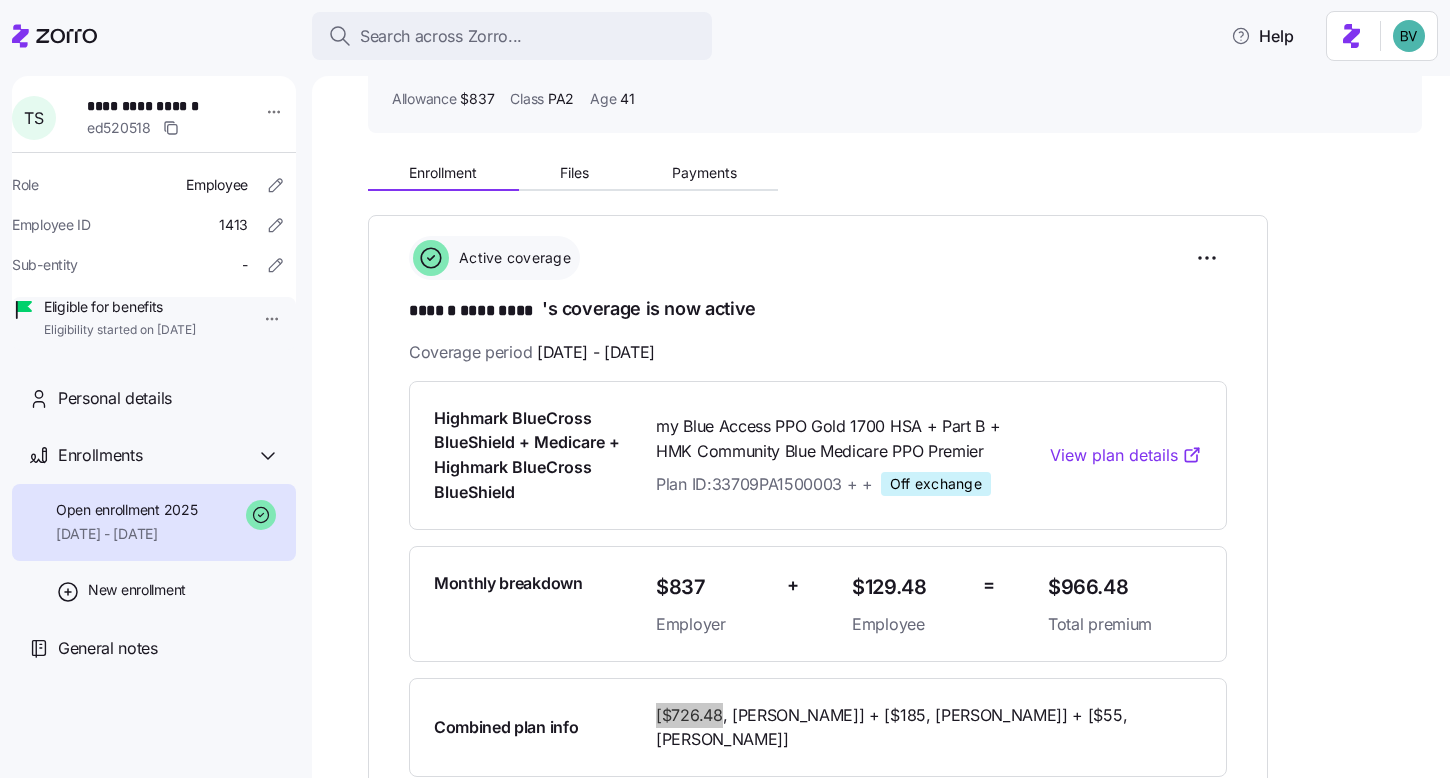 scroll, scrollTop: 0, scrollLeft: 0, axis: both 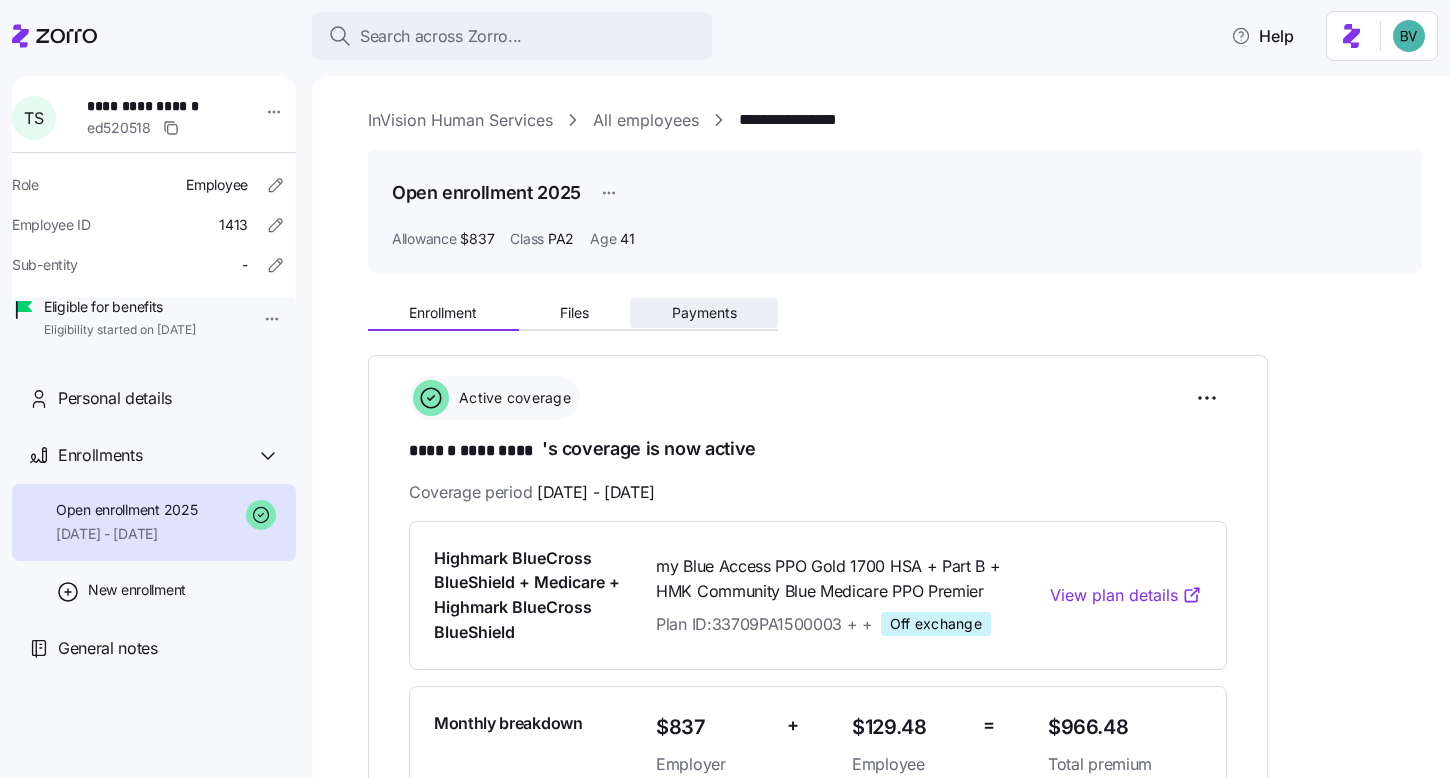 click on "Payments" at bounding box center (704, 313) 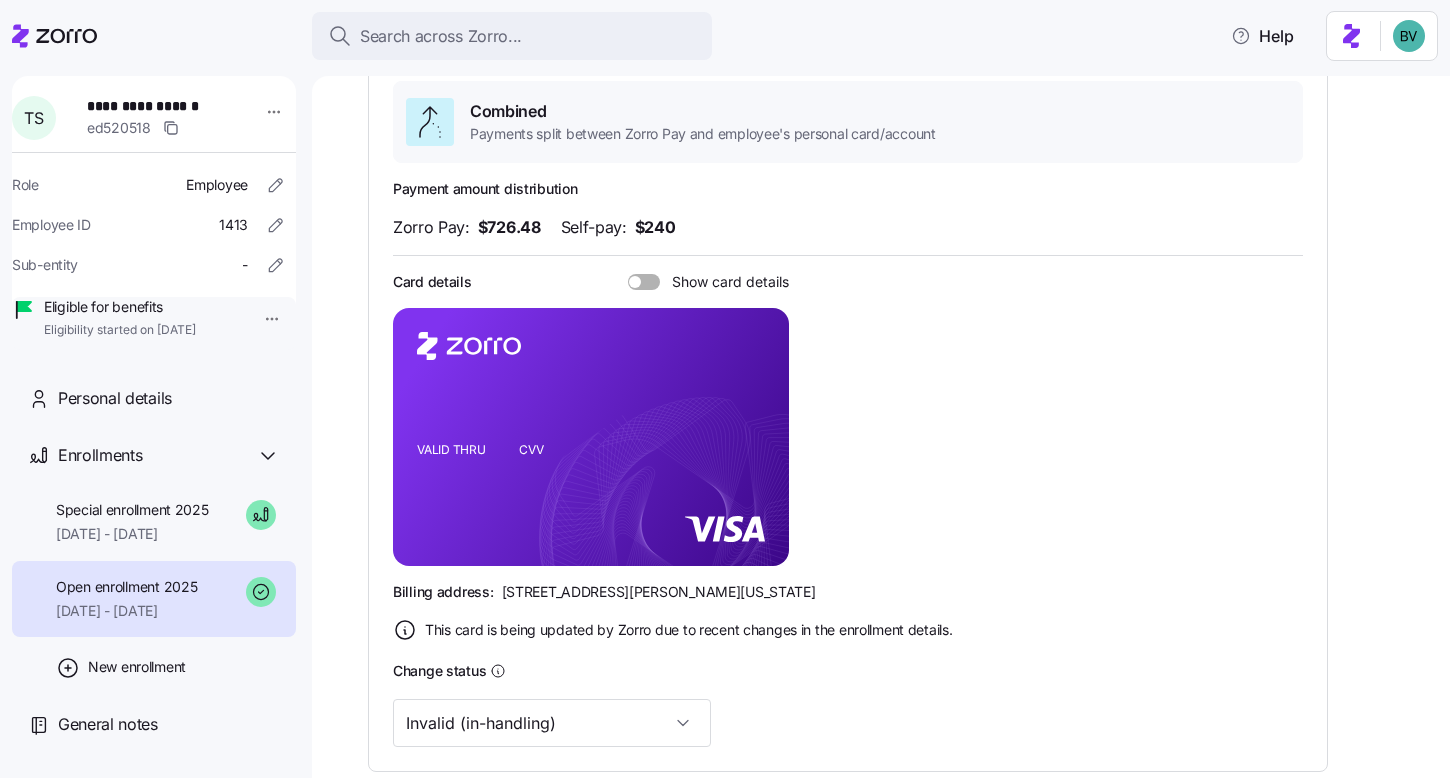 scroll, scrollTop: 334, scrollLeft: 0, axis: vertical 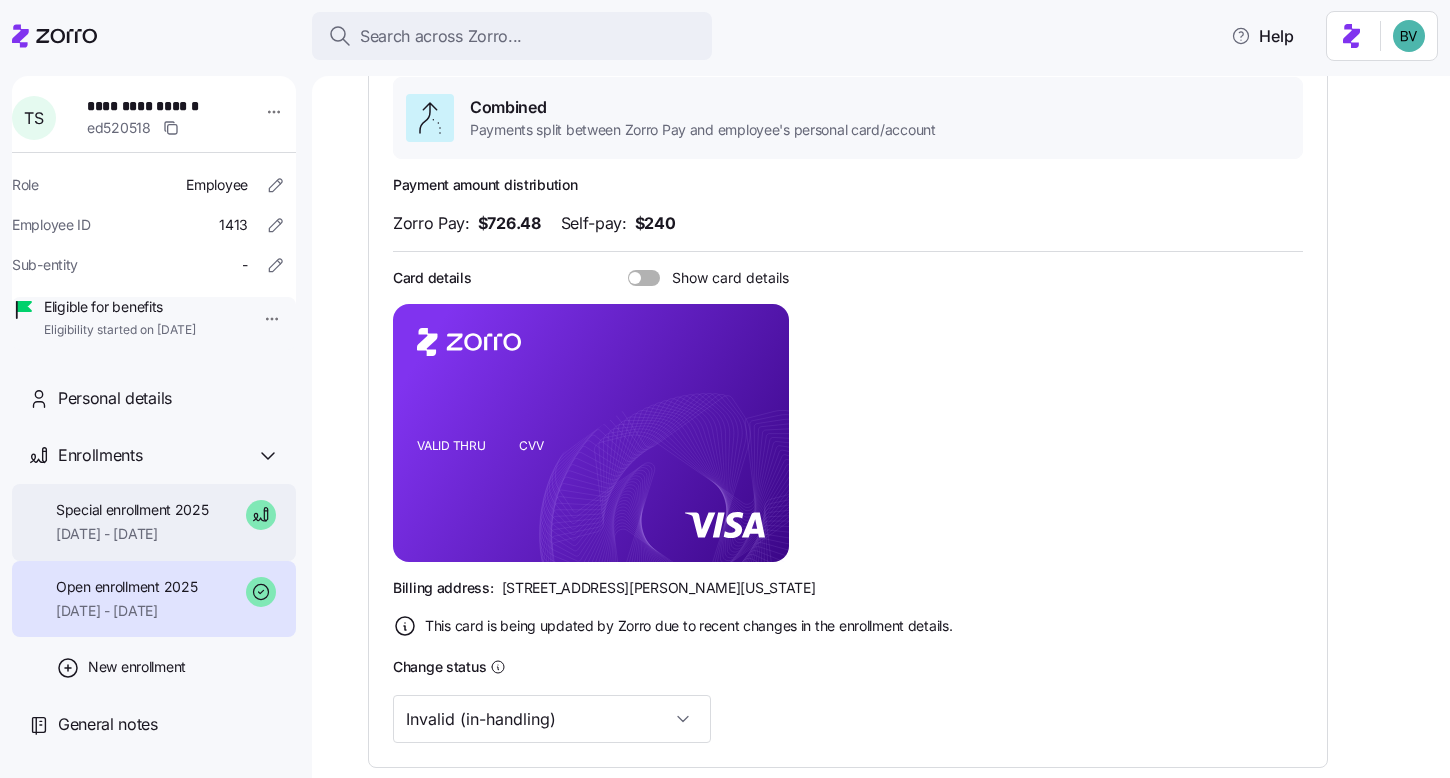 click on "08/01/2025 - 12/31/2025" at bounding box center [132, 534] 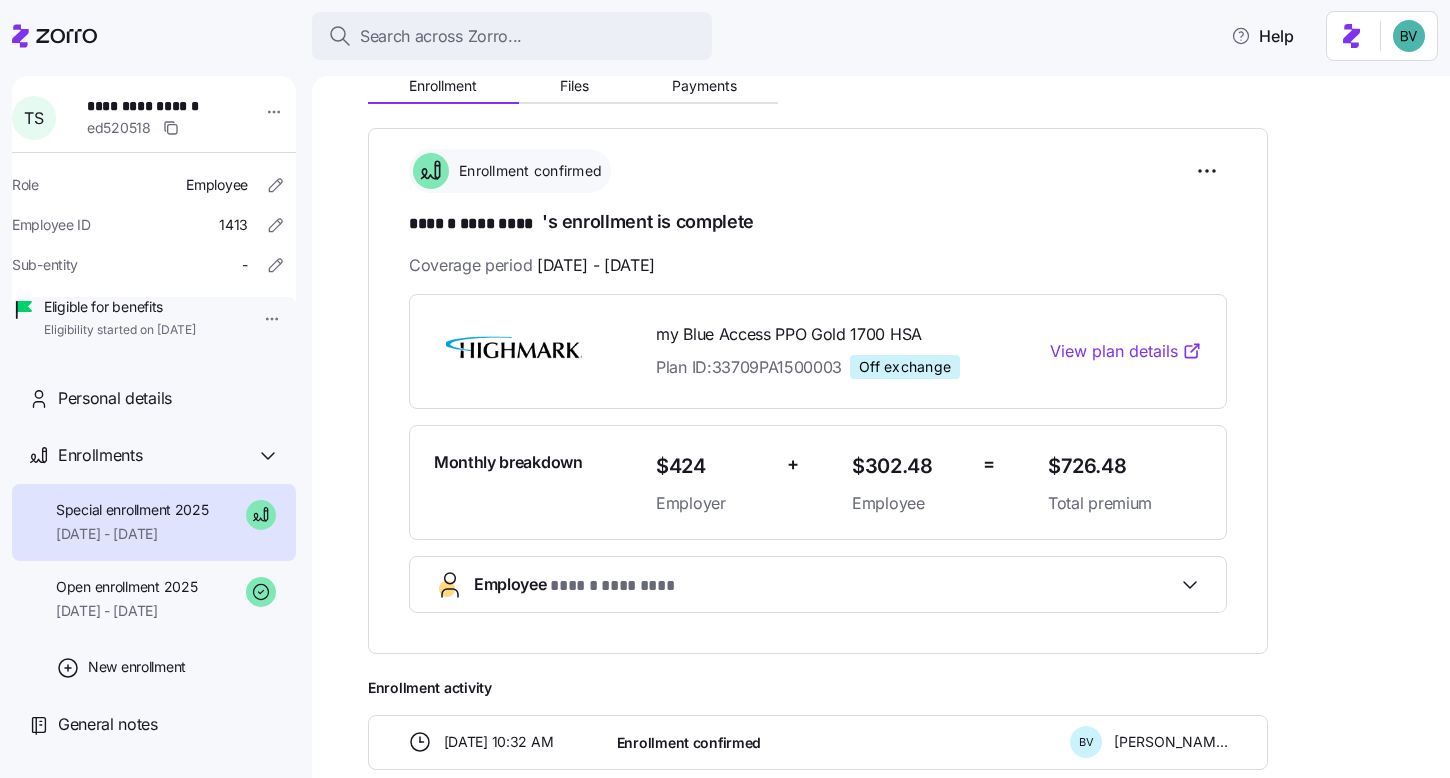 scroll, scrollTop: 36, scrollLeft: 0, axis: vertical 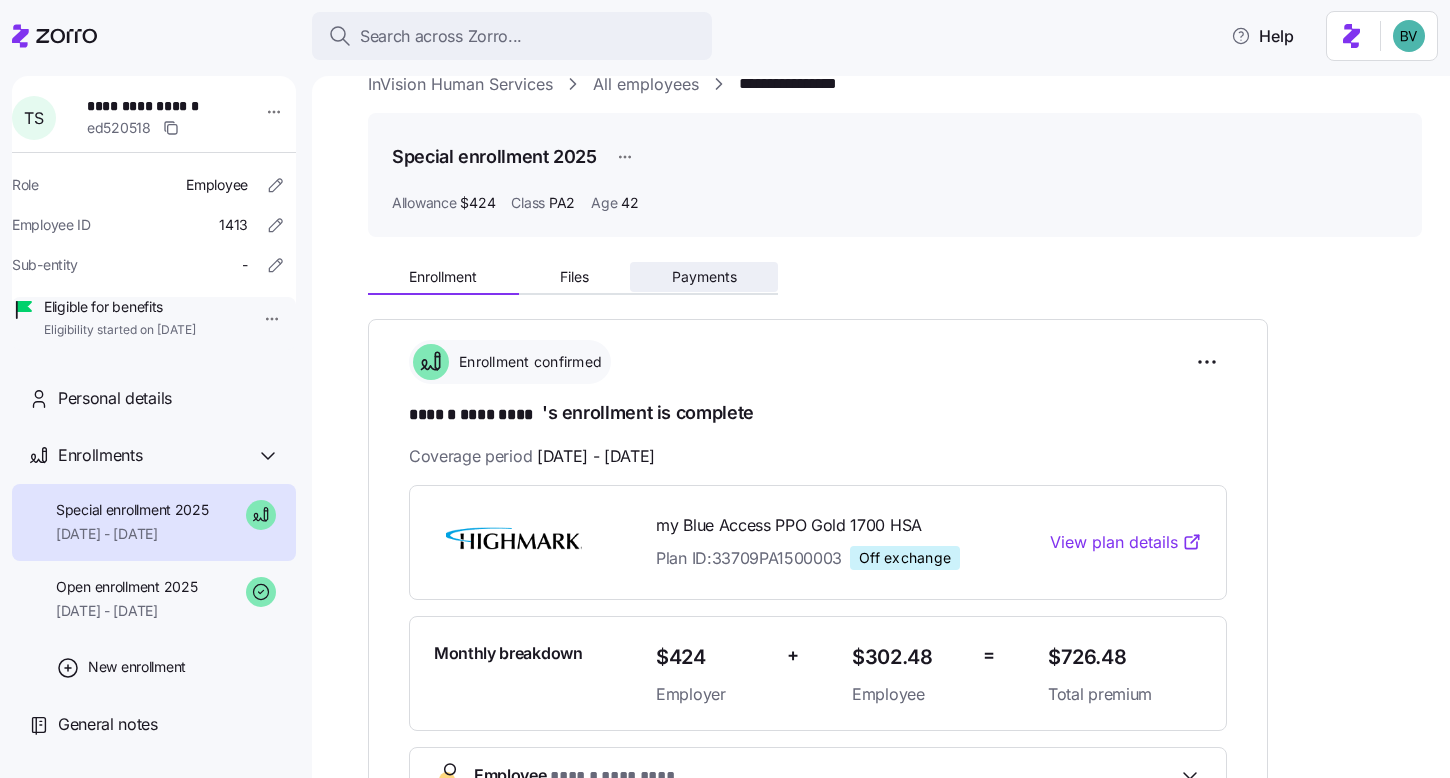 click on "Payments" at bounding box center [704, 277] 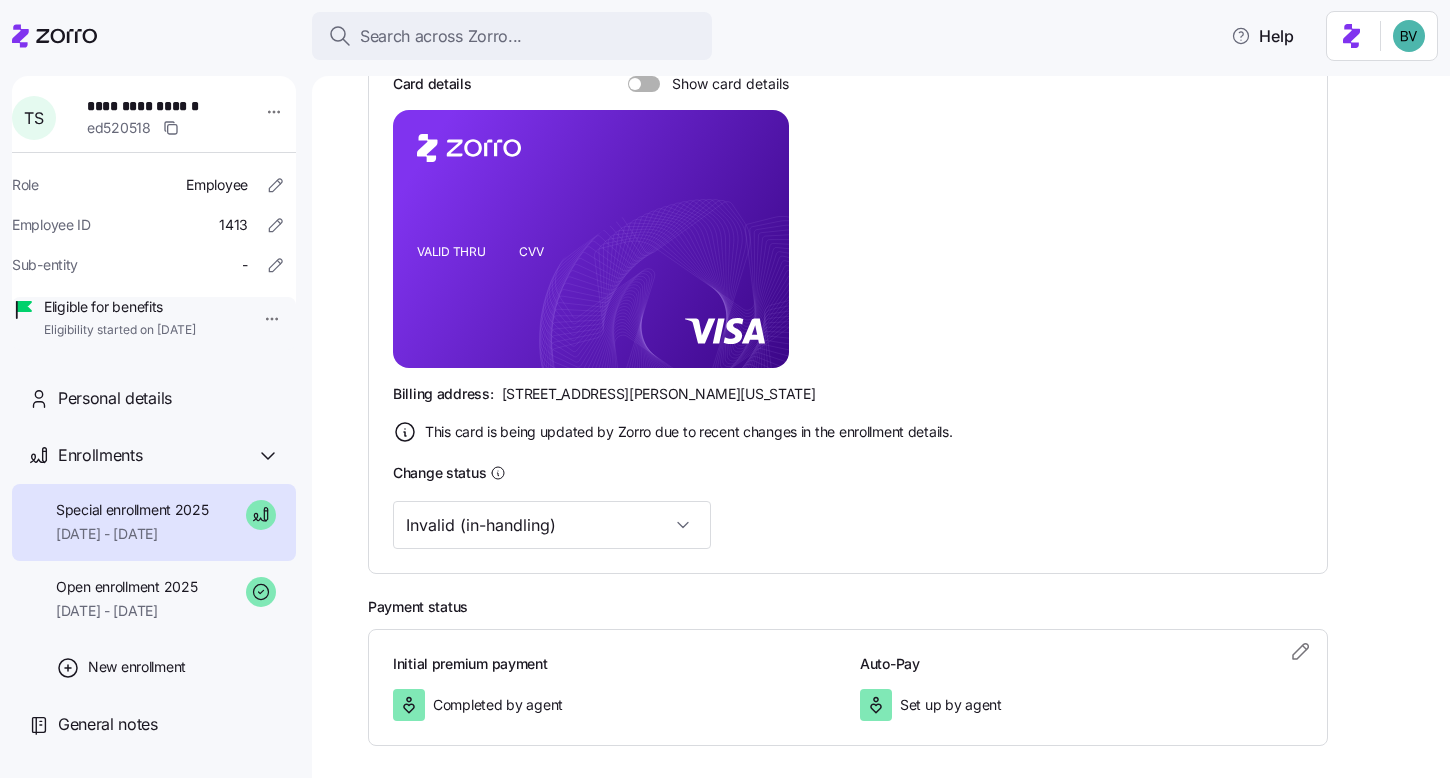 scroll, scrollTop: 470, scrollLeft: 0, axis: vertical 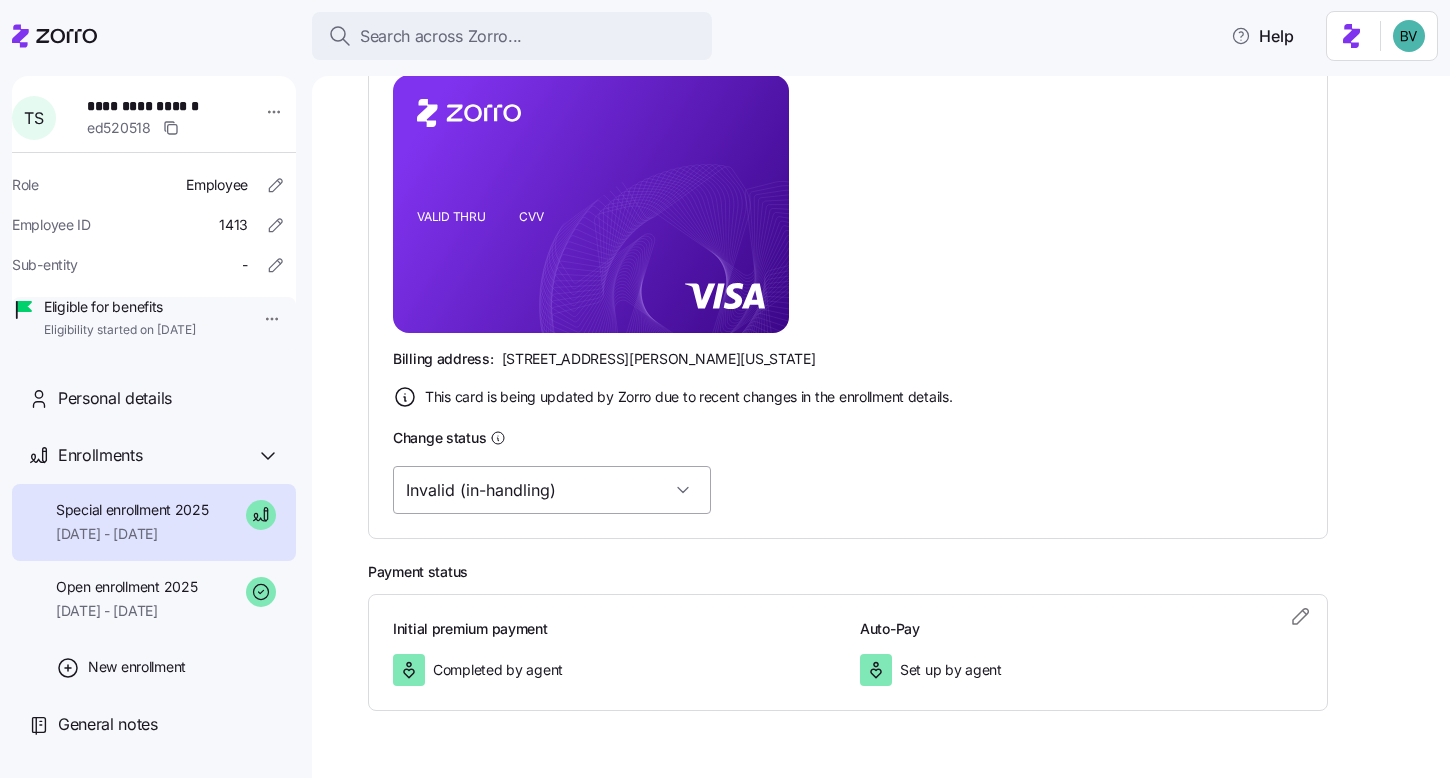 click on "Invalid (in-handling)" at bounding box center [552, 490] 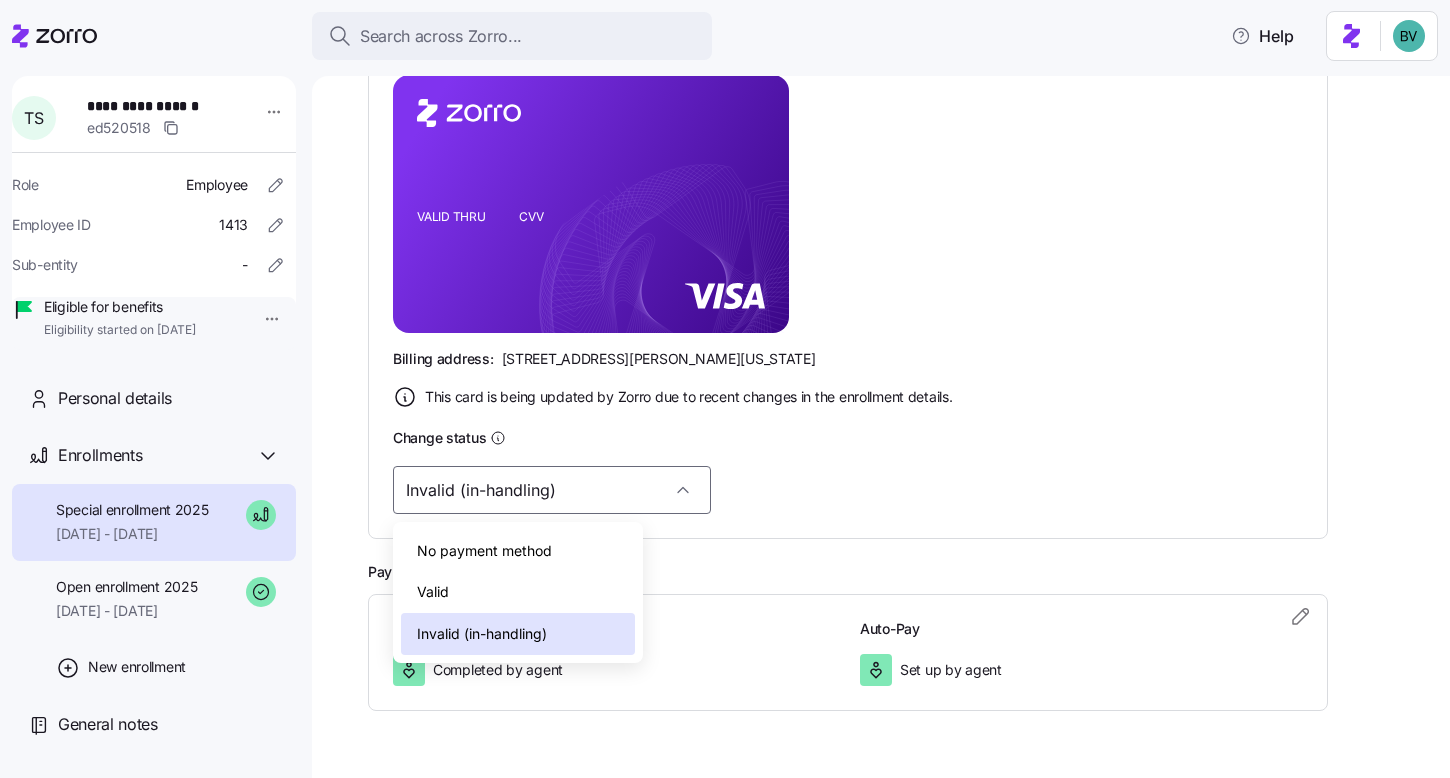 click on "Valid" at bounding box center (518, 592) 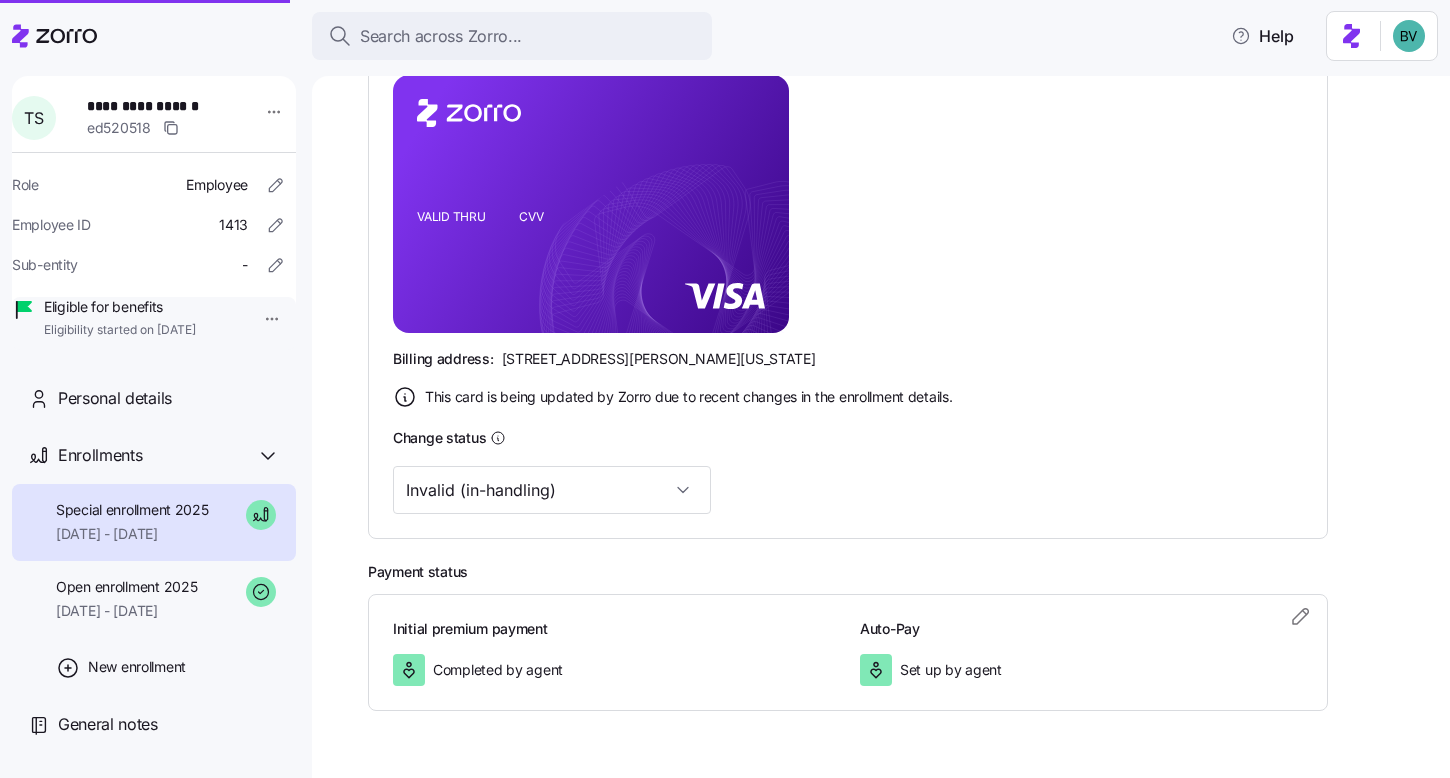 type on "Valid" 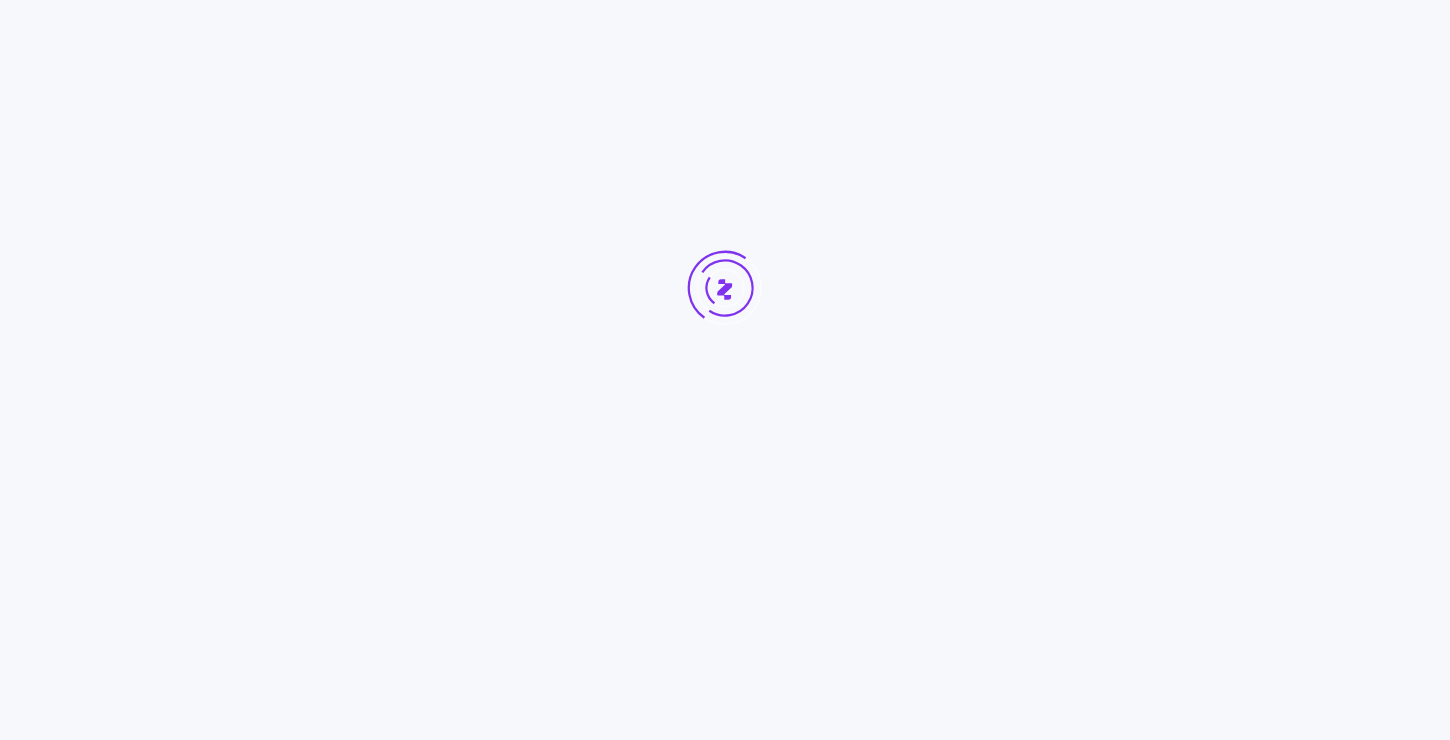 scroll, scrollTop: 0, scrollLeft: 0, axis: both 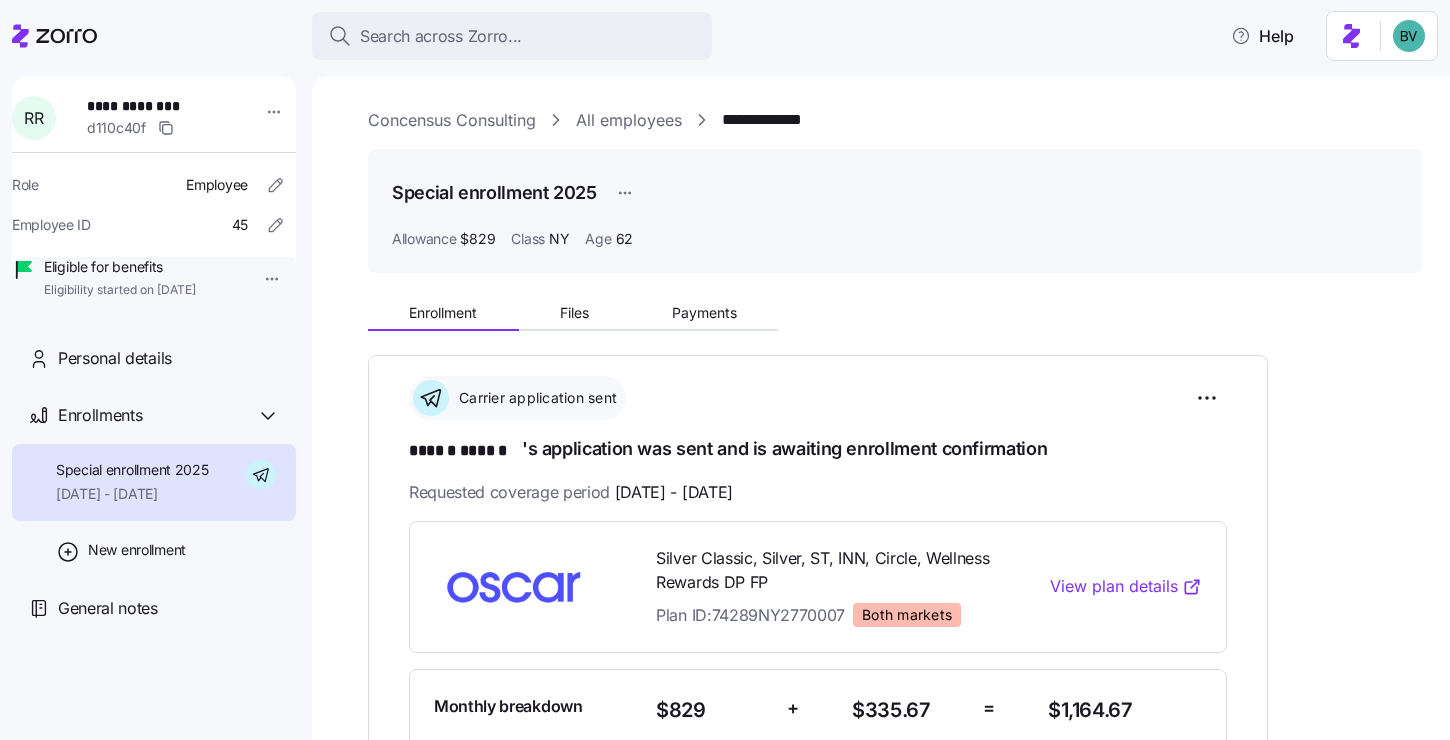 click on "Enrollment Files Payments" at bounding box center [573, 316] 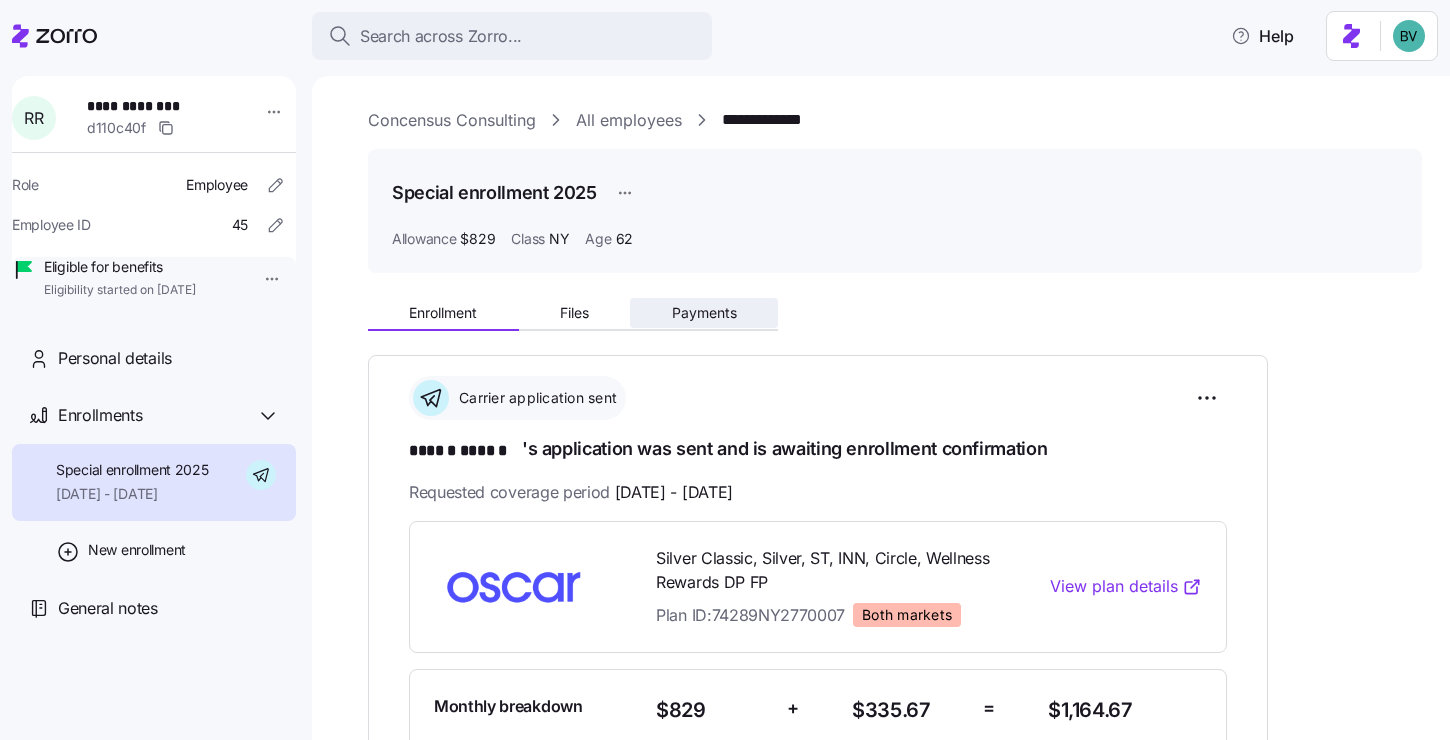 click on "Payments" at bounding box center (704, 313) 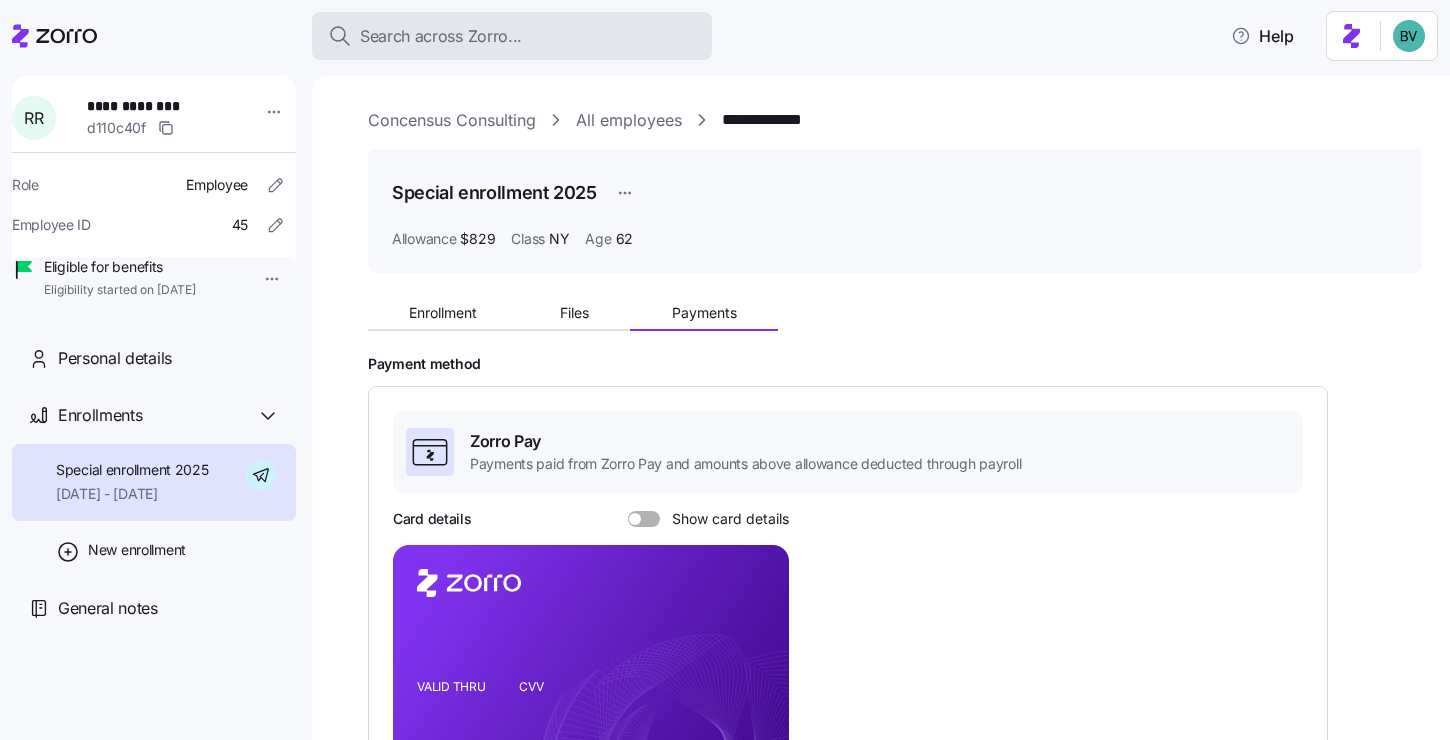 click on "Search across Zorro..." at bounding box center [441, 36] 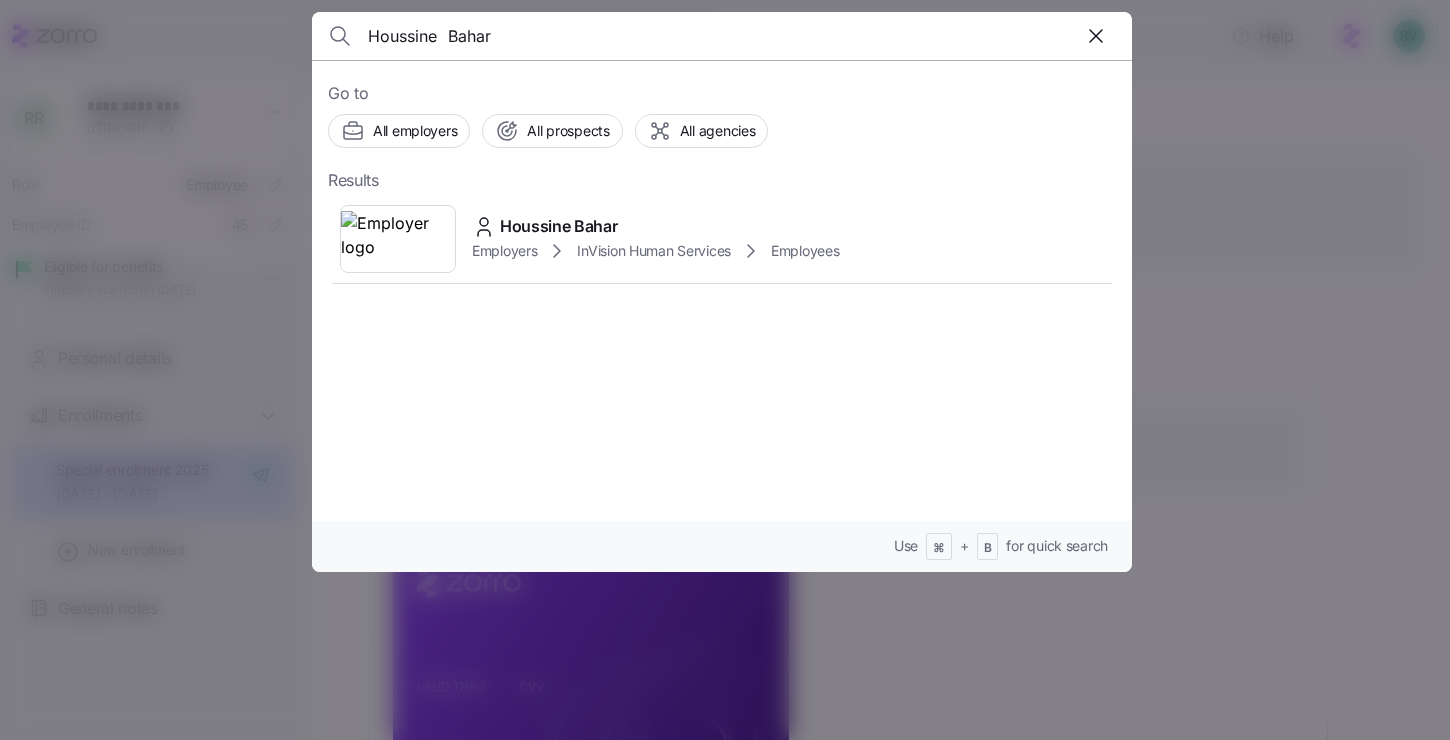 type on "Houssine	Bahar" 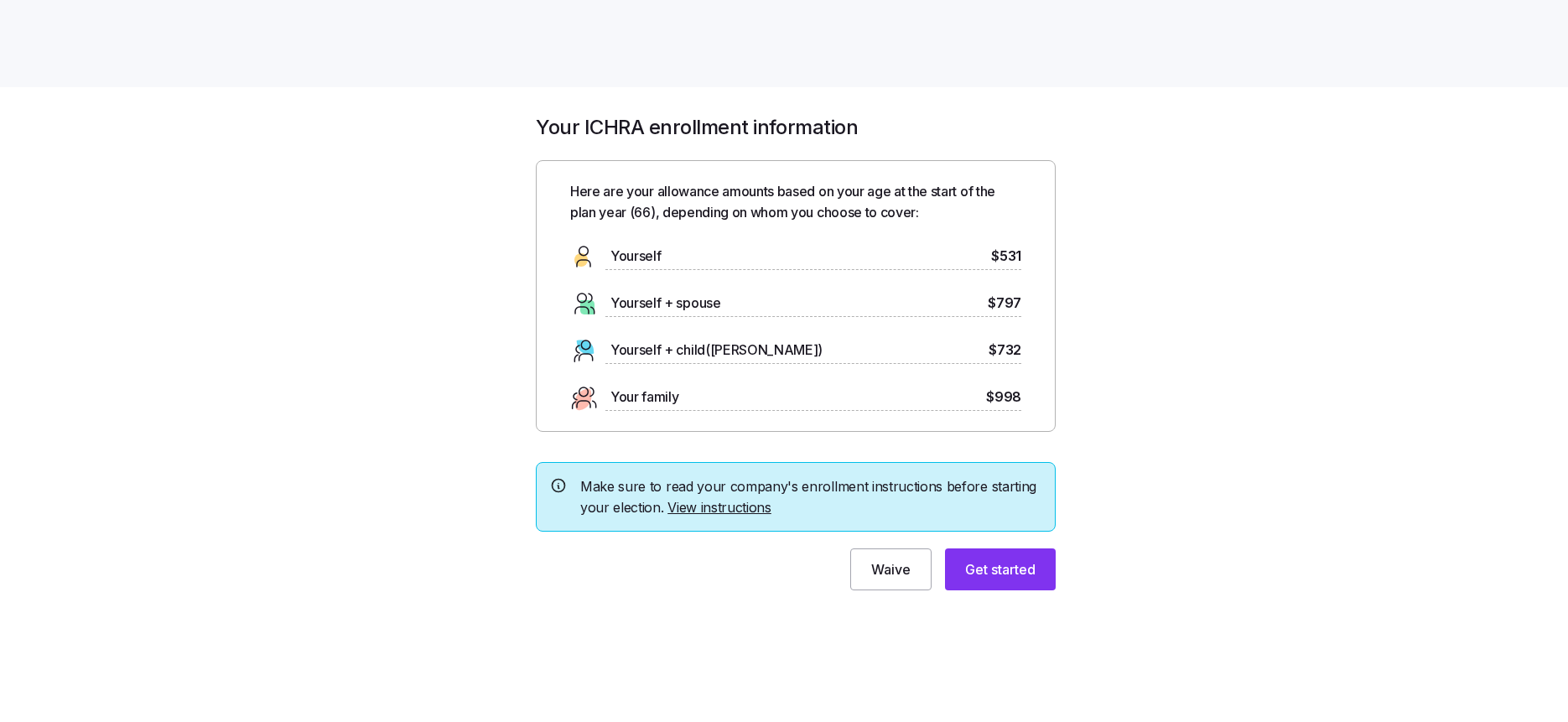 scroll, scrollTop: 0, scrollLeft: 0, axis: both 